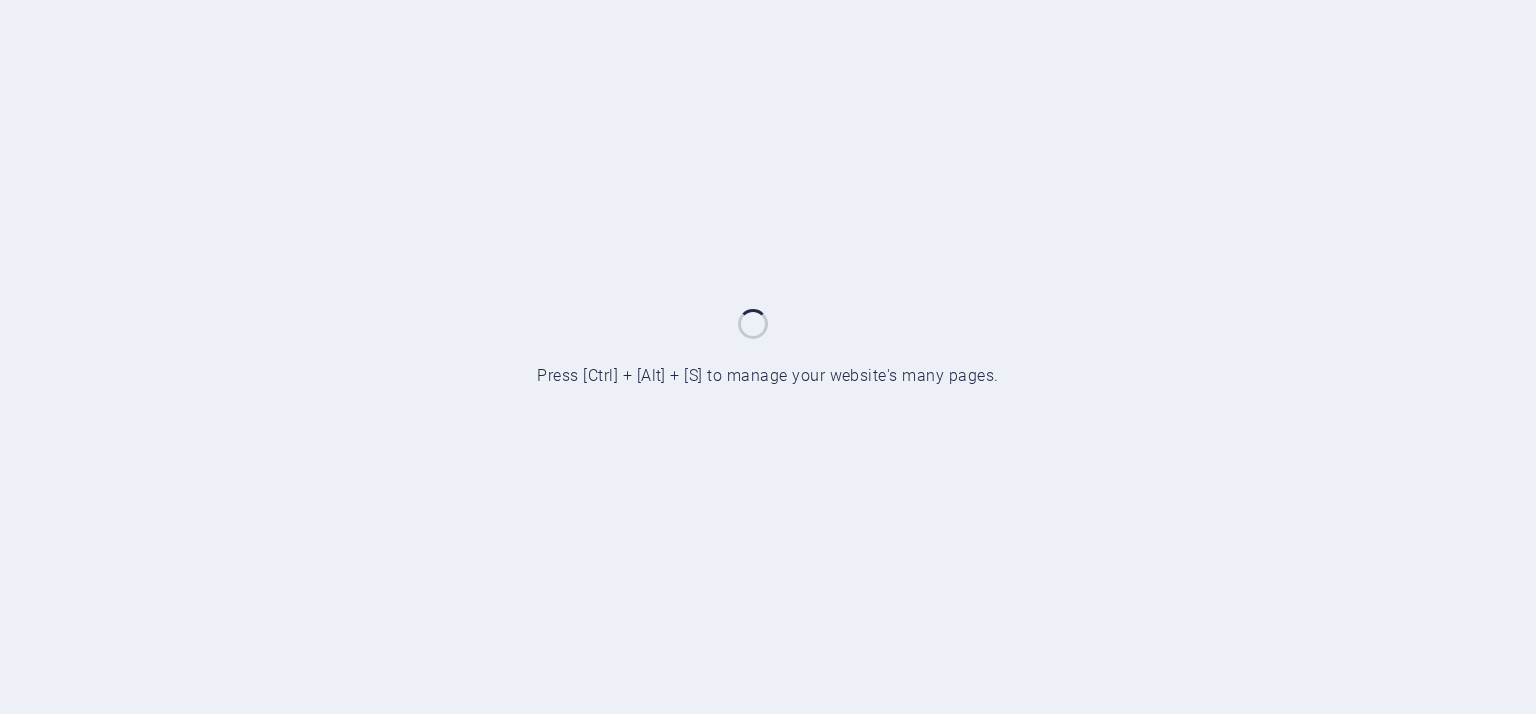scroll, scrollTop: 0, scrollLeft: 0, axis: both 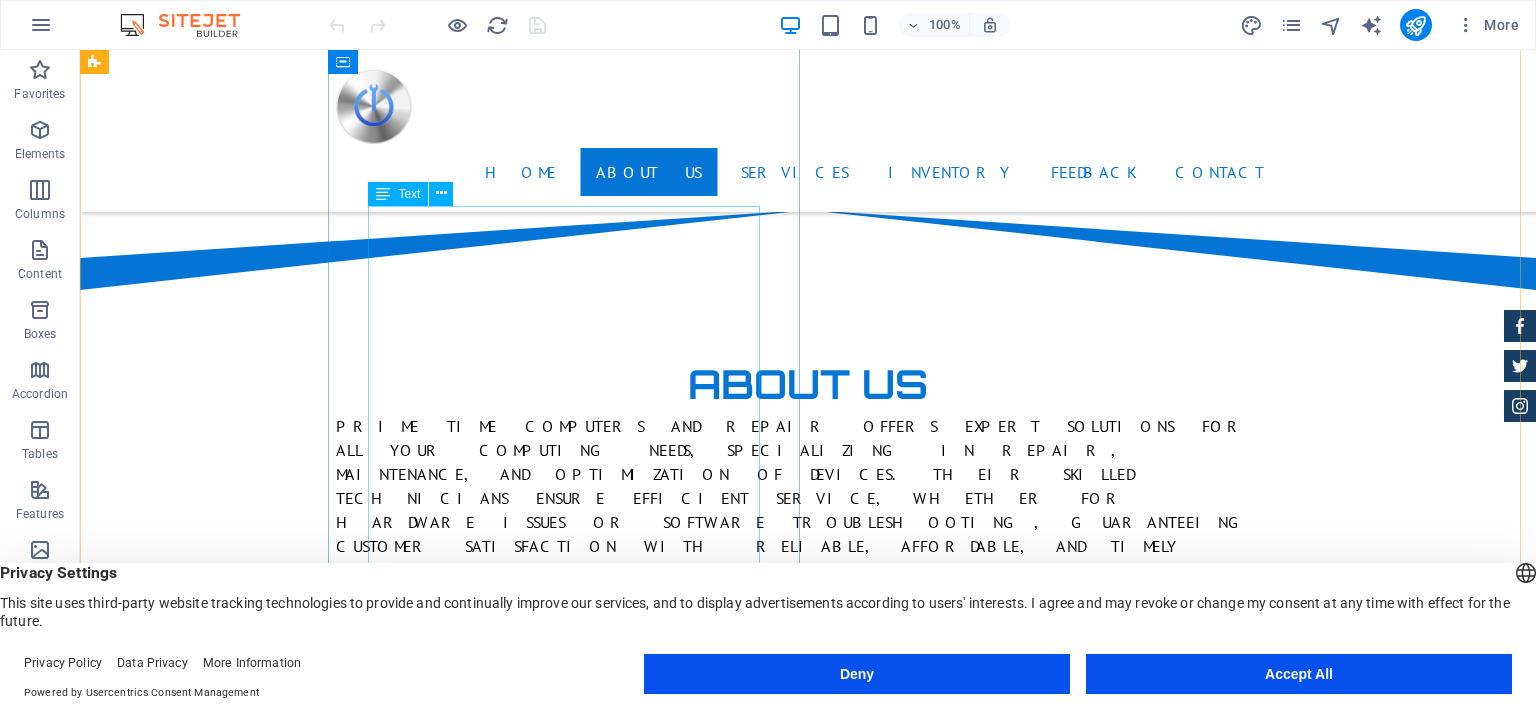 click on "Unleash Peak Performance with Our Custom-Built Gaming PCs Our custom-built gaming computers are engineered for elite performance, built from the ground up with cutting-edge components and precision craftsmanship. Every build is hand-assembled and stress-tested to ensure maximum power, reliability, and speed — whether you’re chasing high FPS in competitive shooters, streaming at 4K, or diving into immersive open-world adventures. With the latest Intel and AMD processors, top-tier NVIDIA and Radeon graphics cards, ultra-fast NVMe SSDs, and advanced cooling solutions, our rigs are future-ready and VR-optimized. We don’t just assemble PCs — we tailor them to your exact needs and aesthetic, offering customizable RGB lighting, tempered glass cases, and cable management that’s as clean as the gameplay is smooth. This is next-level gaming. Built for performance. Designed for dominance." at bounding box center [568, 1204] 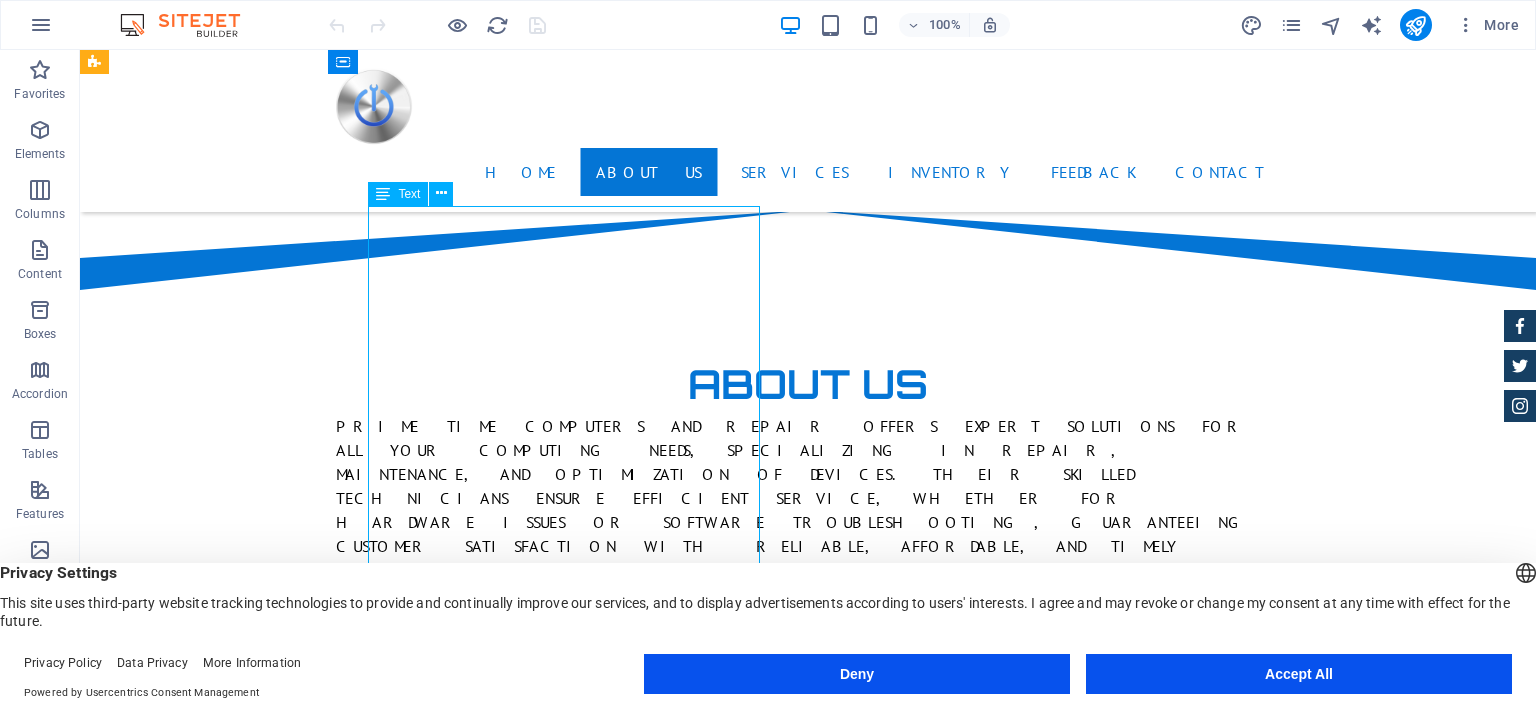 click on "Unleash Peak Performance with Our Custom-Built Gaming PCs Our custom-built gaming computers are engineered for elite performance, built from the ground up with cutting-edge components and precision craftsmanship. Every build is hand-assembled and stress-tested to ensure maximum power, reliability, and speed — whether you’re chasing high FPS in competitive shooters, streaming at 4K, or diving into immersive open-world adventures. With the latest Intel and AMD processors, top-tier NVIDIA and Radeon graphics cards, ultra-fast NVMe SSDs, and advanced cooling solutions, our rigs are future-ready and VR-optimized. We don’t just assemble PCs — we tailor them to your exact needs and aesthetic, offering customizable RGB lighting, tempered glass cases, and cable management that’s as clean as the gameplay is smooth. This is next-level gaming. Built for performance. Designed for dominance." at bounding box center [568, 1204] 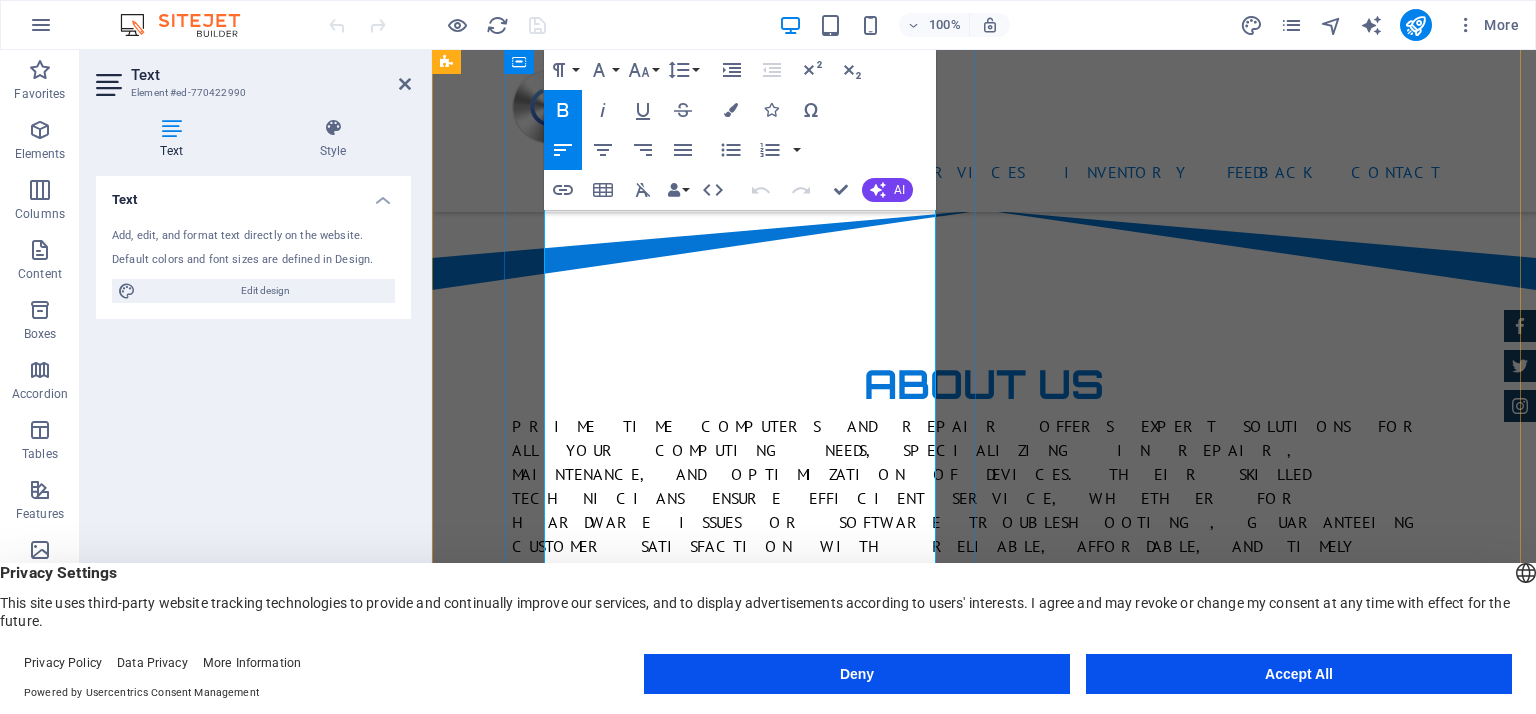 click on "Our custom-built gaming computers are engineered for elite performance, built from the ground up with cutting-edge components and precision craftsmanship. Every build is hand-assembled and stress-tested to ensure maximum power, reliability, and speed — whether you’re chasing high FPS in competitive shooters, streaming at 4K, or diving into immersive open-world adventures." at bounding box center [920, 1108] 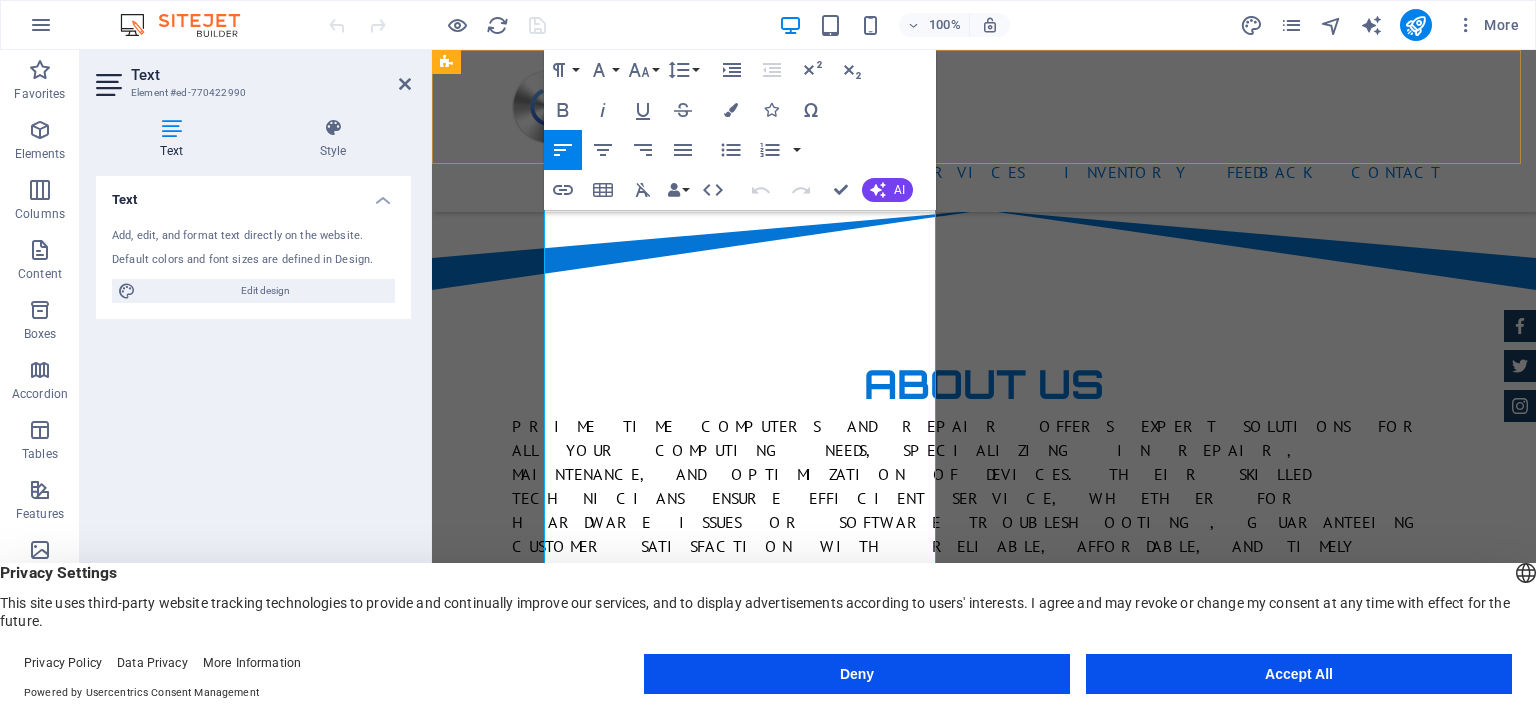 click on "Home About us Services Inventory Feedback Contact" at bounding box center [984, 131] 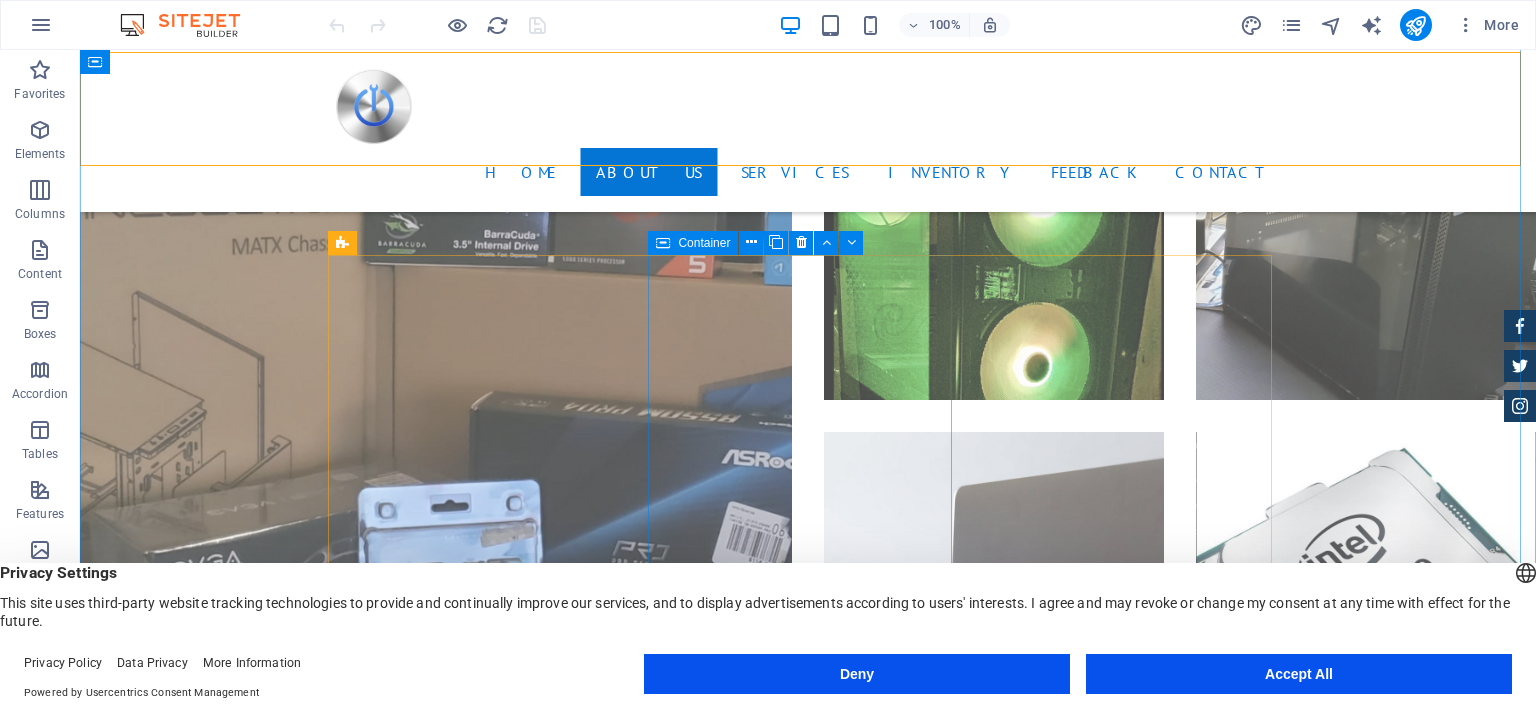 scroll, scrollTop: 3600, scrollLeft: 0, axis: vertical 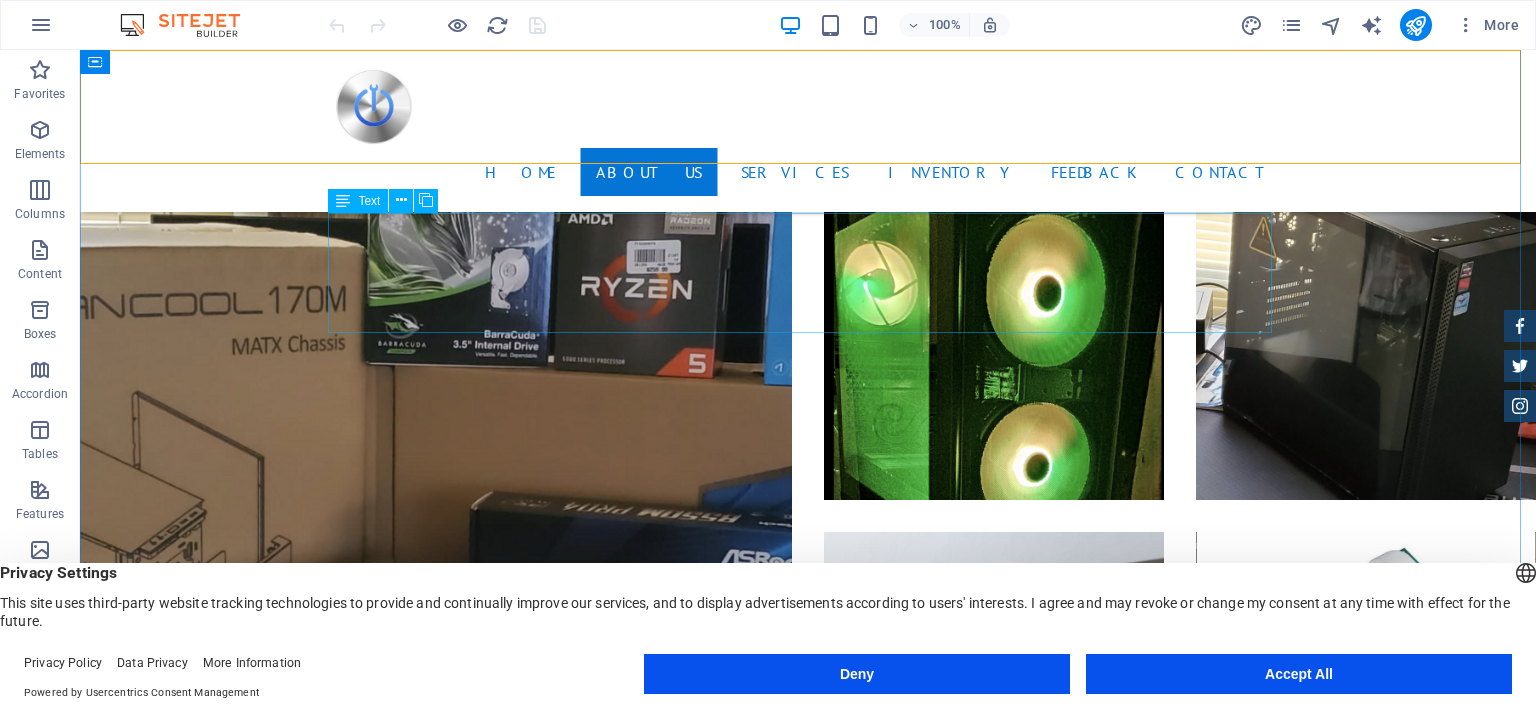 click on "Prime Time Computers is your trusted local source for computer sales, service, and repair. We specialize in providing high-quality new and refurbished desktops, laptops, and accessories, along with fast, reliable repair solutions for all major brands. Whether you need hardware upgrades, virus removal, custom builds, or expert tech support, Prime Time Computers delivers personalized service backed by years of experience. Serving individuals, businesses, and gamers alike — we keep your technology running at its best." at bounding box center [808, 3351] 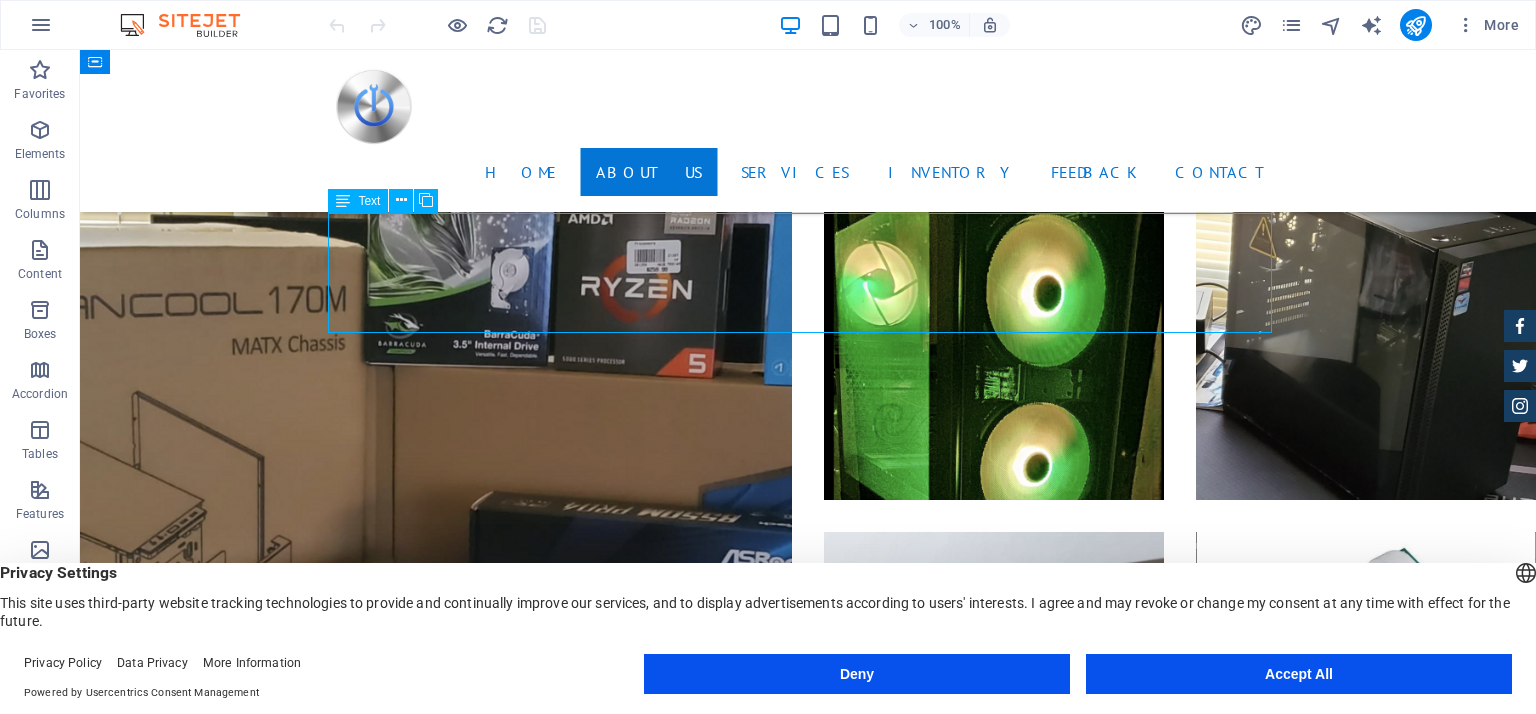 click on "Prime Time Computers is your trusted local source for computer sales, service, and repair. We specialize in providing high-quality new and refurbished desktops, laptops, and accessories, along with fast, reliable repair solutions for all major brands. Whether you need hardware upgrades, virus removal, custom builds, or expert tech support, Prime Time Computers delivers personalized service backed by years of experience. Serving individuals, businesses, and gamers alike — we keep your technology running at its best." at bounding box center (808, 3351) 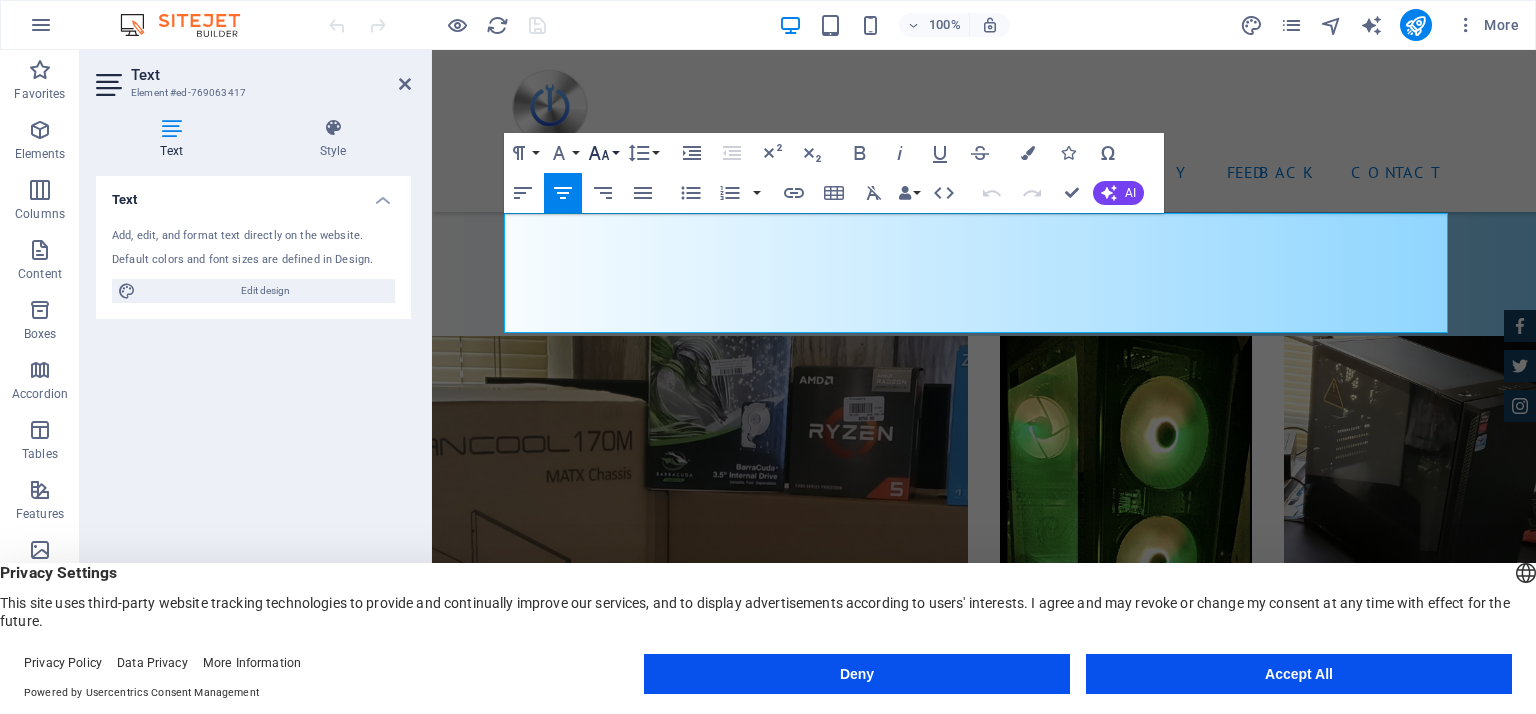 click on "Font Size" at bounding box center [603, 153] 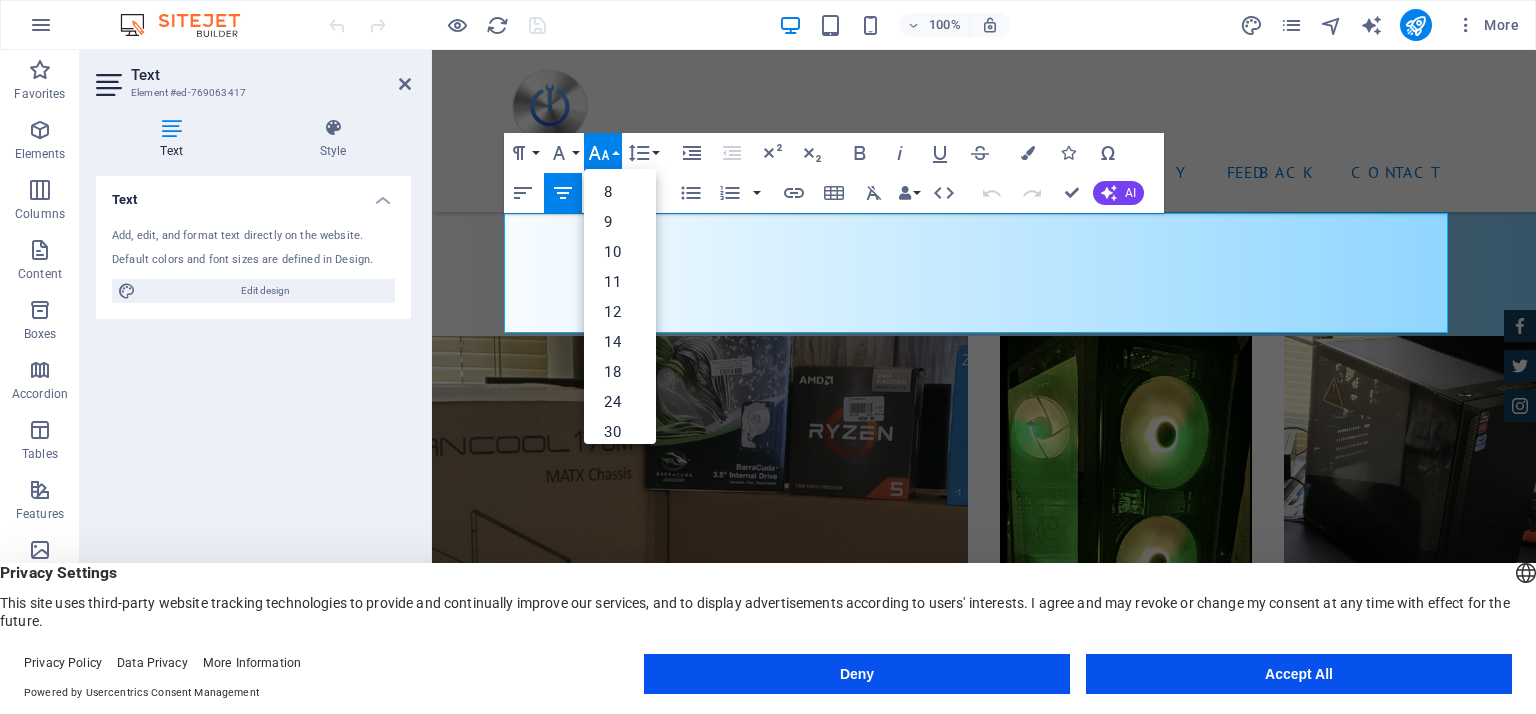click on "Font Size" at bounding box center (603, 153) 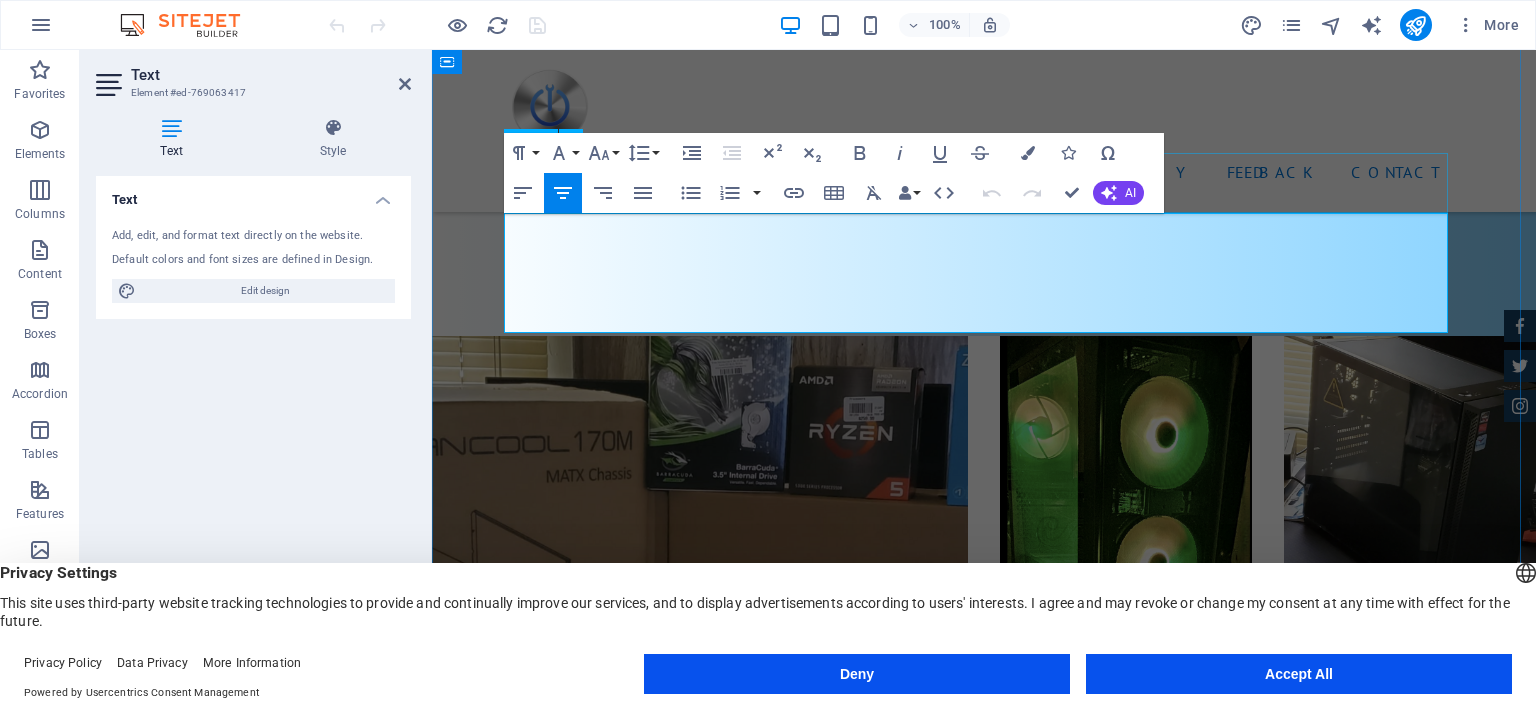 click on "Services" at bounding box center (984, 2856) 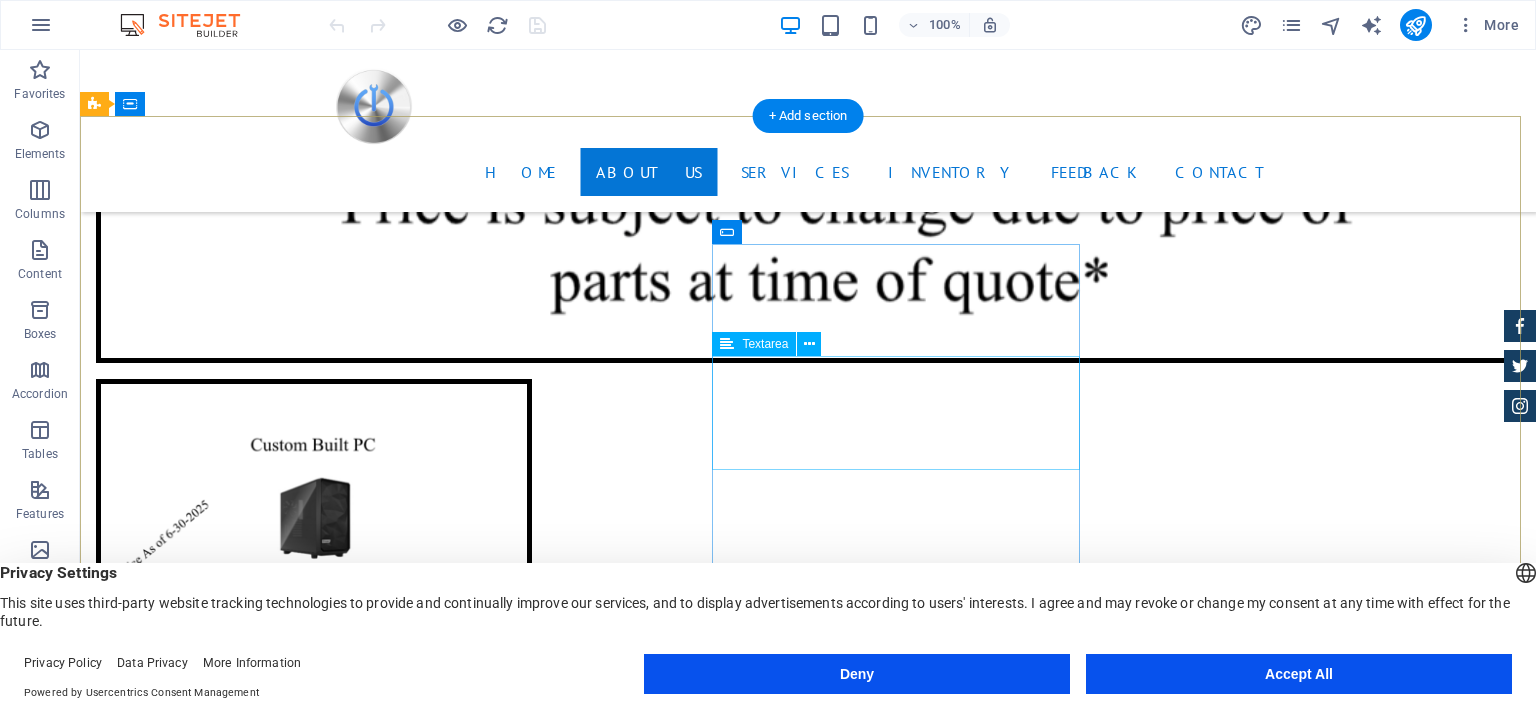 scroll, scrollTop: 5761, scrollLeft: 0, axis: vertical 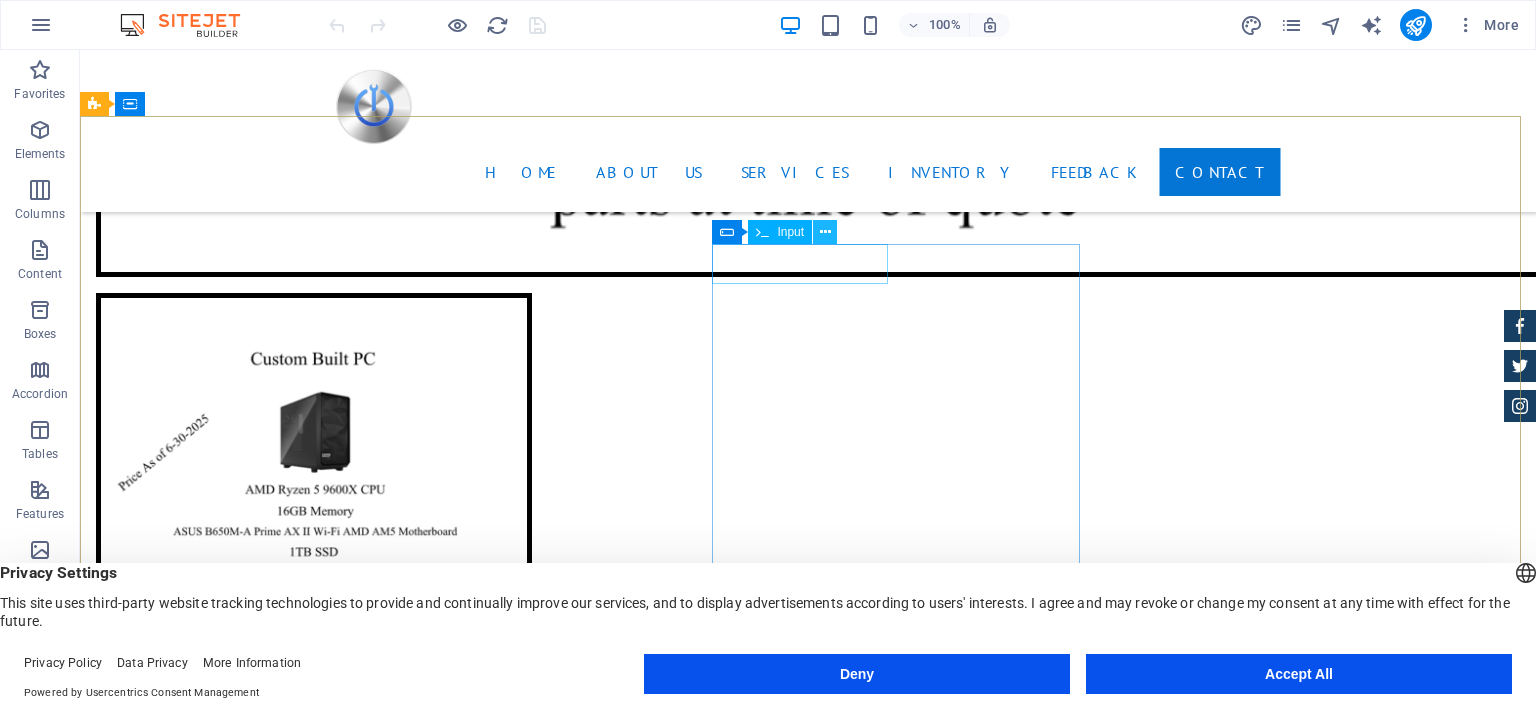click at bounding box center (825, 232) 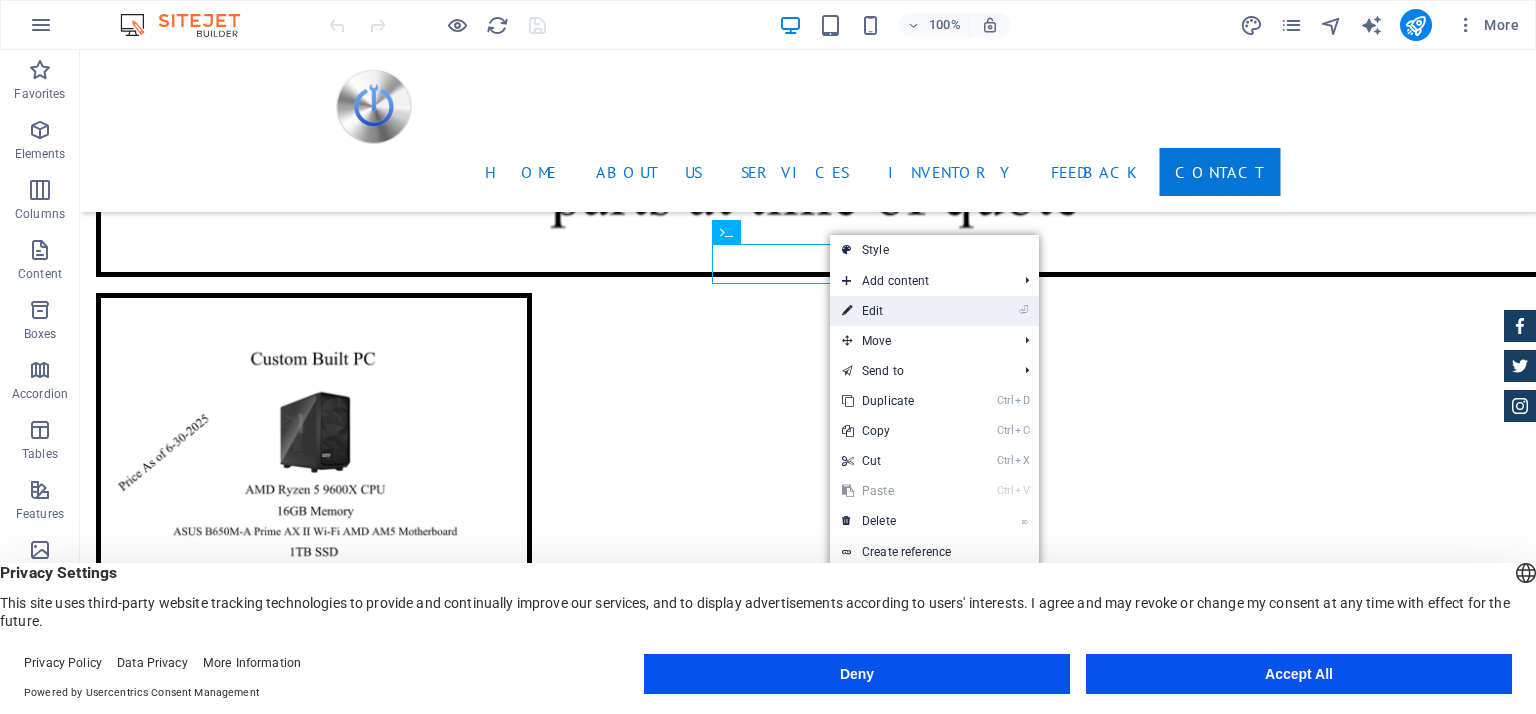 click on "⏎  Edit" at bounding box center (897, 311) 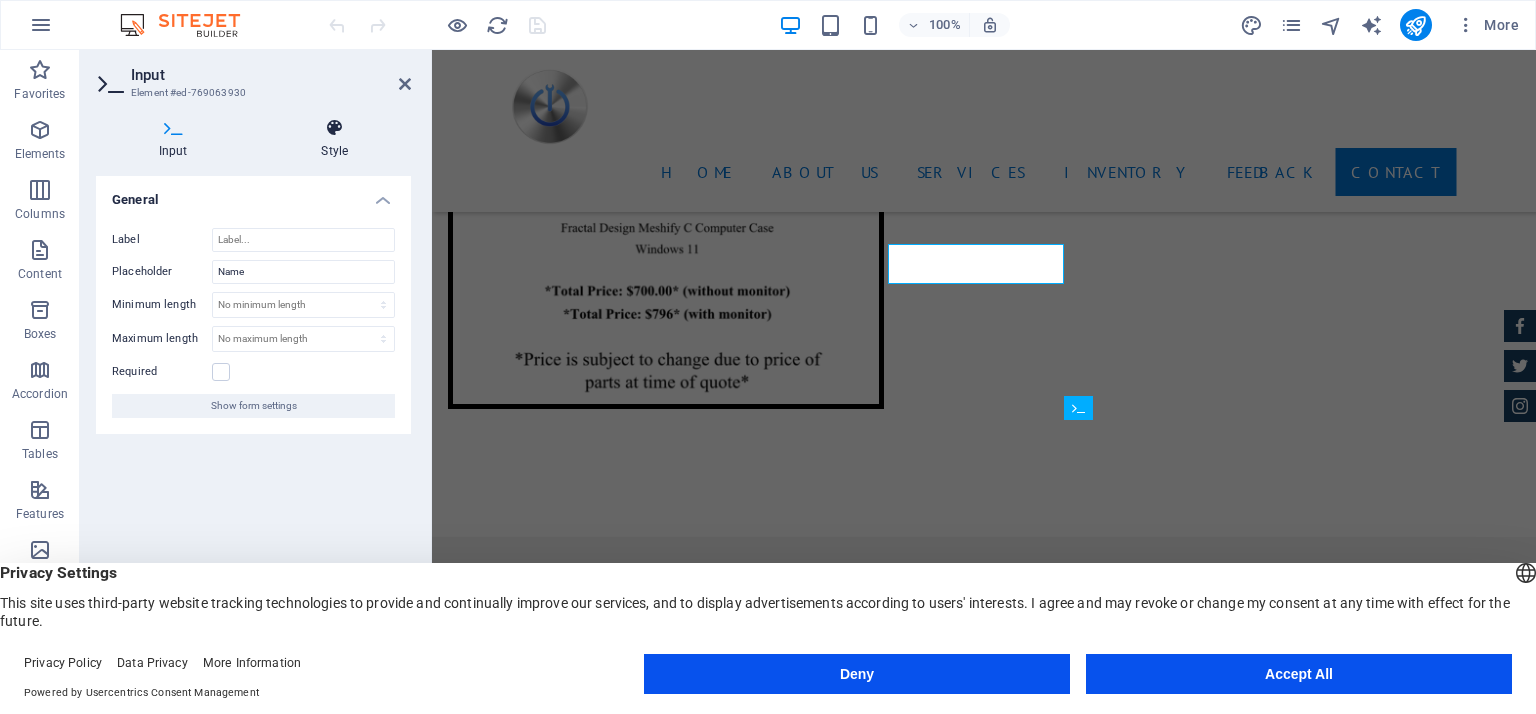 click at bounding box center [335, 128] 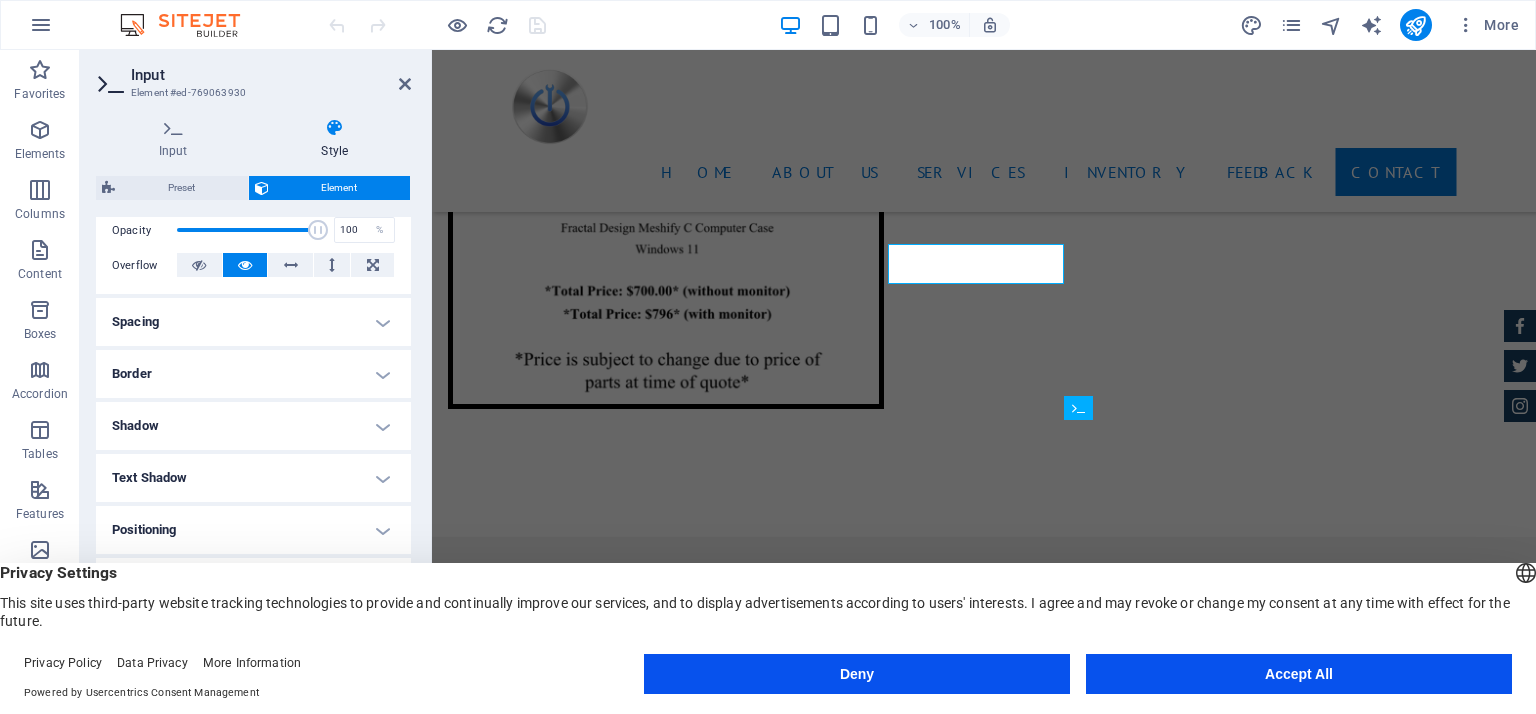 scroll, scrollTop: 396, scrollLeft: 0, axis: vertical 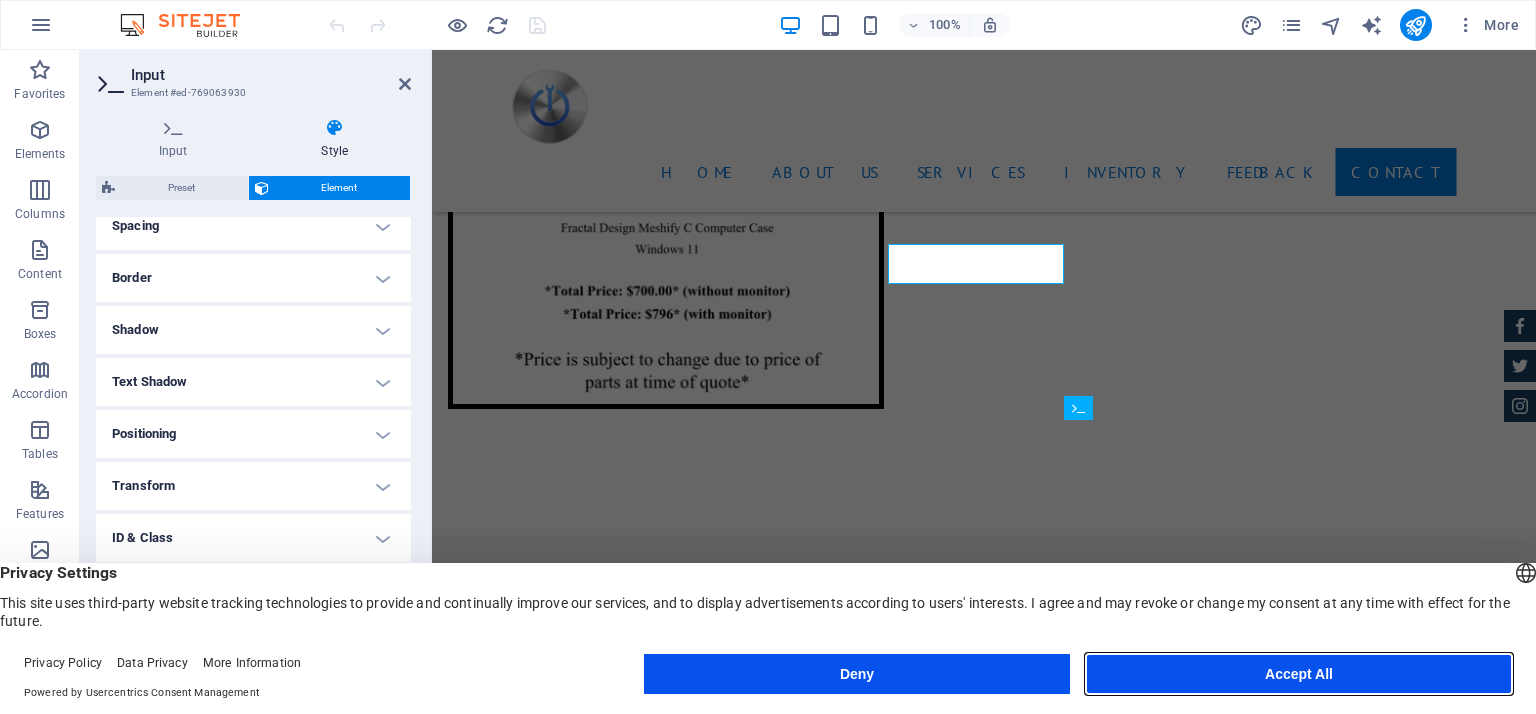 click on "Accept All" at bounding box center (1299, 674) 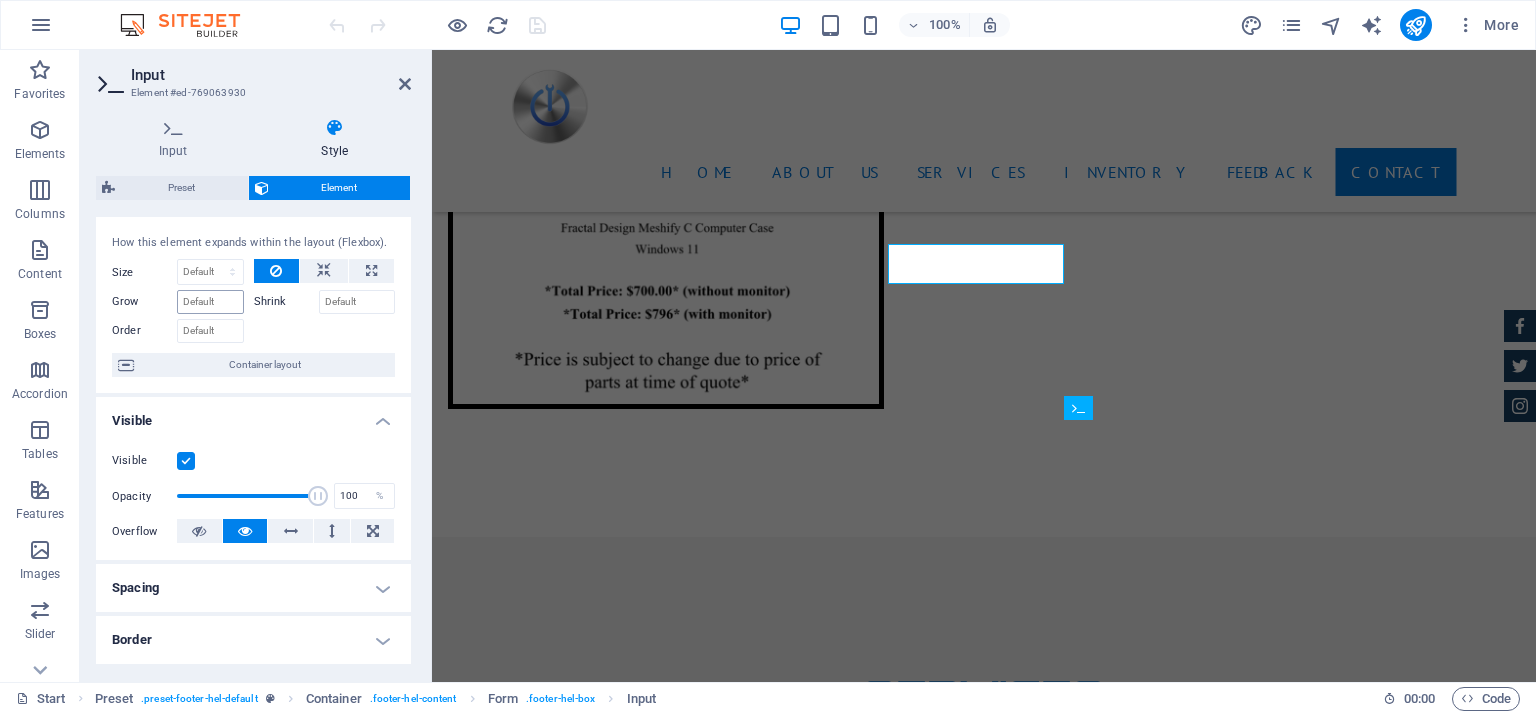 scroll, scrollTop: 0, scrollLeft: 0, axis: both 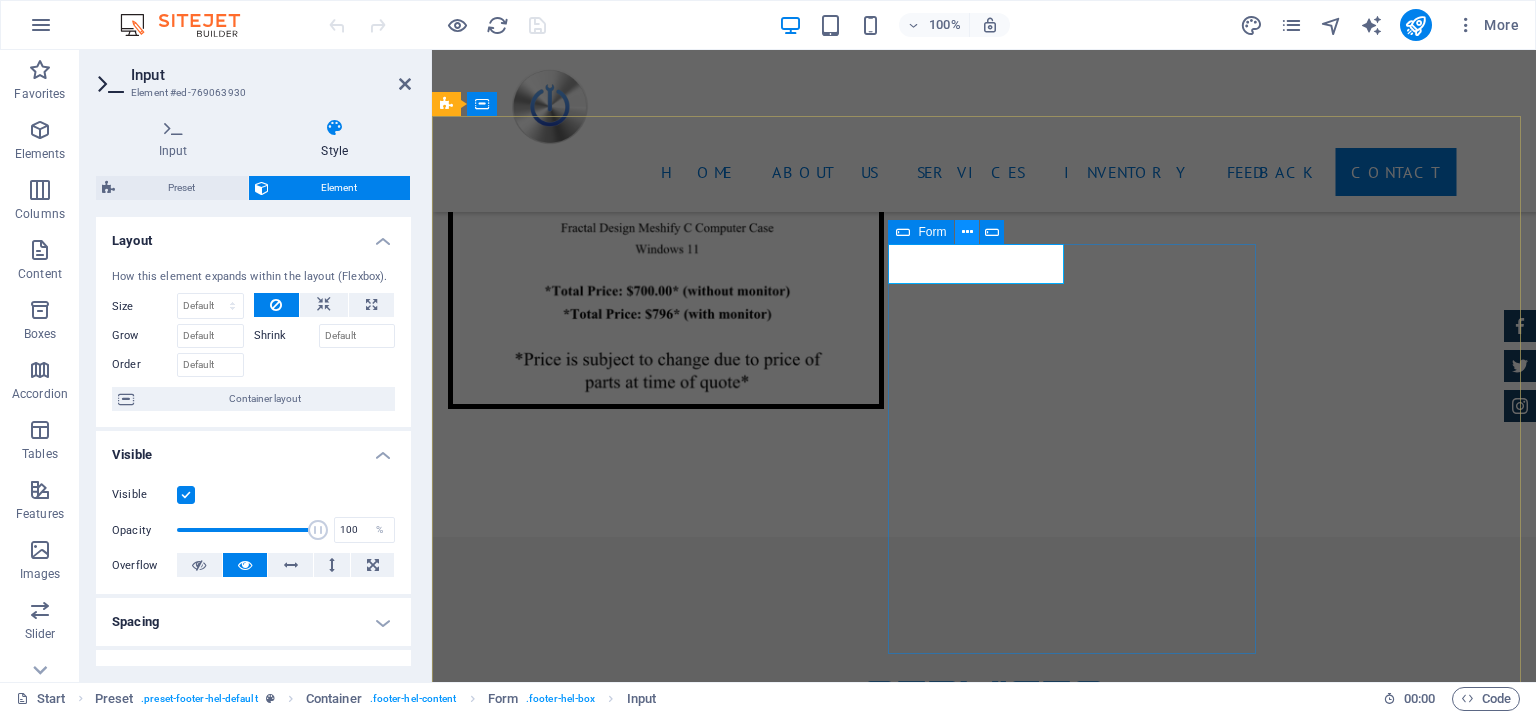 click at bounding box center (967, 232) 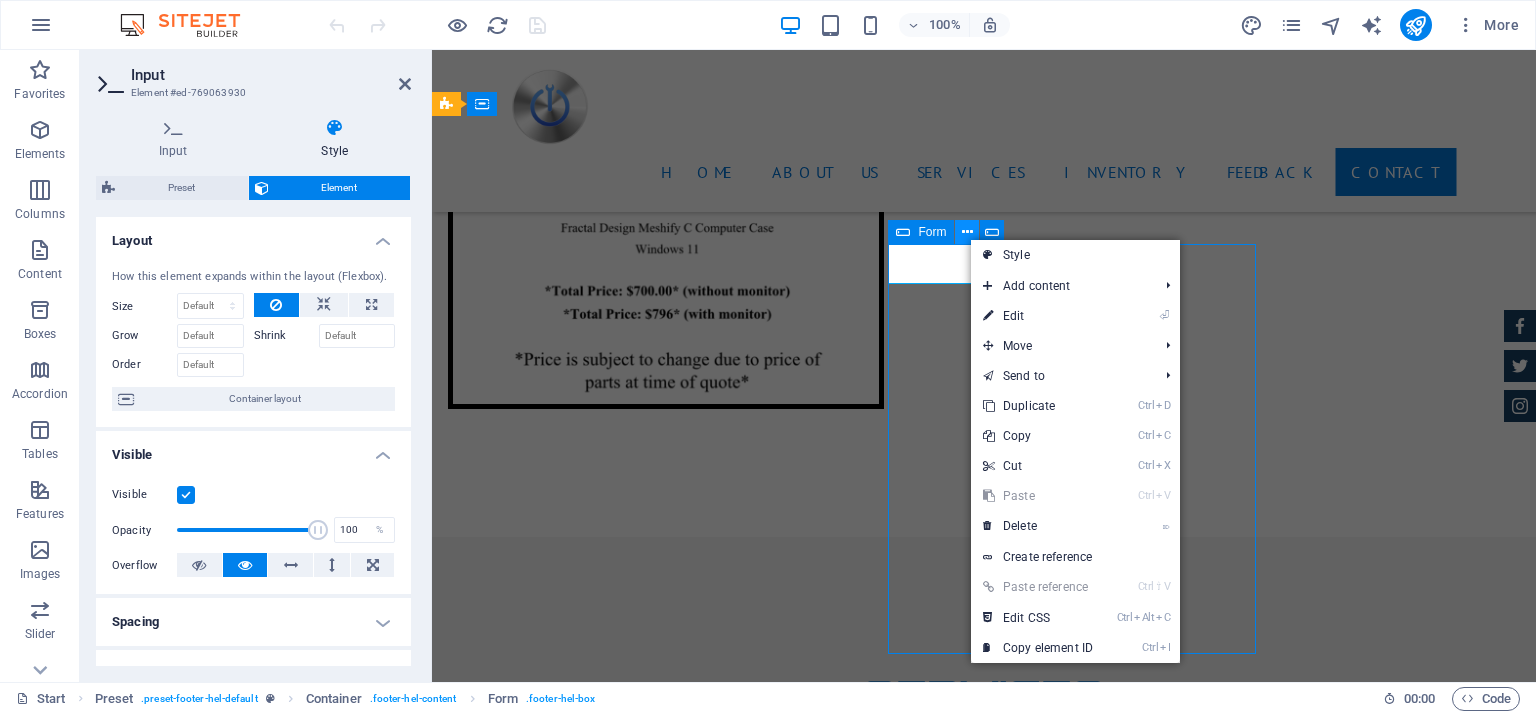scroll, scrollTop: 5761, scrollLeft: 0, axis: vertical 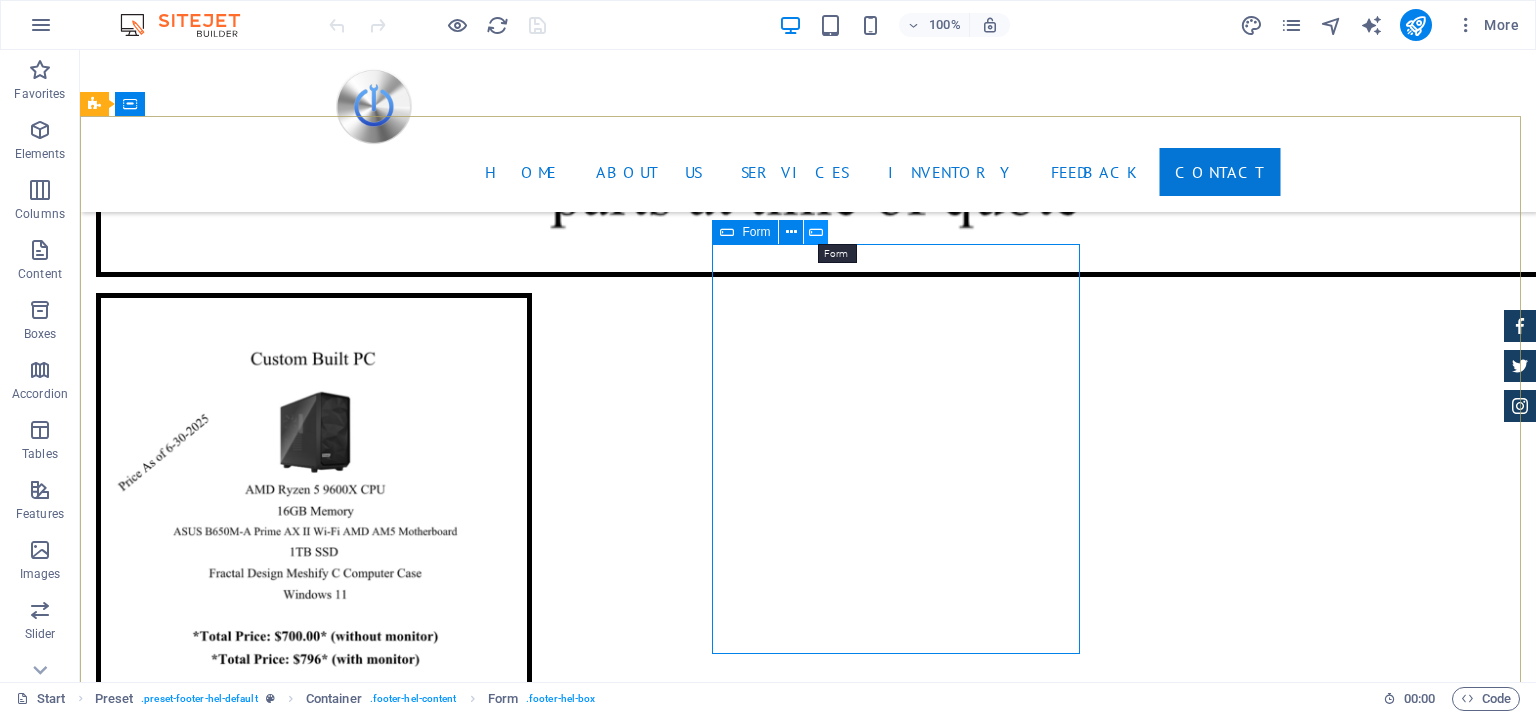 click at bounding box center [816, 232] 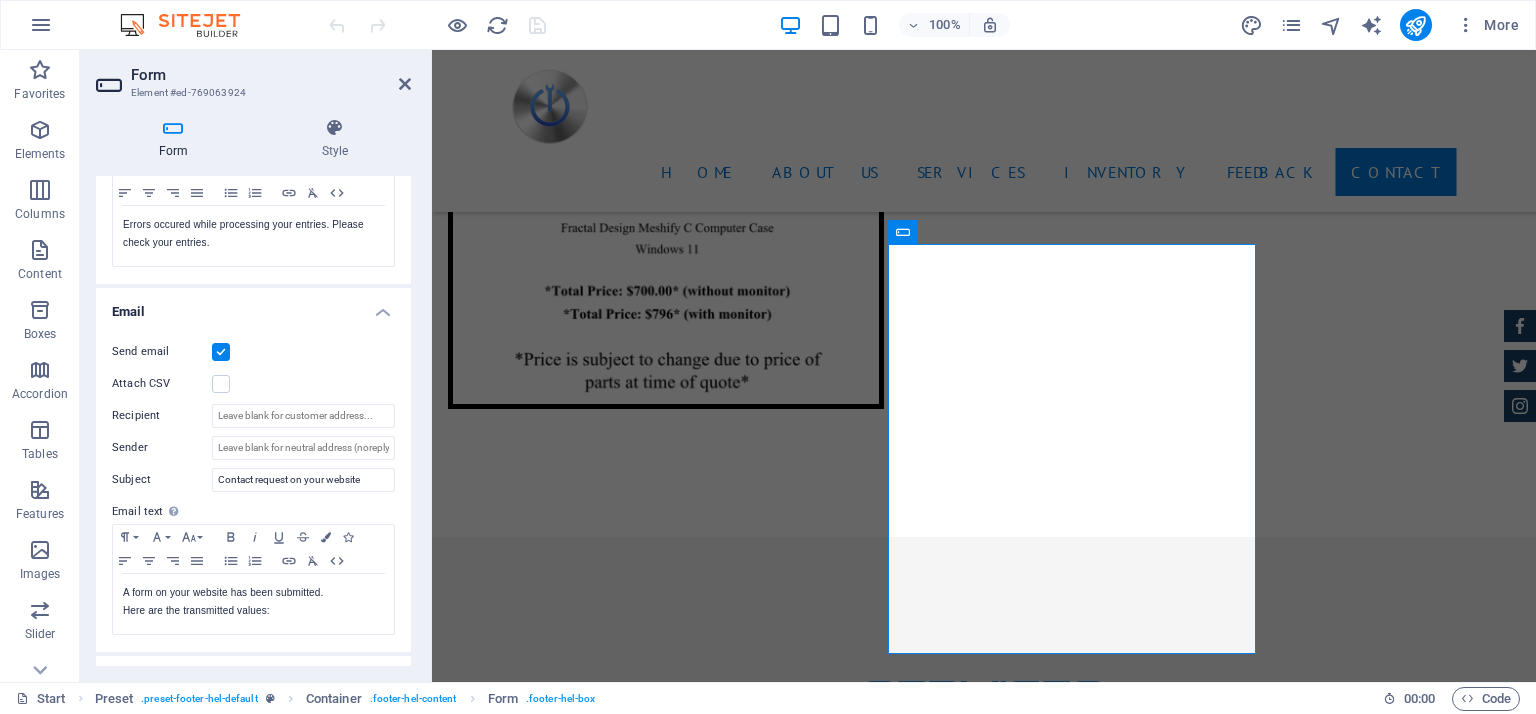 scroll, scrollTop: 500, scrollLeft: 0, axis: vertical 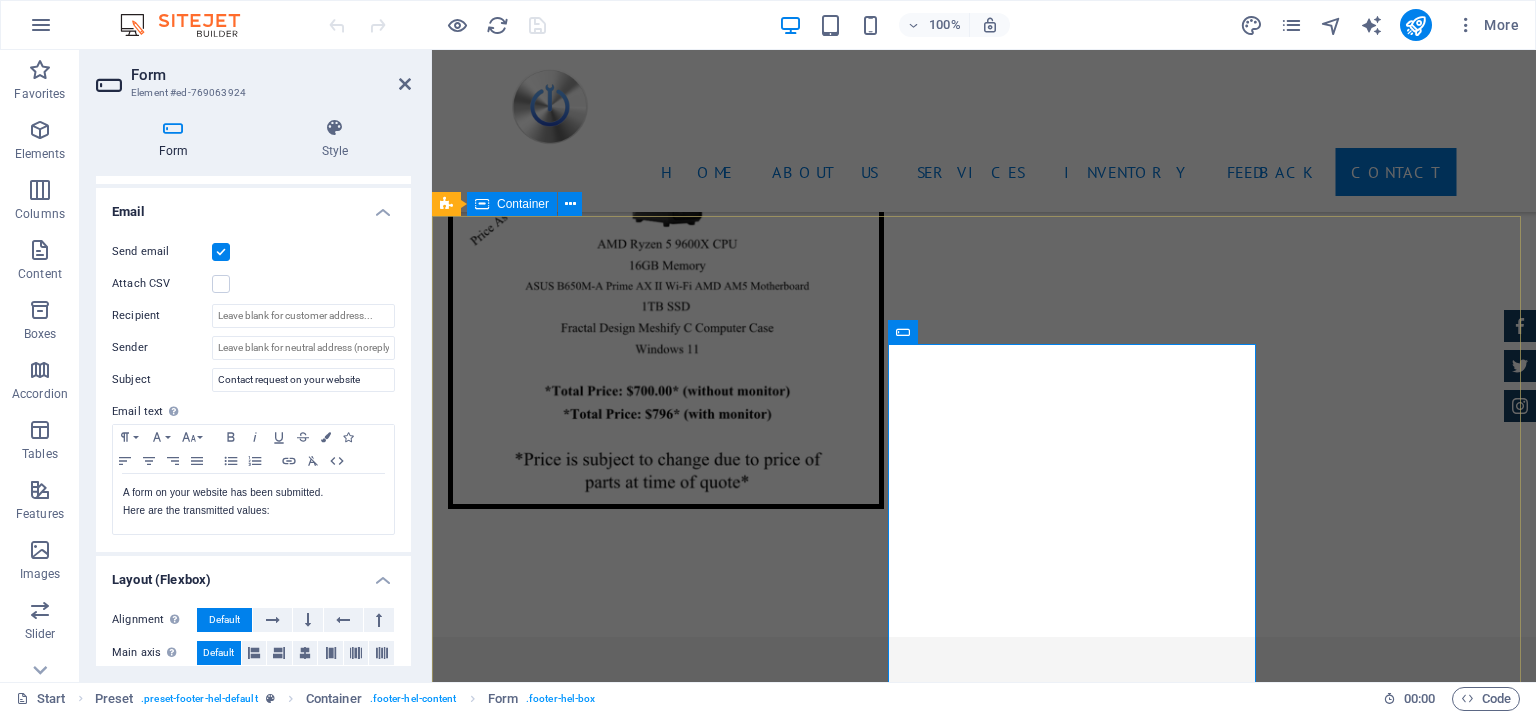 click on "Contact US We are happy to assist you [DOMAIN_NAME] [PERSON_NAME] DR ,  Pensauken   19084 6094516436   [EMAIL_ADDRESS][DOMAIN_NAME] Legal Notice  |  Privacy   I have read and understand the privacy policy. Unreadable? Regenerate Send" at bounding box center [984, 4380] 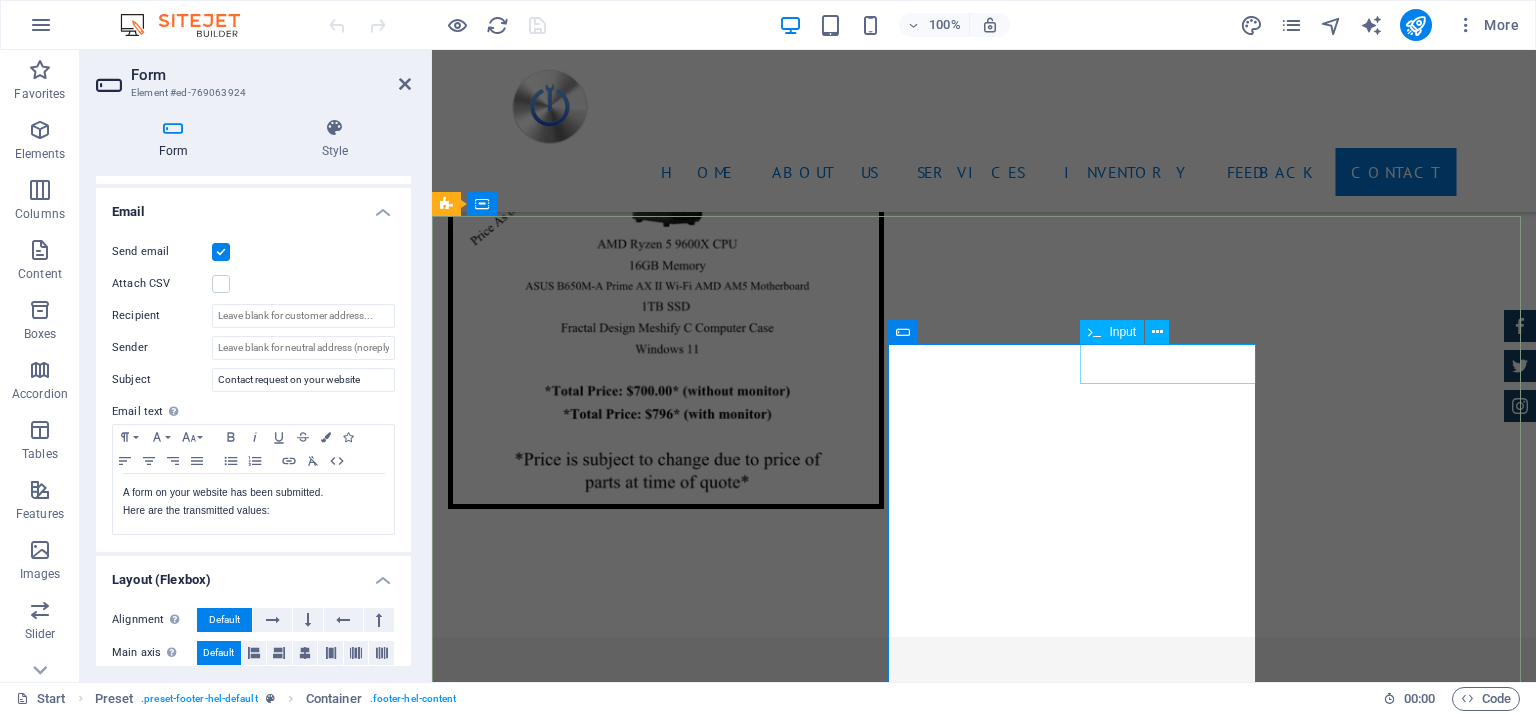 scroll, scrollTop: 5661, scrollLeft: 0, axis: vertical 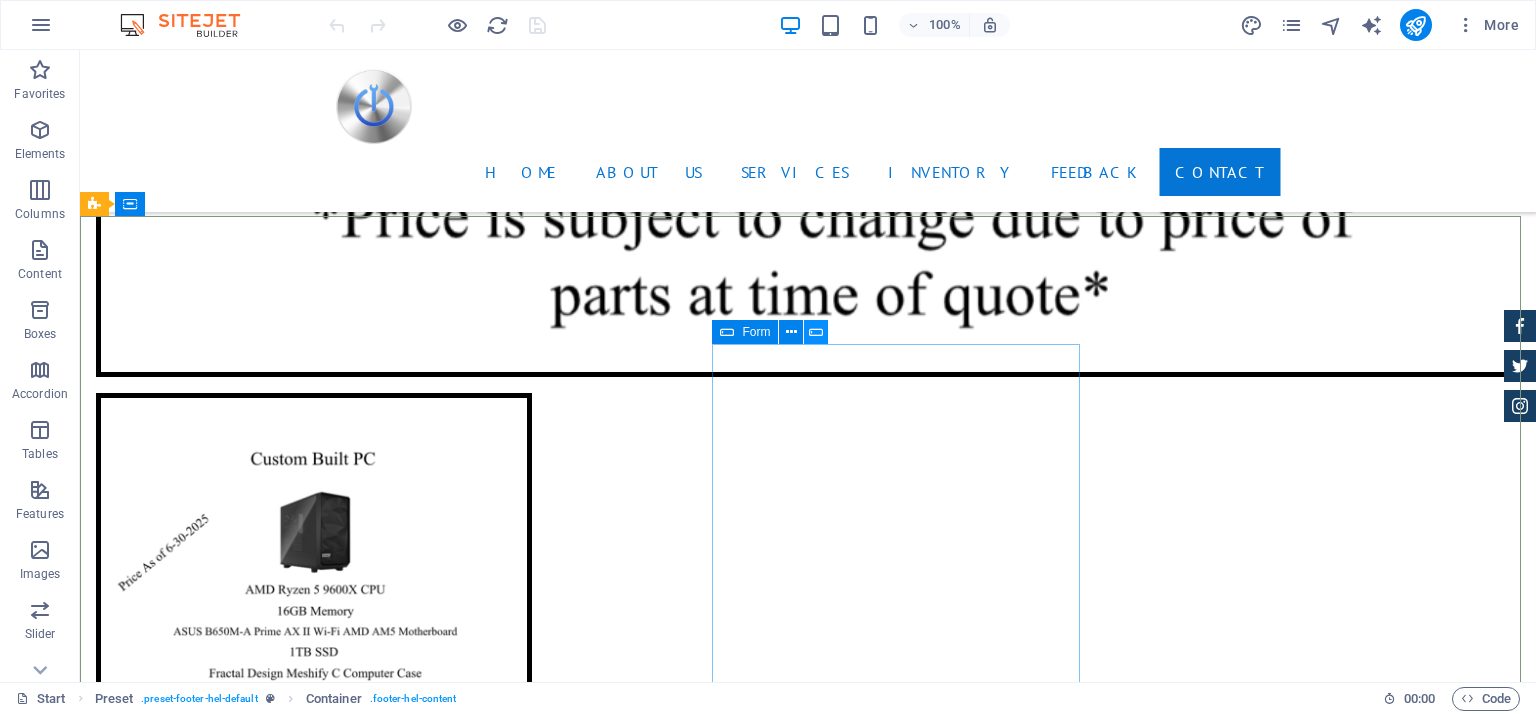 click at bounding box center [816, 332] 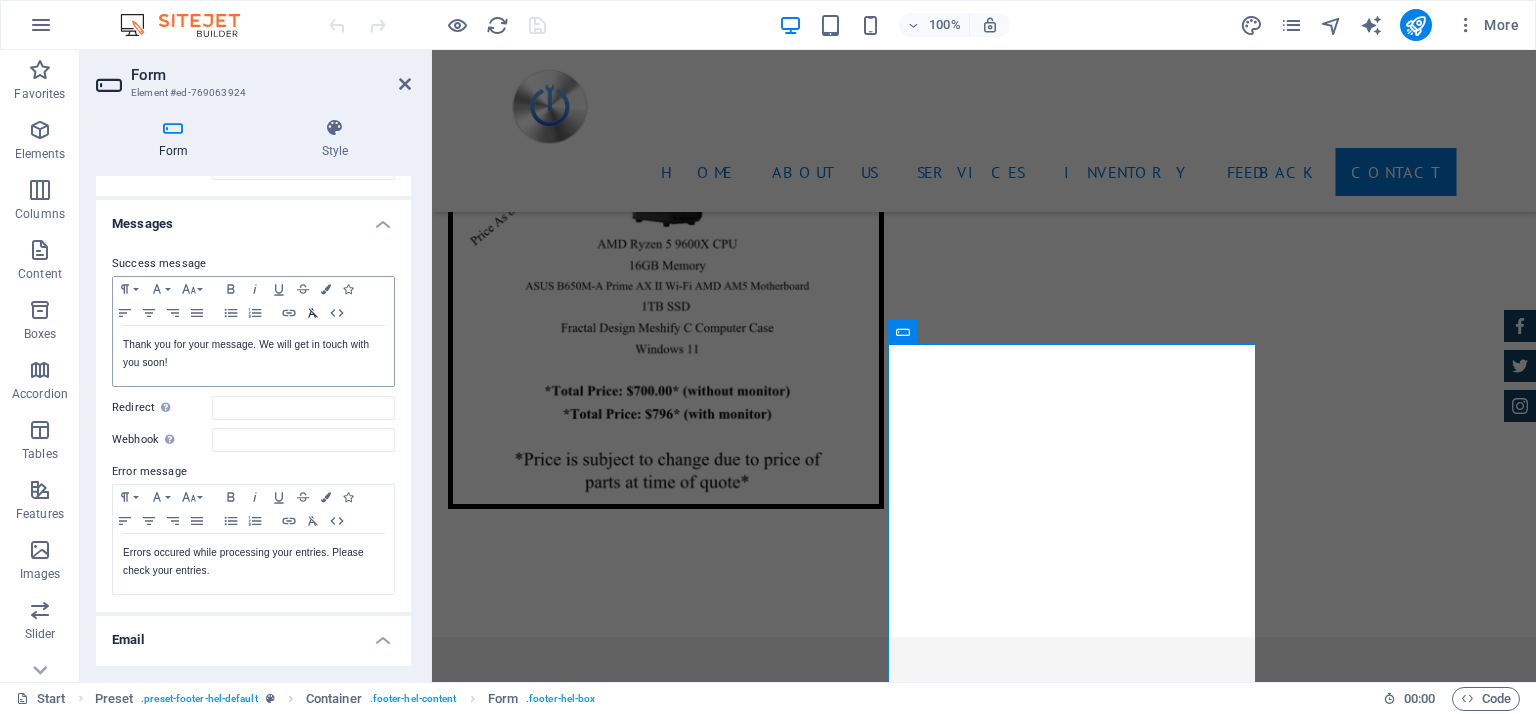 scroll, scrollTop: 100, scrollLeft: 0, axis: vertical 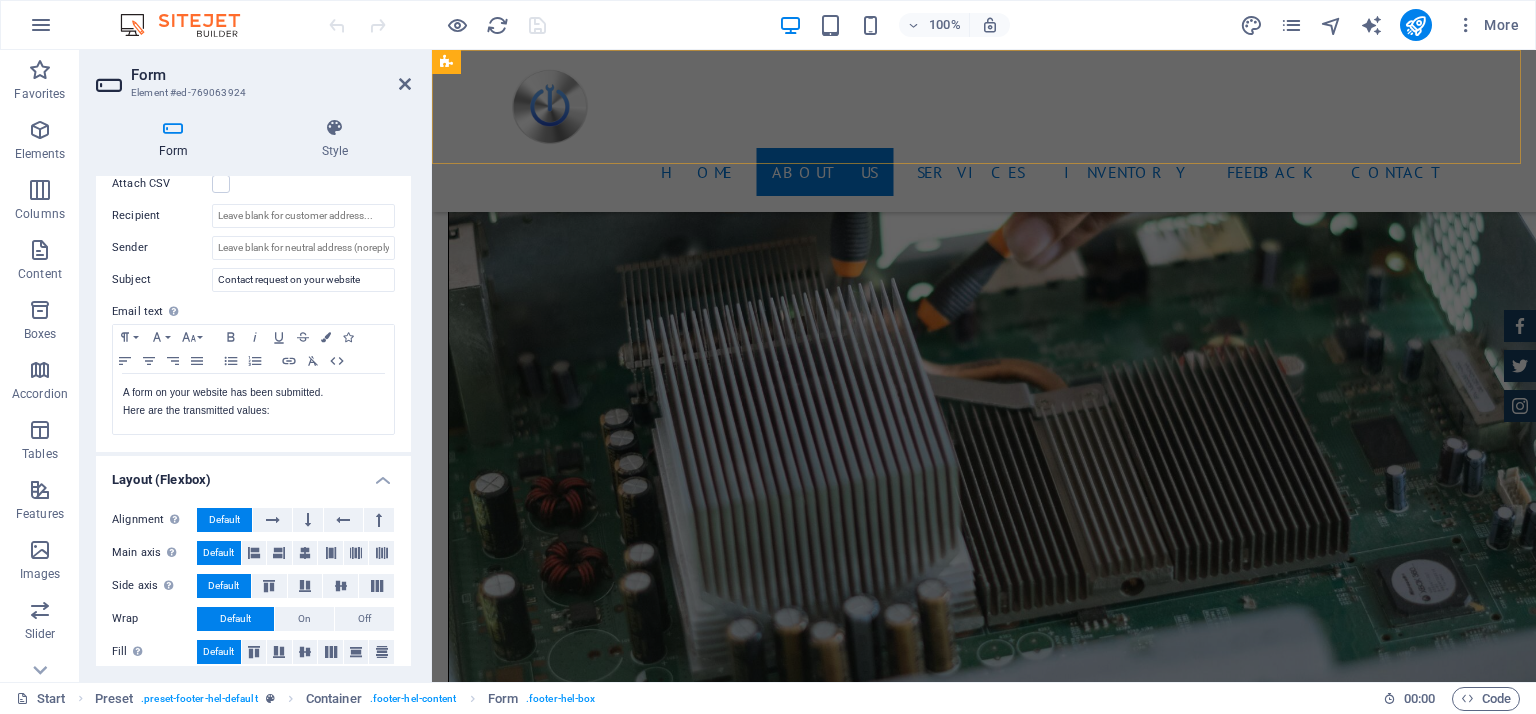 click on "Home About us Services Inventory Feedback Contact" at bounding box center [984, 131] 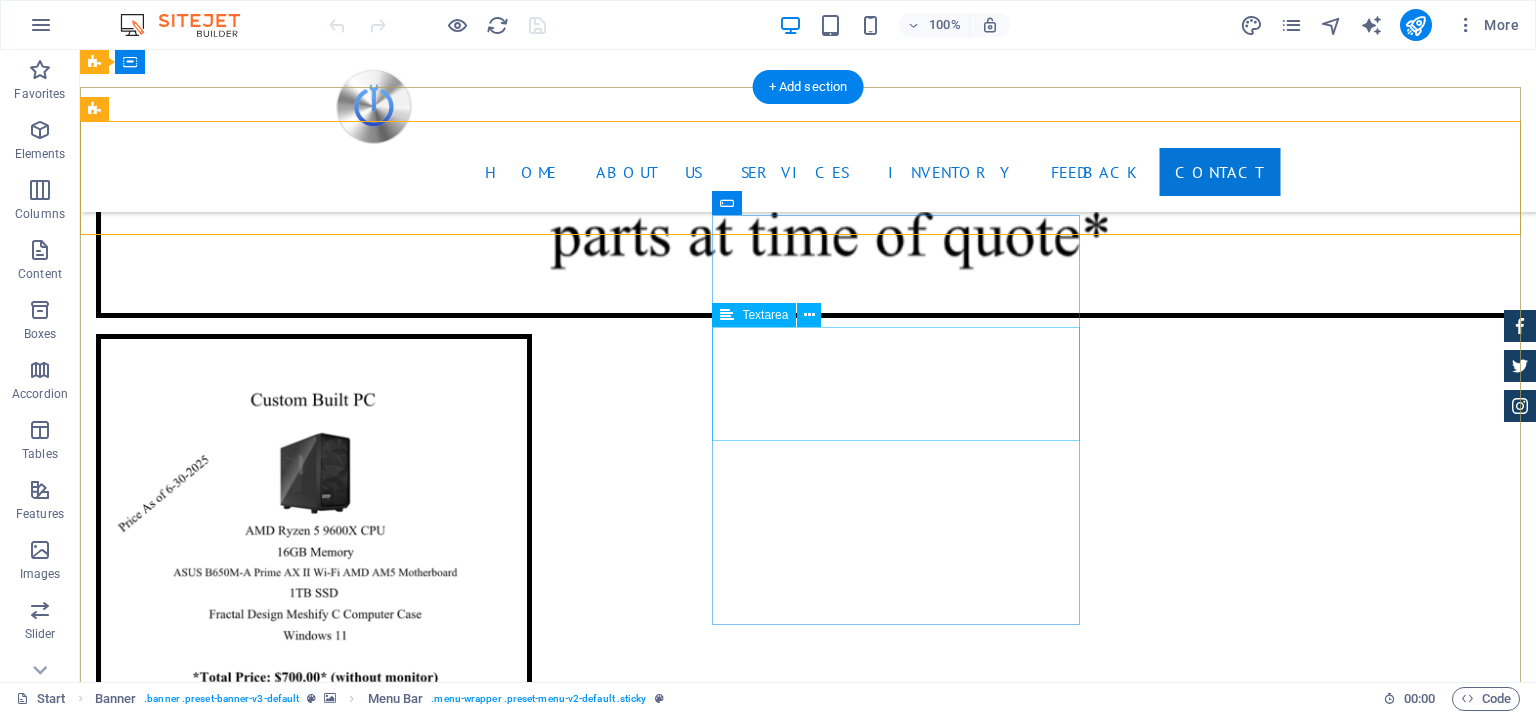 scroll, scrollTop: 5661, scrollLeft: 0, axis: vertical 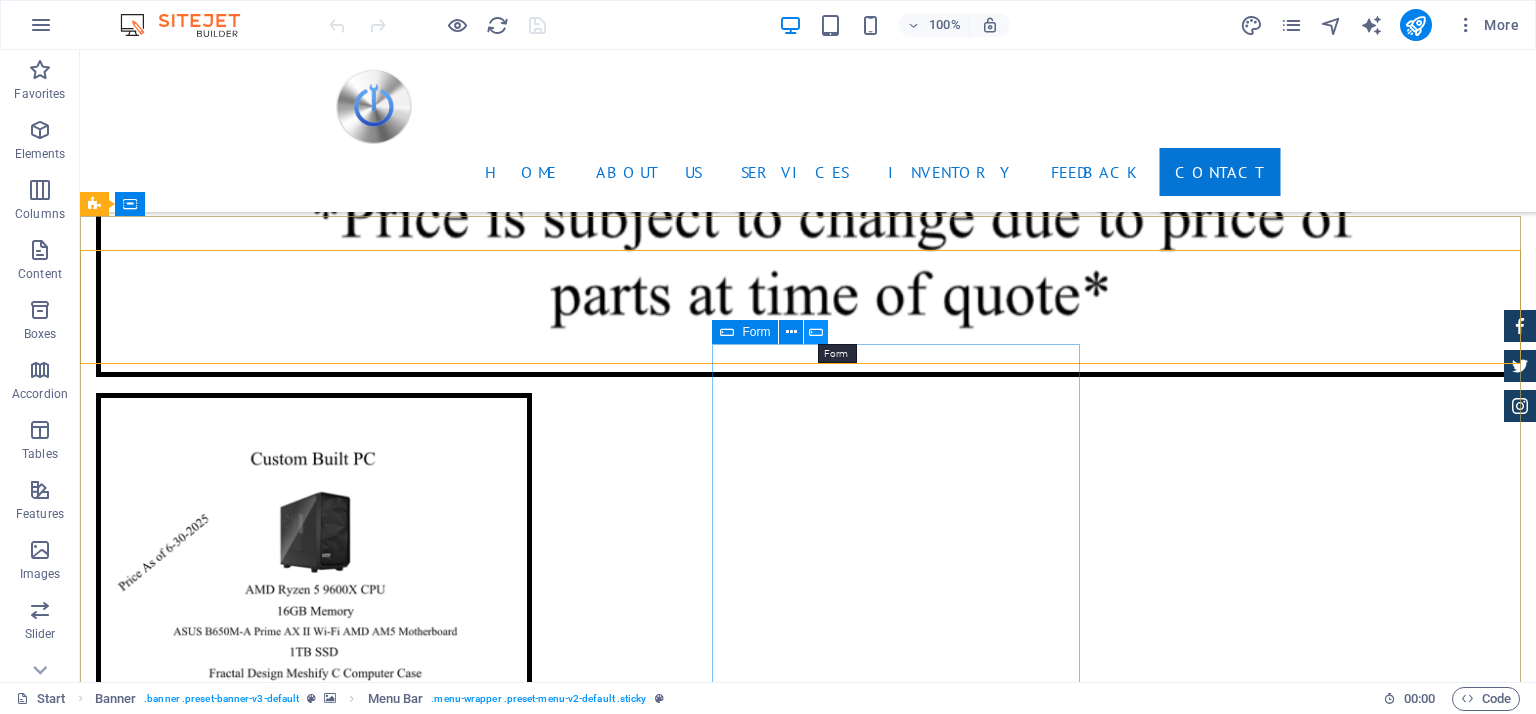 click at bounding box center [816, 332] 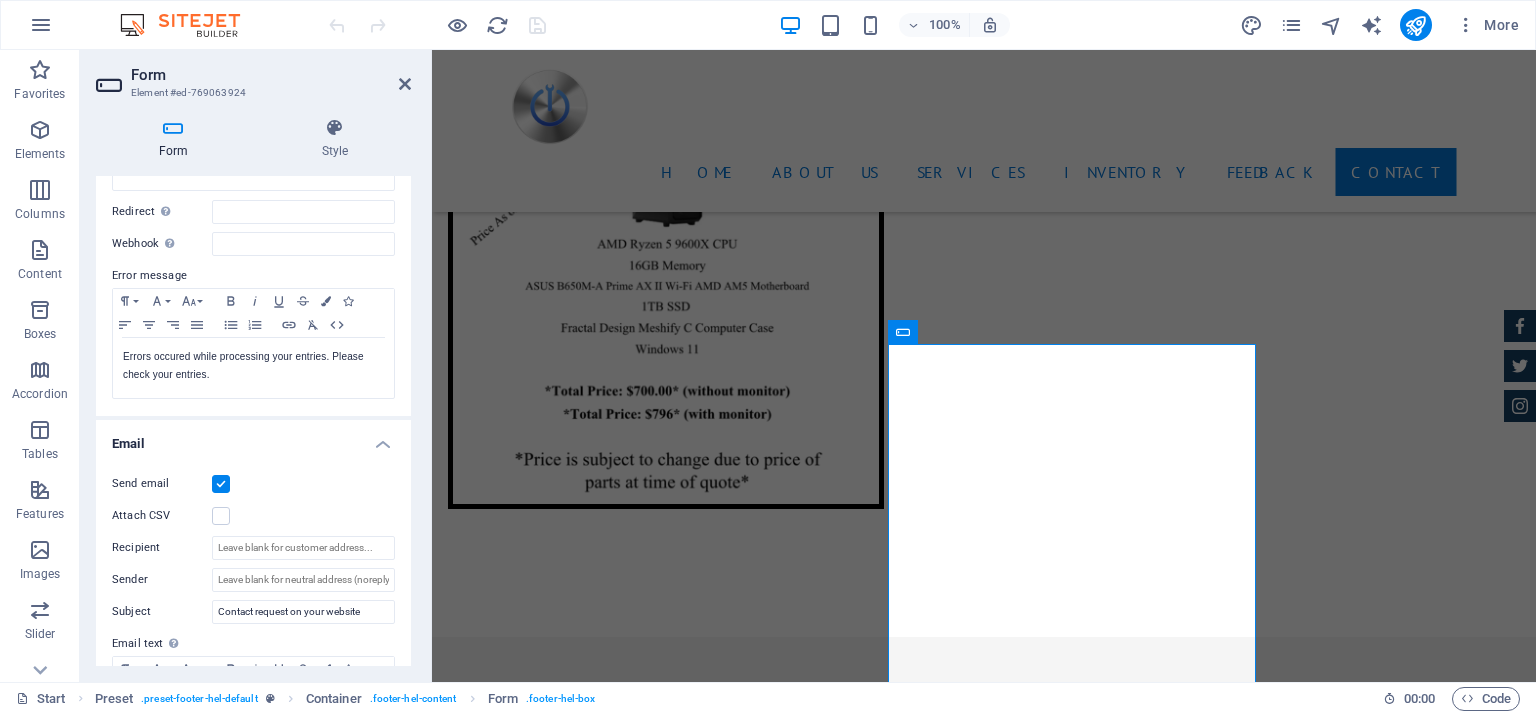 scroll, scrollTop: 300, scrollLeft: 0, axis: vertical 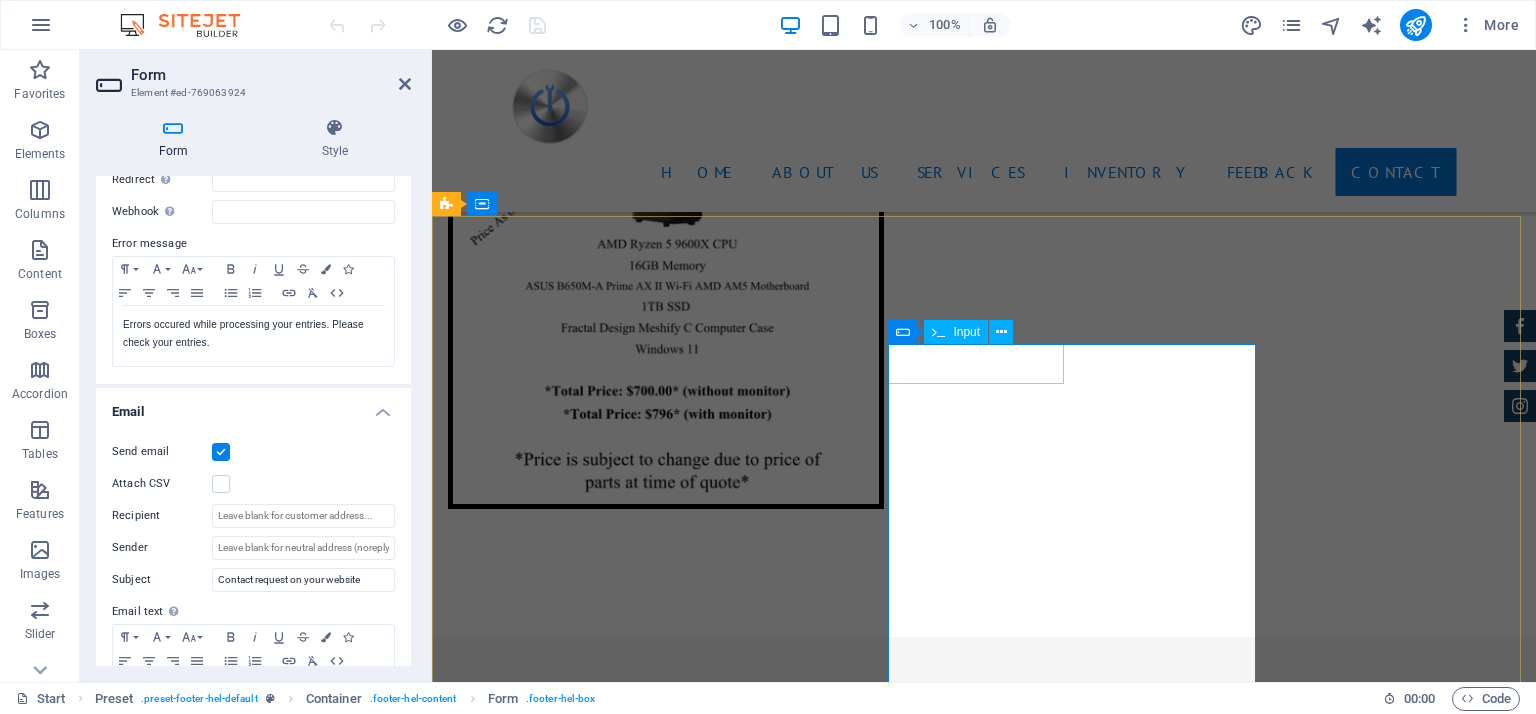 click at bounding box center (557, 4339) 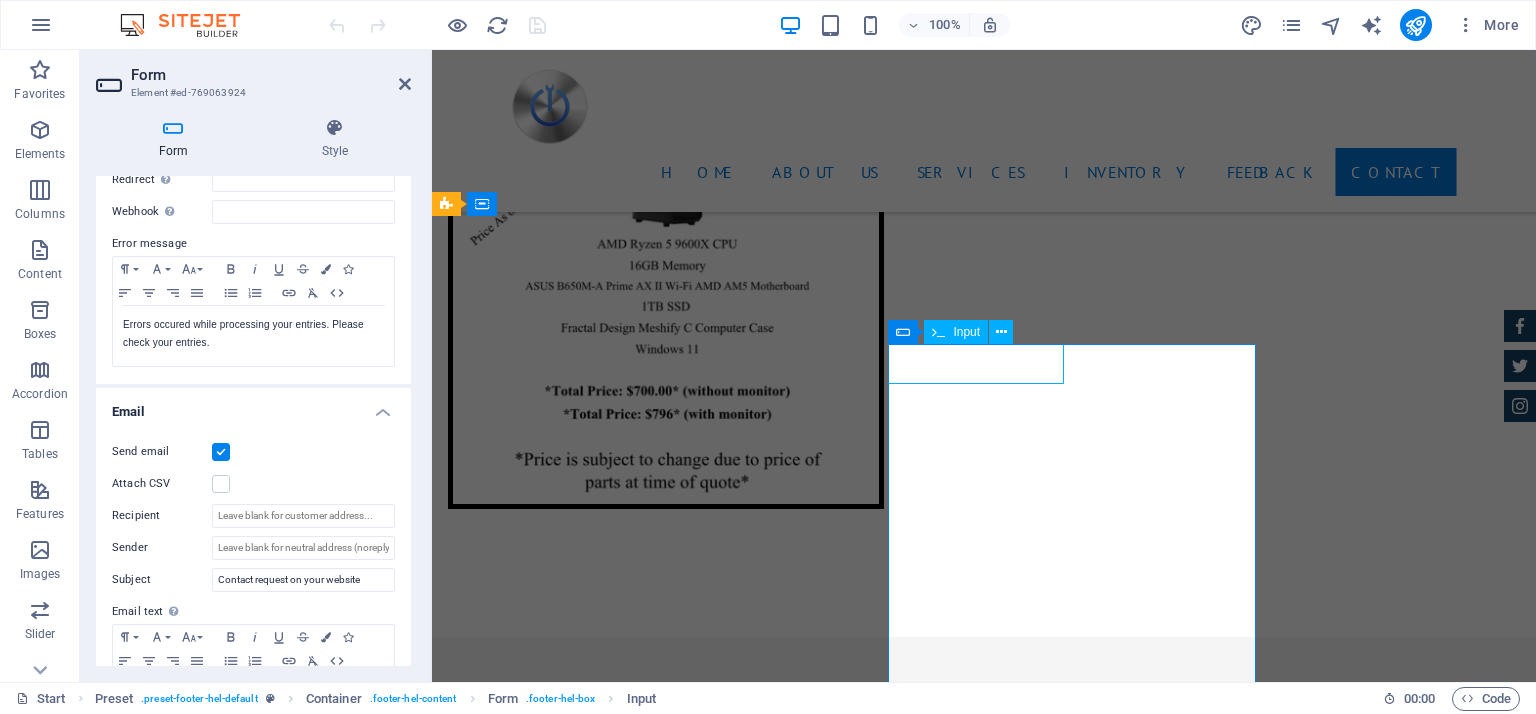 drag, startPoint x: 968, startPoint y: 371, endPoint x: 902, endPoint y: 367, distance: 66.1211 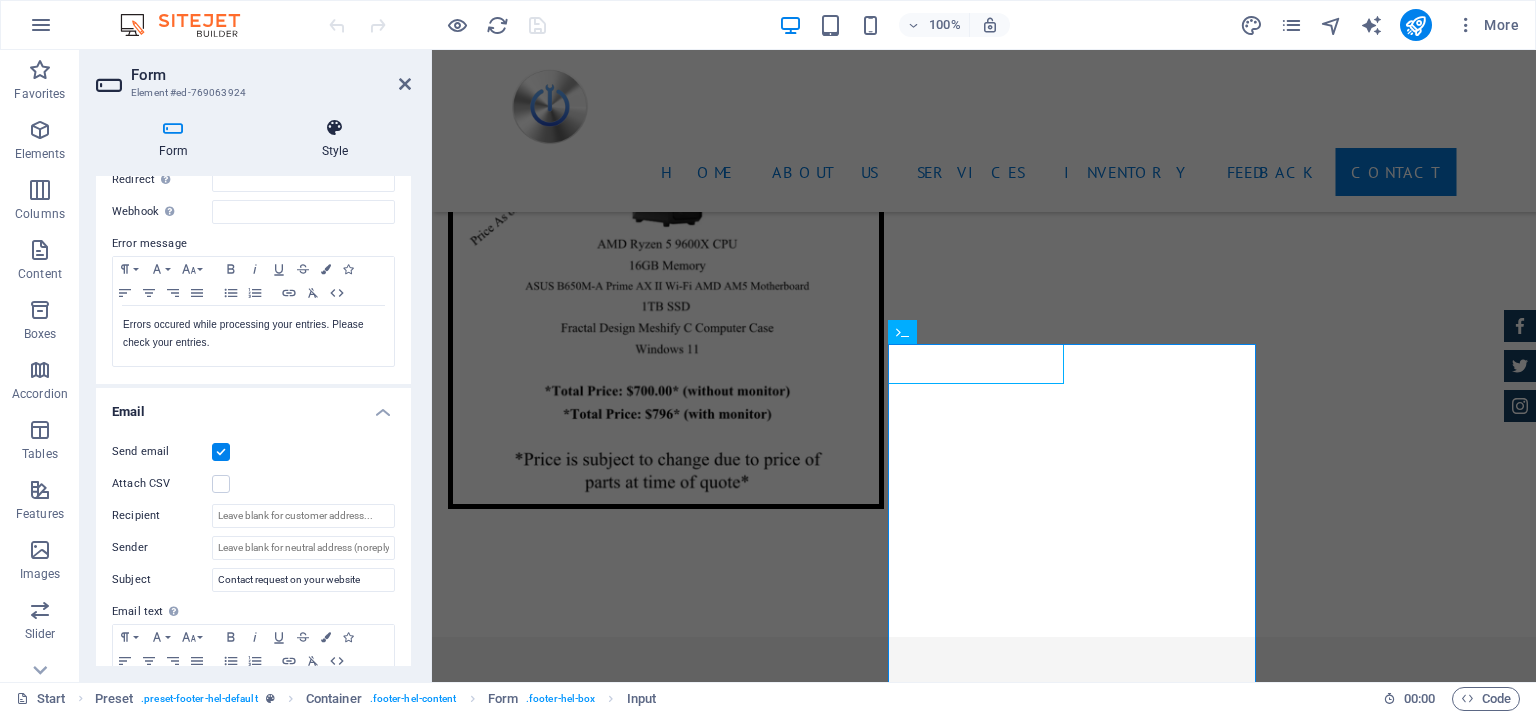 click on "Style" at bounding box center [335, 139] 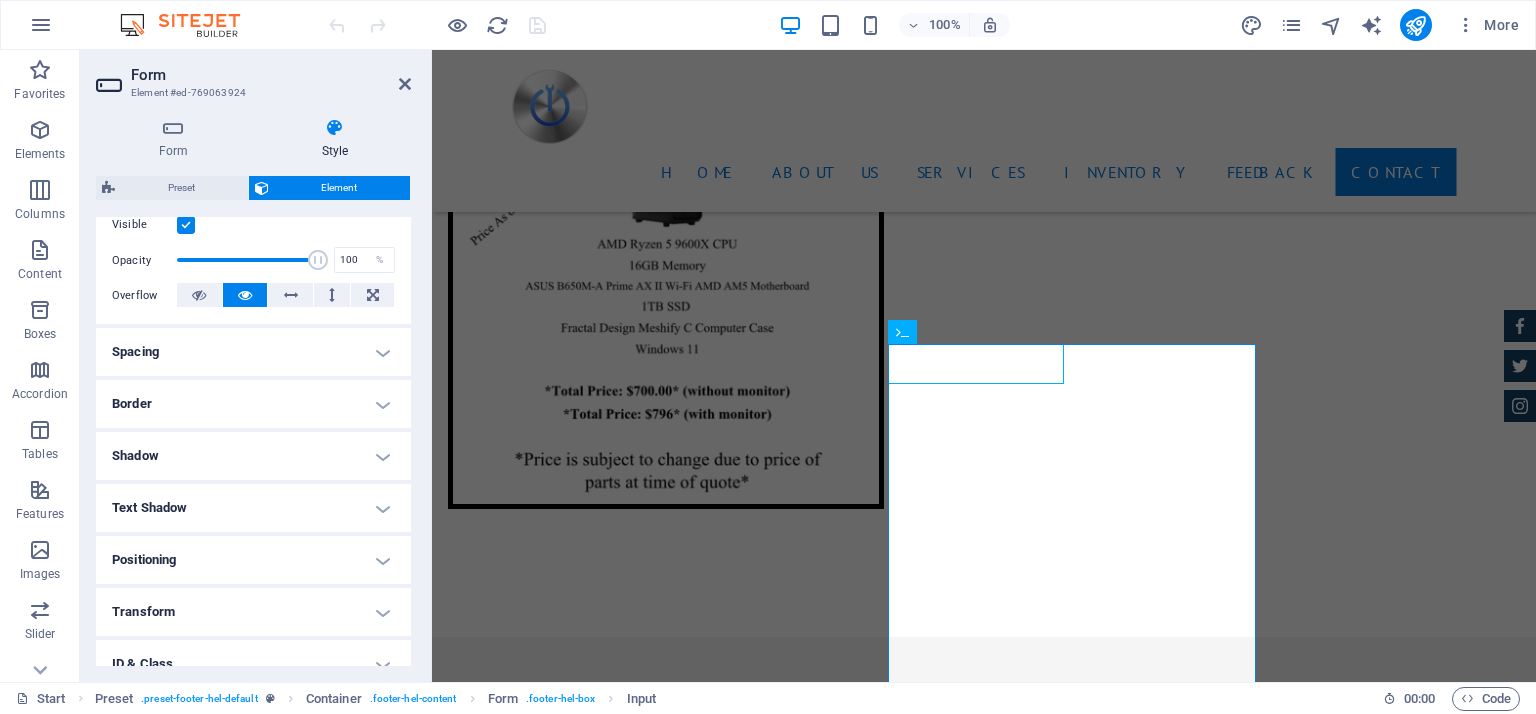 scroll, scrollTop: 296, scrollLeft: 0, axis: vertical 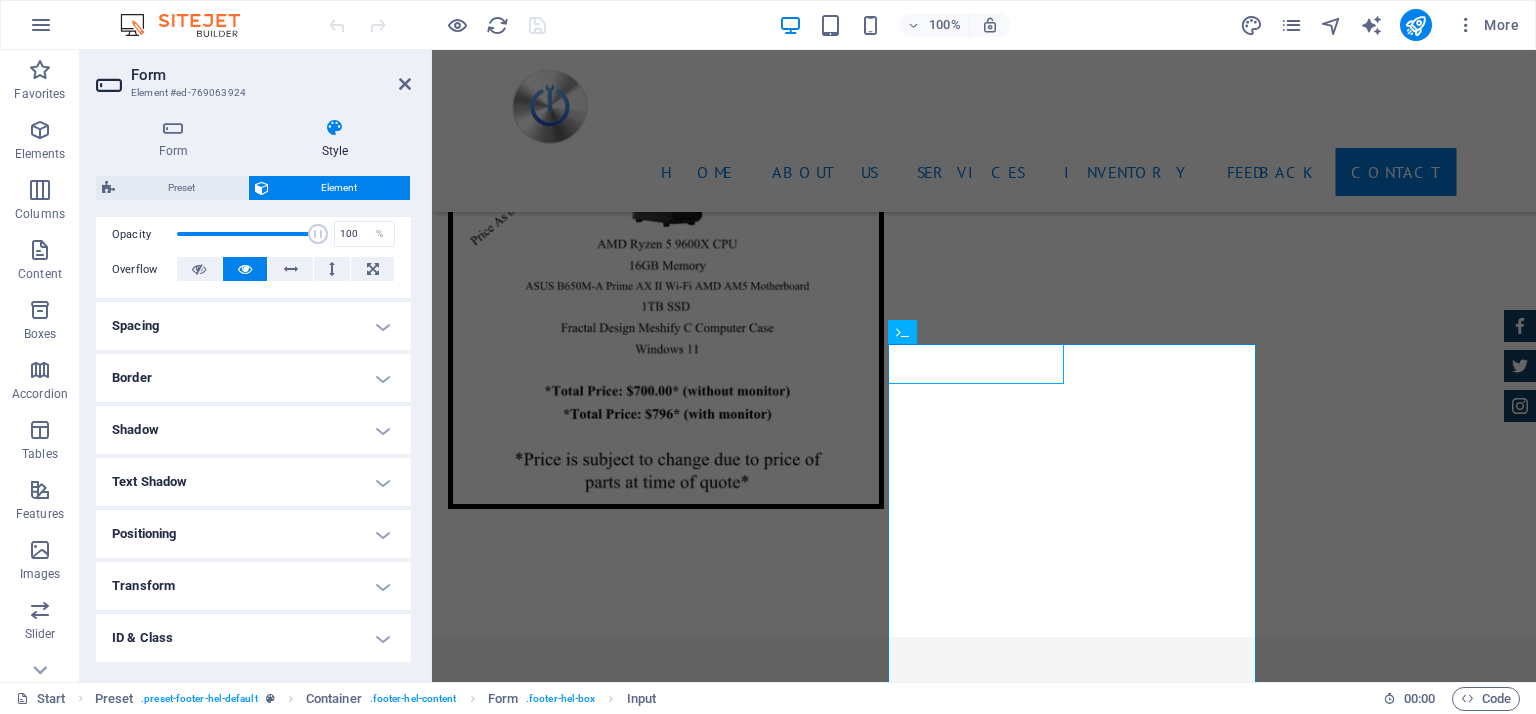 click on "Text Shadow" at bounding box center [253, 482] 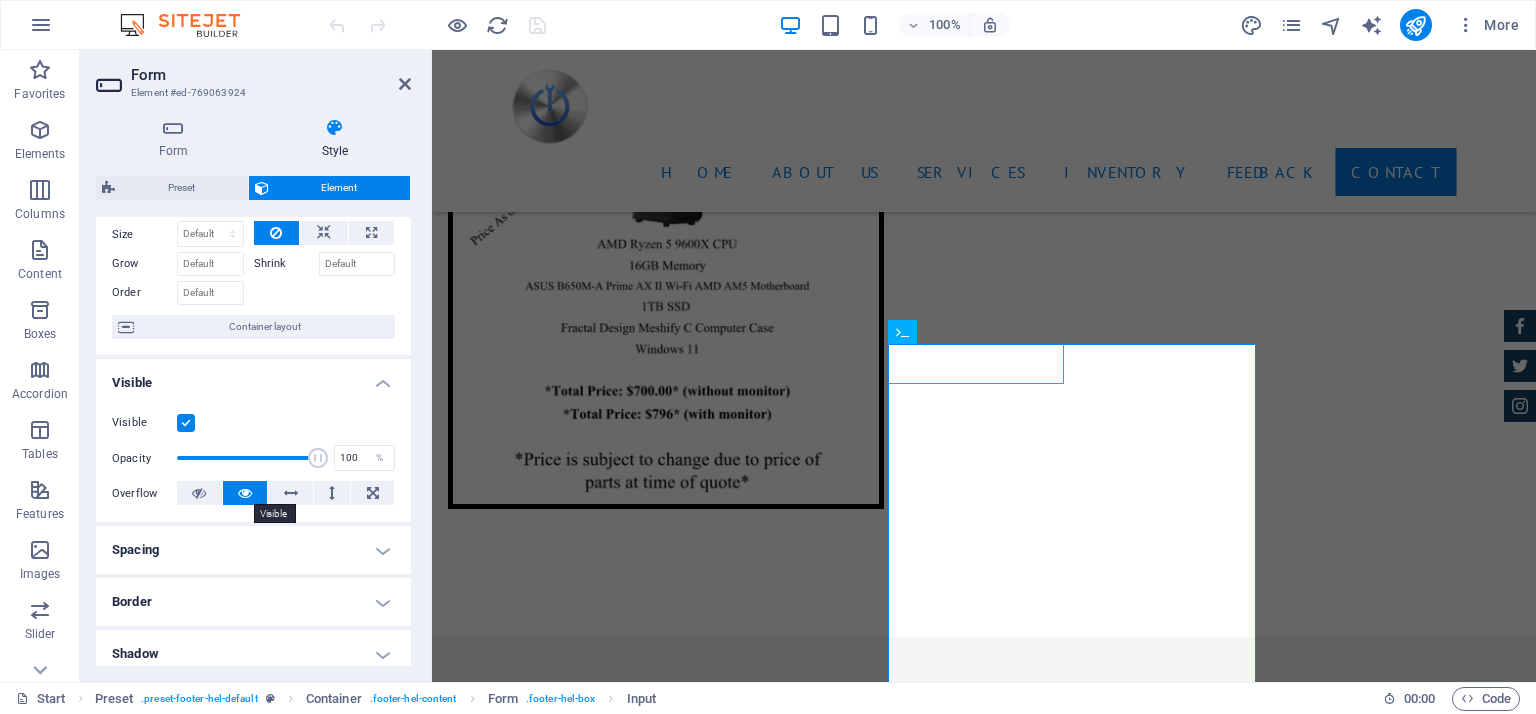 scroll, scrollTop: 0, scrollLeft: 0, axis: both 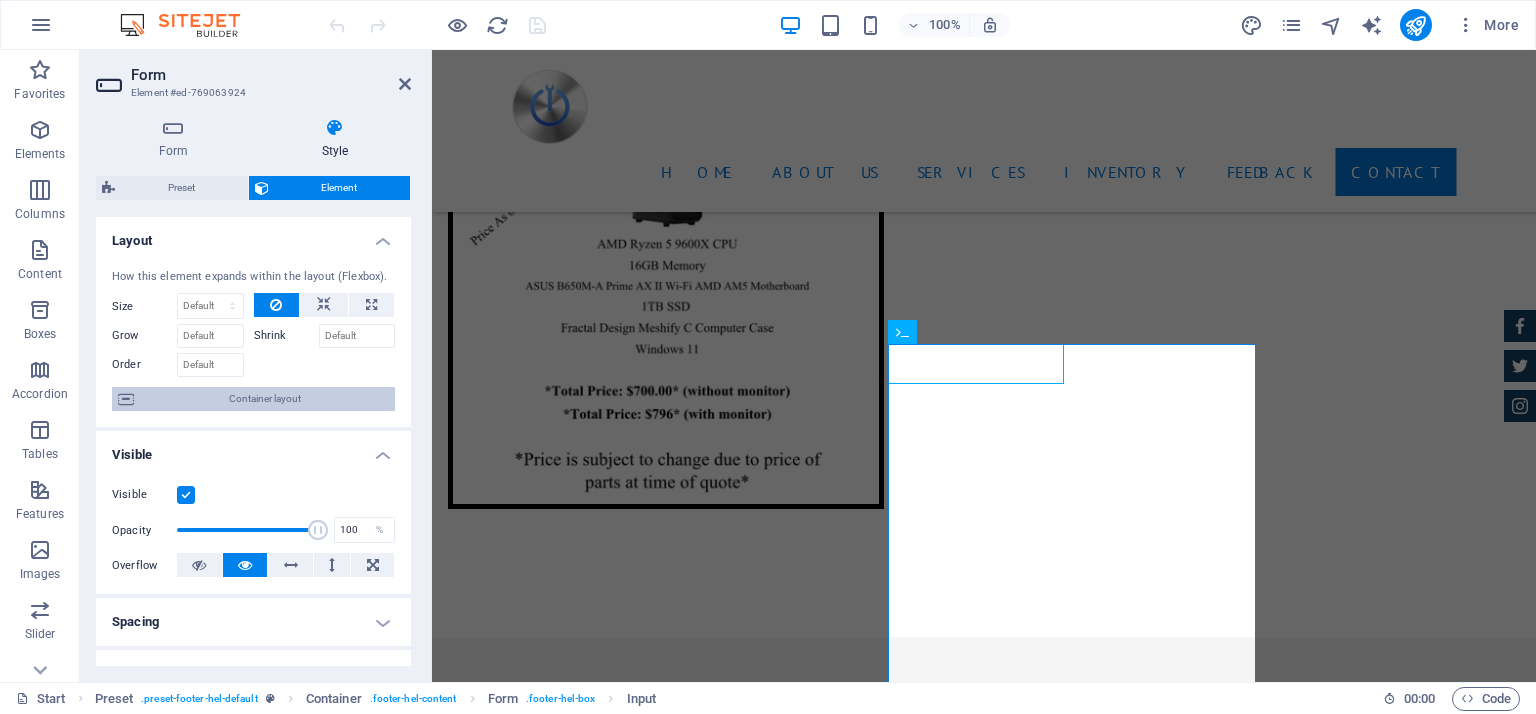 click on "Container layout" at bounding box center (264, 399) 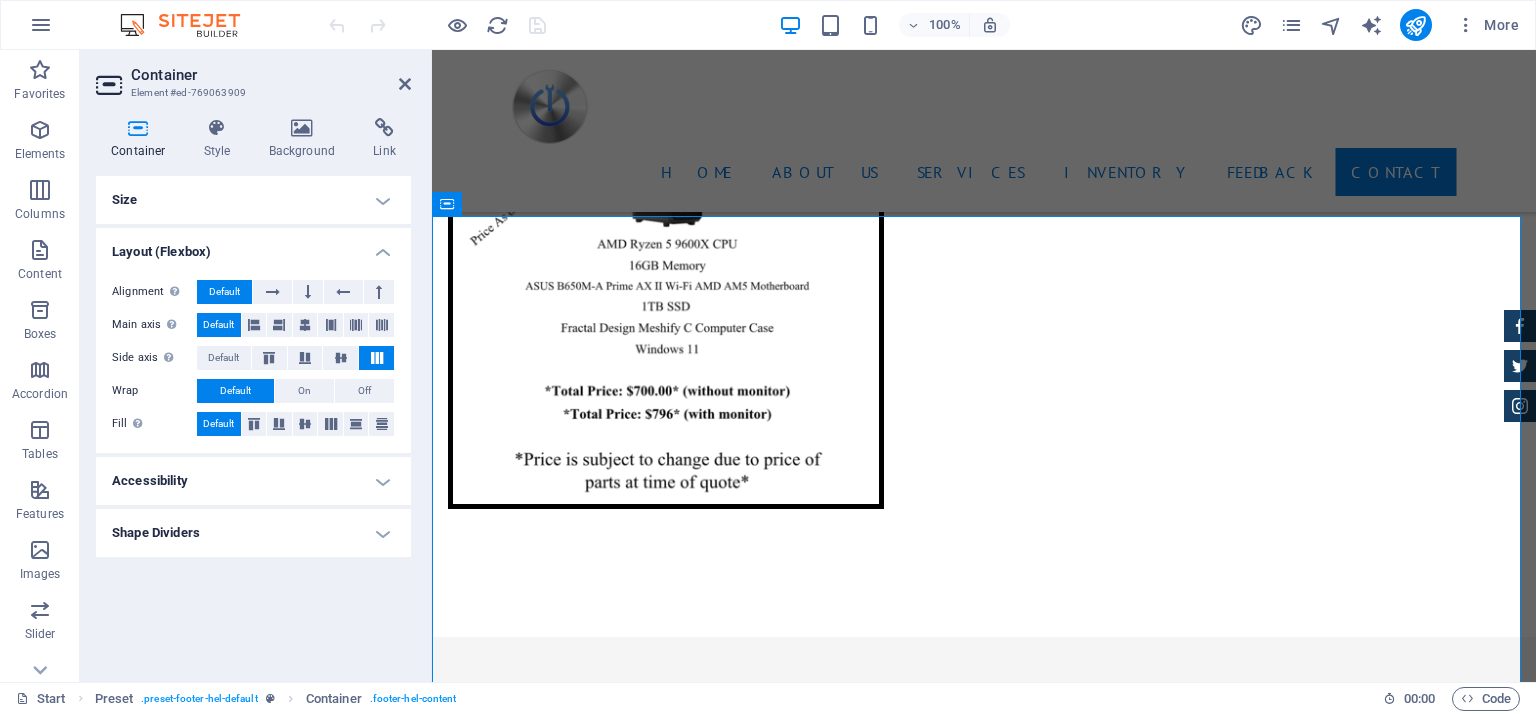 click on "Size" at bounding box center [253, 200] 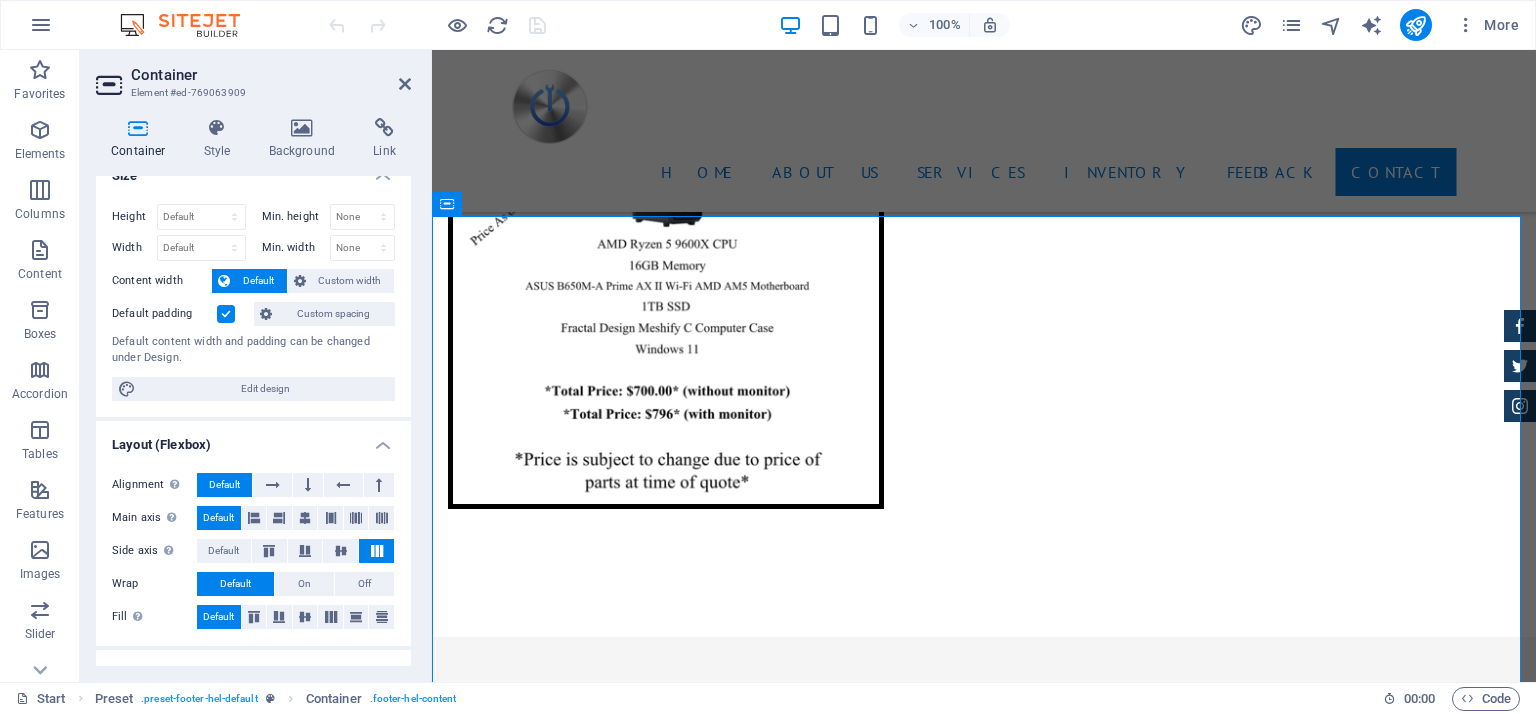 scroll, scrollTop: 7, scrollLeft: 0, axis: vertical 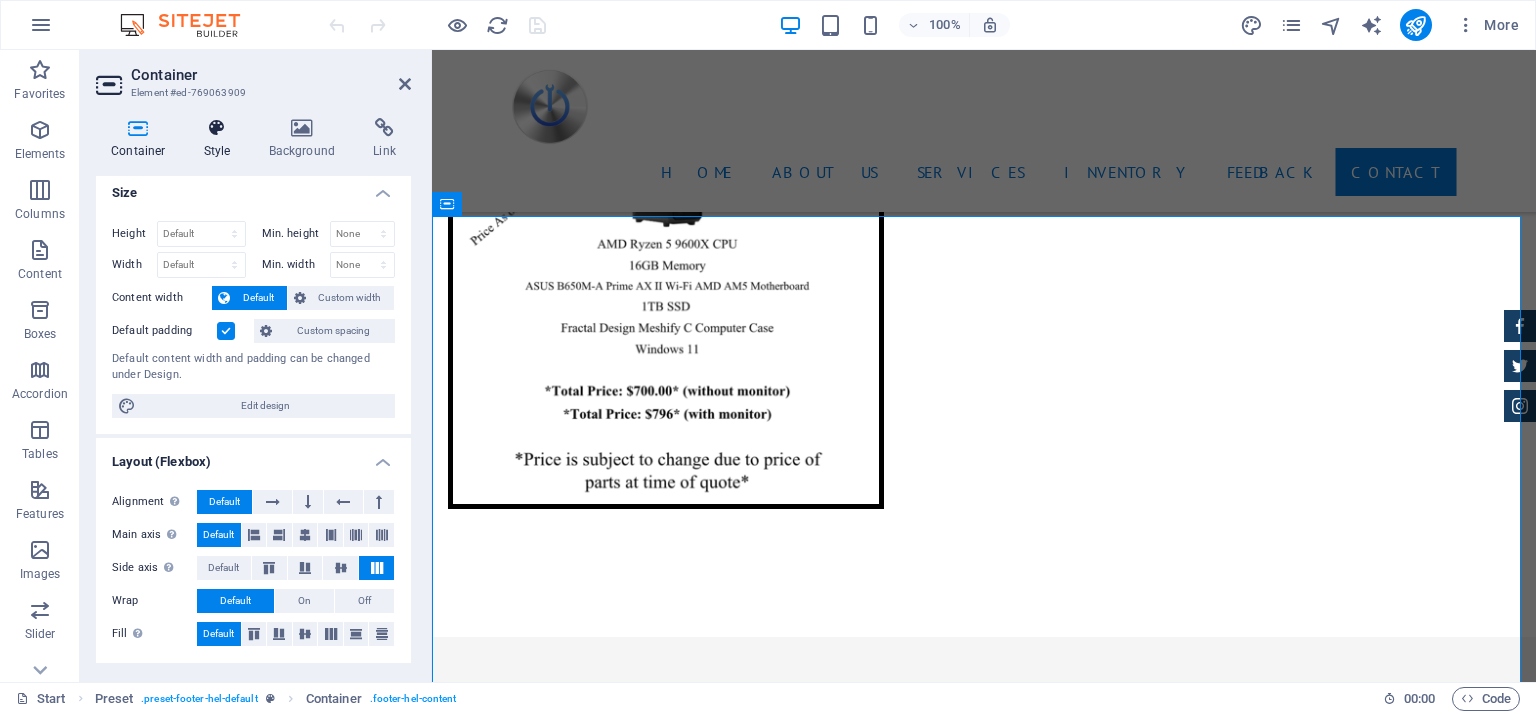 click on "Style" at bounding box center [221, 139] 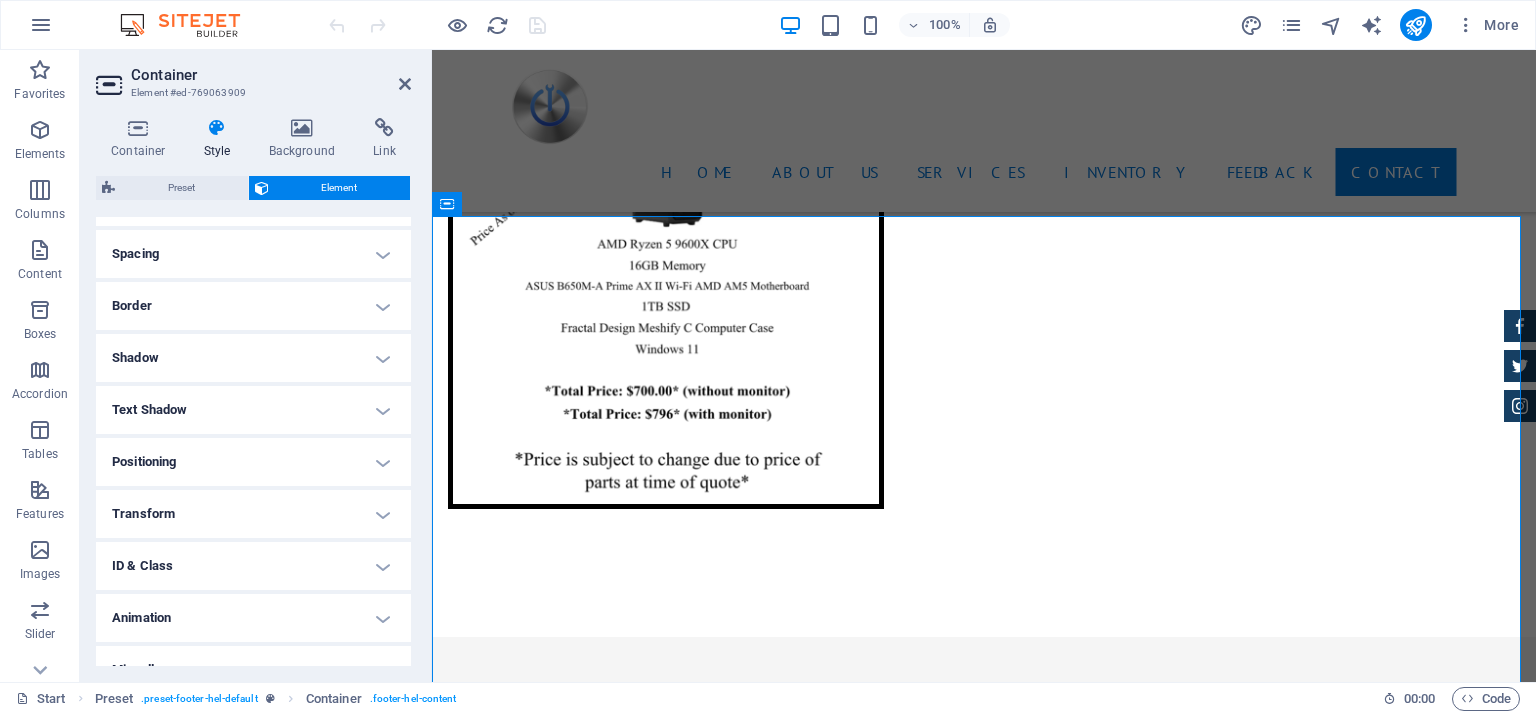 scroll, scrollTop: 396, scrollLeft: 0, axis: vertical 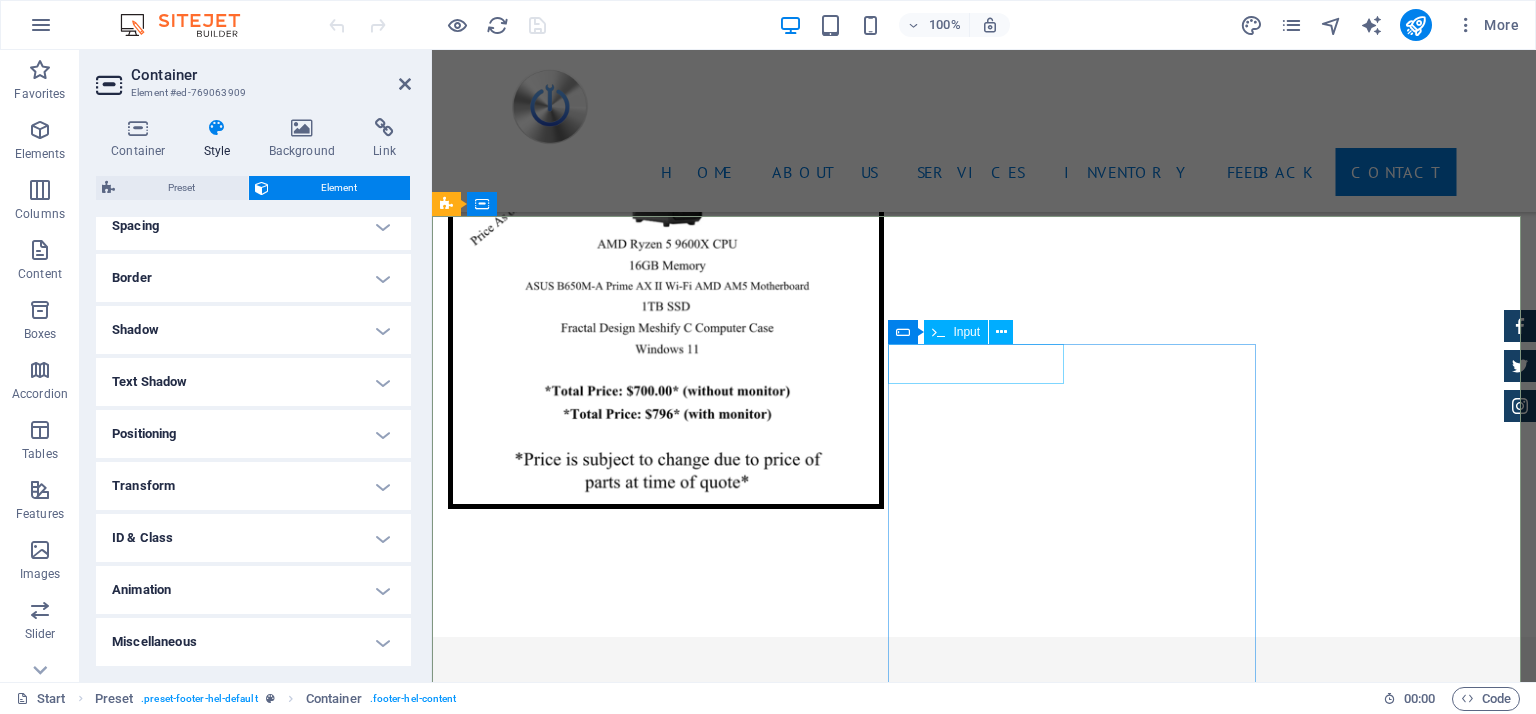 click at bounding box center [557, 4339] 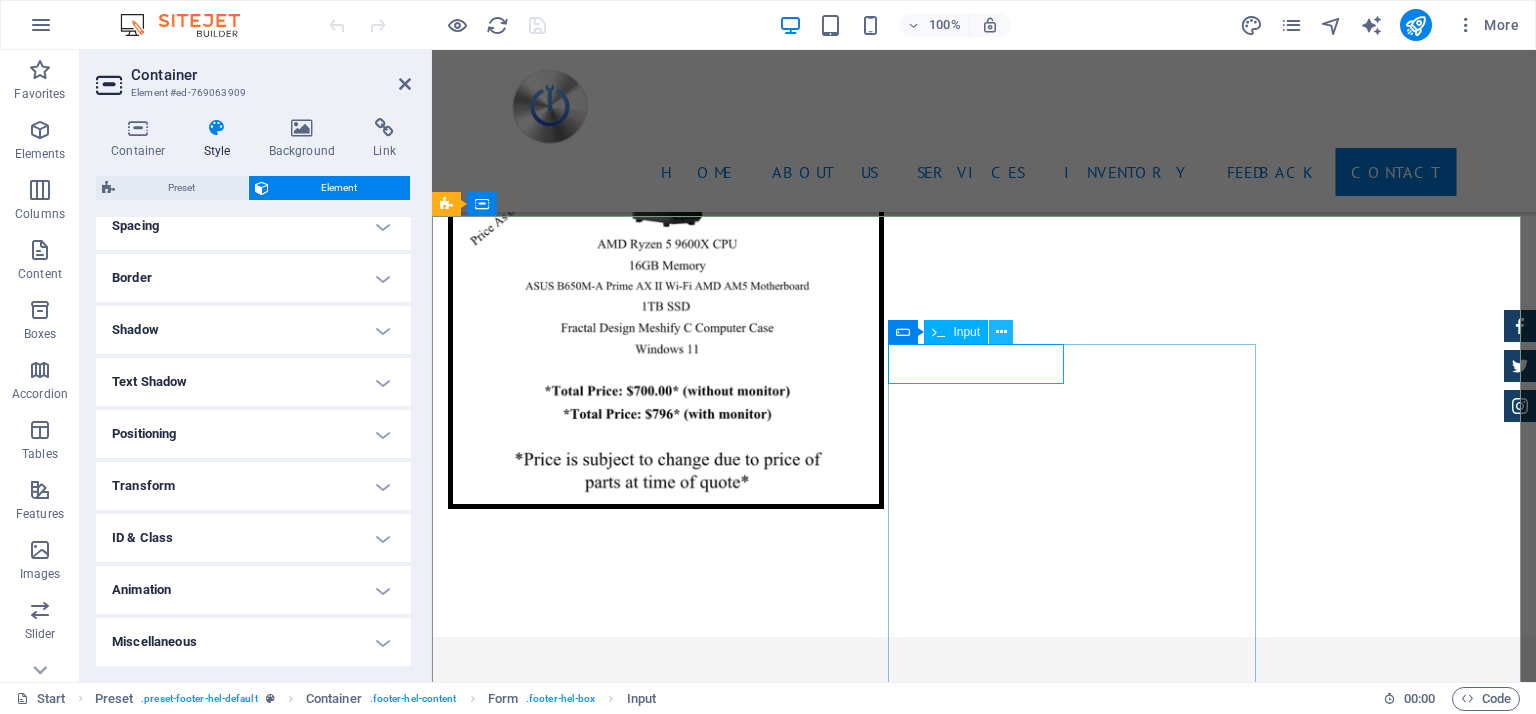 click at bounding box center (1001, 332) 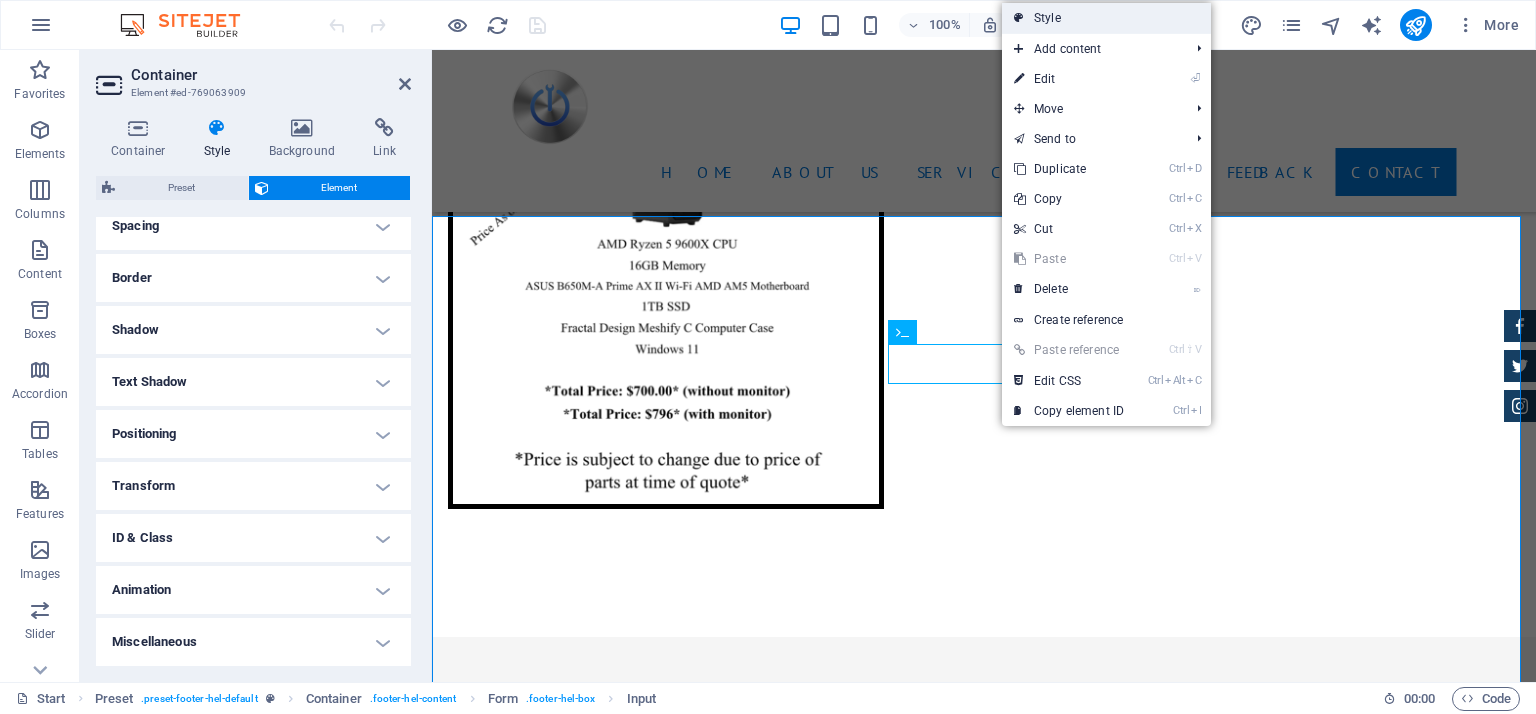 click on "Style" at bounding box center [1106, 18] 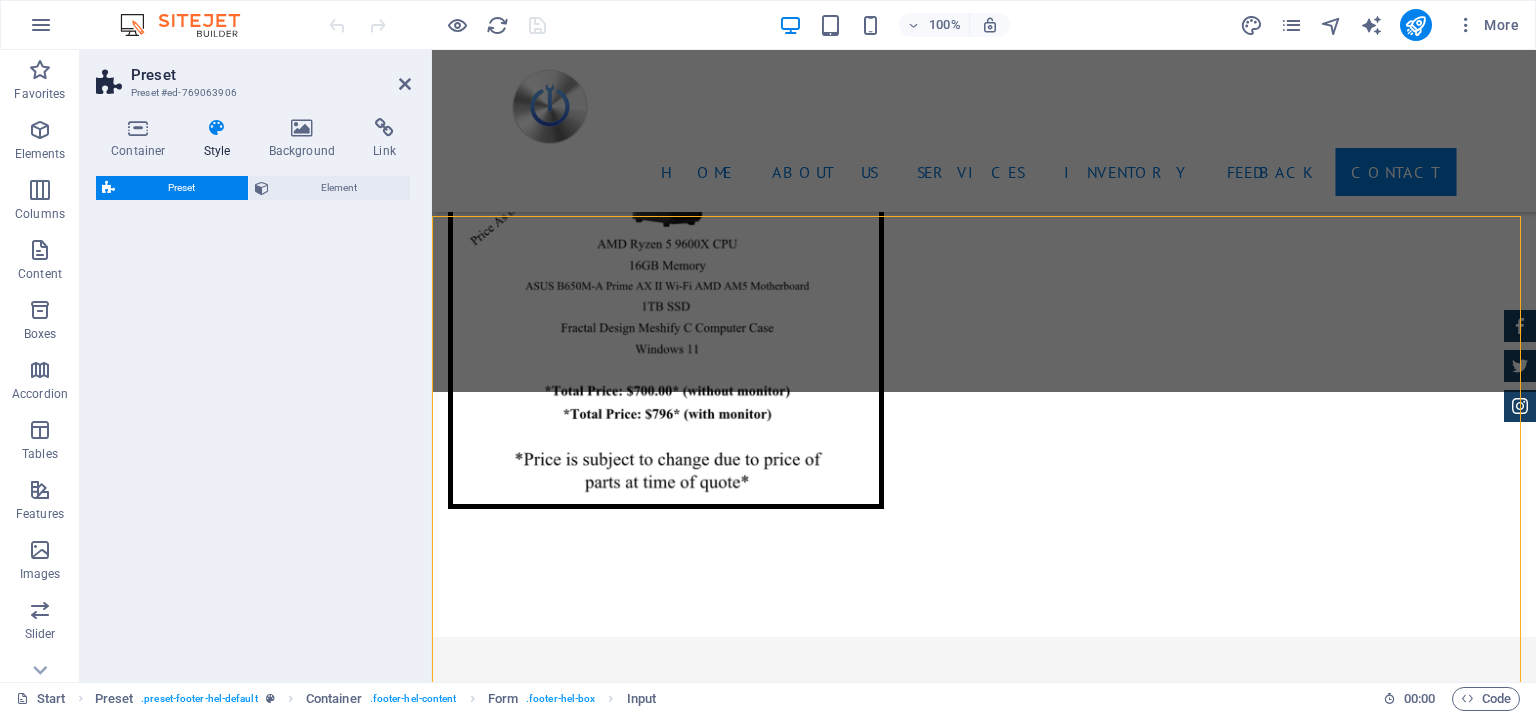 select on "px" 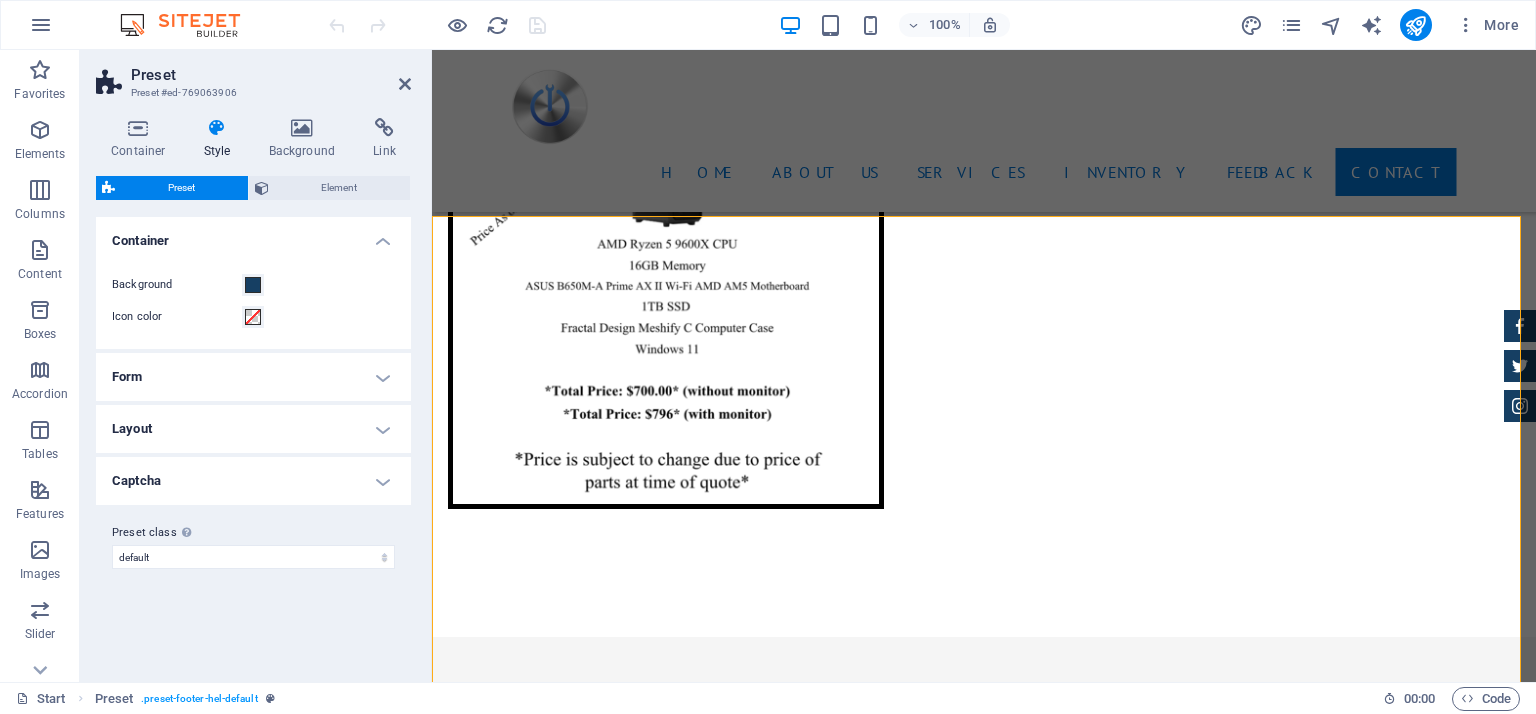 click on "Form" at bounding box center [253, 377] 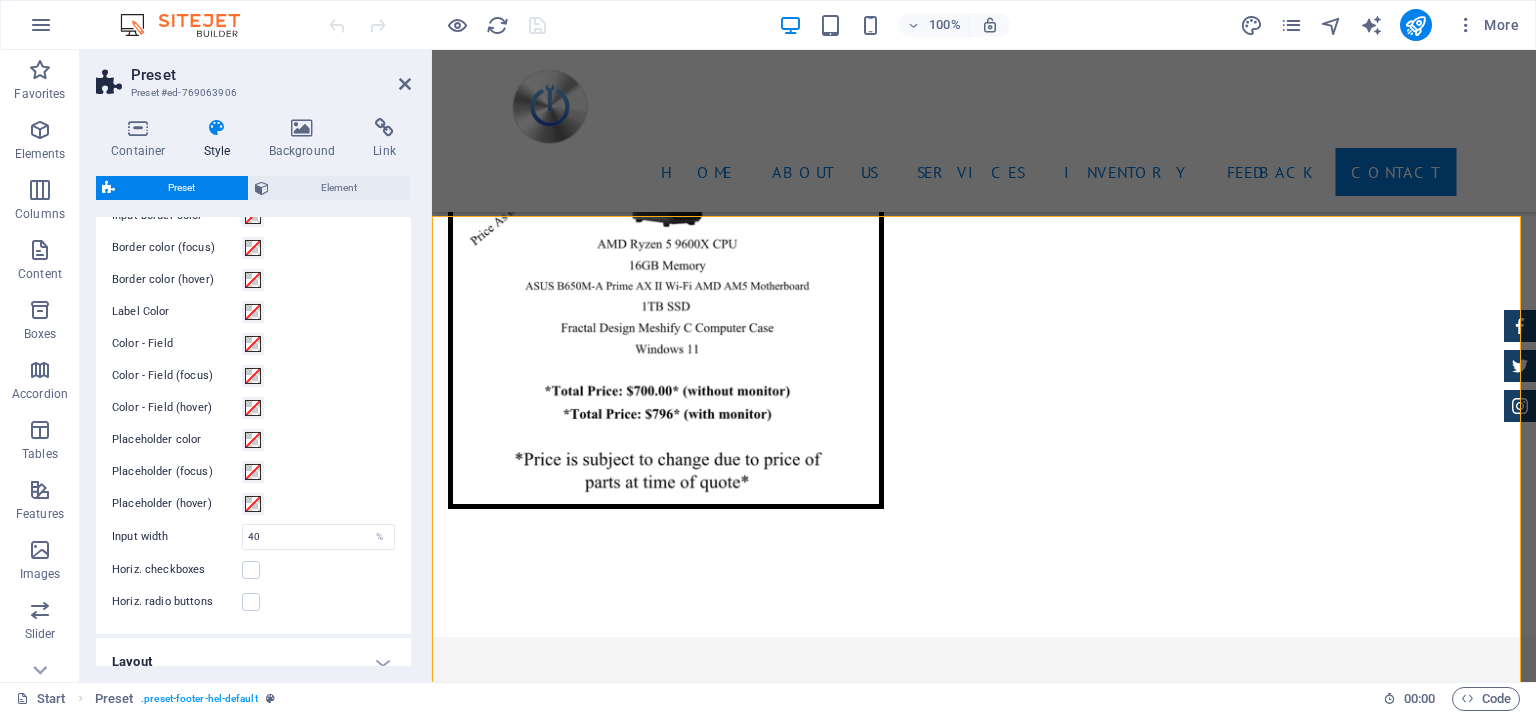 scroll, scrollTop: 600, scrollLeft: 0, axis: vertical 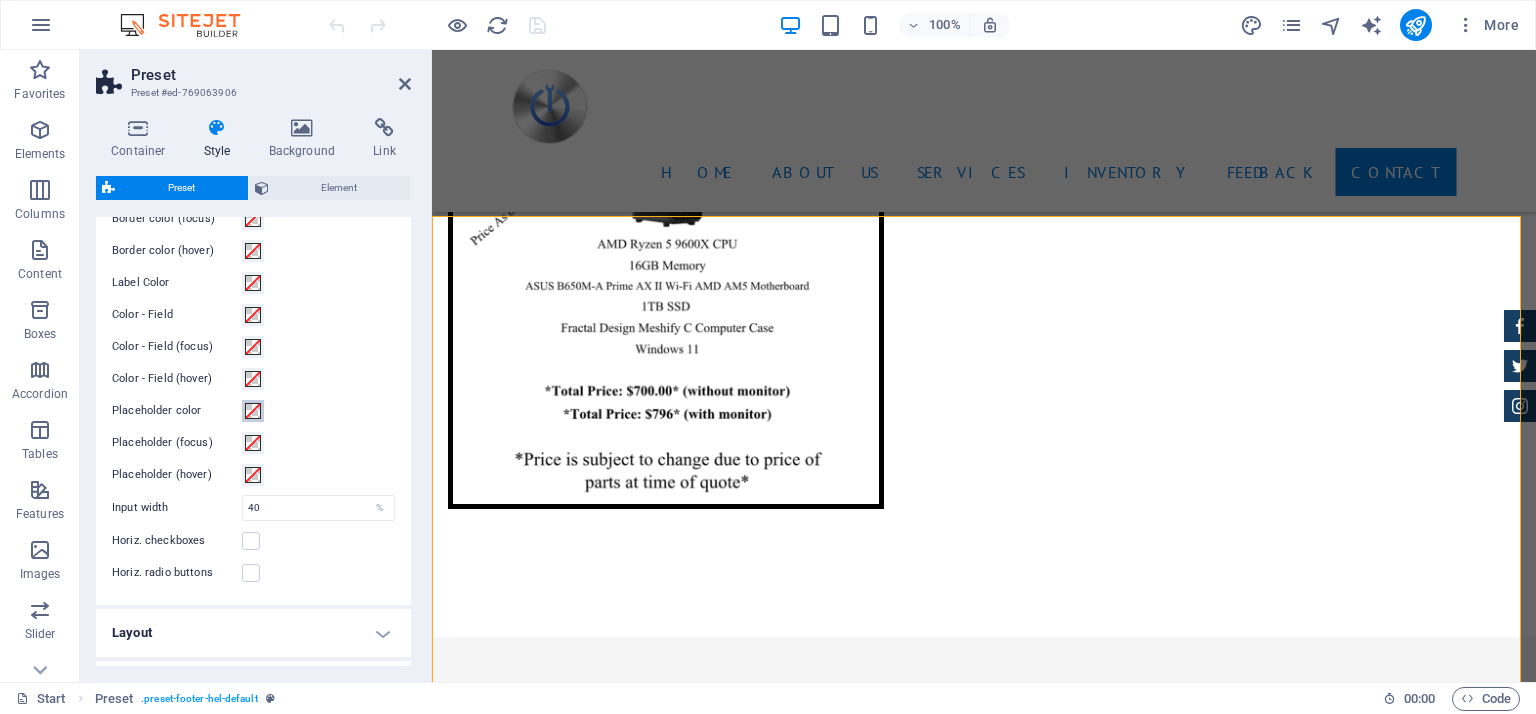 click at bounding box center (253, 411) 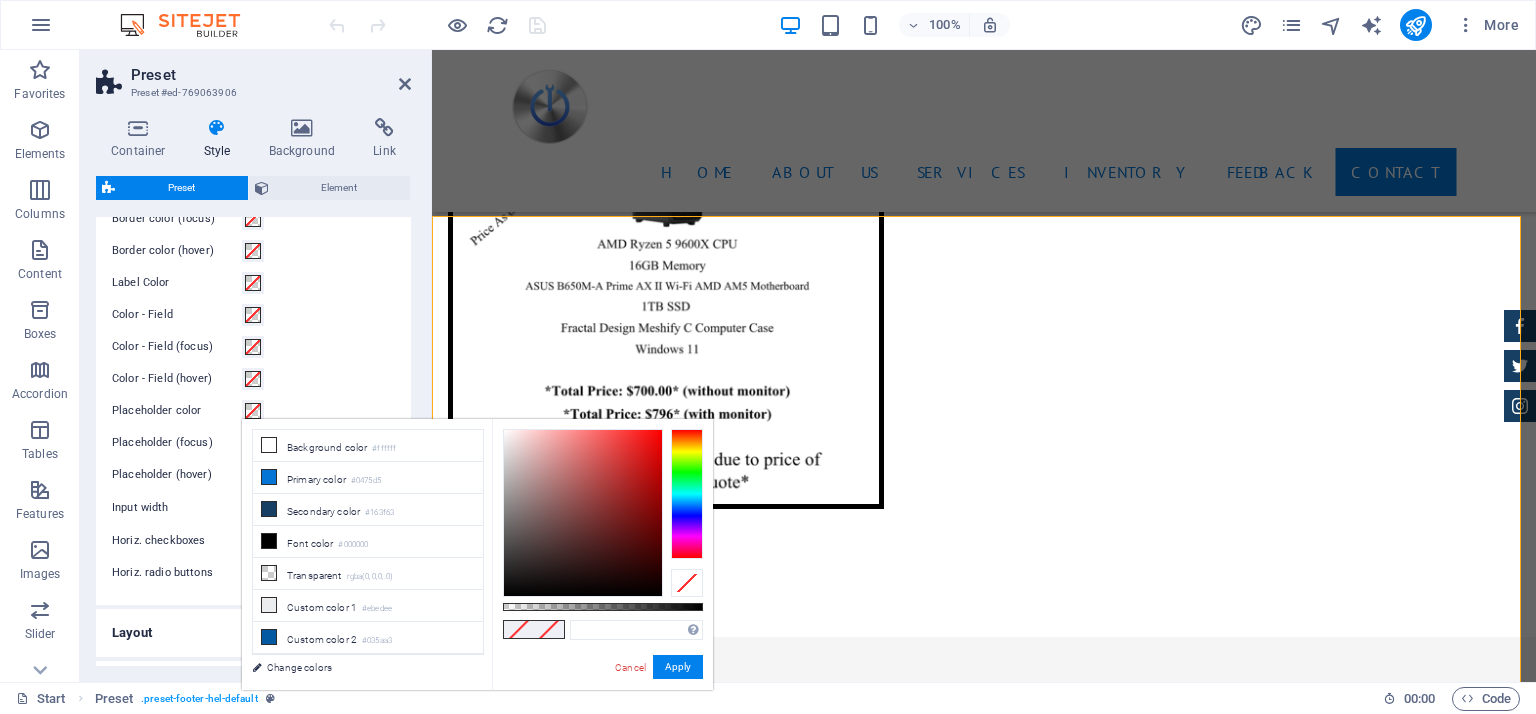 click at bounding box center [253, 411] 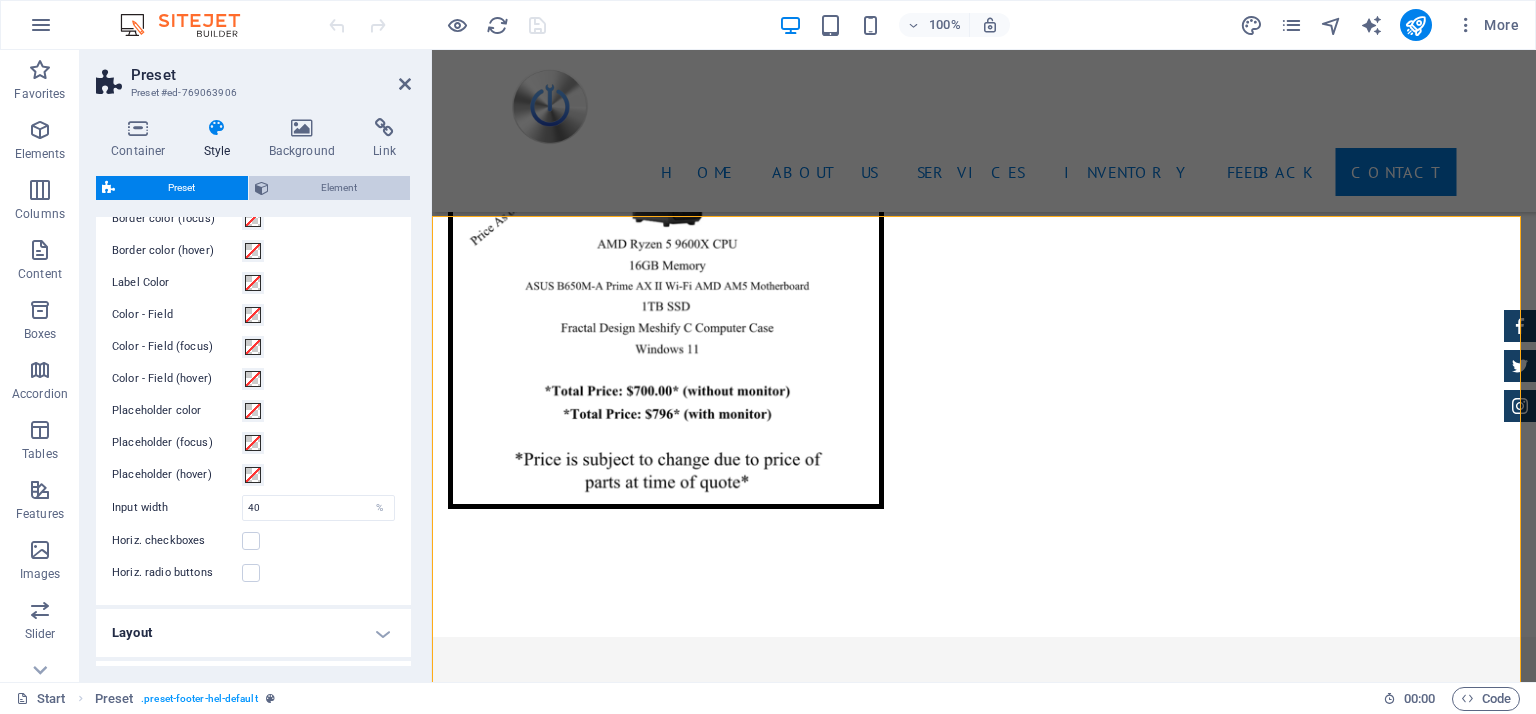 click on "Element" at bounding box center [340, 188] 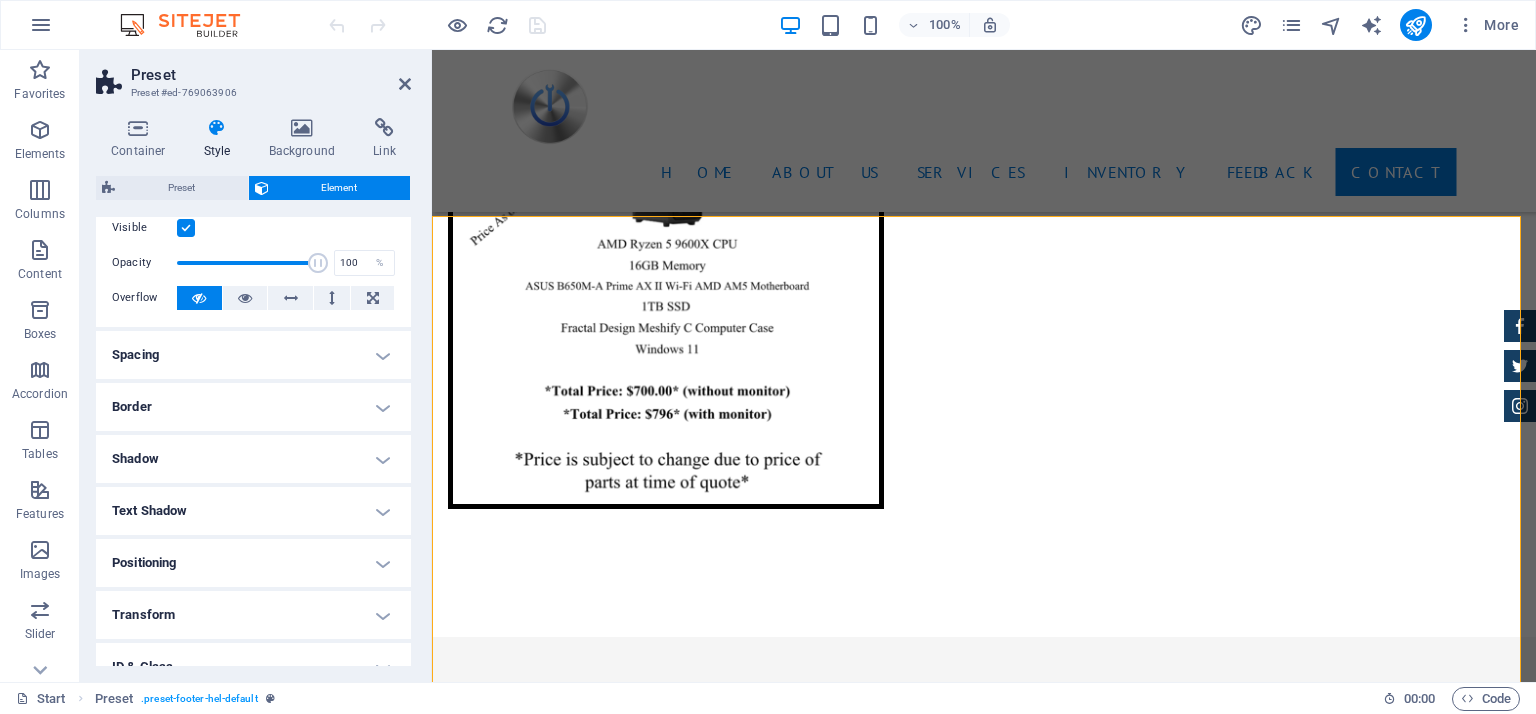 scroll, scrollTop: 0, scrollLeft: 0, axis: both 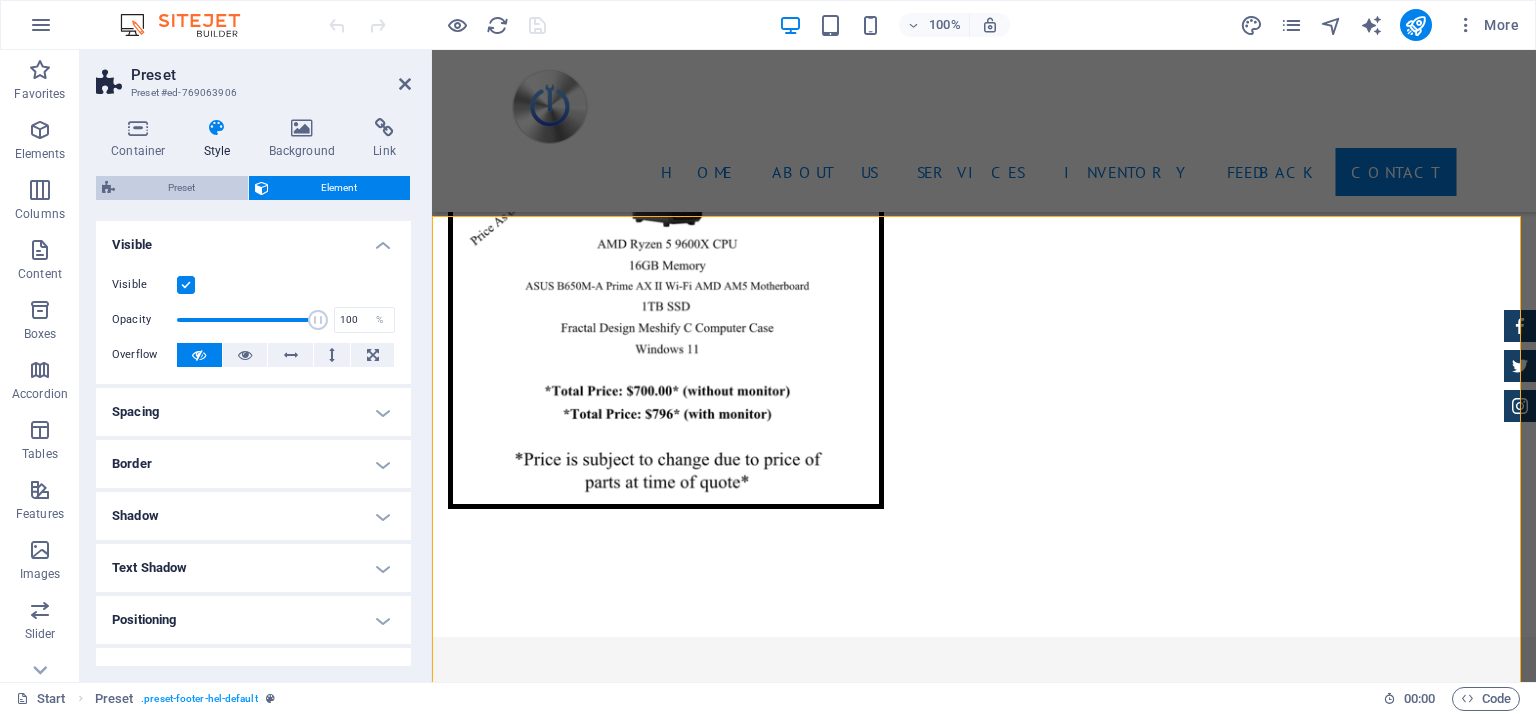 click on "Preset" at bounding box center (181, 188) 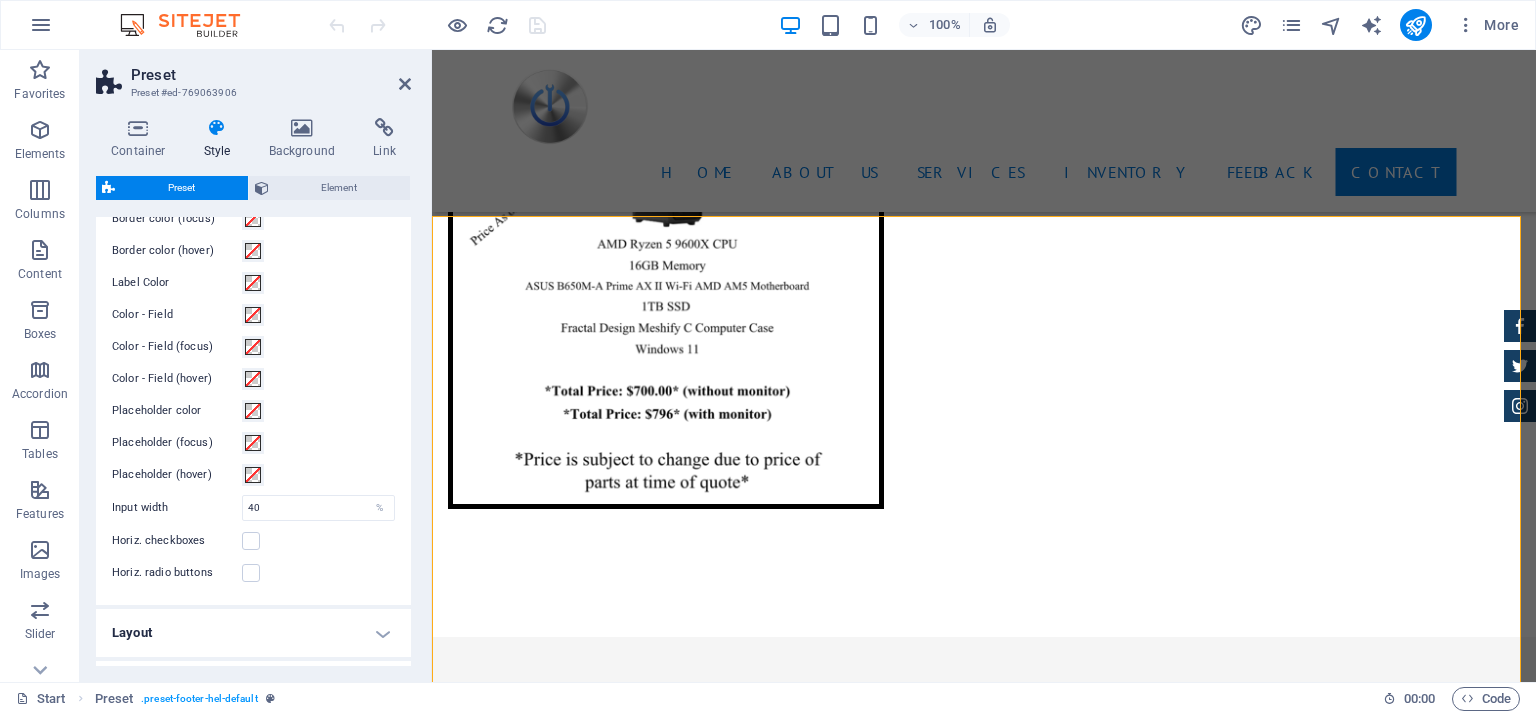 scroll, scrollTop: 720, scrollLeft: 0, axis: vertical 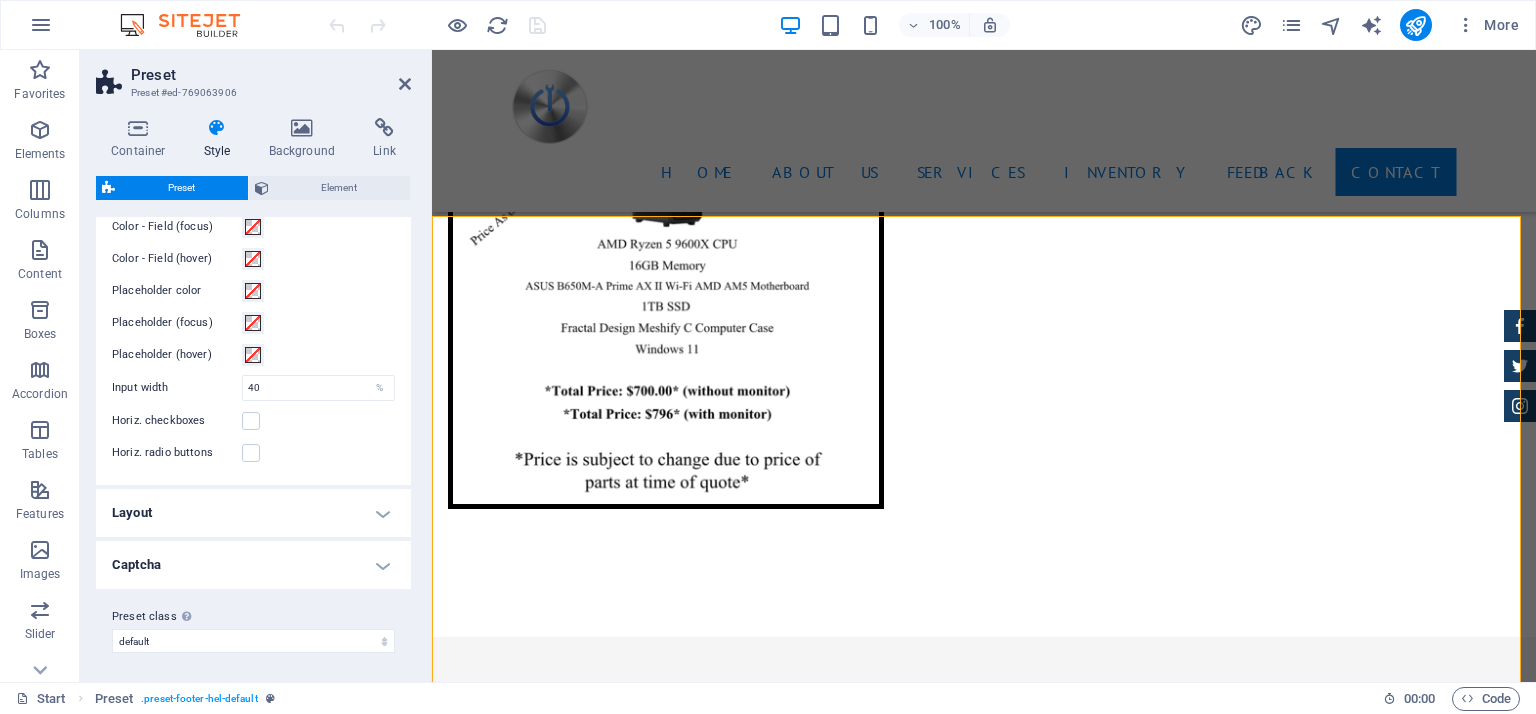 click on "Layout" at bounding box center (253, 513) 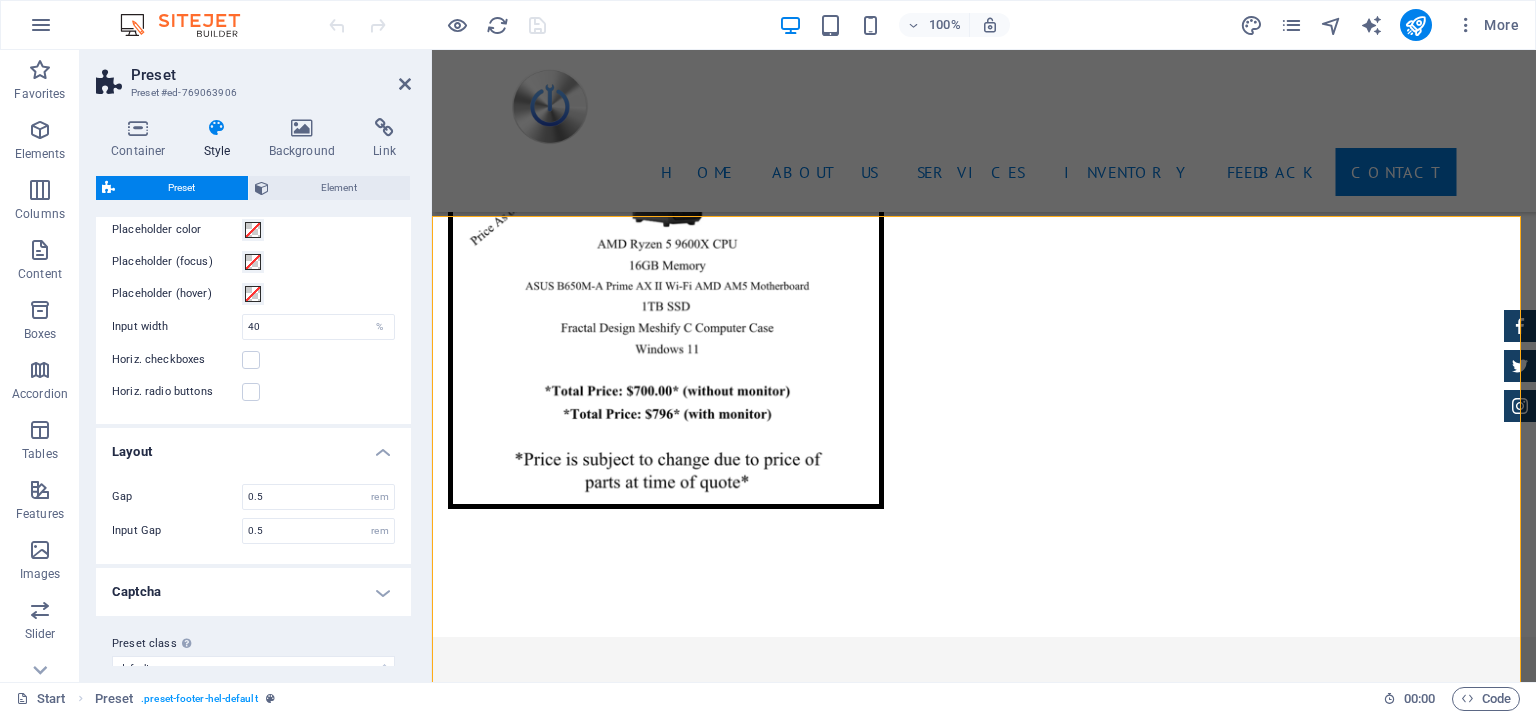scroll, scrollTop: 807, scrollLeft: 0, axis: vertical 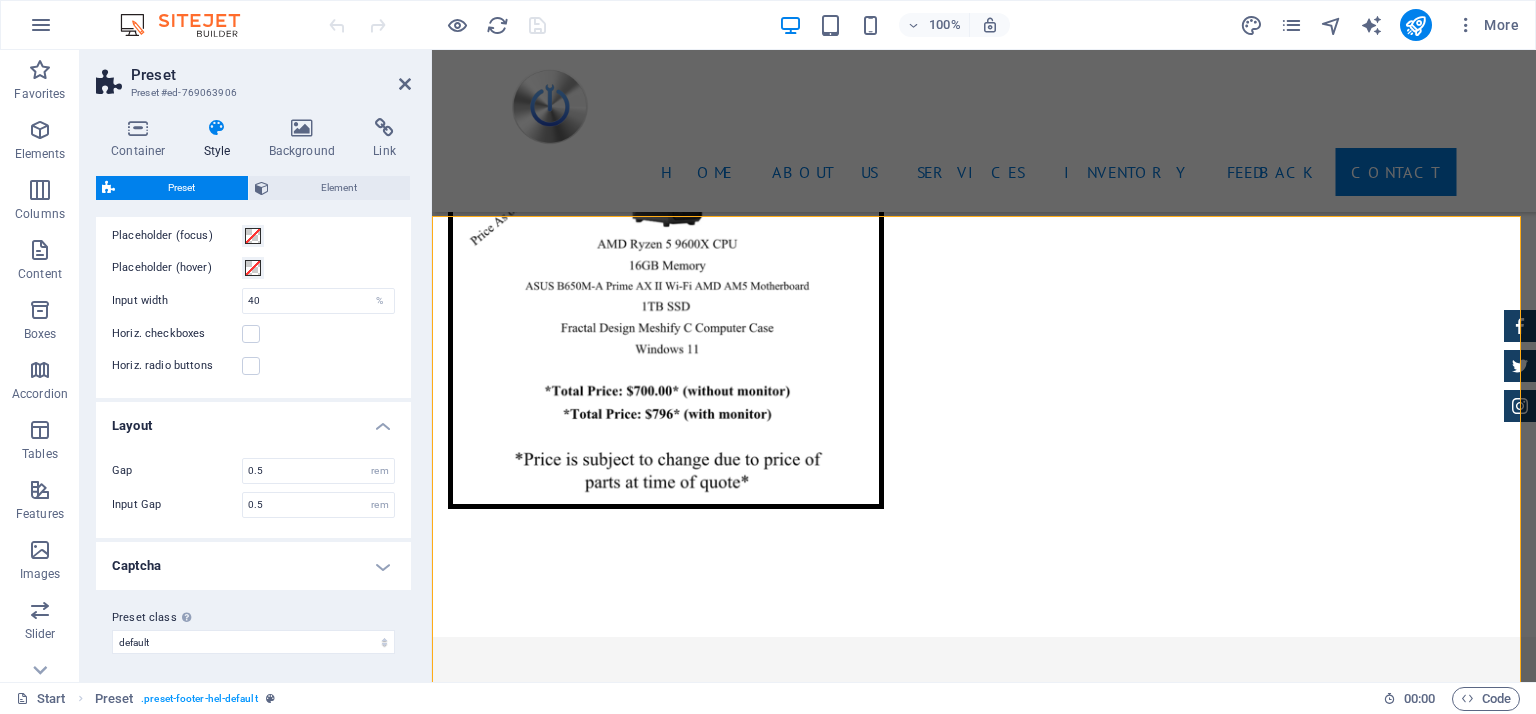 click on "Captcha" at bounding box center (253, 566) 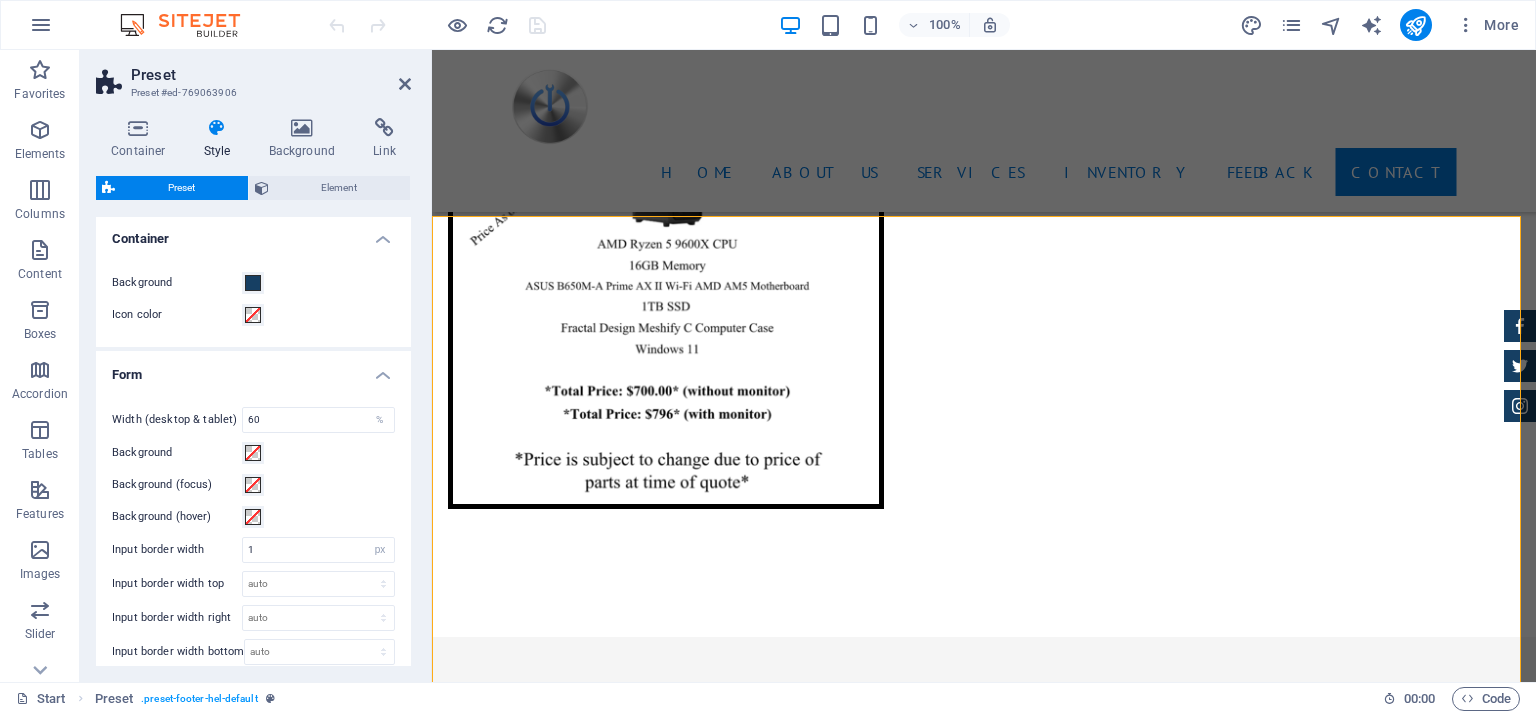 scroll, scrollTop: 0, scrollLeft: 0, axis: both 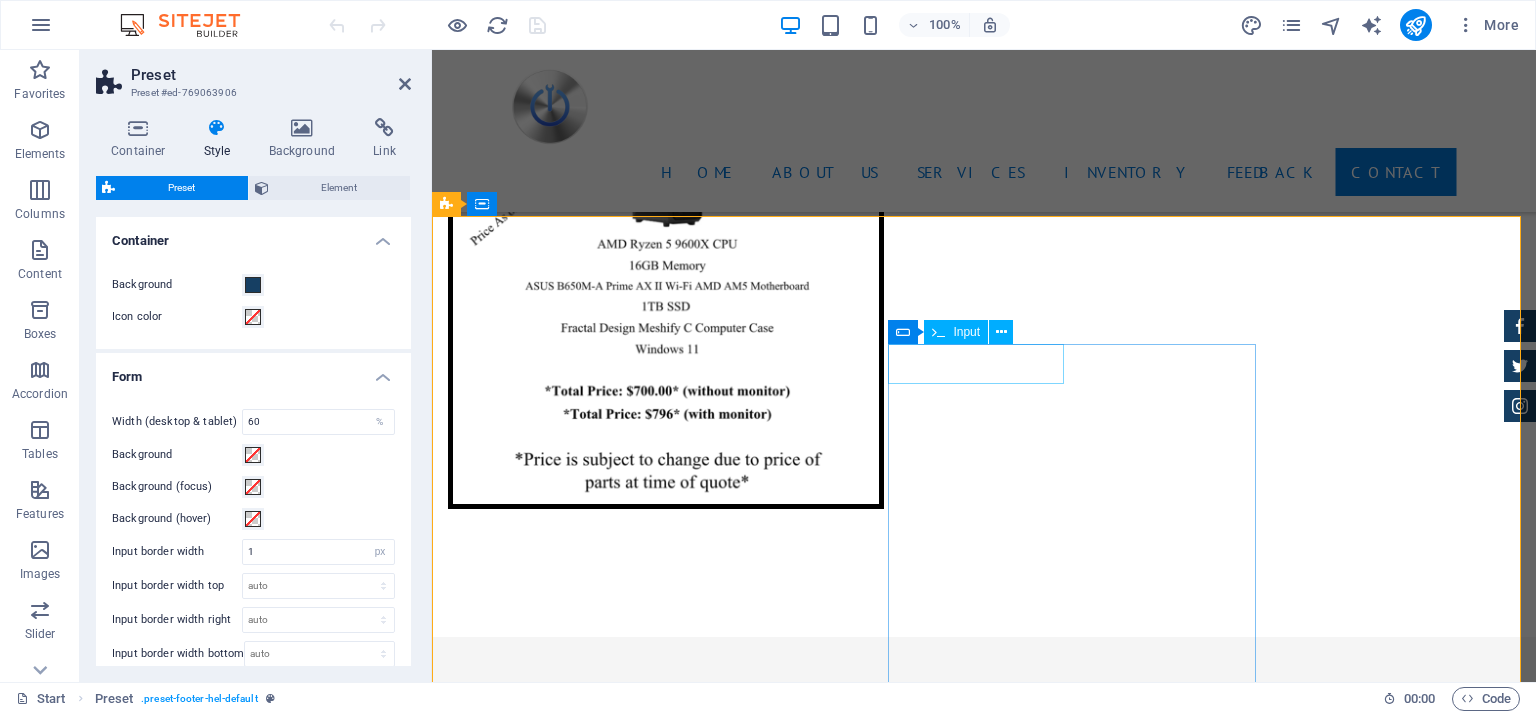 click at bounding box center (557, 4339) 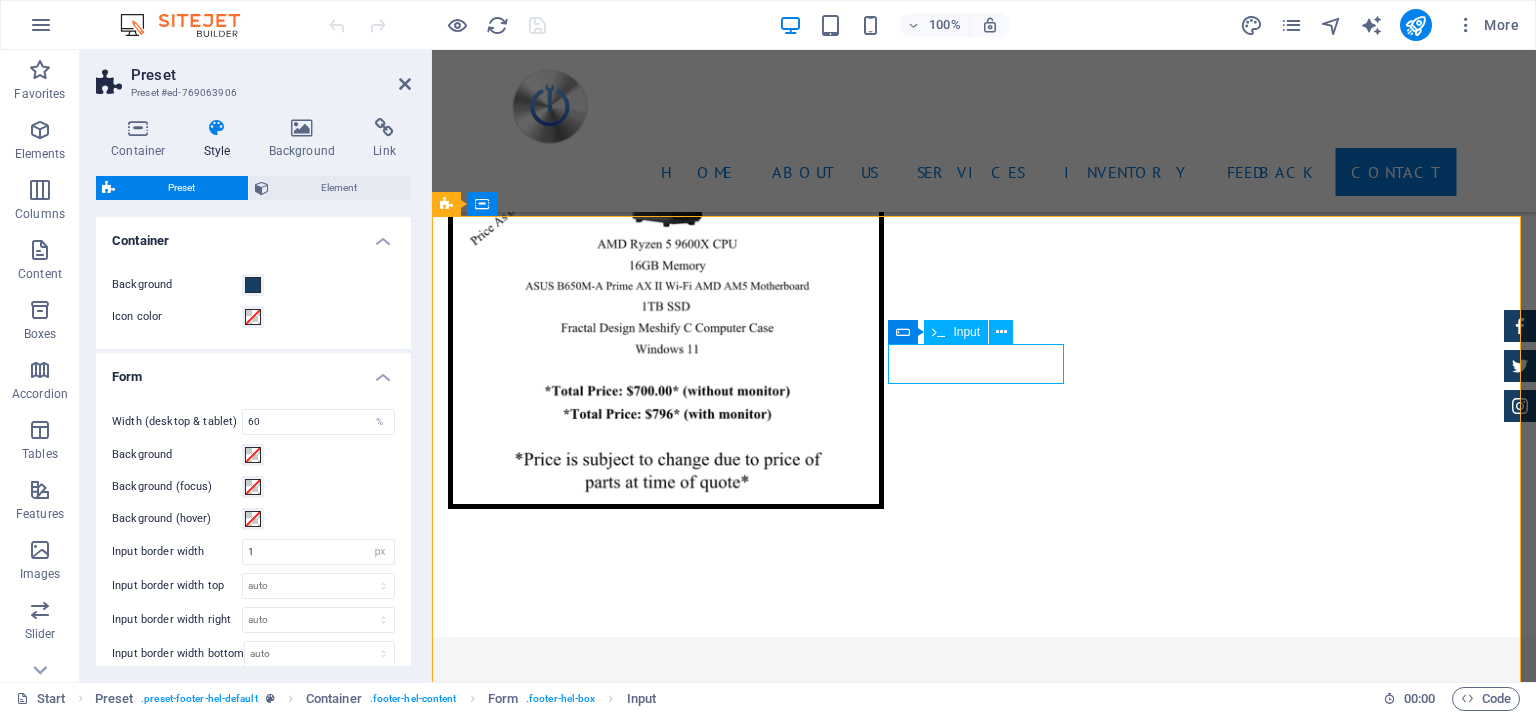 click at bounding box center [557, 4339] 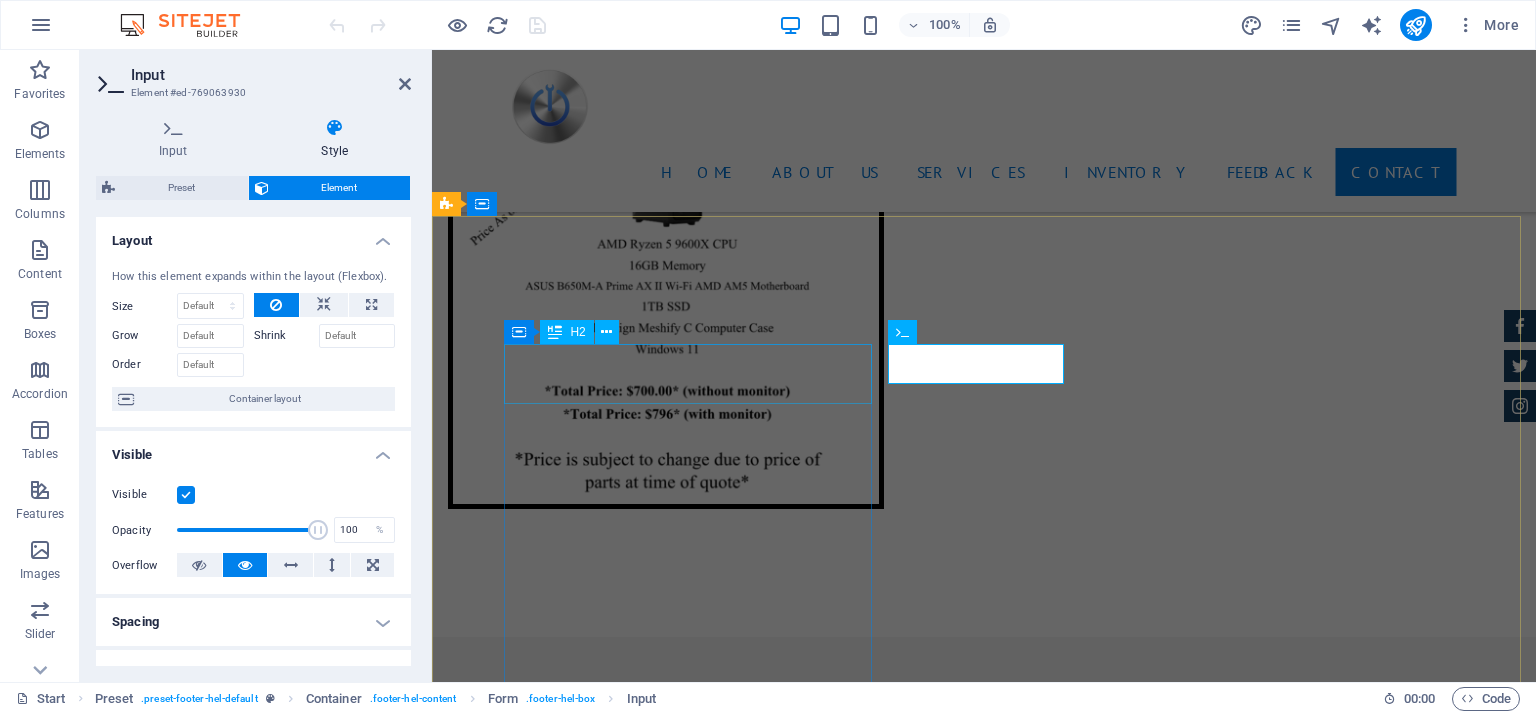 drag, startPoint x: 964, startPoint y: 367, endPoint x: 861, endPoint y: 365, distance: 103.01942 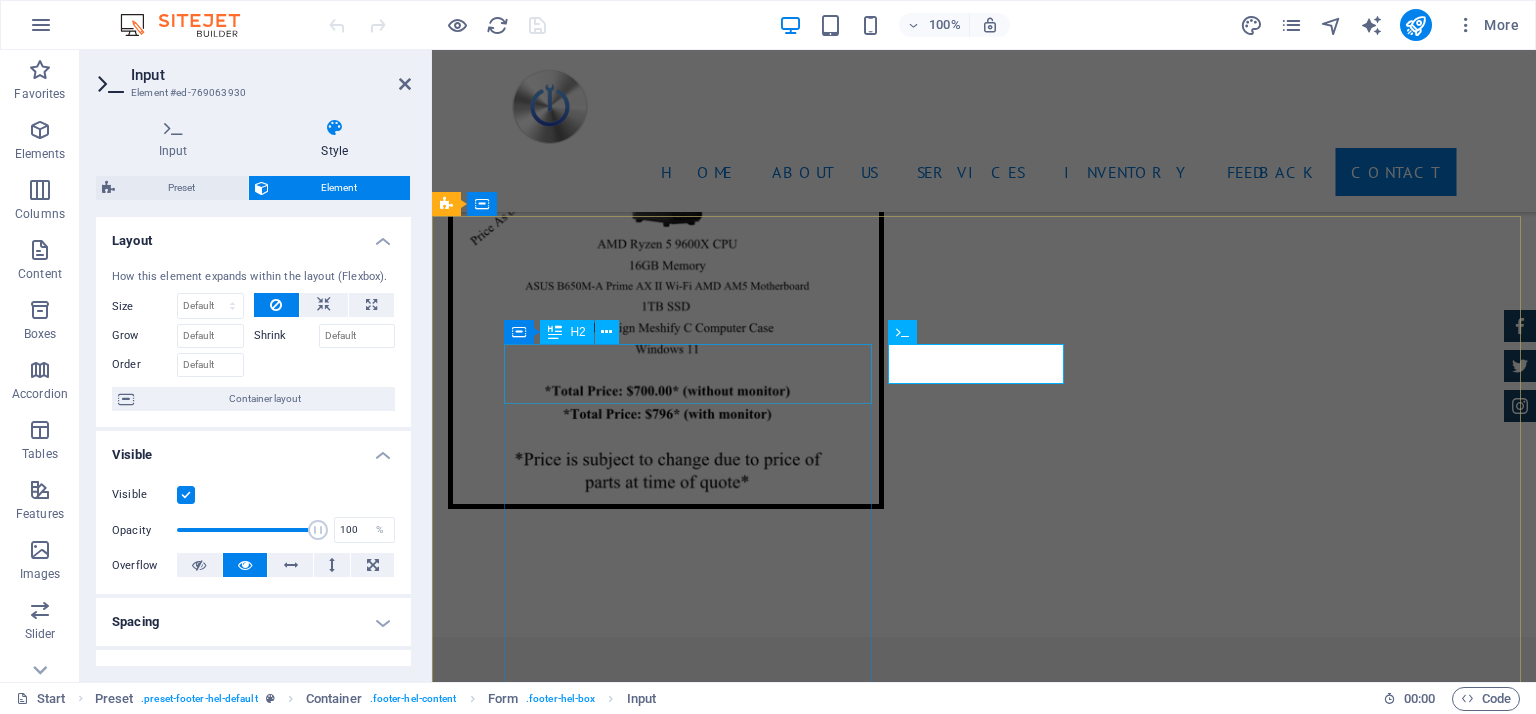 click on "Contact US We are happy to assist you [DOMAIN_NAME] [PERSON_NAME] DR ,  Pensauken   19084 6094516436   [EMAIL_ADDRESS][DOMAIN_NAME] Legal Notice  |  Privacy   I have read and understand the privacy policy. Unreadable? Regenerate Send" at bounding box center (920, 4380) 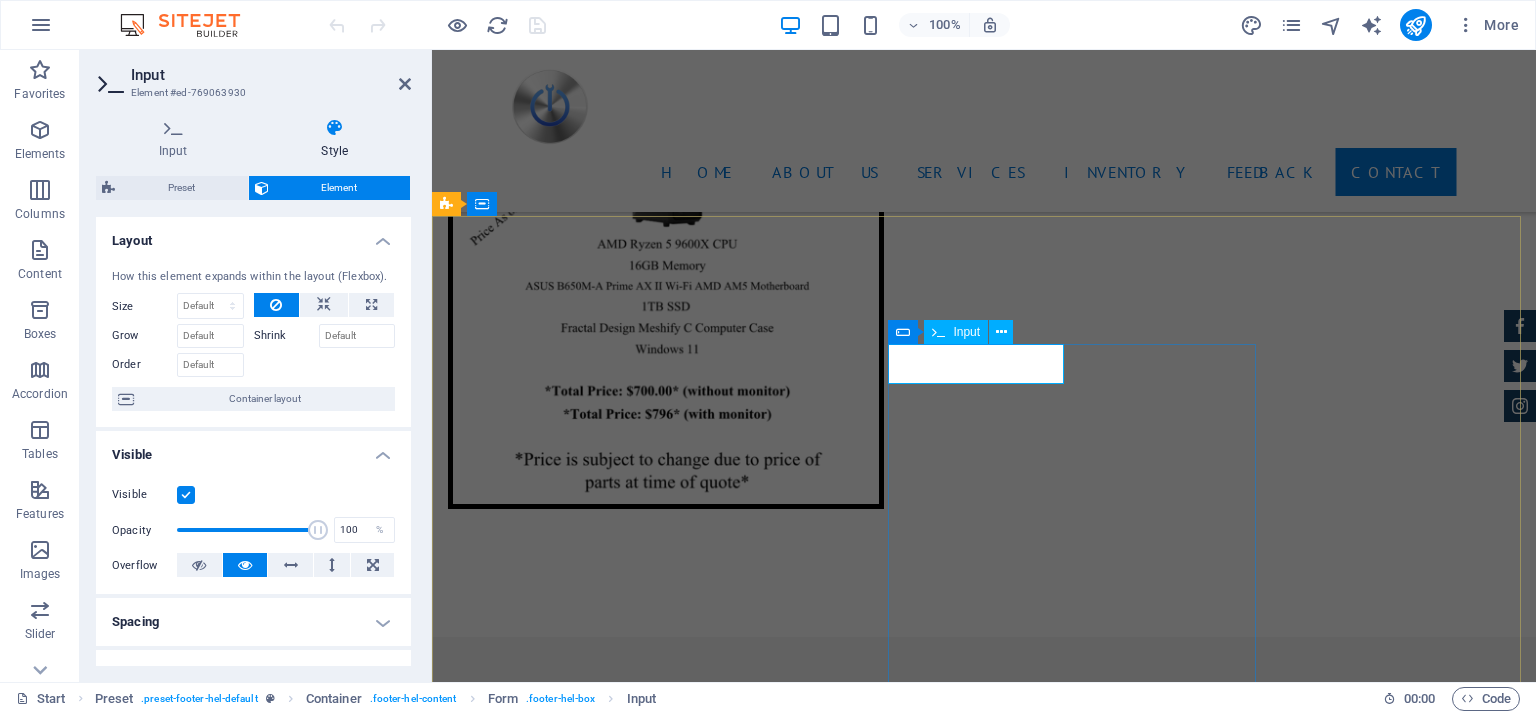 click at bounding box center (557, 4339) 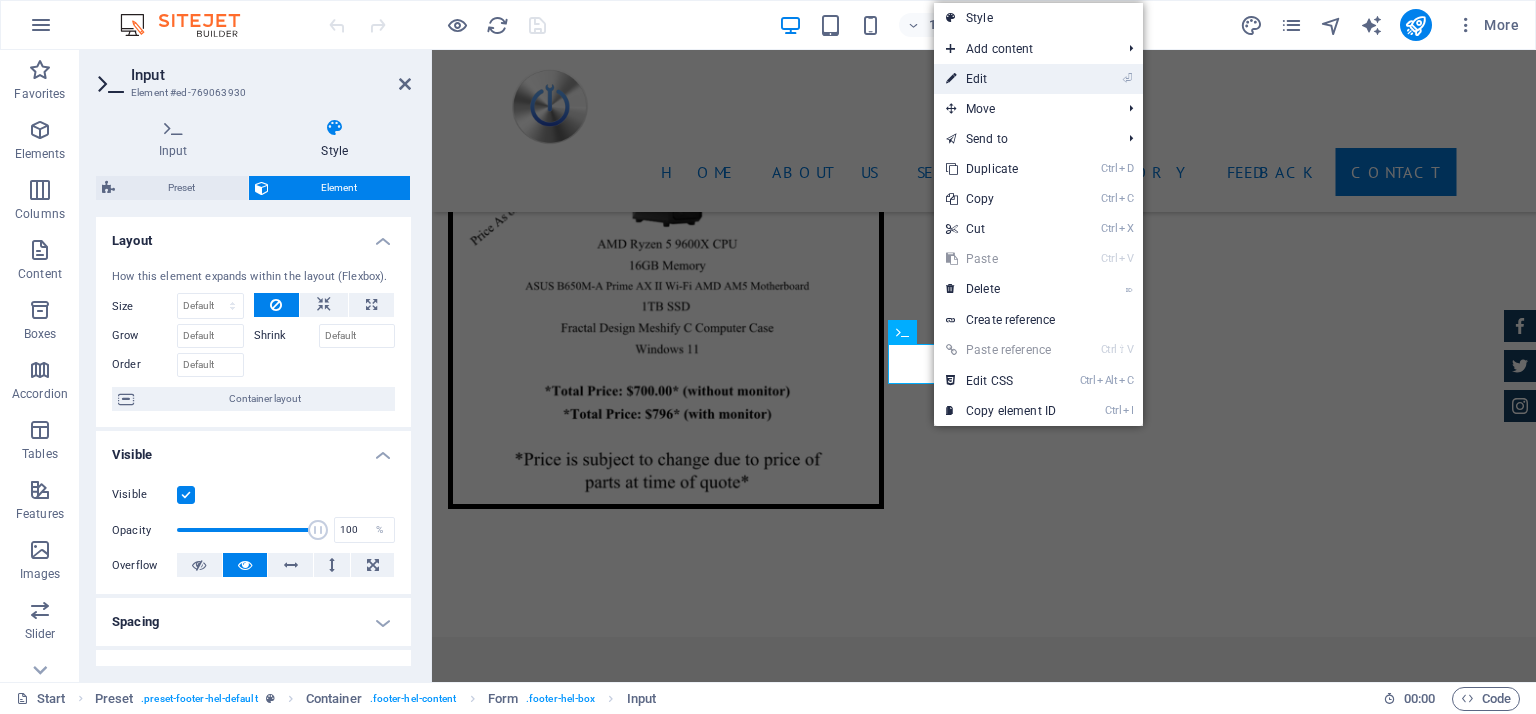 type on "Name" 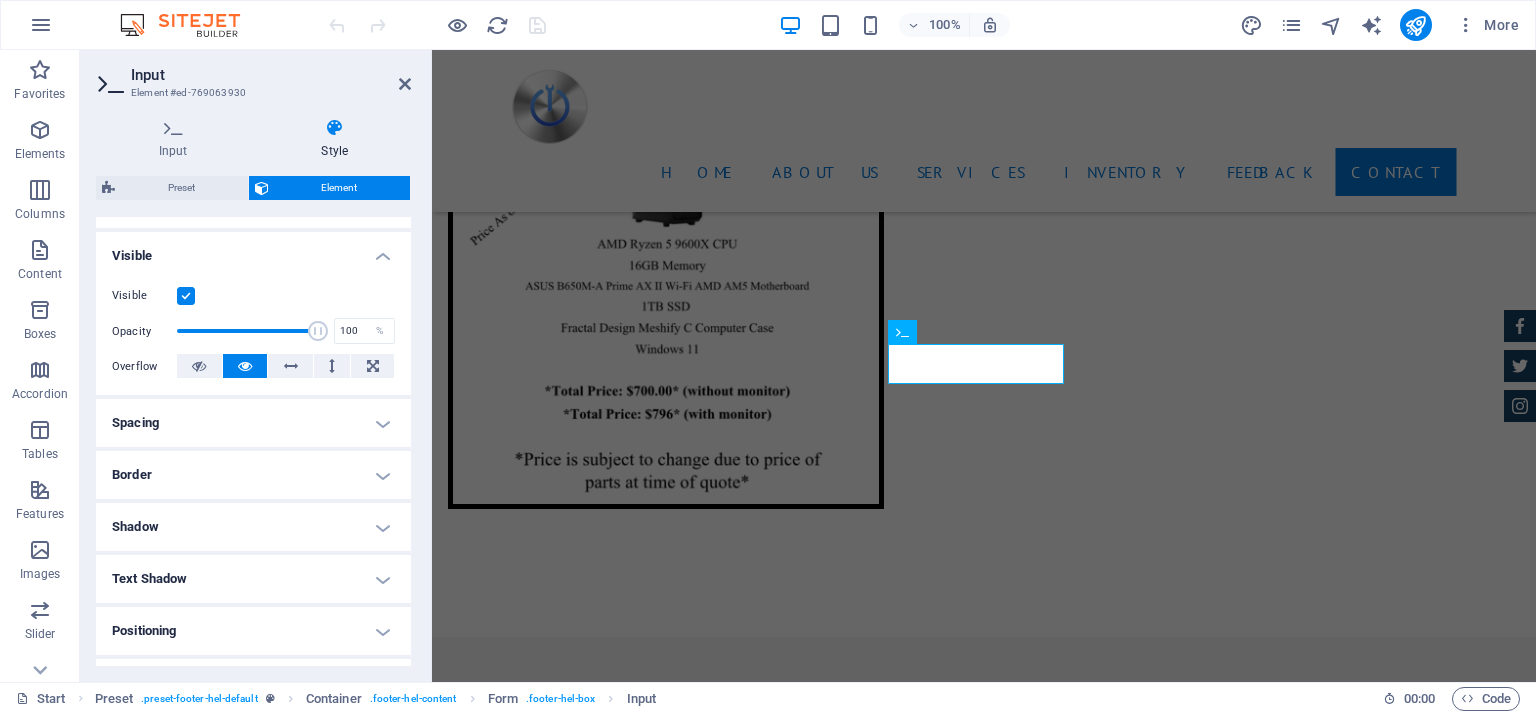 scroll, scrollTop: 0, scrollLeft: 0, axis: both 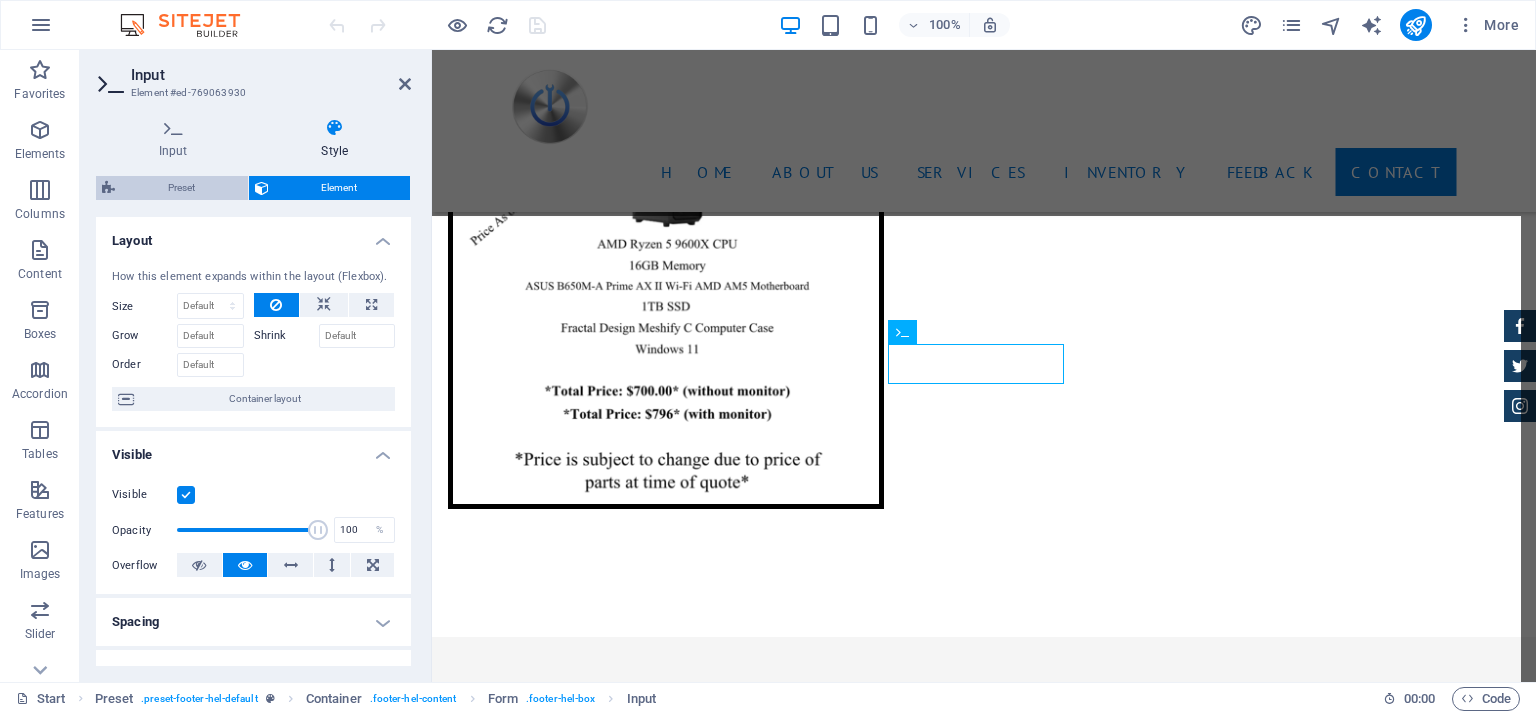 click on "Preset" at bounding box center (181, 188) 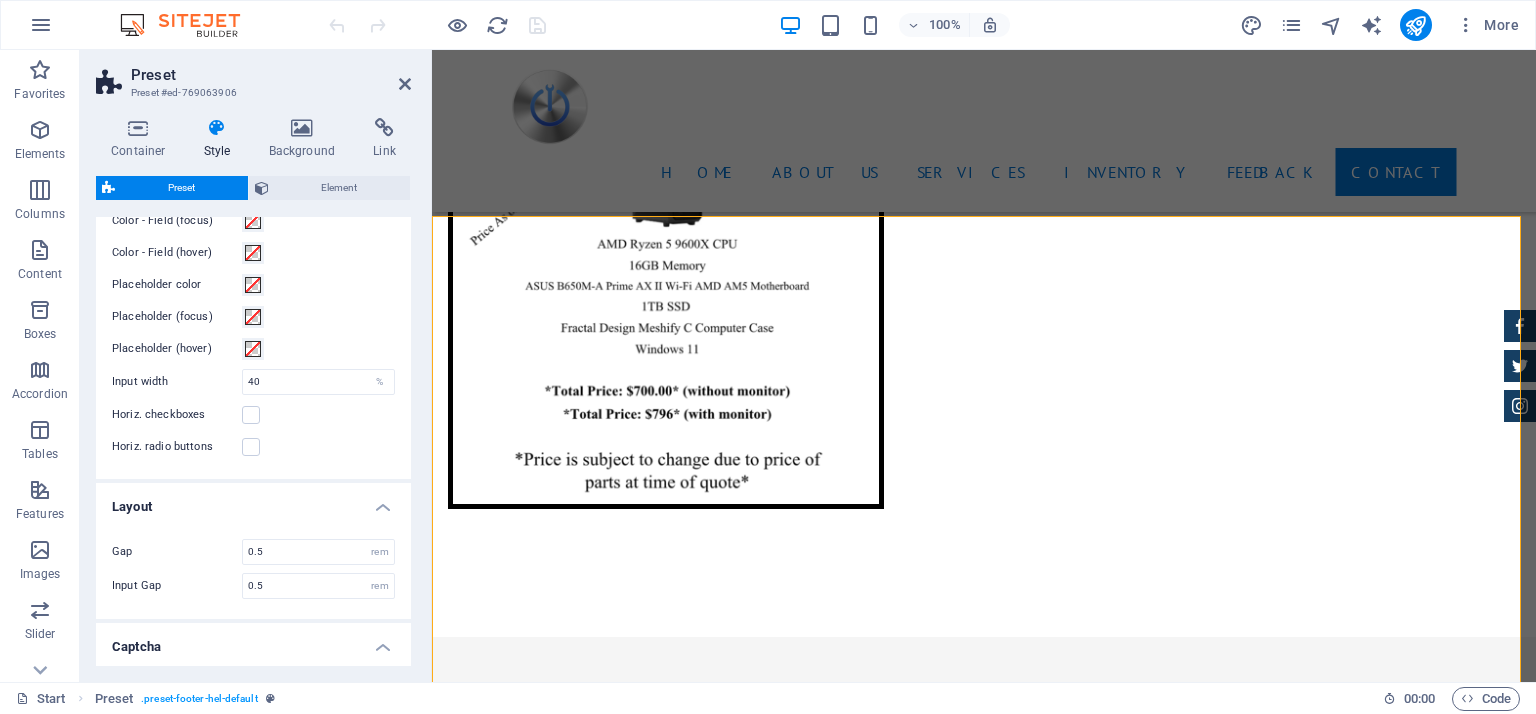 scroll, scrollTop: 526, scrollLeft: 0, axis: vertical 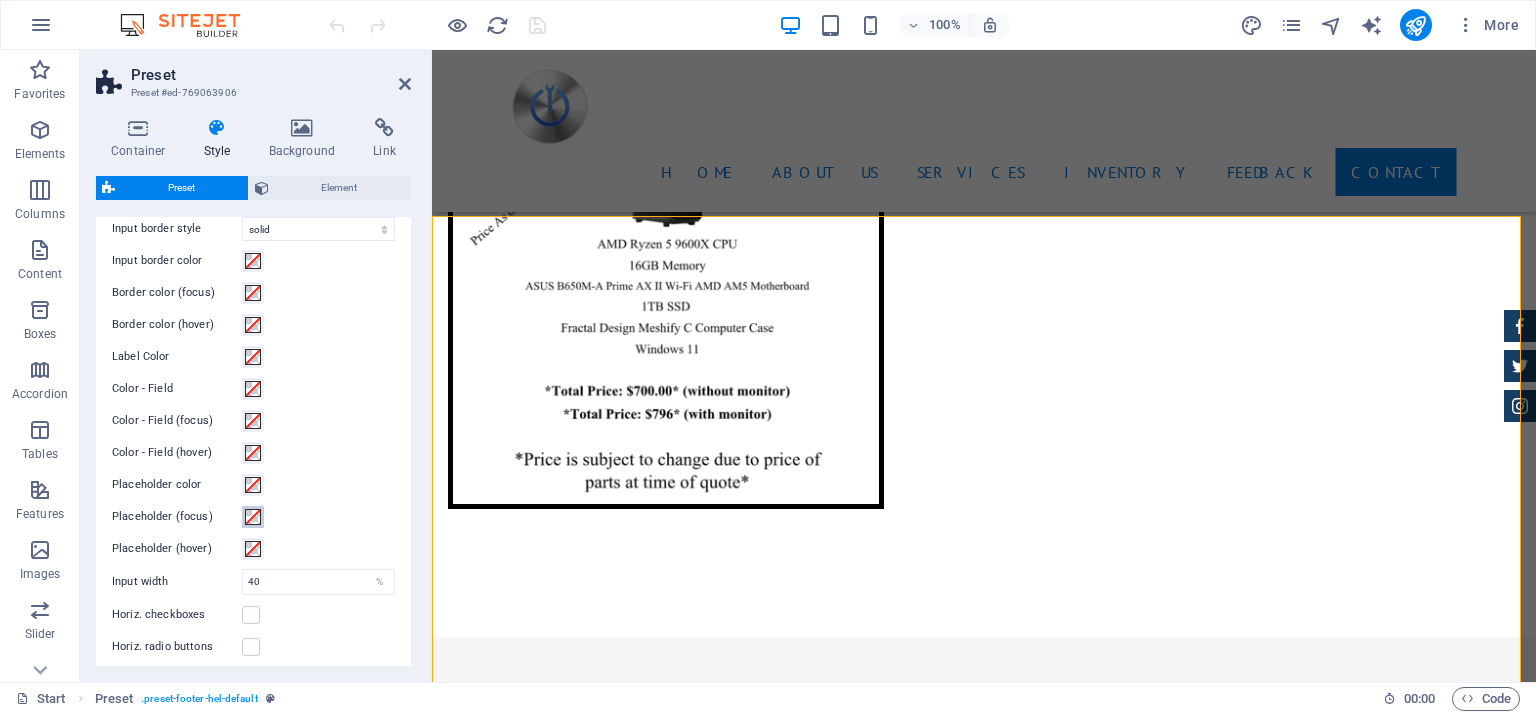 click at bounding box center [253, 517] 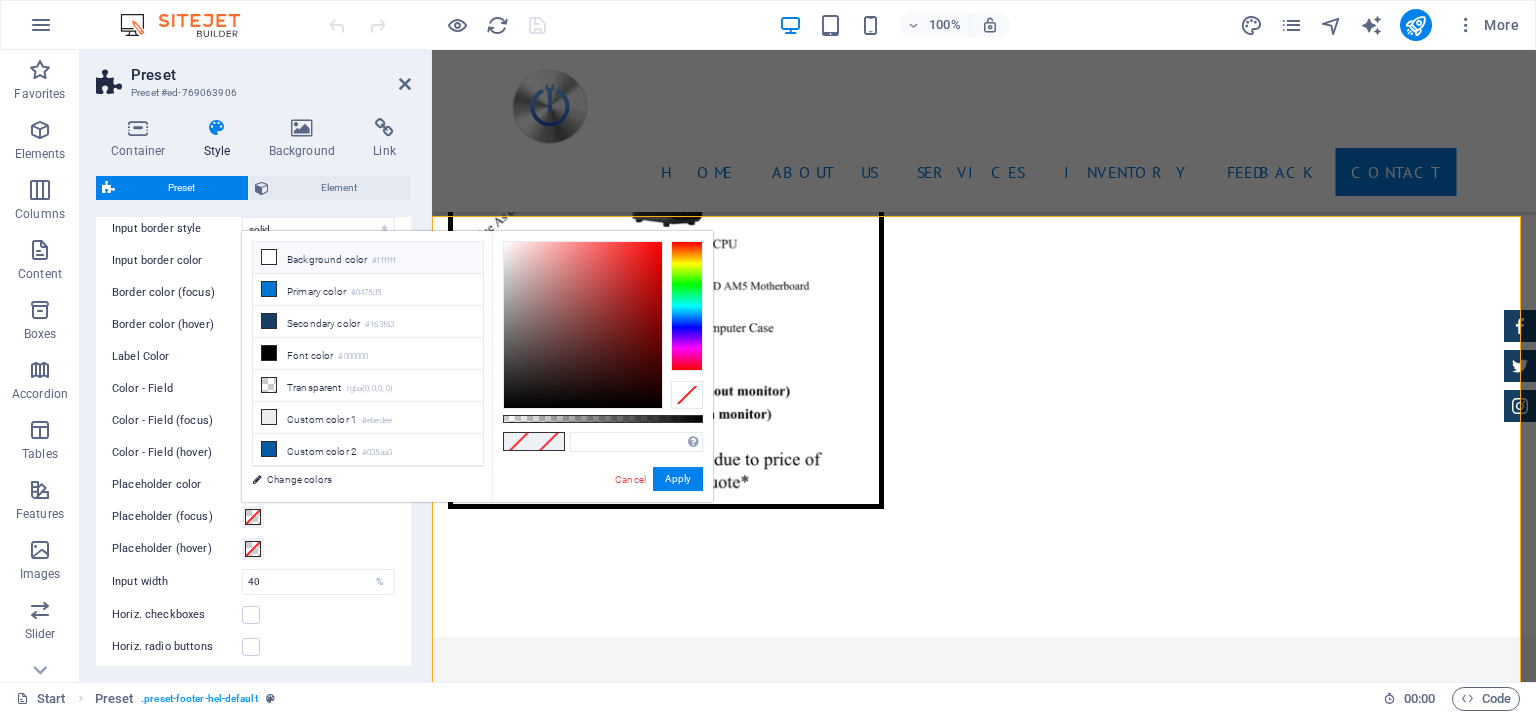 click at bounding box center (269, 257) 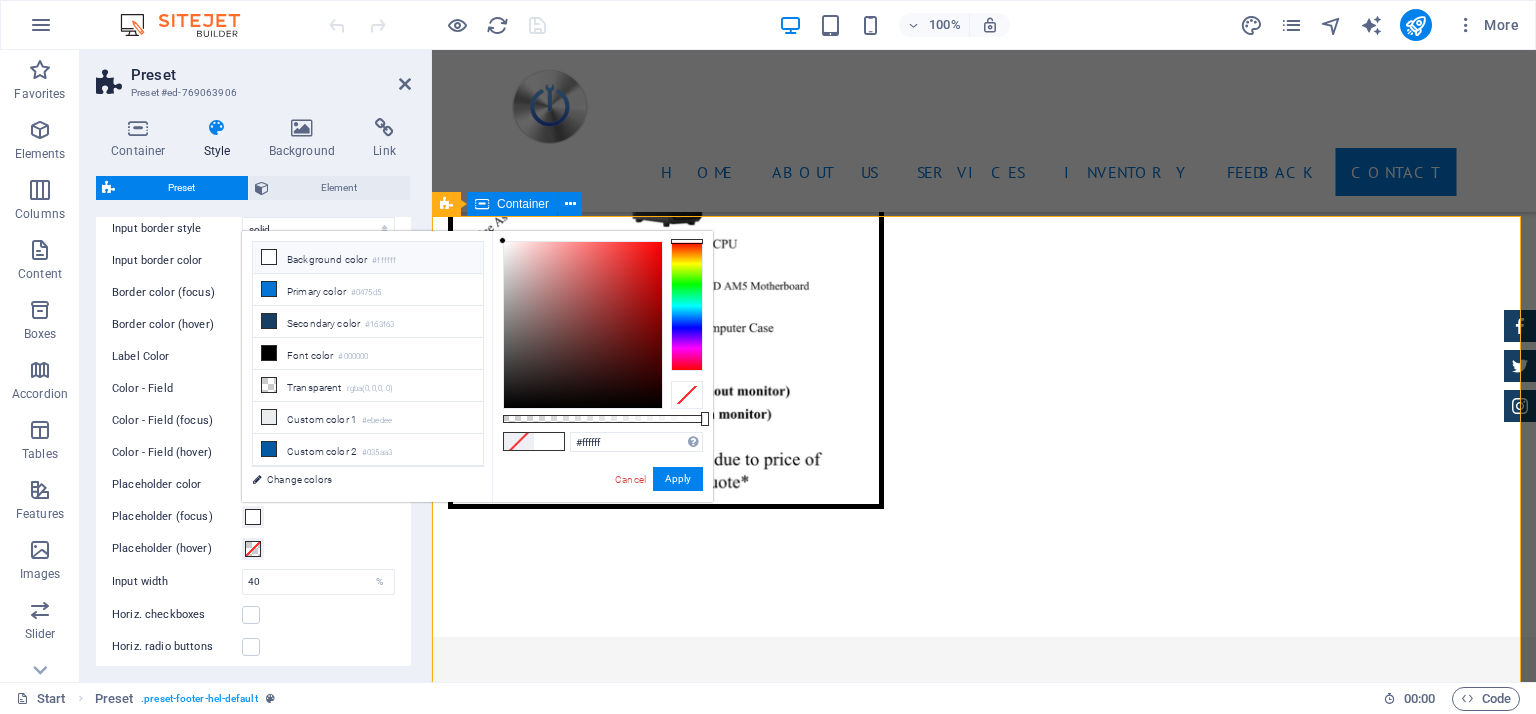 click on "Contact US We are happy to assist you [DOMAIN_NAME] [PERSON_NAME] DR ,  Pensauken   19084 6094516436   [EMAIL_ADDRESS][DOMAIN_NAME] Legal Notice  |  Privacy Name   I have read and understand the privacy policy. Unreadable? Regenerate Send" at bounding box center (984, 4380) 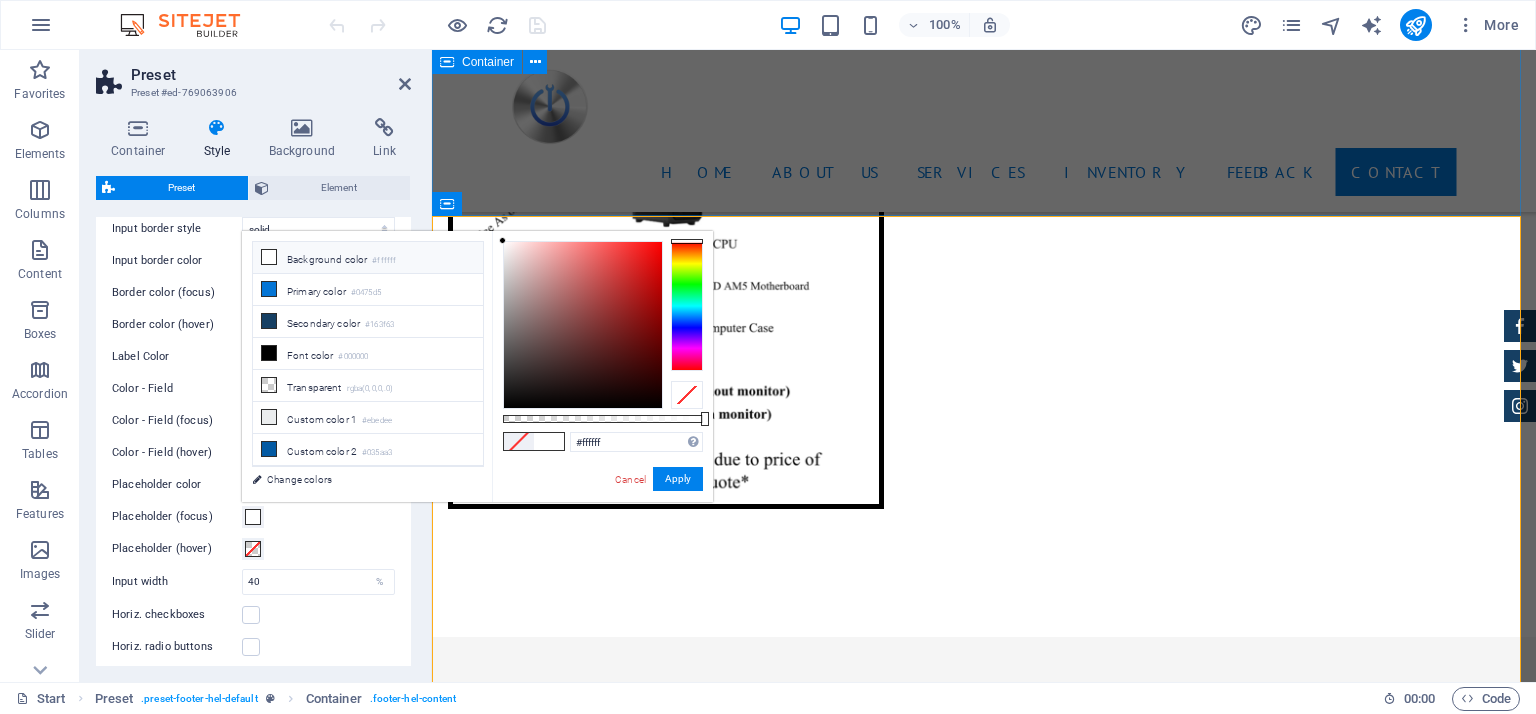 click on "Services Prime Time Computers is your trusted local source for computer sales, service, and repair. We specialize in providing high-quality new and refurbished desktops, laptops, and accessories, along with fast, reliable repair solutions for all major brands. Whether you need hardware upgrades, virus removal, custom builds, or expert tech support, Prime Time Computers delivers personalized service backed by years of experience. Serving individuals, businesses, and gamers alike — we keep your technology running at its best. Computer Tune-Up - Optimize startup programs for faster boot times   - Remove unnecessary files and apps to free up space   - Defragment hard drives for quicker data access   - Update software and drivers for better performance and security   - Scan for malware to protect system integrity   - Adjust settings for improved efficiency   - Manage hardware components for optimal function   - Monitor temperatures to prevent overheating   - Back up important data to prevent loss from $" at bounding box center (984, 2305) 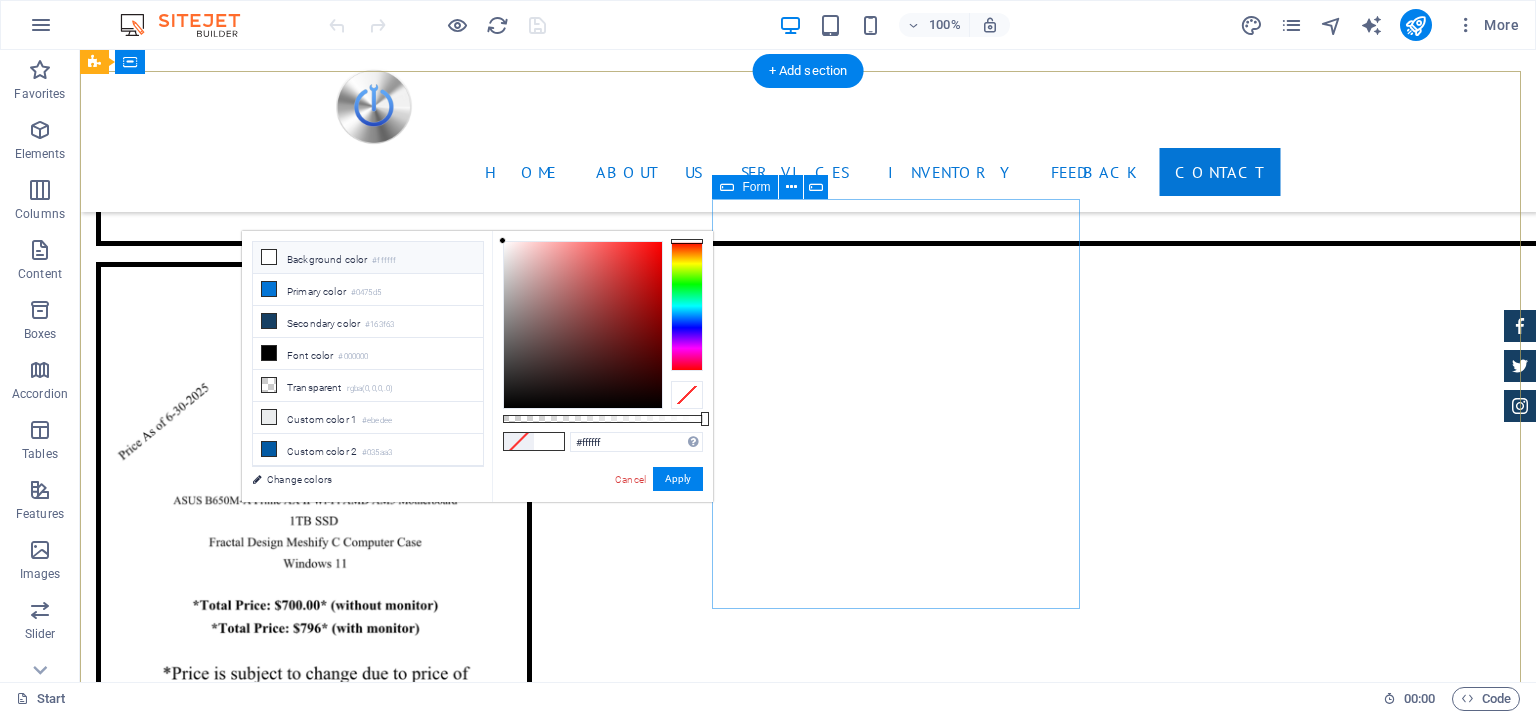 scroll, scrollTop: 5761, scrollLeft: 0, axis: vertical 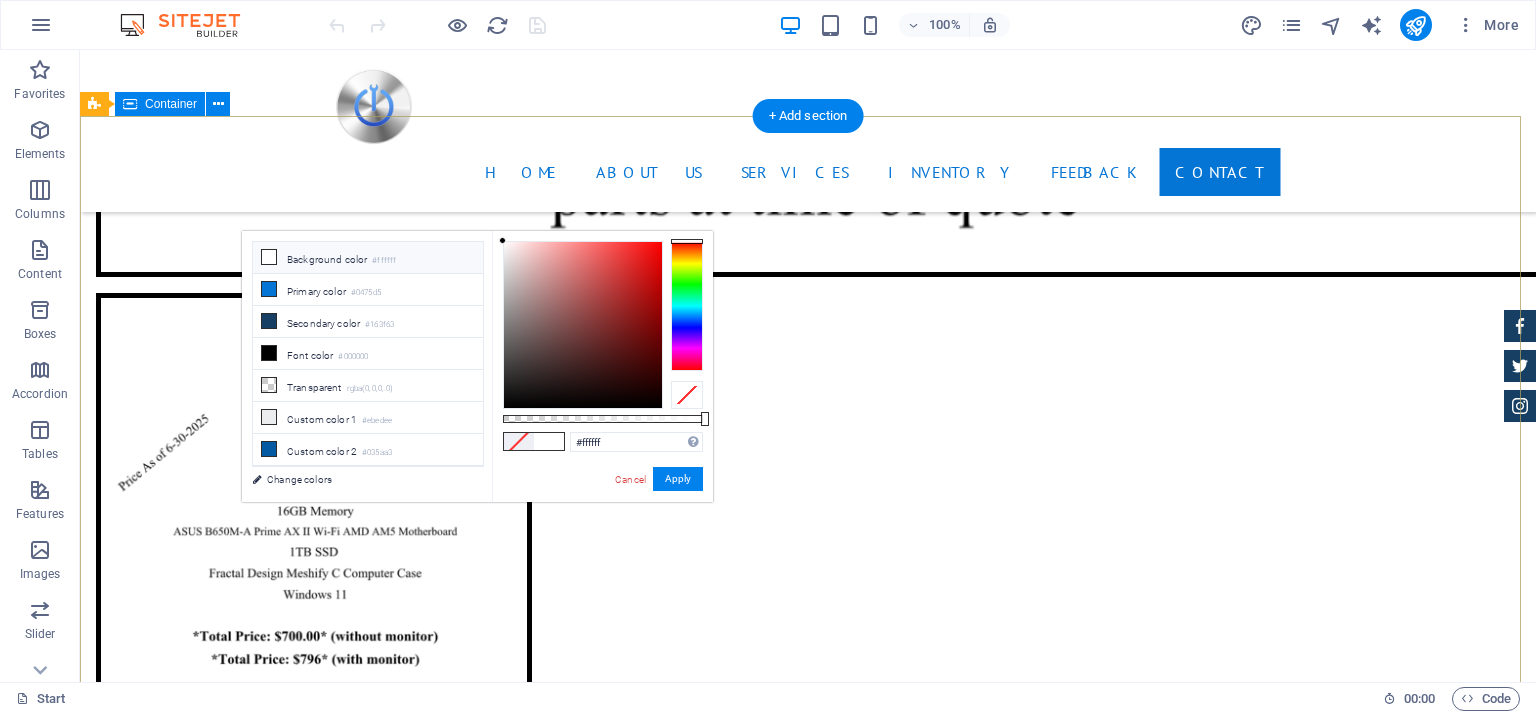 click on "Contact US We are happy to assist you [DOMAIN_NAME] [PERSON_NAME] DR ,  Pensauken   19084 6094516436   [EMAIL_ADDRESS][DOMAIN_NAME] Legal Notice  |  Privacy Name   I have read and understand the privacy policy. Unreadable? Regenerate Send" at bounding box center (808, 4625) 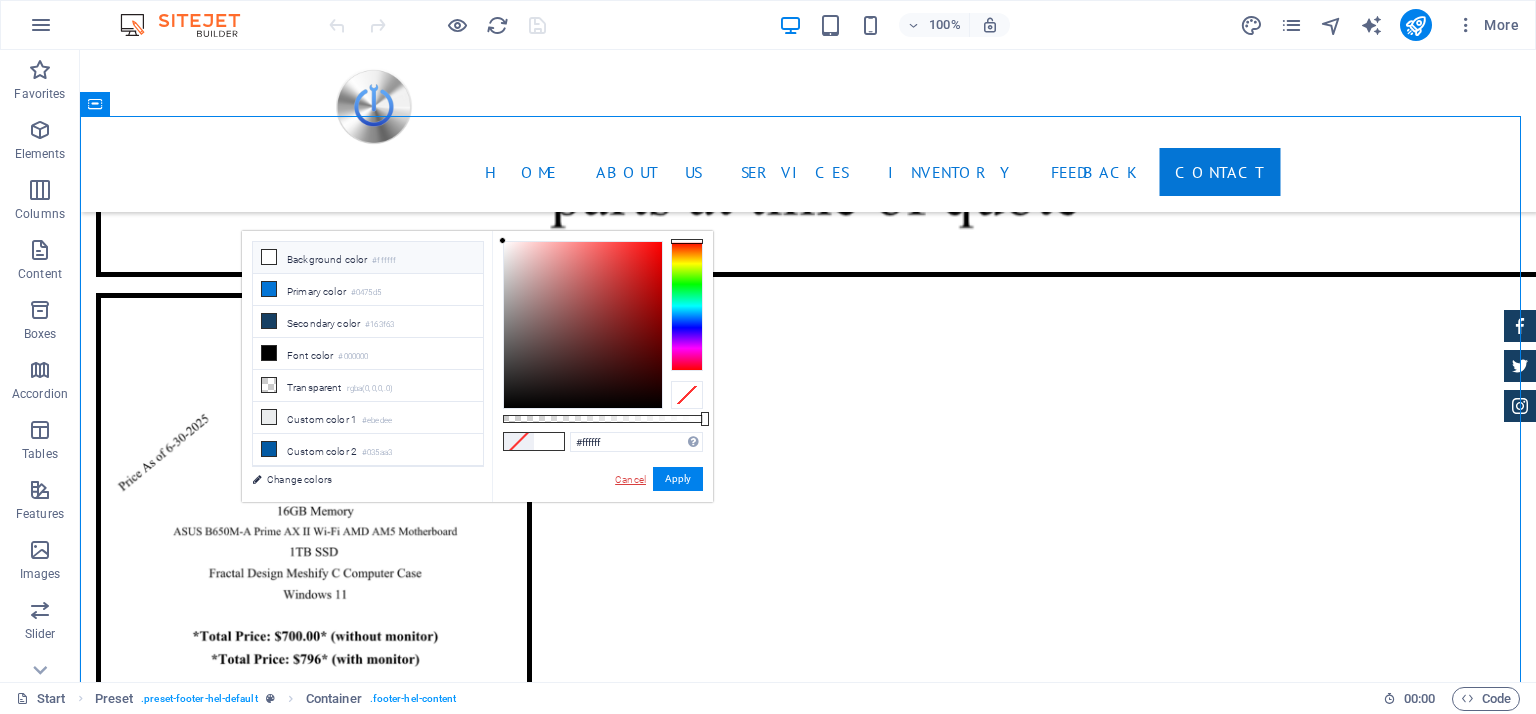 click on "Cancel" at bounding box center [630, 479] 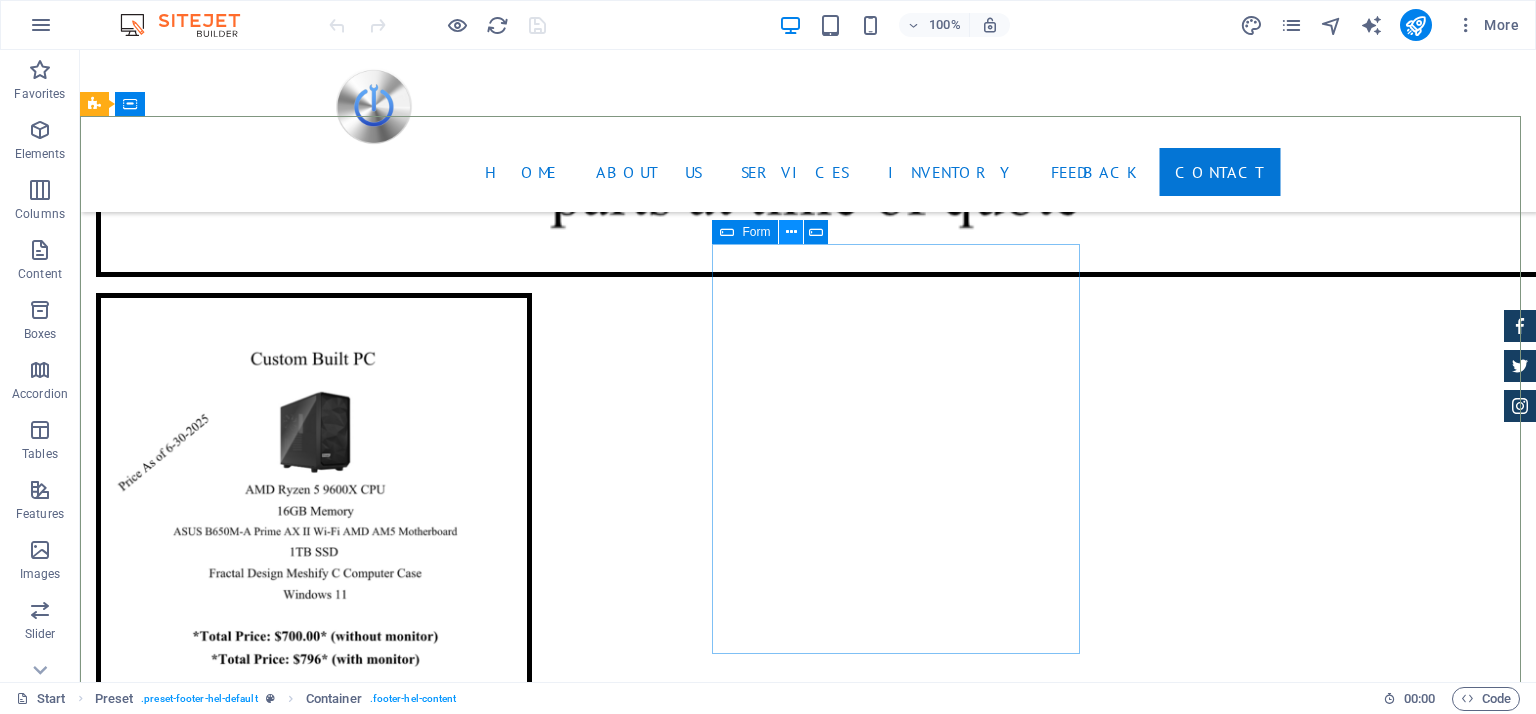 click at bounding box center [791, 232] 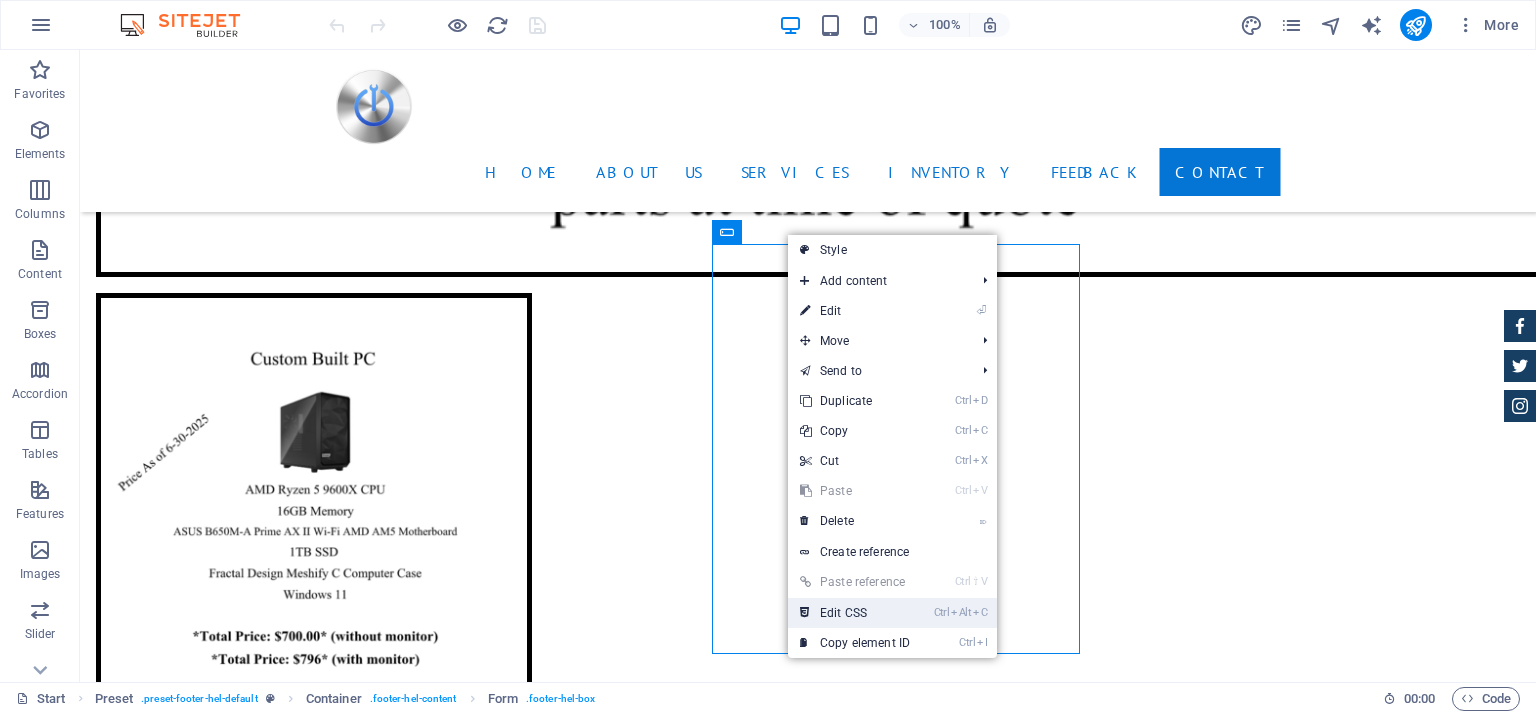 click on "Ctrl Alt C  Edit CSS" at bounding box center (855, 613) 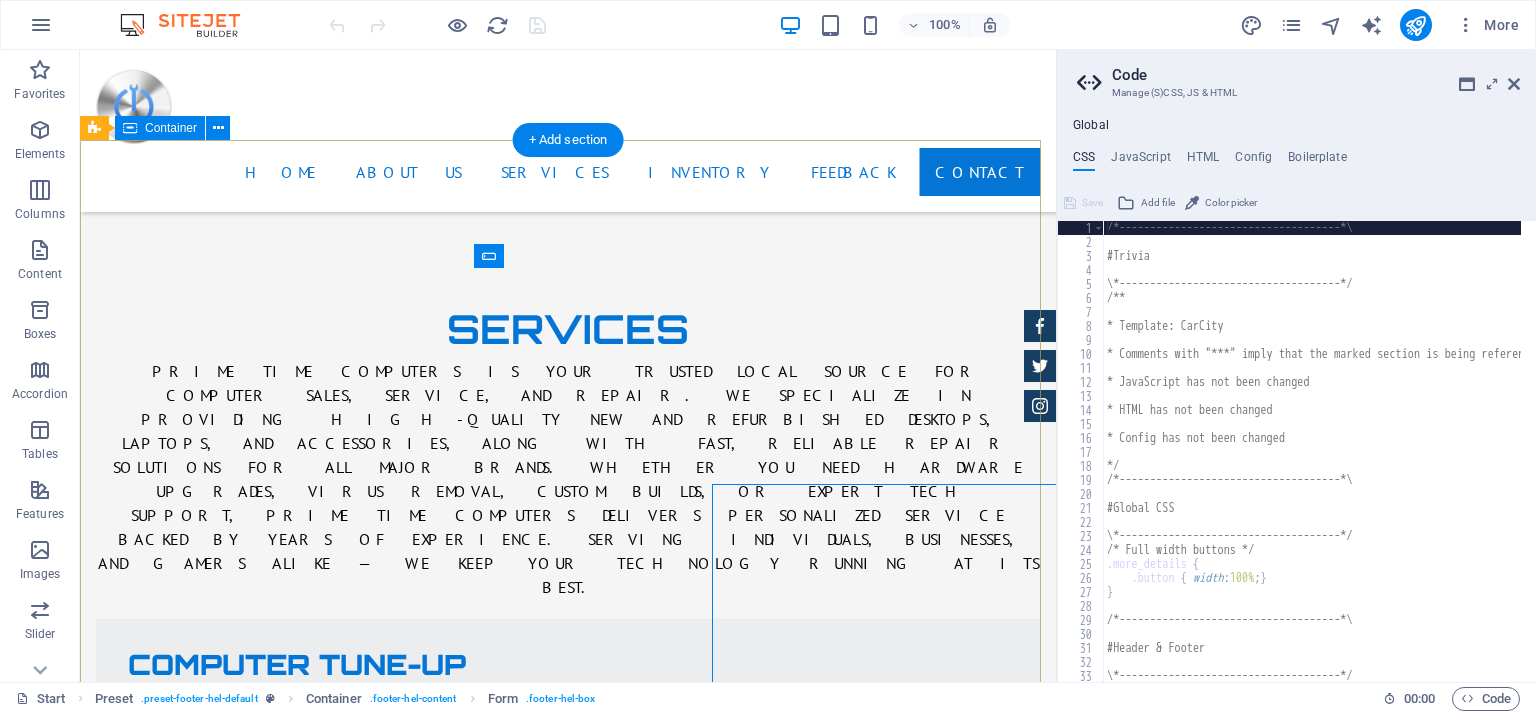 type on "h3 {" 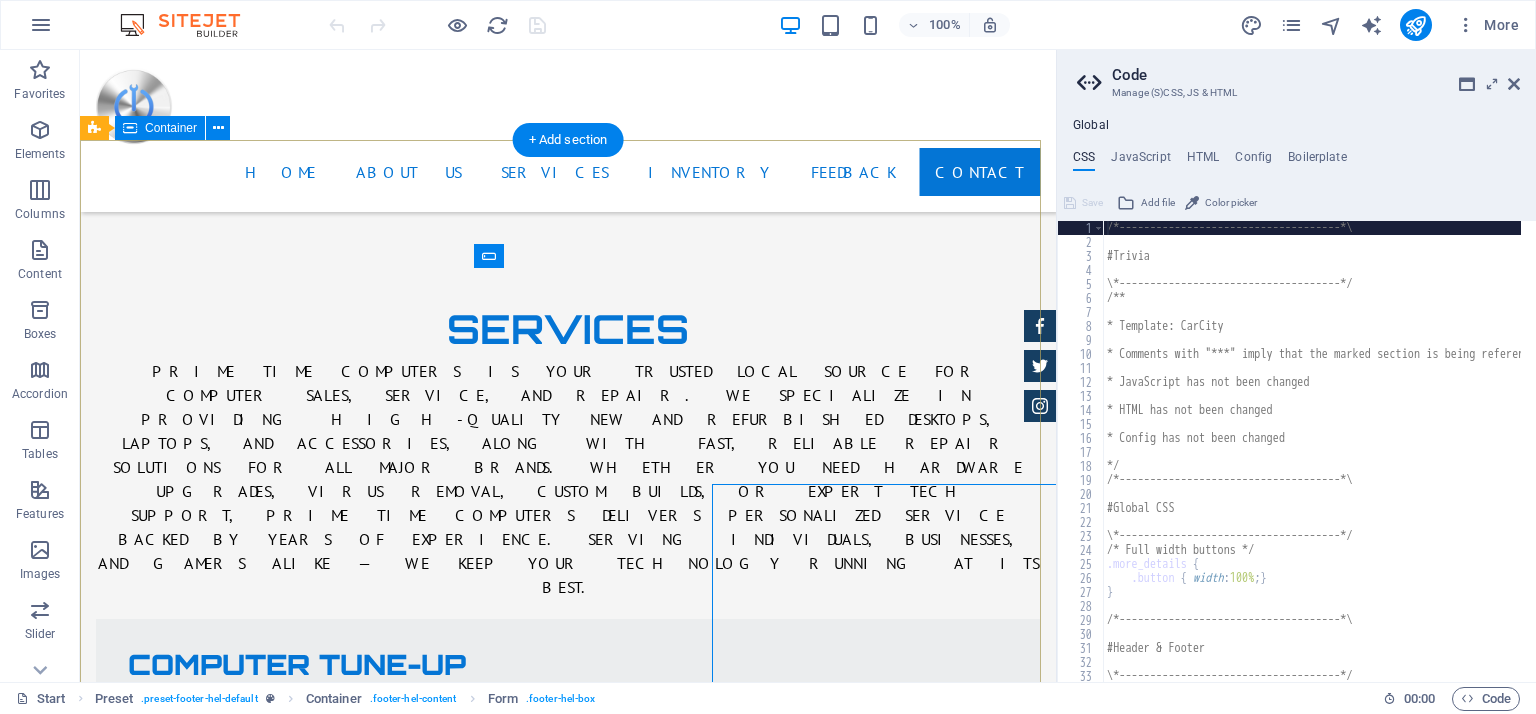 scroll, scrollTop: 5521, scrollLeft: 0, axis: vertical 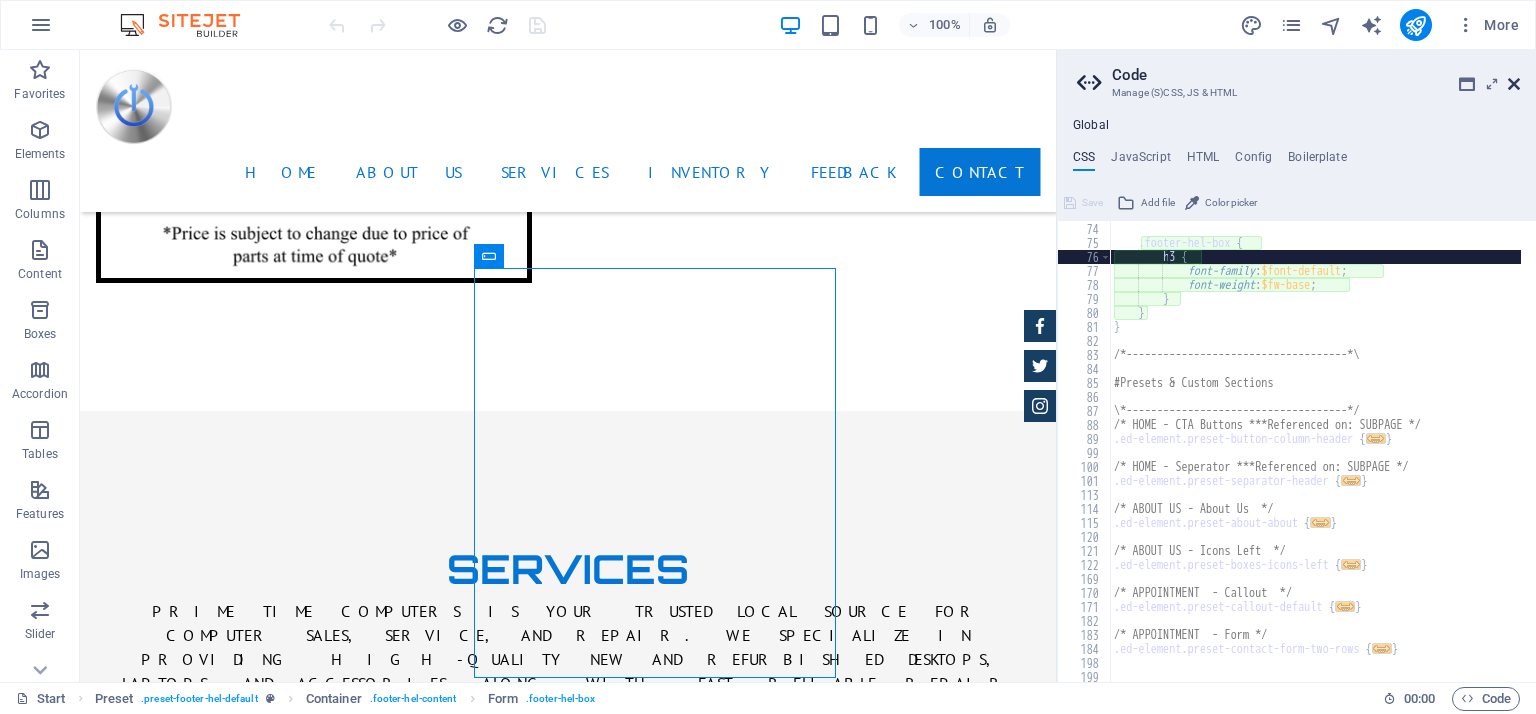 click at bounding box center [1514, 84] 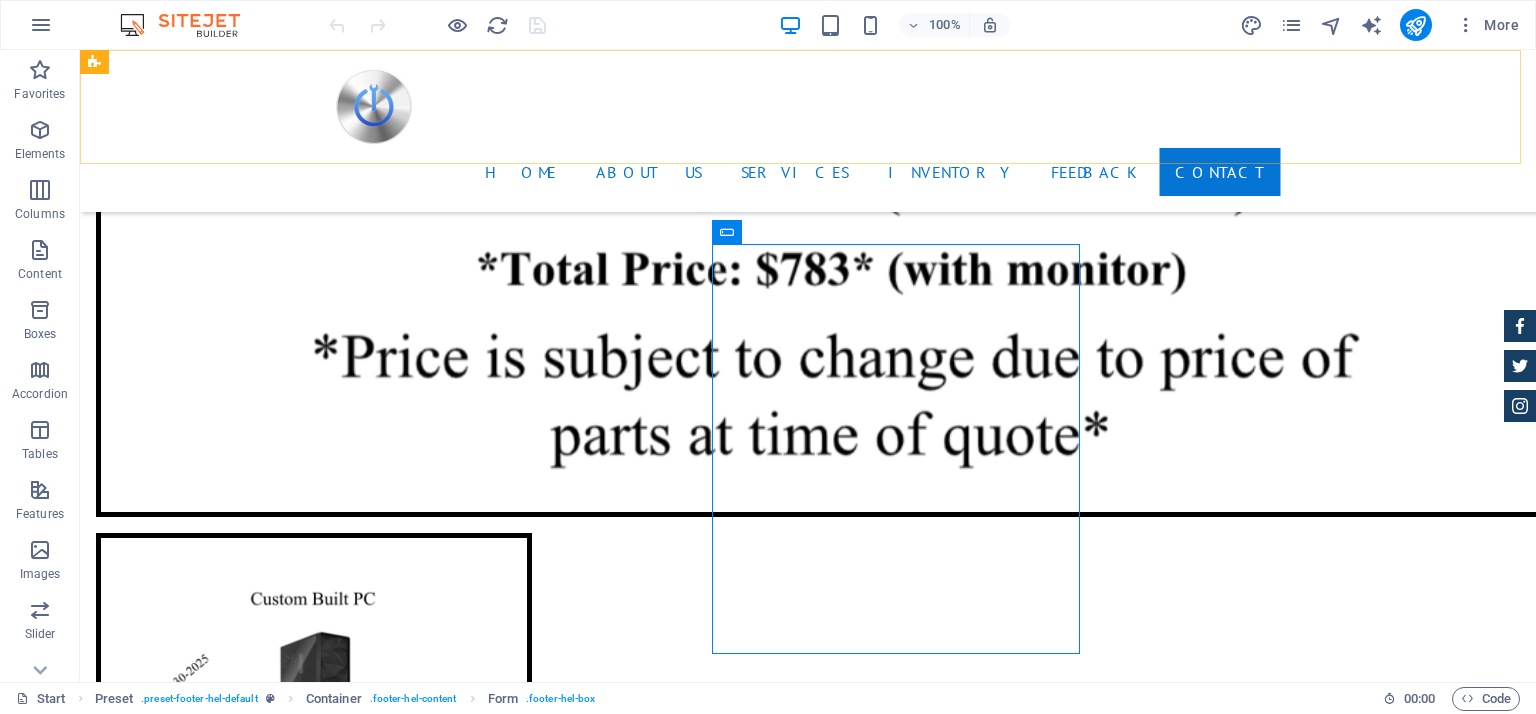 scroll, scrollTop: 5761, scrollLeft: 0, axis: vertical 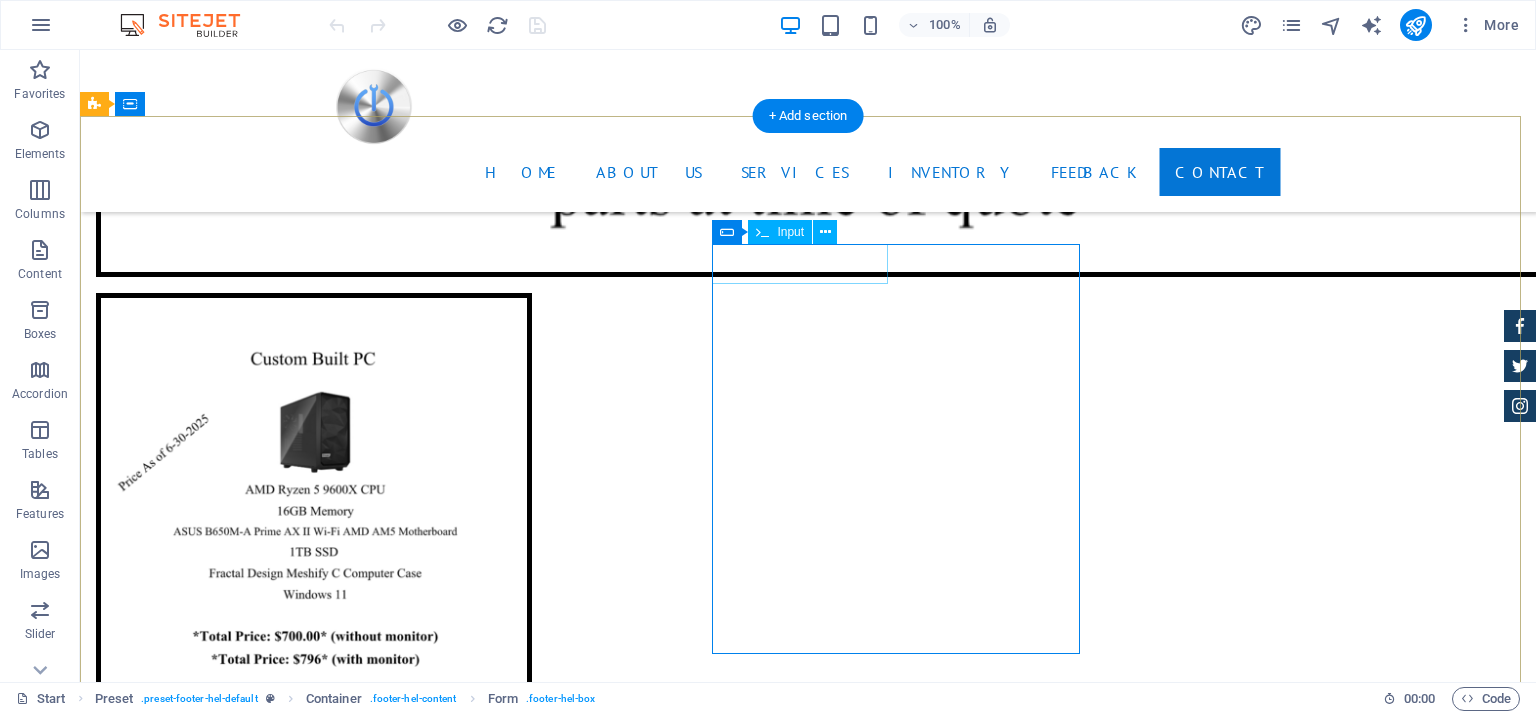 click on "Name" at bounding box center (328, 4584) 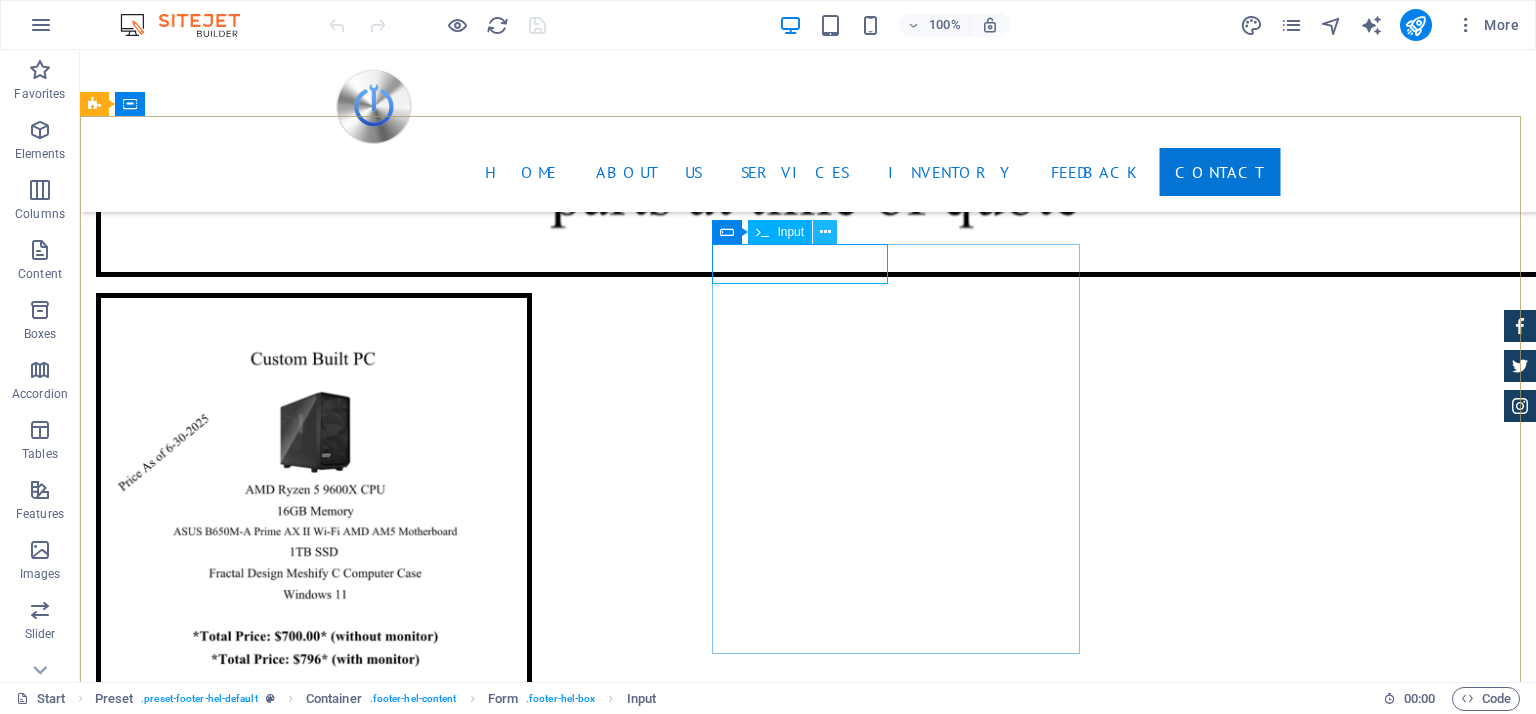 click at bounding box center [825, 232] 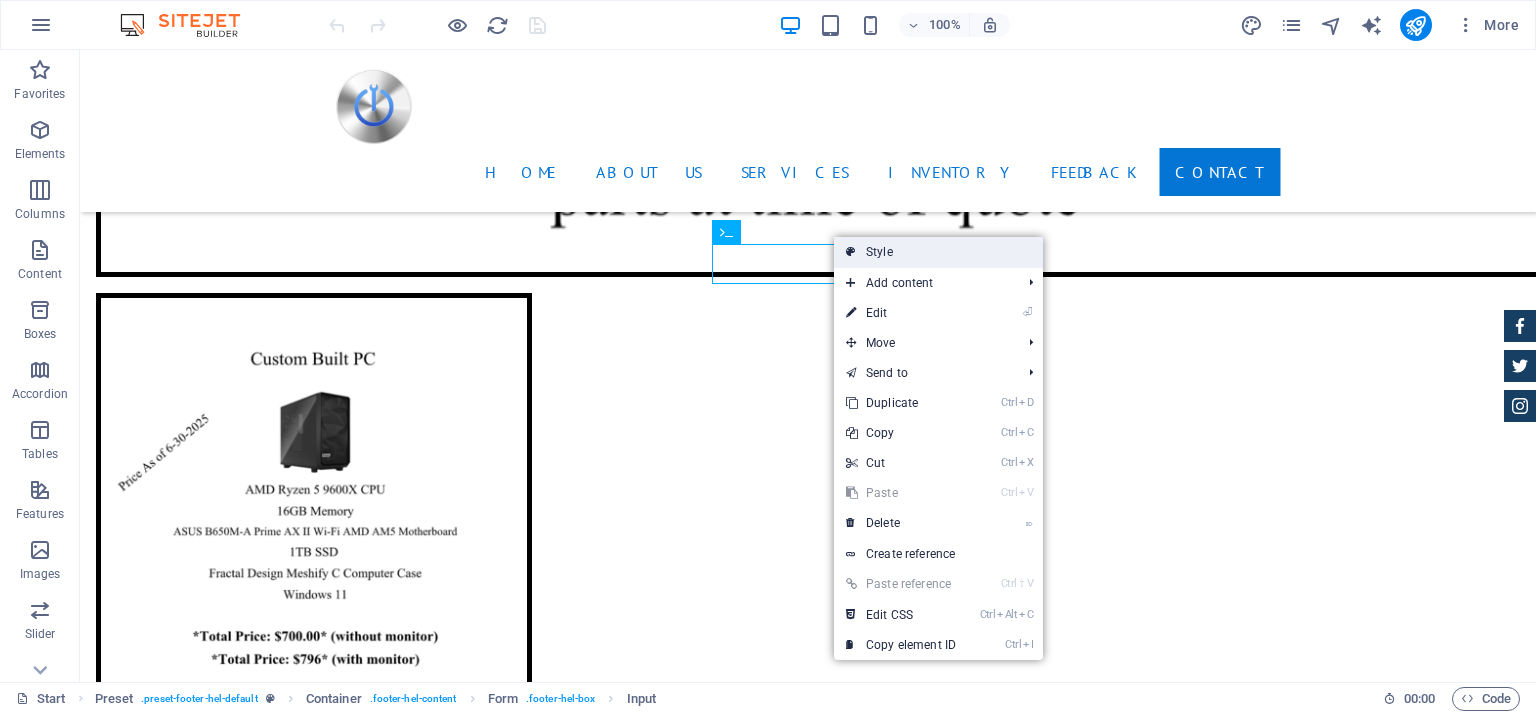 click on "Style" at bounding box center [938, 252] 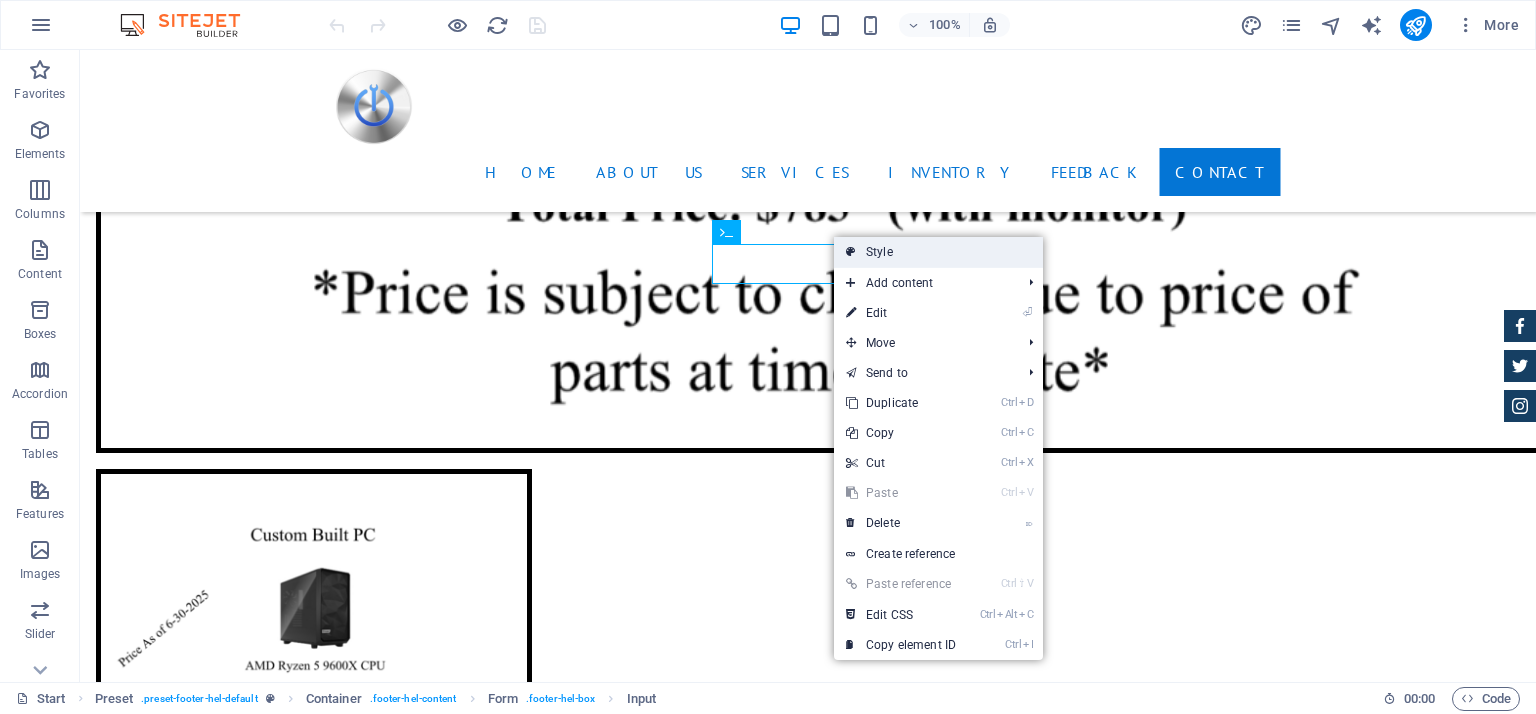 select on "px" 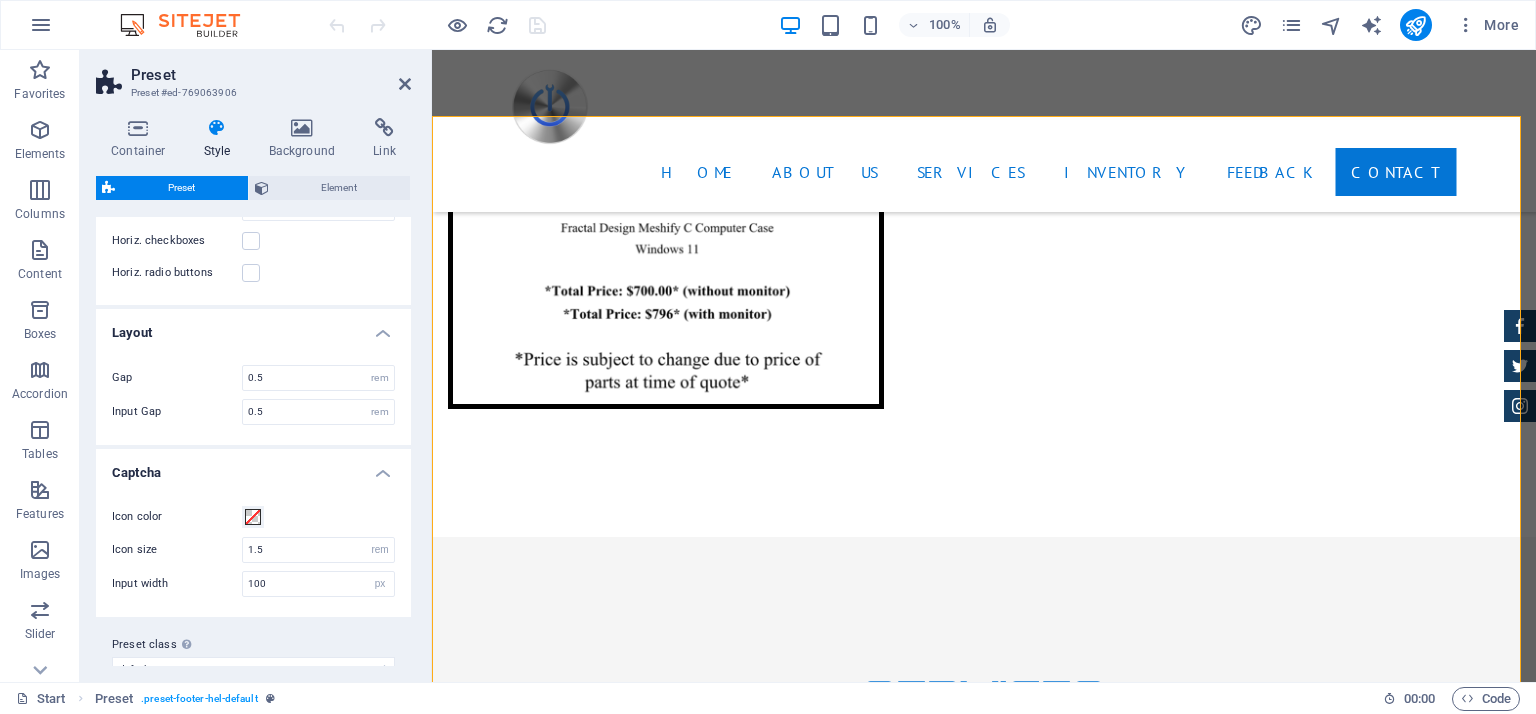 scroll, scrollTop: 926, scrollLeft: 0, axis: vertical 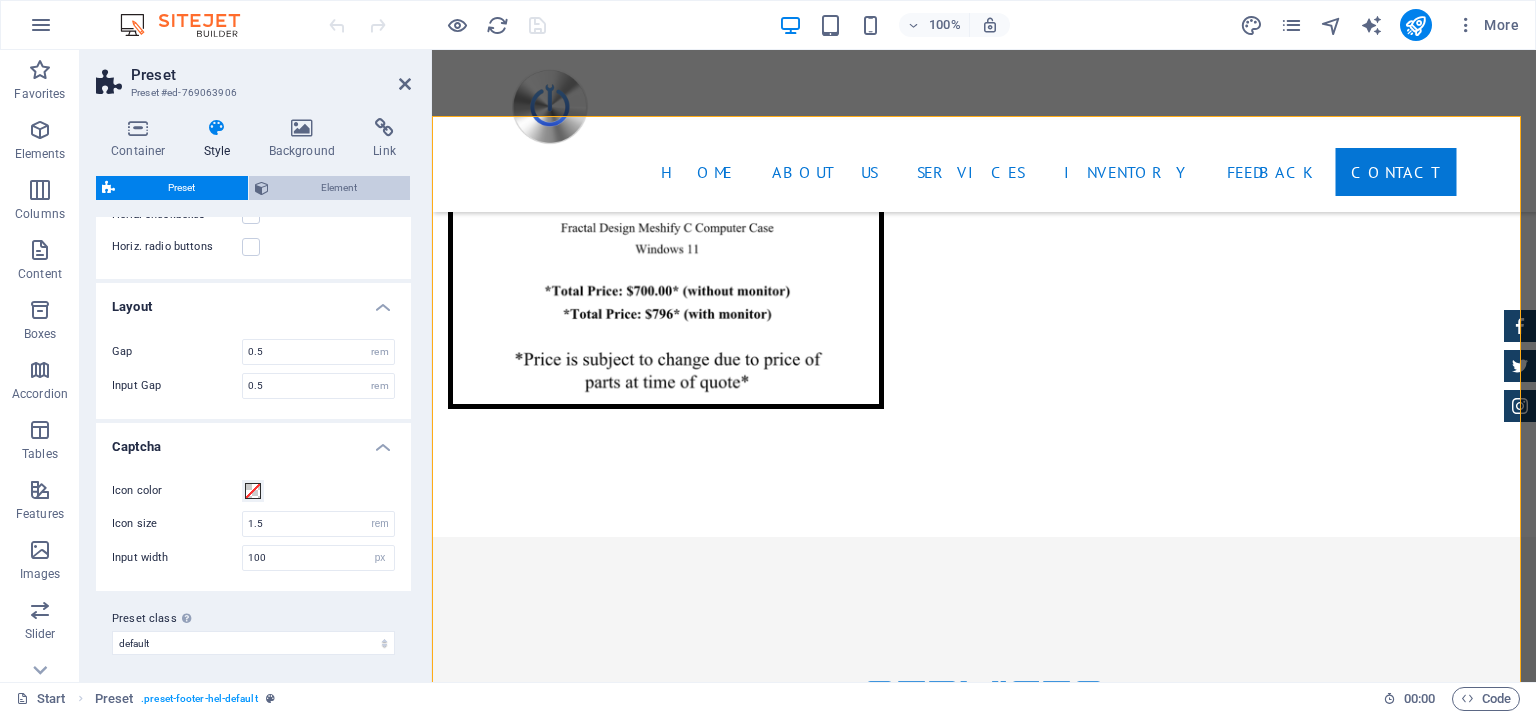 click on "Element" at bounding box center [340, 188] 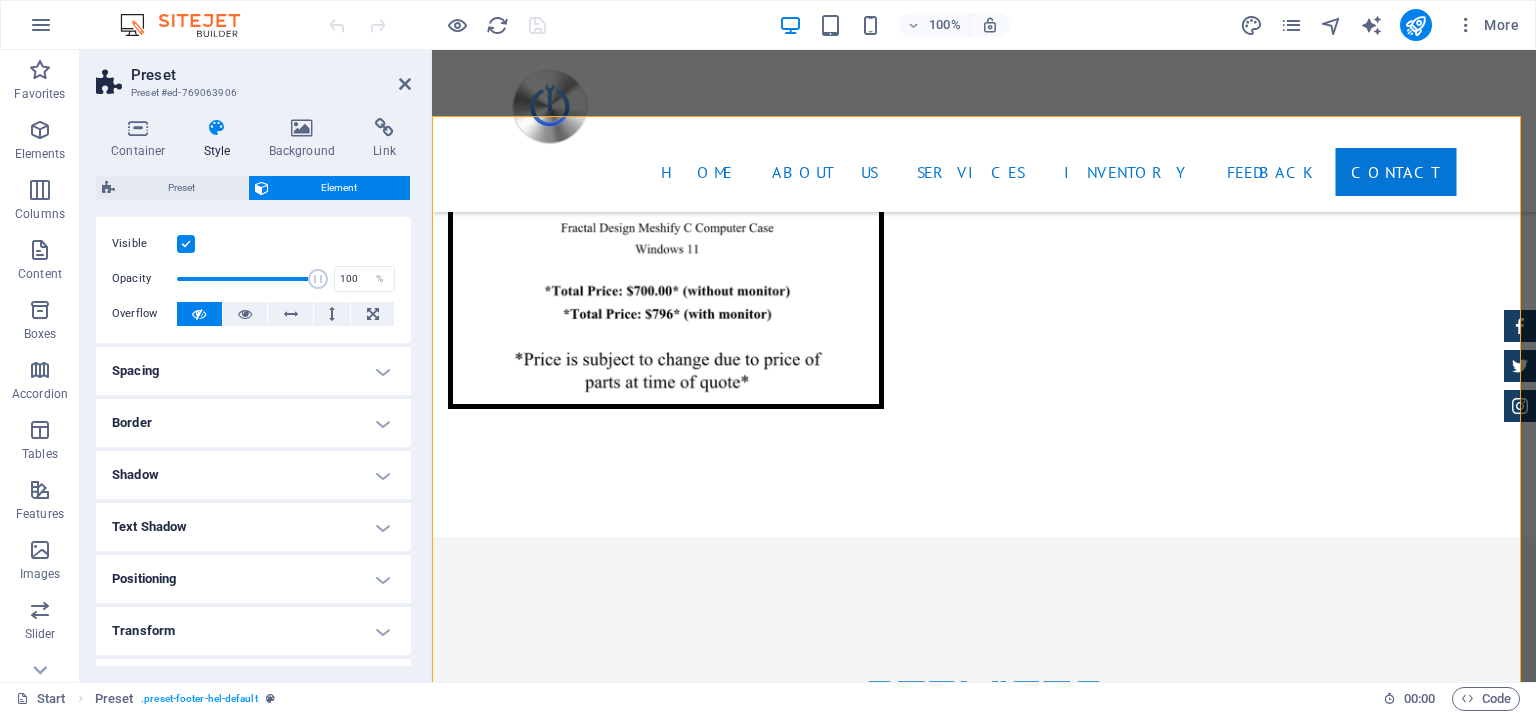 scroll, scrollTop: 0, scrollLeft: 0, axis: both 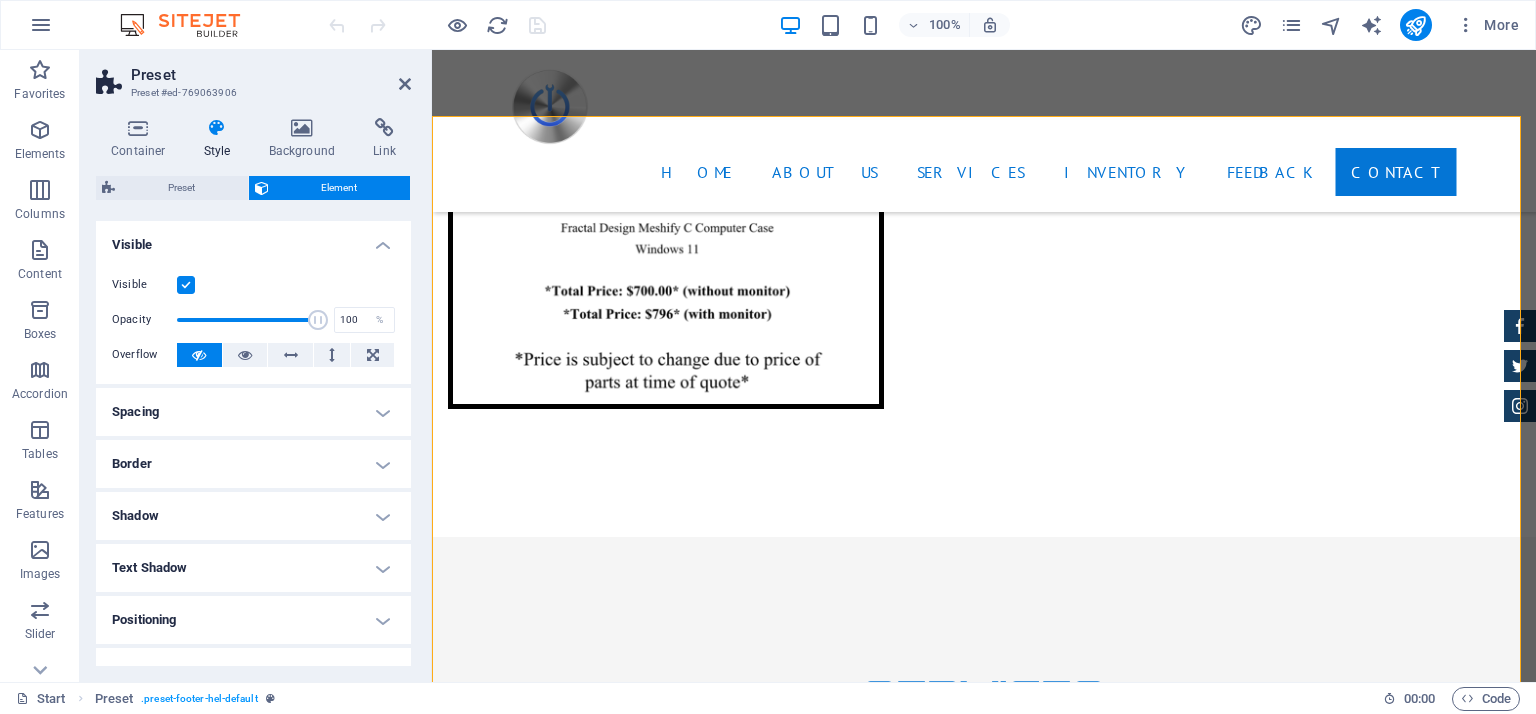 click on "Spacing" at bounding box center (253, 412) 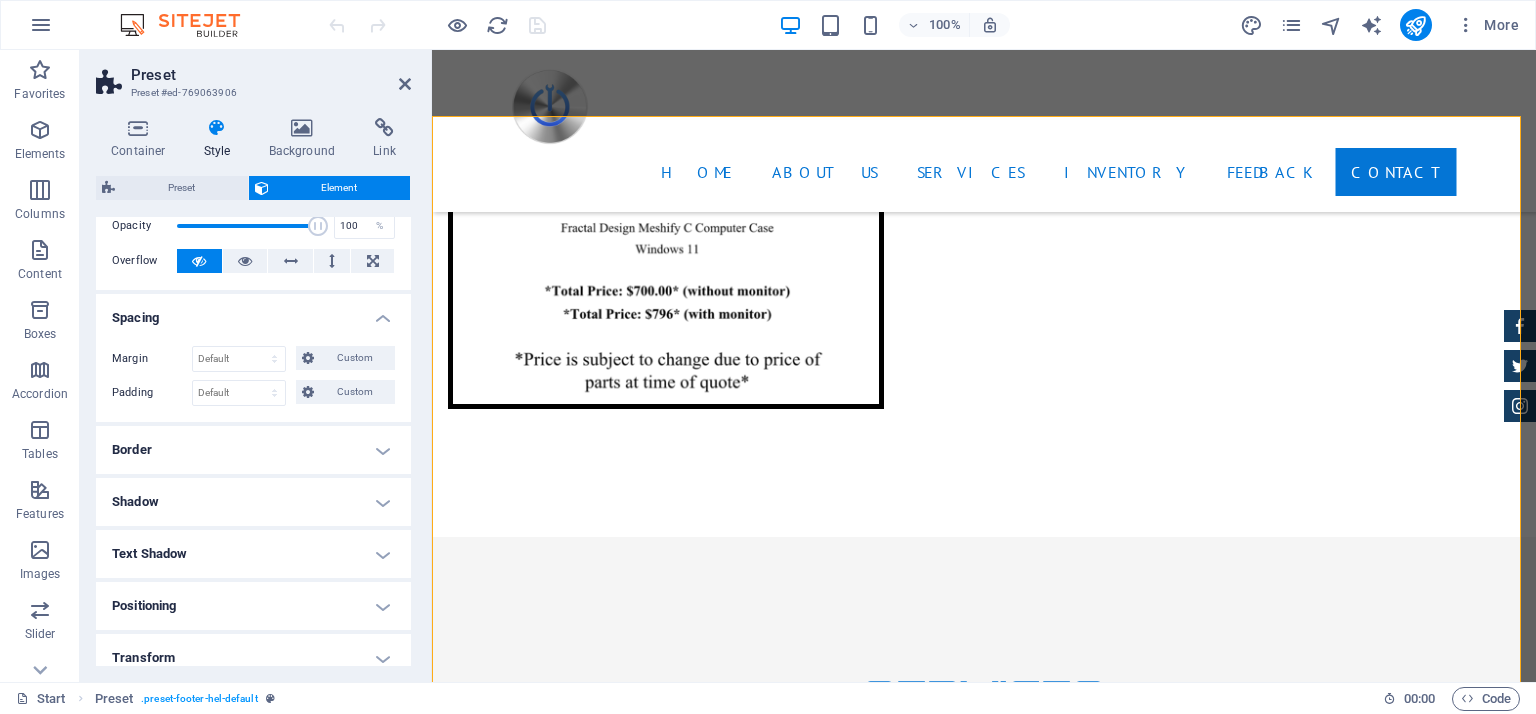 scroll, scrollTop: 200, scrollLeft: 0, axis: vertical 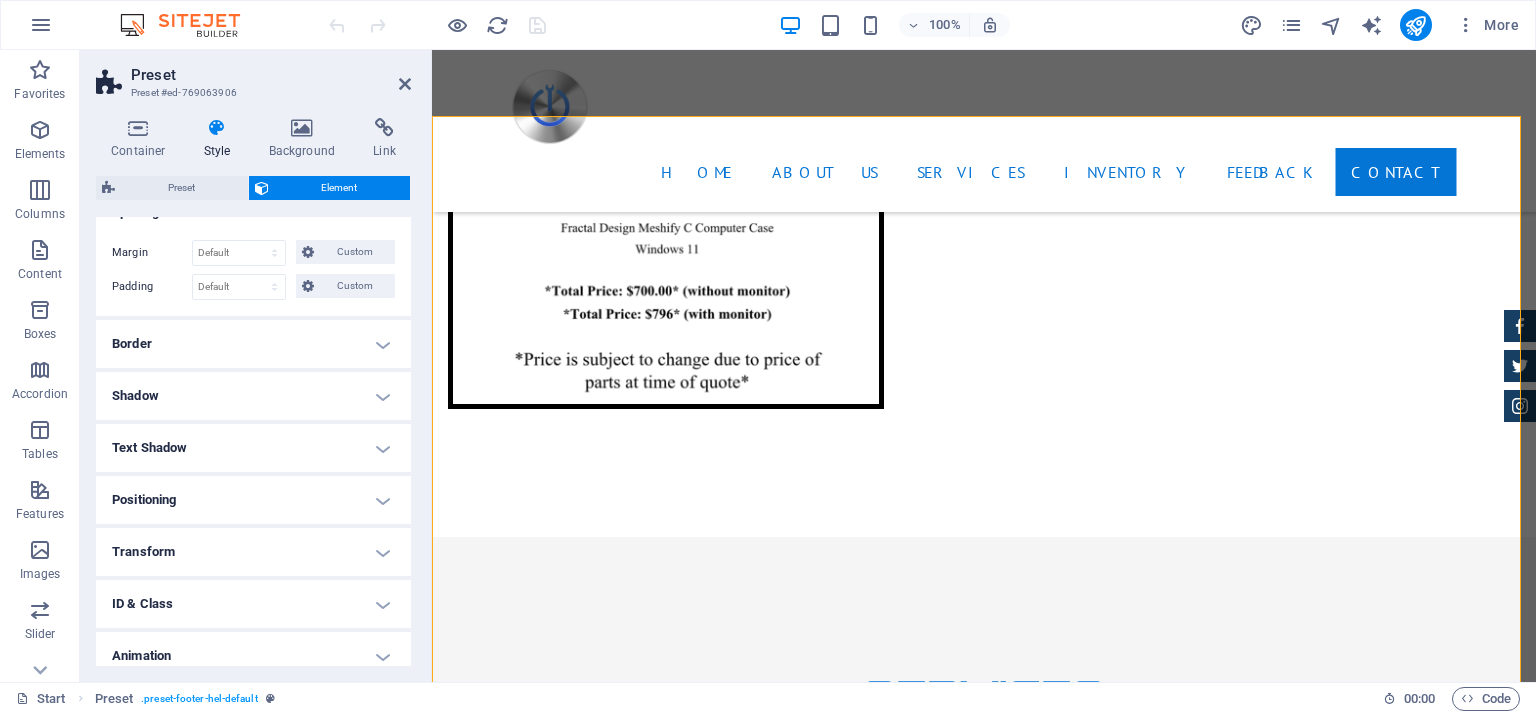 click on "Border" at bounding box center (253, 344) 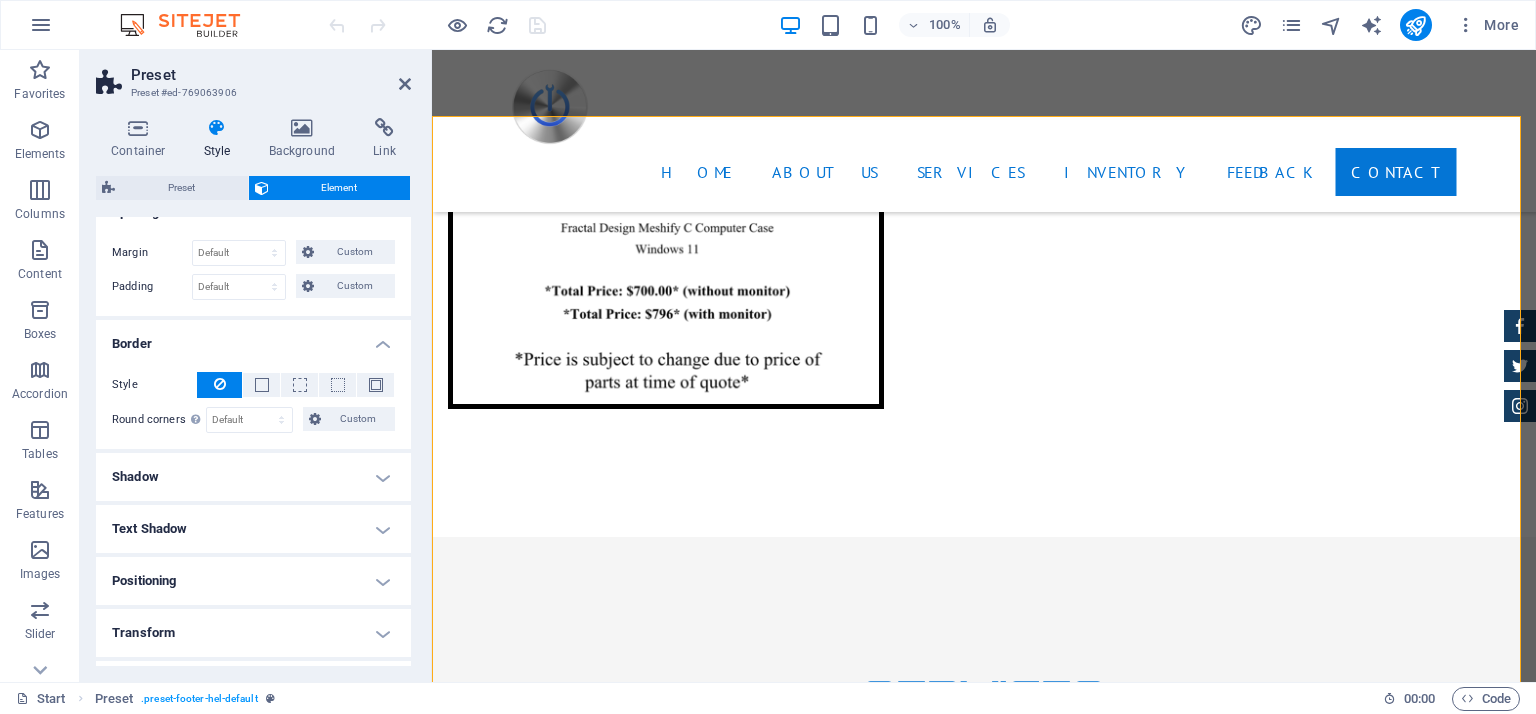 scroll, scrollTop: 300, scrollLeft: 0, axis: vertical 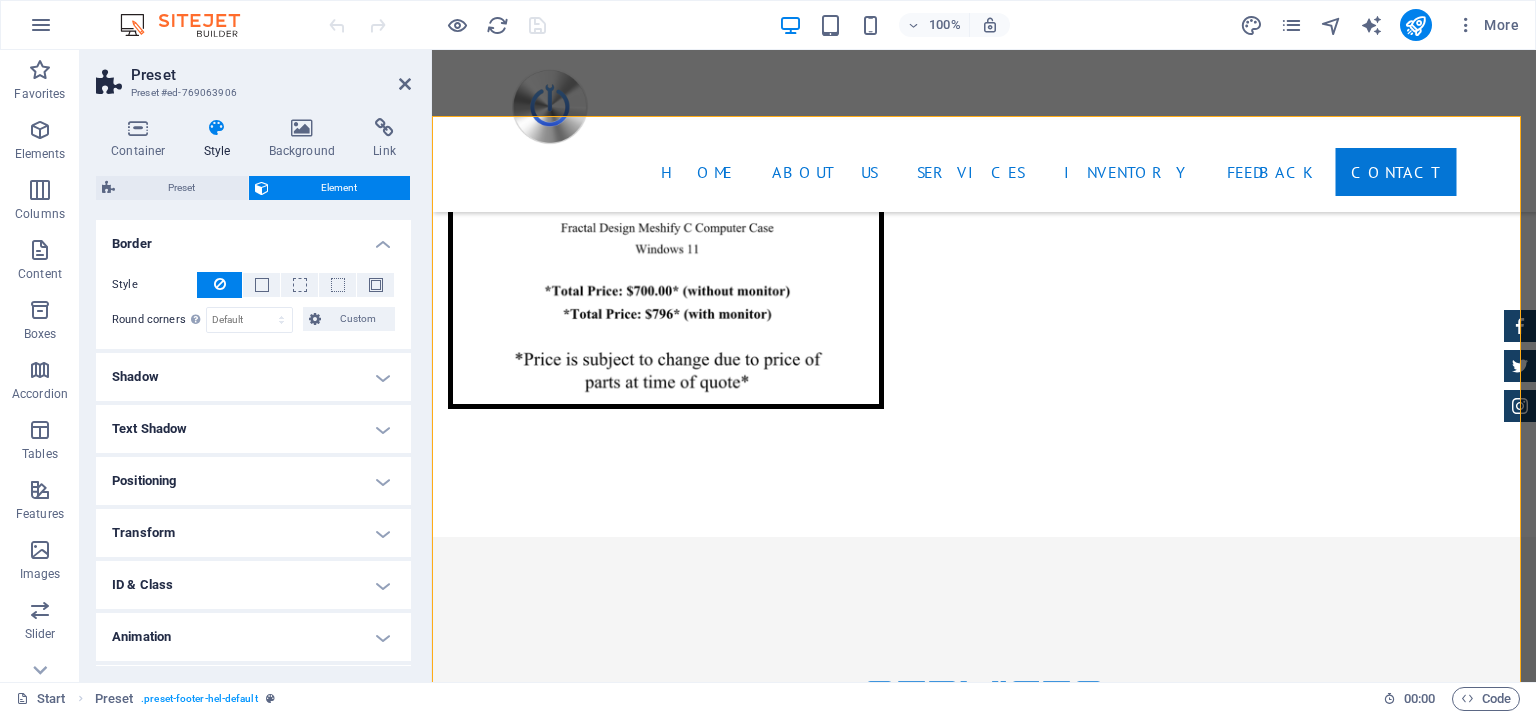 click on "Shadow" at bounding box center [253, 377] 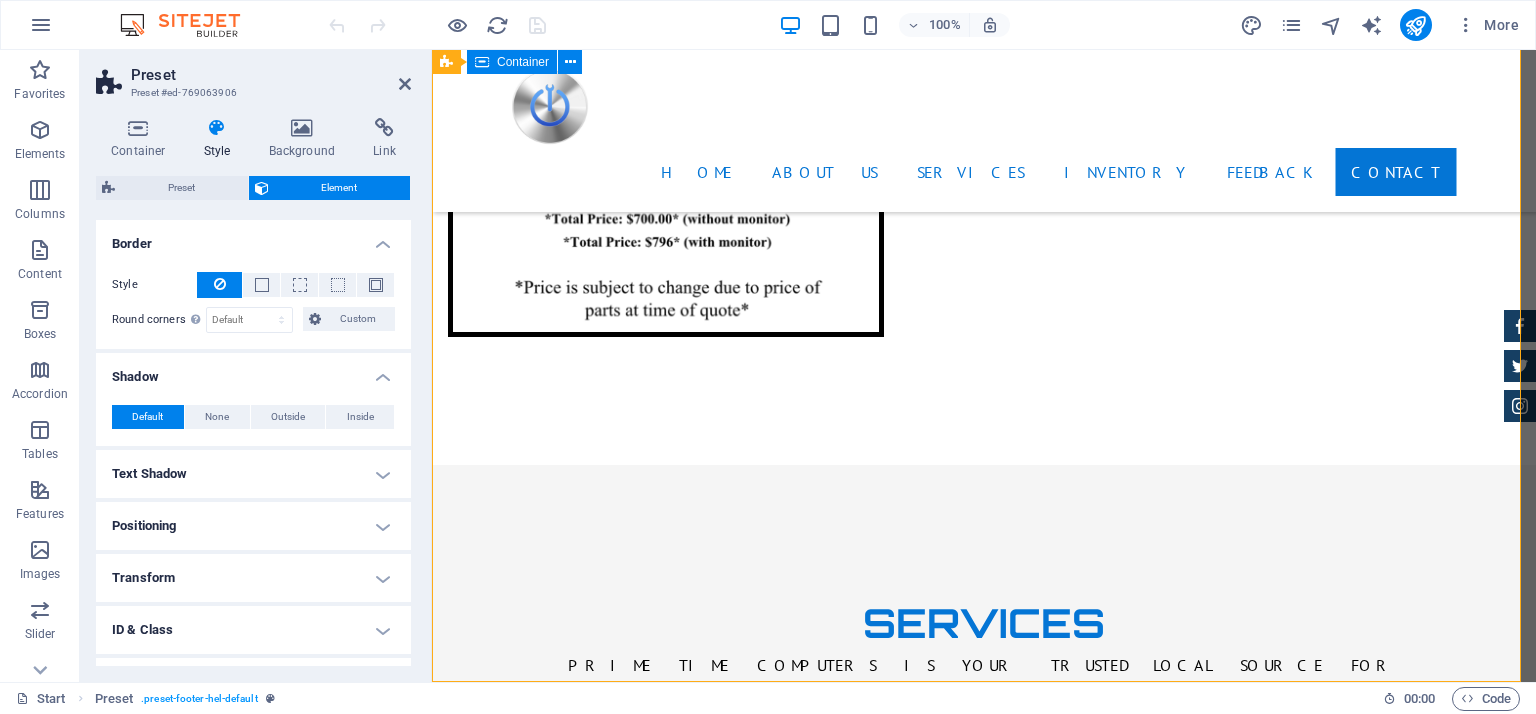 scroll, scrollTop: 5685, scrollLeft: 0, axis: vertical 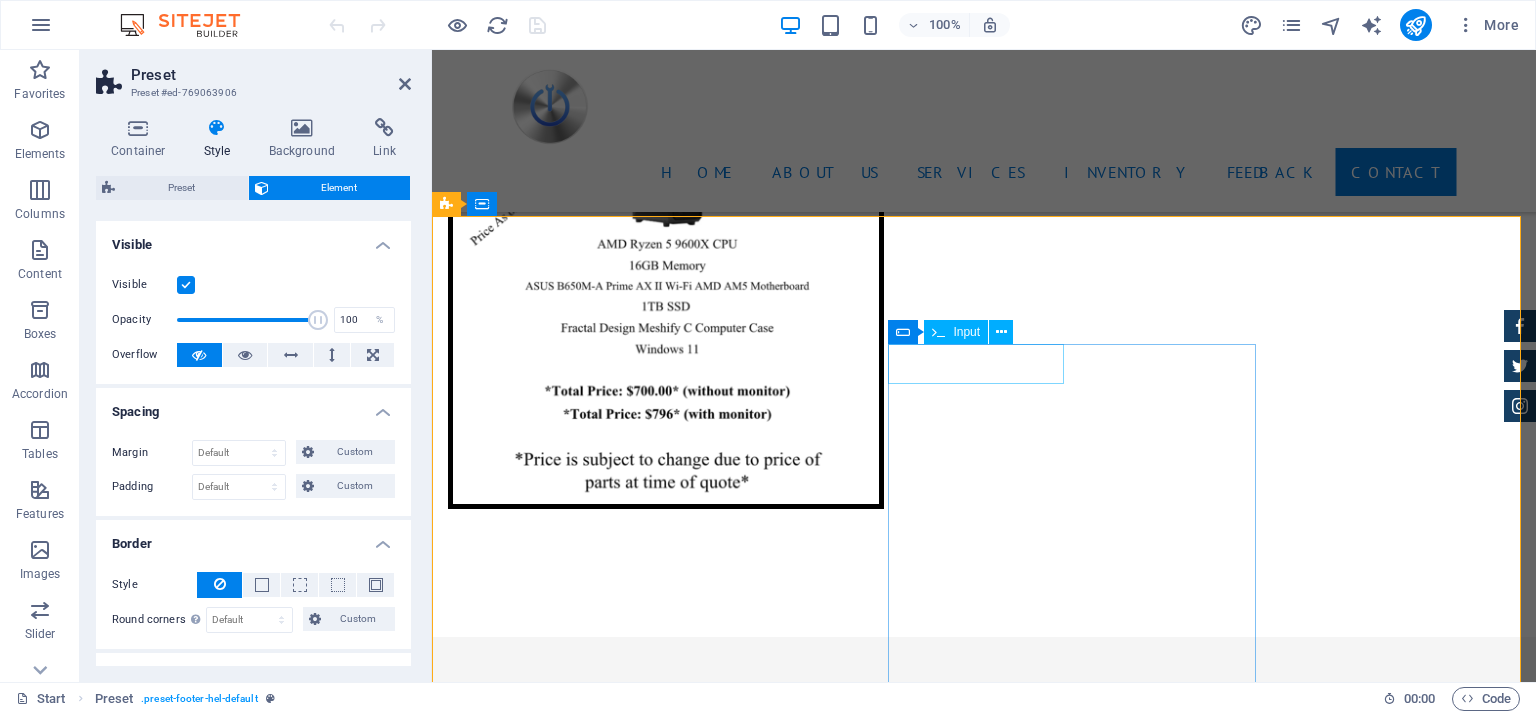 click on "Name" at bounding box center (557, 4339) 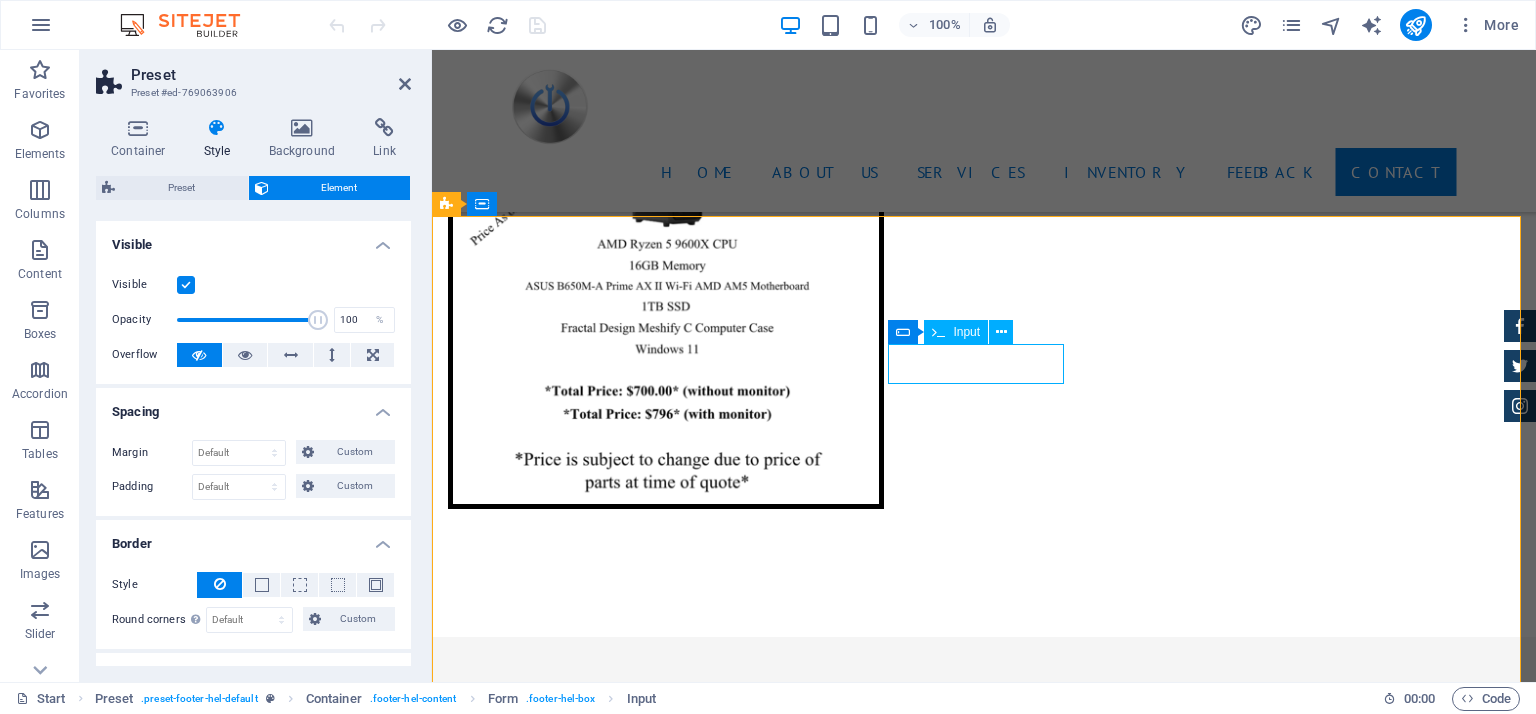 drag, startPoint x: 963, startPoint y: 369, endPoint x: 932, endPoint y: 345, distance: 39.20459 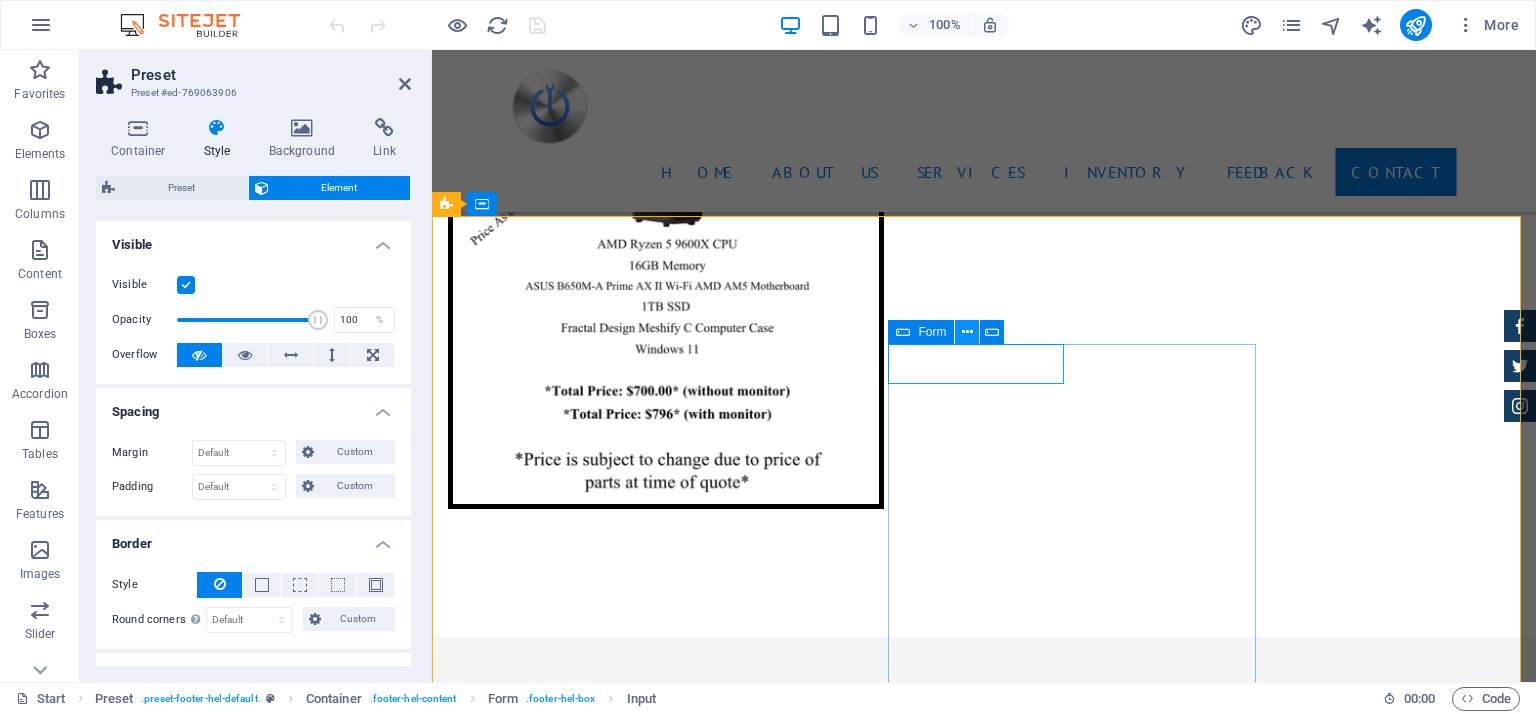 click at bounding box center (967, 332) 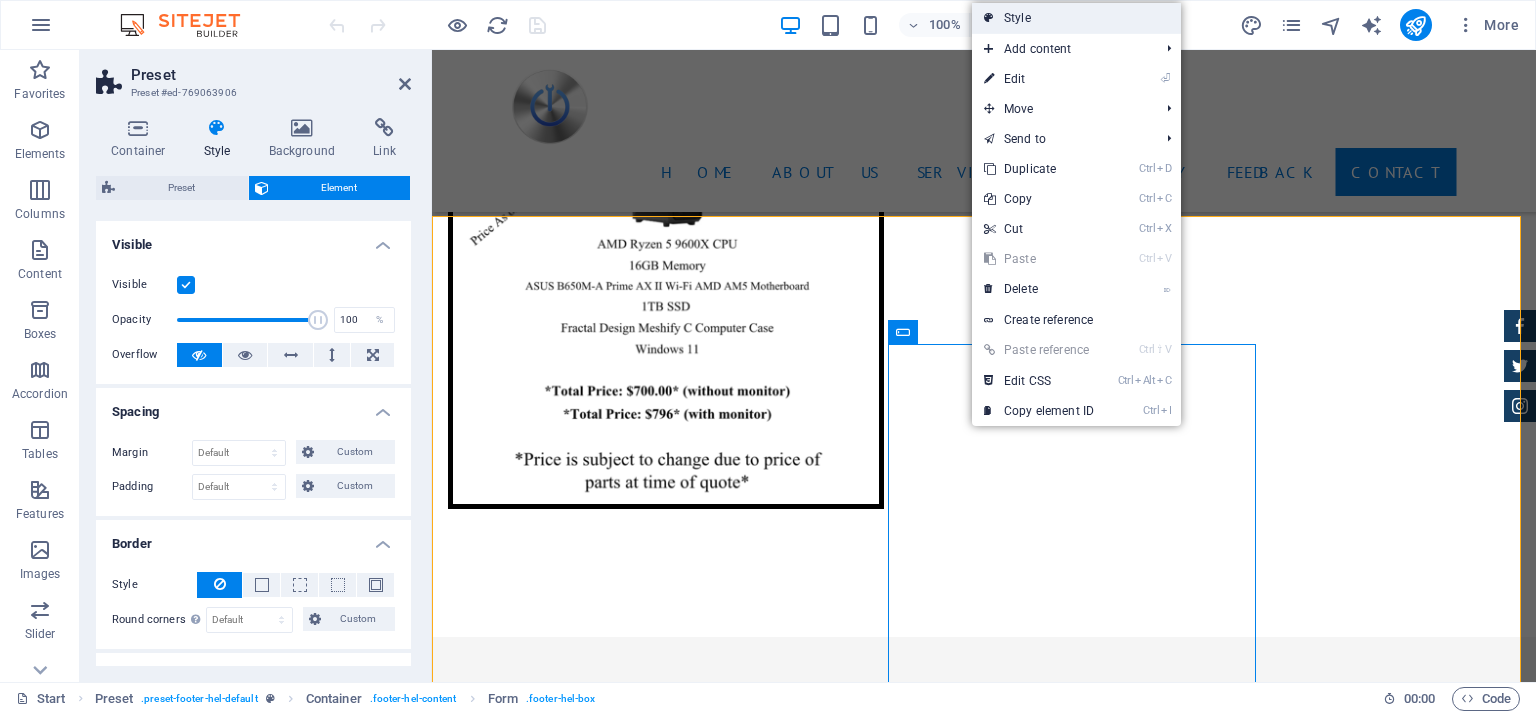 click on "Style" at bounding box center [1076, 18] 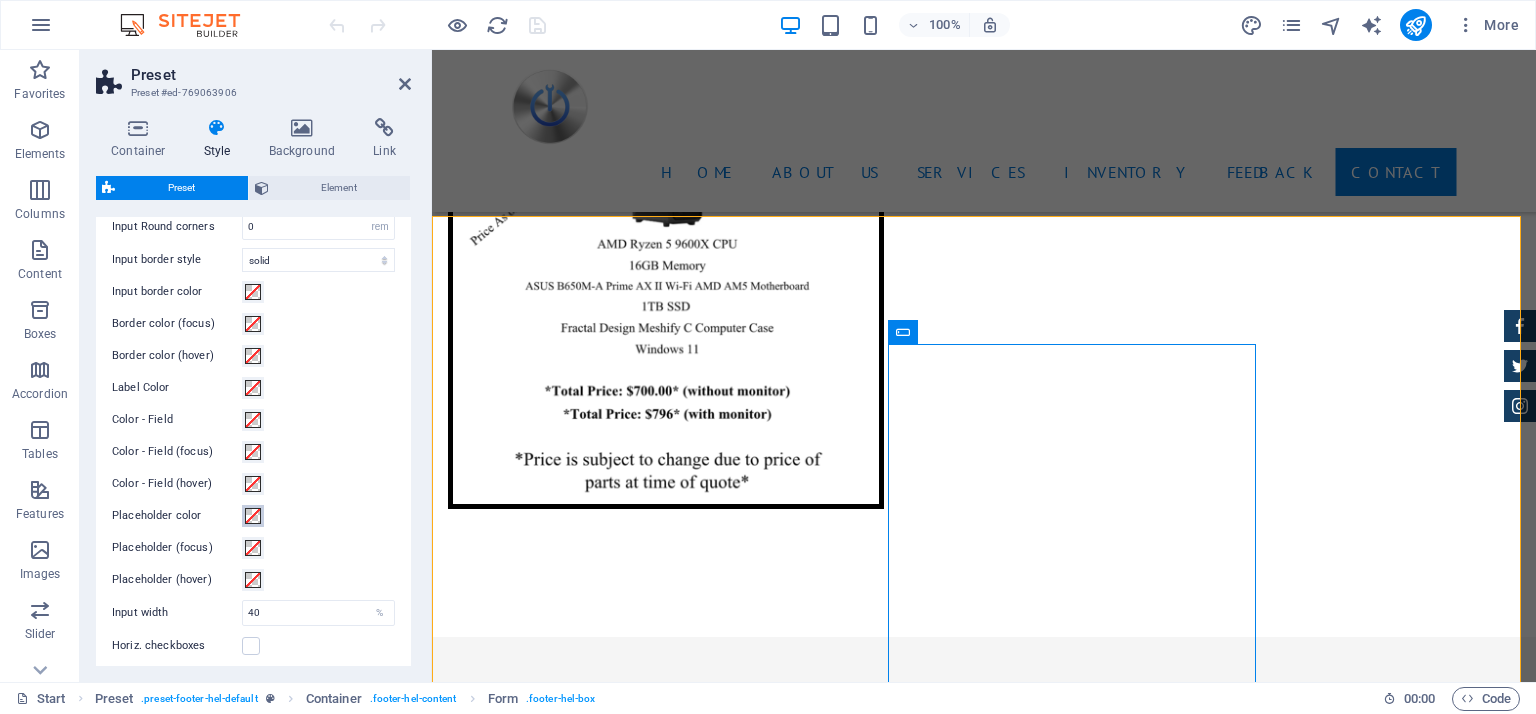 scroll, scrollTop: 526, scrollLeft: 0, axis: vertical 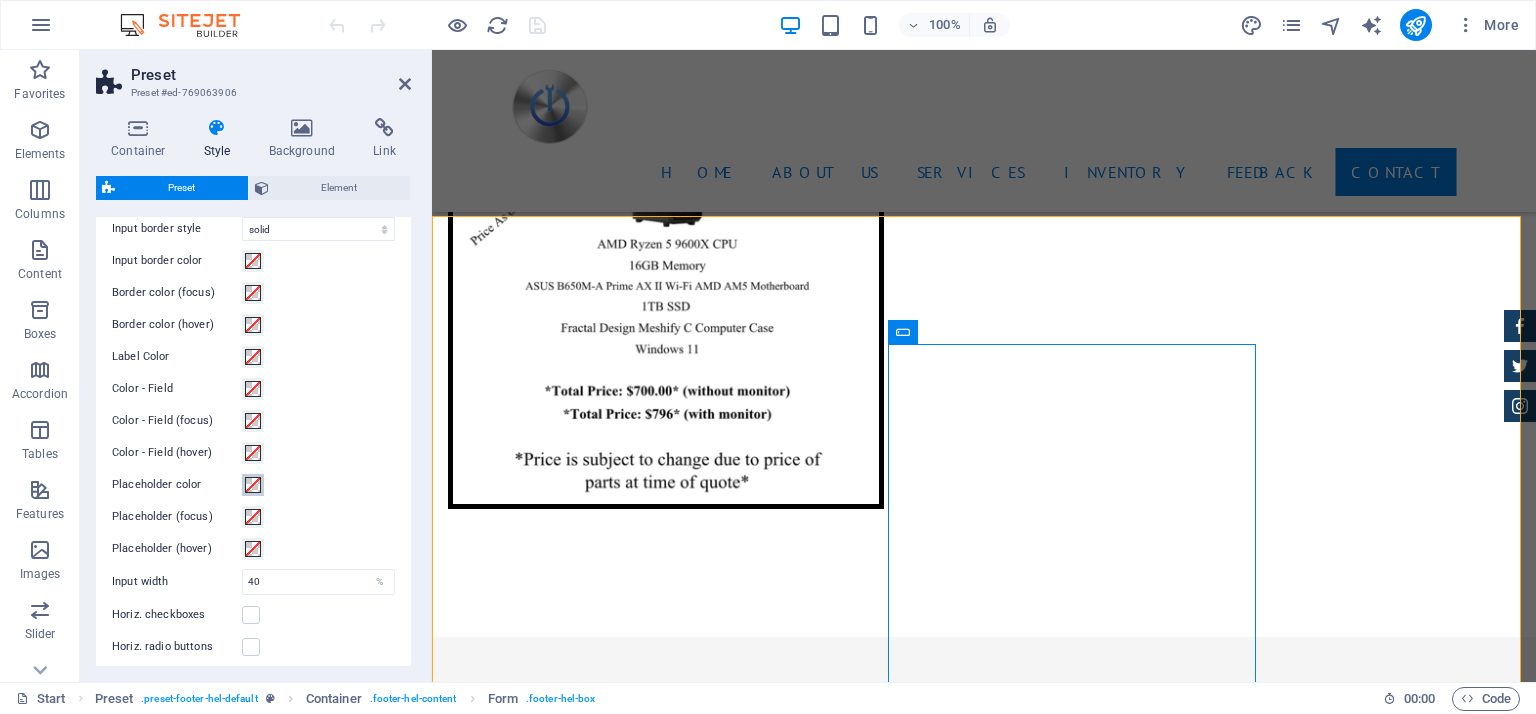 click at bounding box center (253, 485) 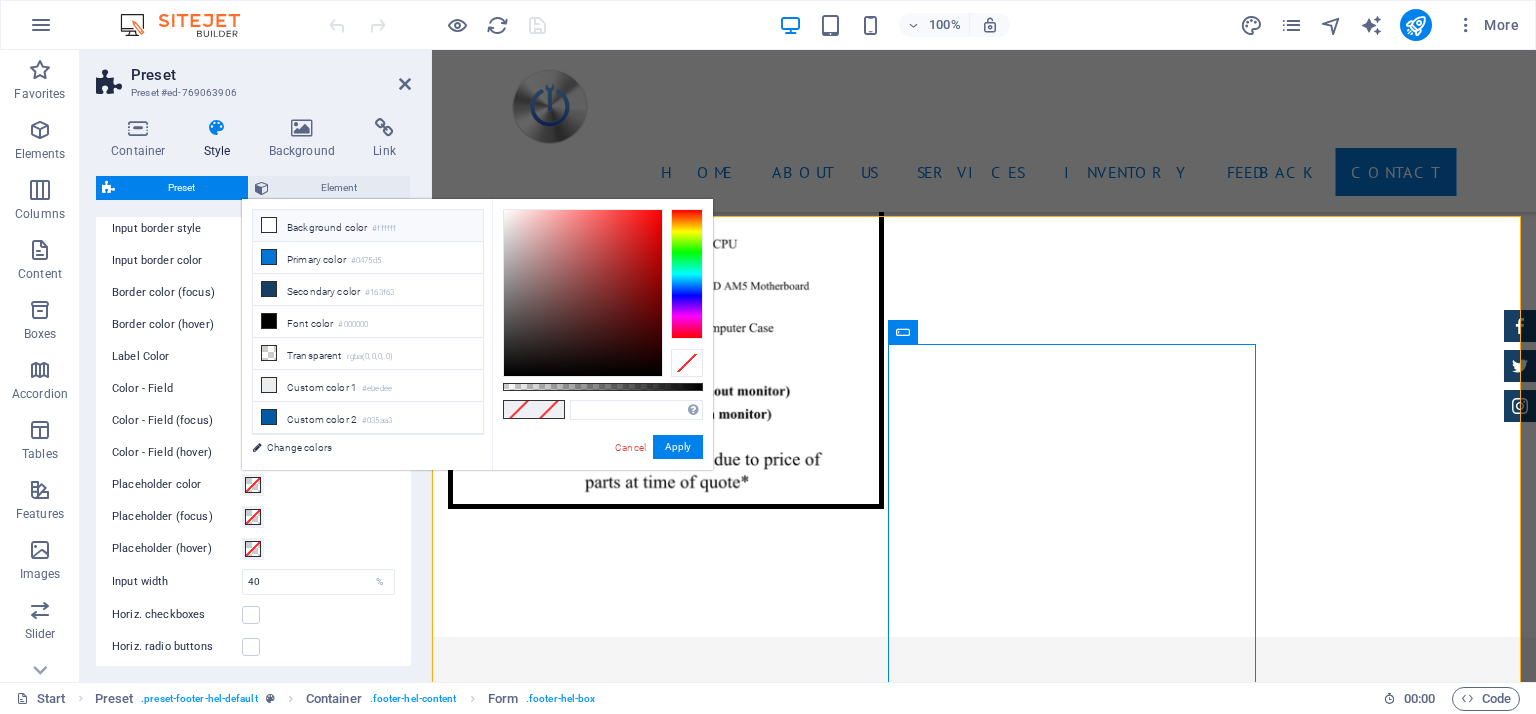 click at bounding box center (269, 225) 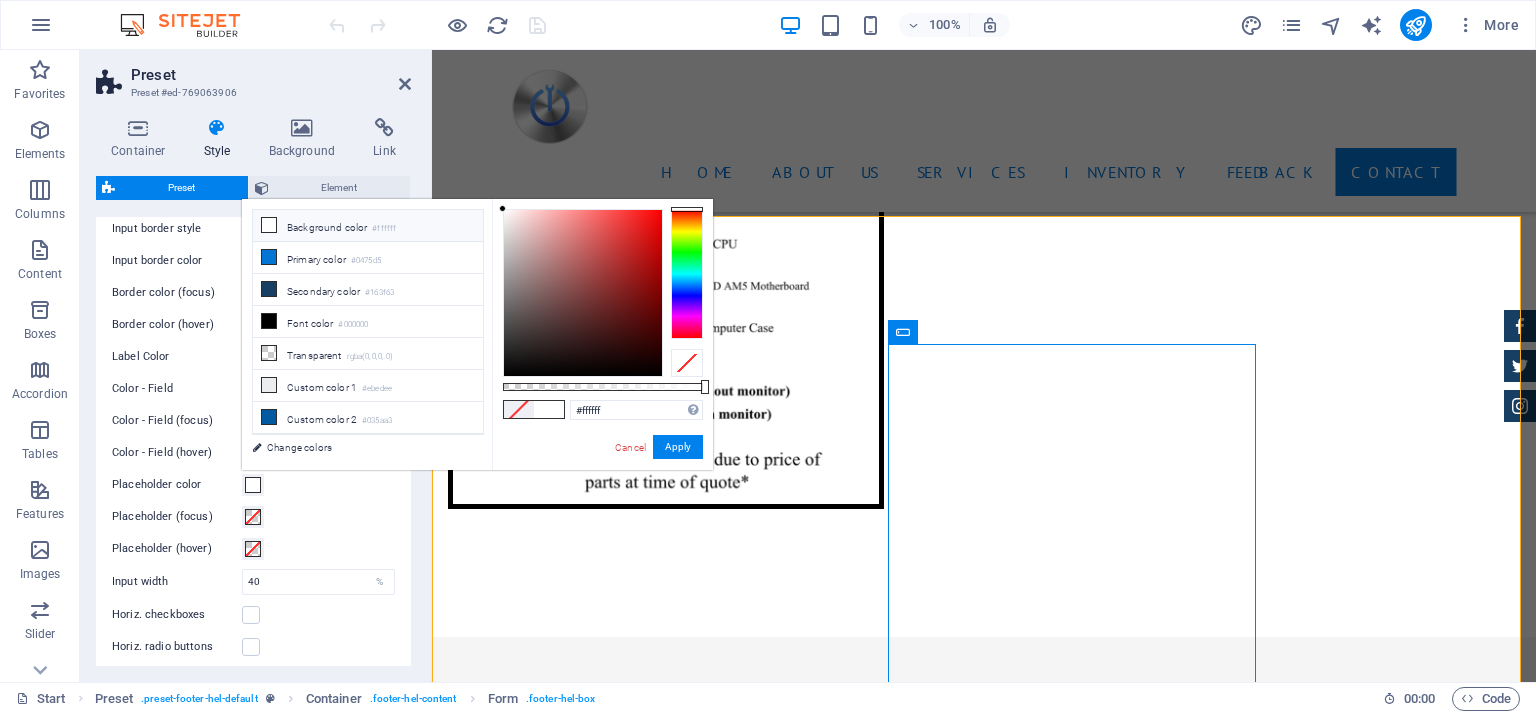 click at bounding box center (269, 225) 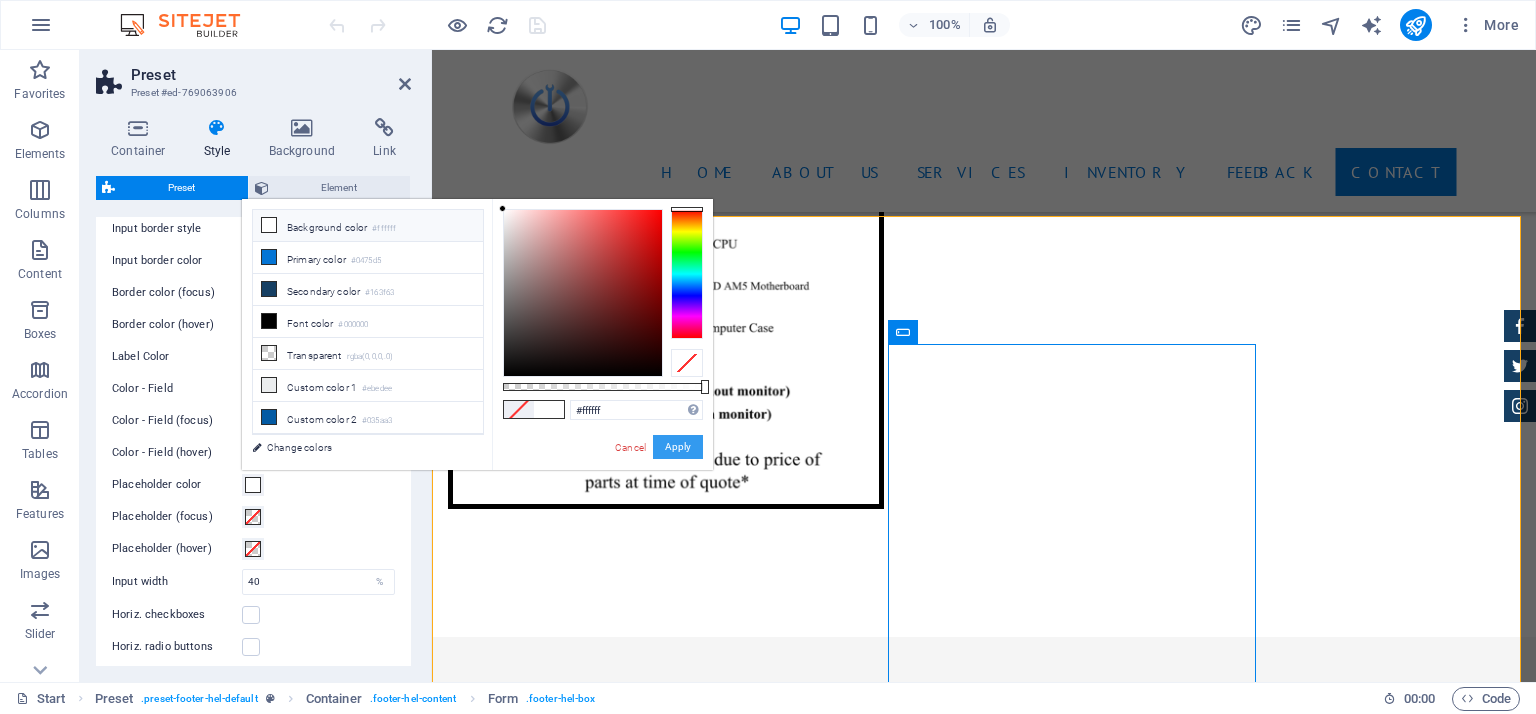 click on "Apply" at bounding box center (678, 447) 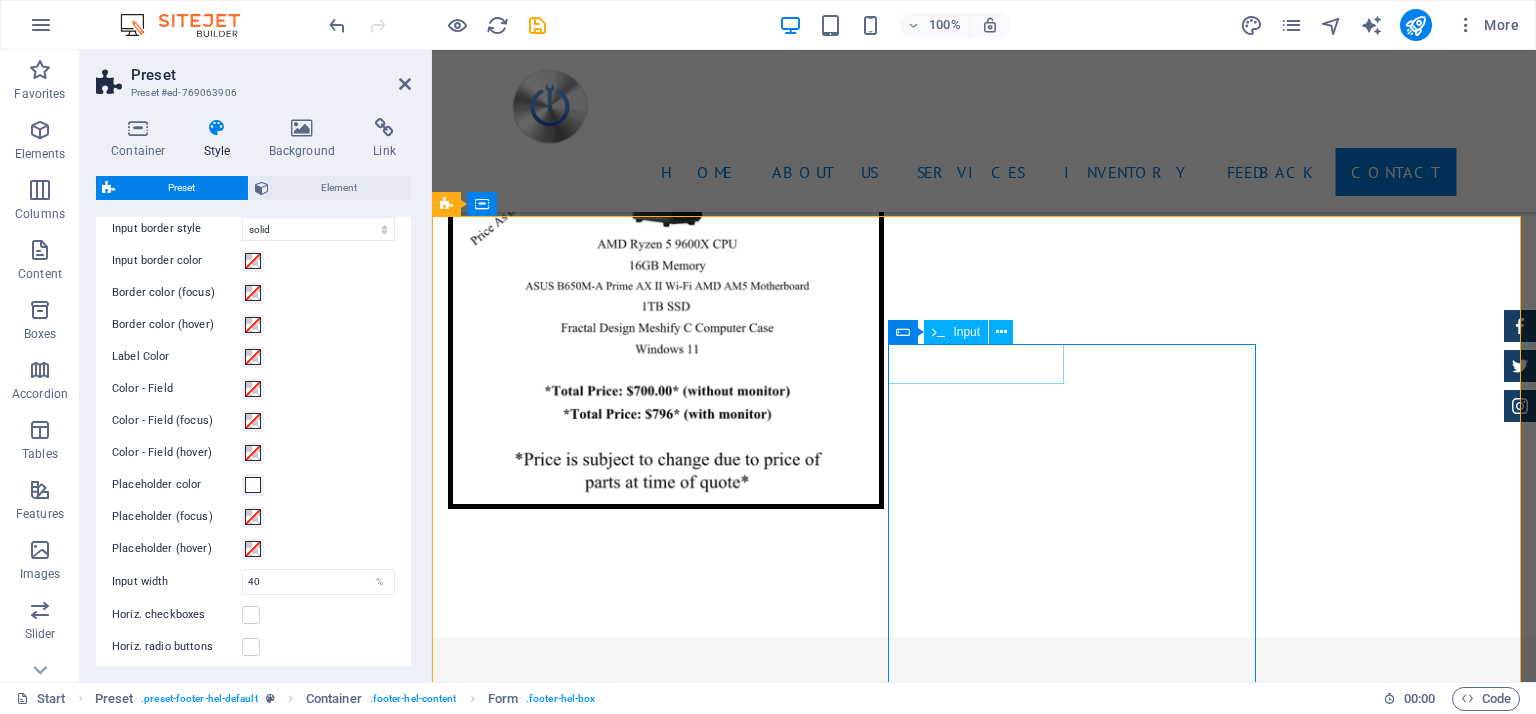 click on "Name" at bounding box center [557, 4339] 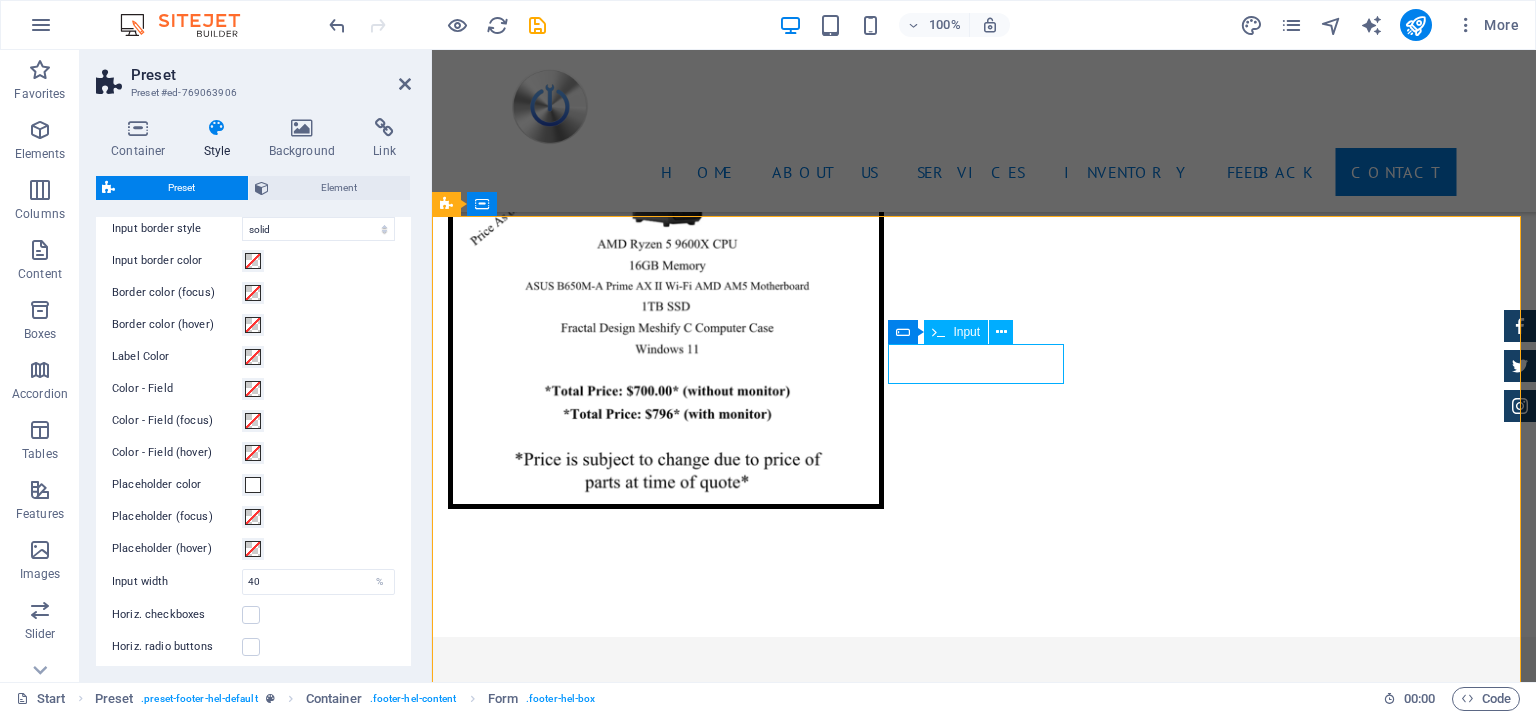 click on "Name" at bounding box center (557, 4339) 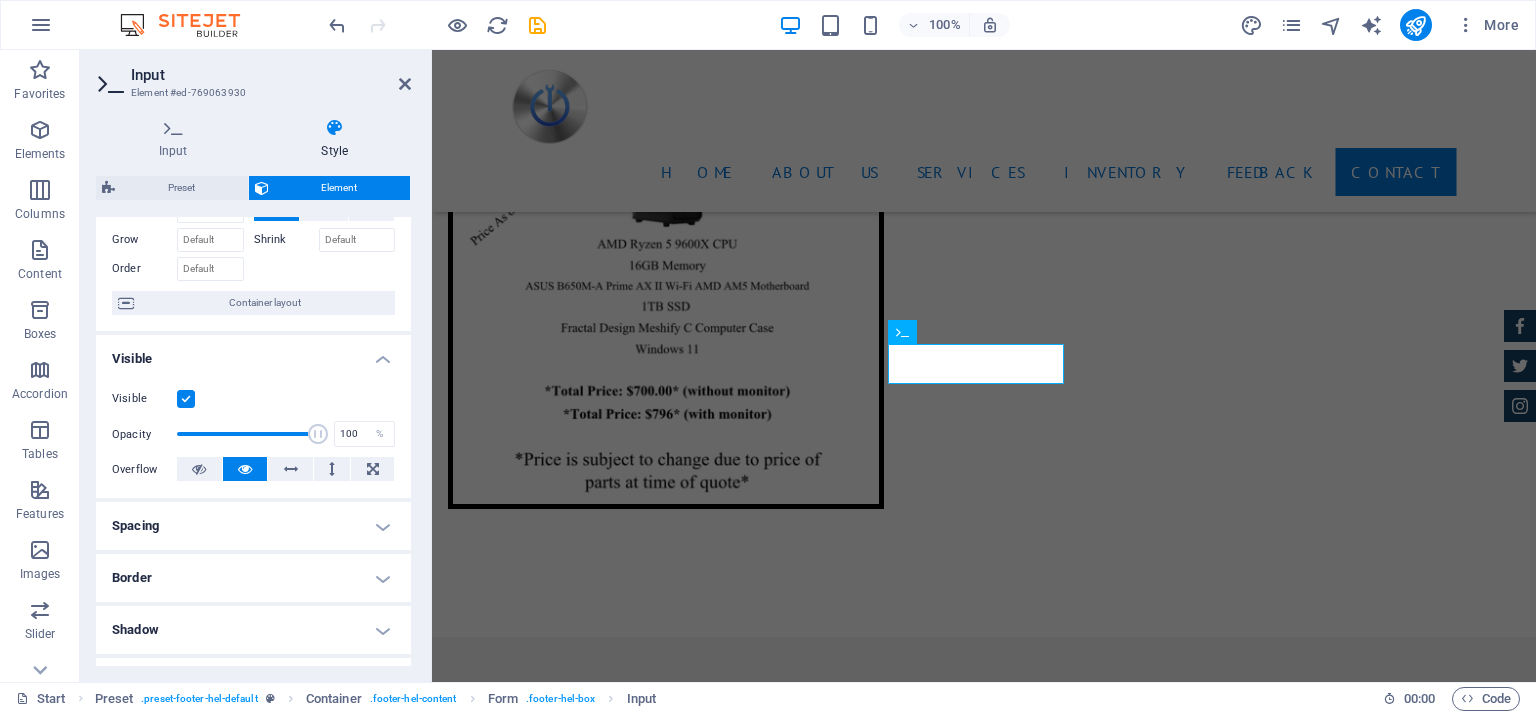 scroll, scrollTop: 0, scrollLeft: 0, axis: both 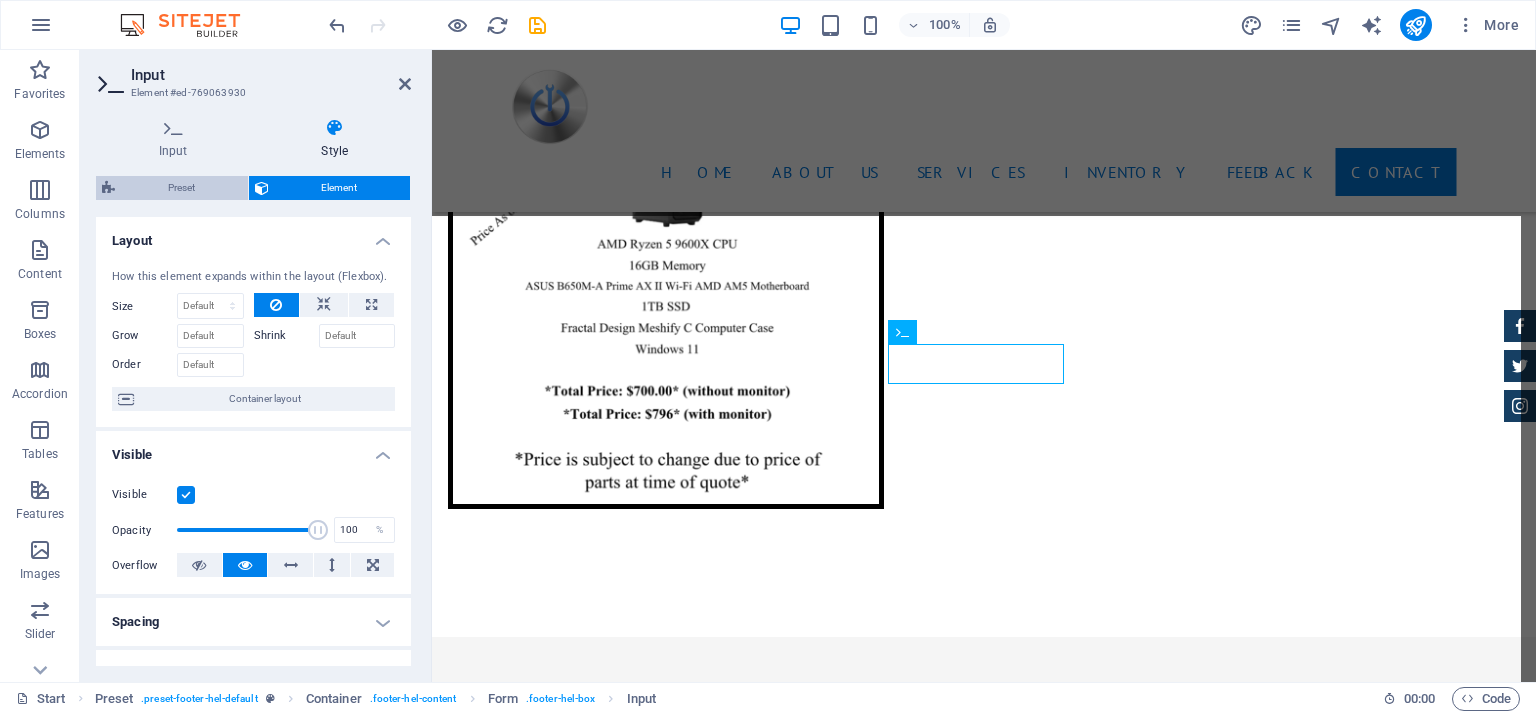 click on "Preset" at bounding box center [181, 188] 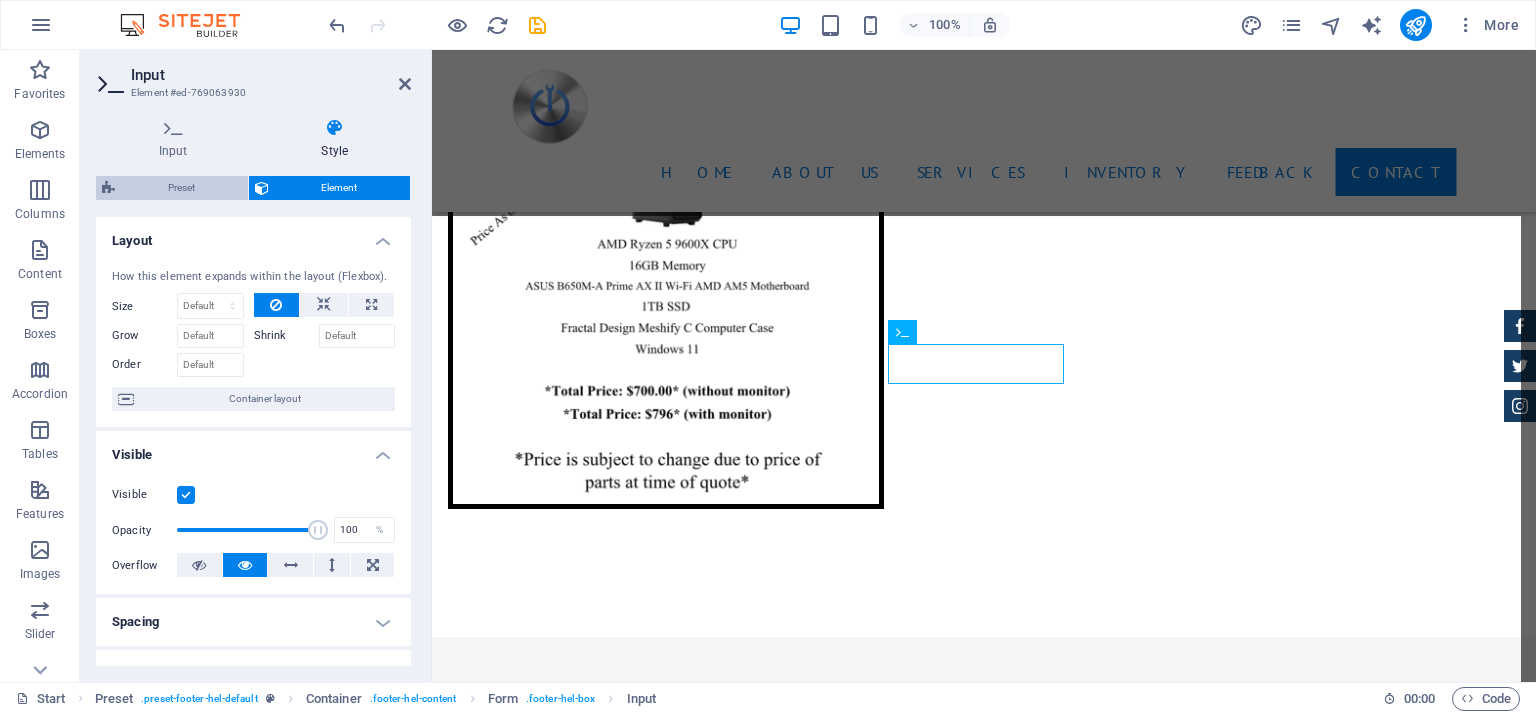 select on "px" 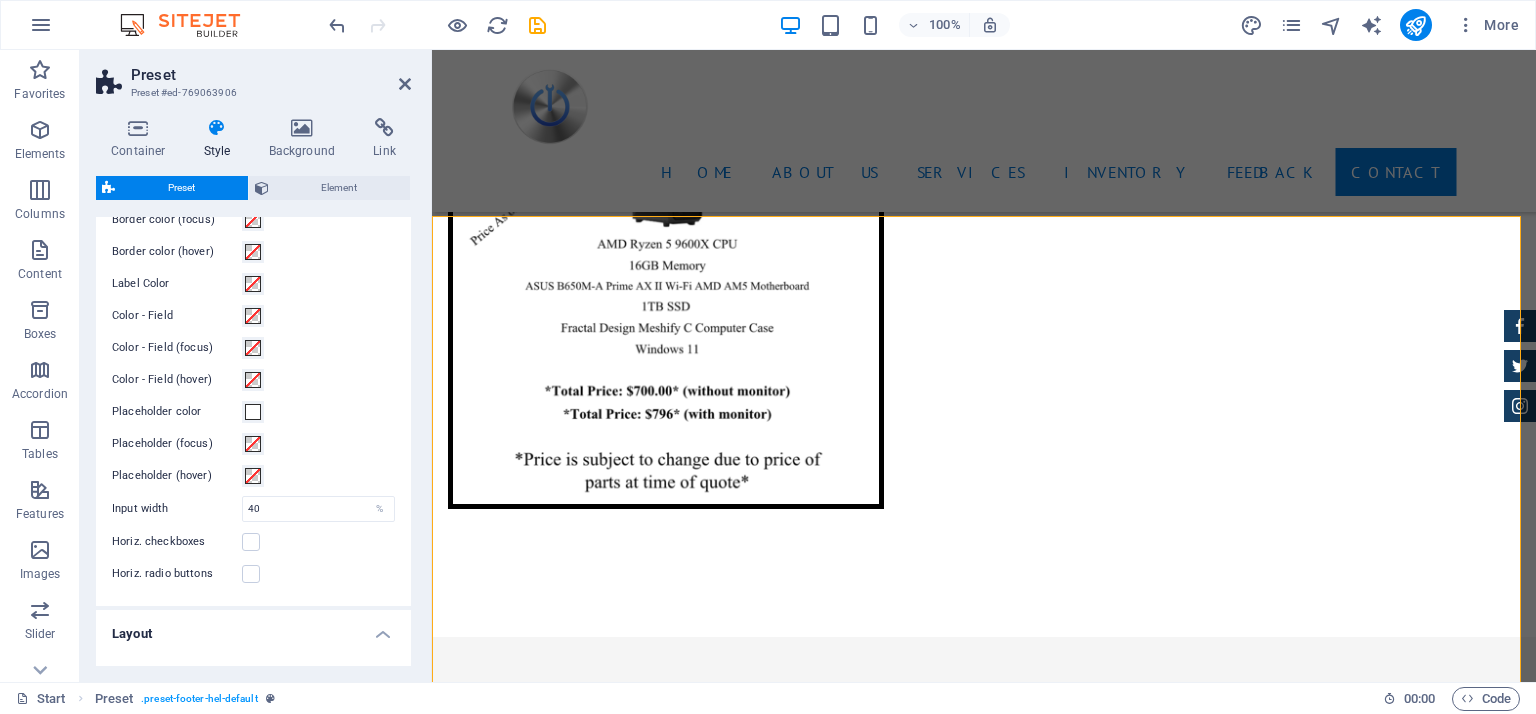 scroll, scrollTop: 600, scrollLeft: 0, axis: vertical 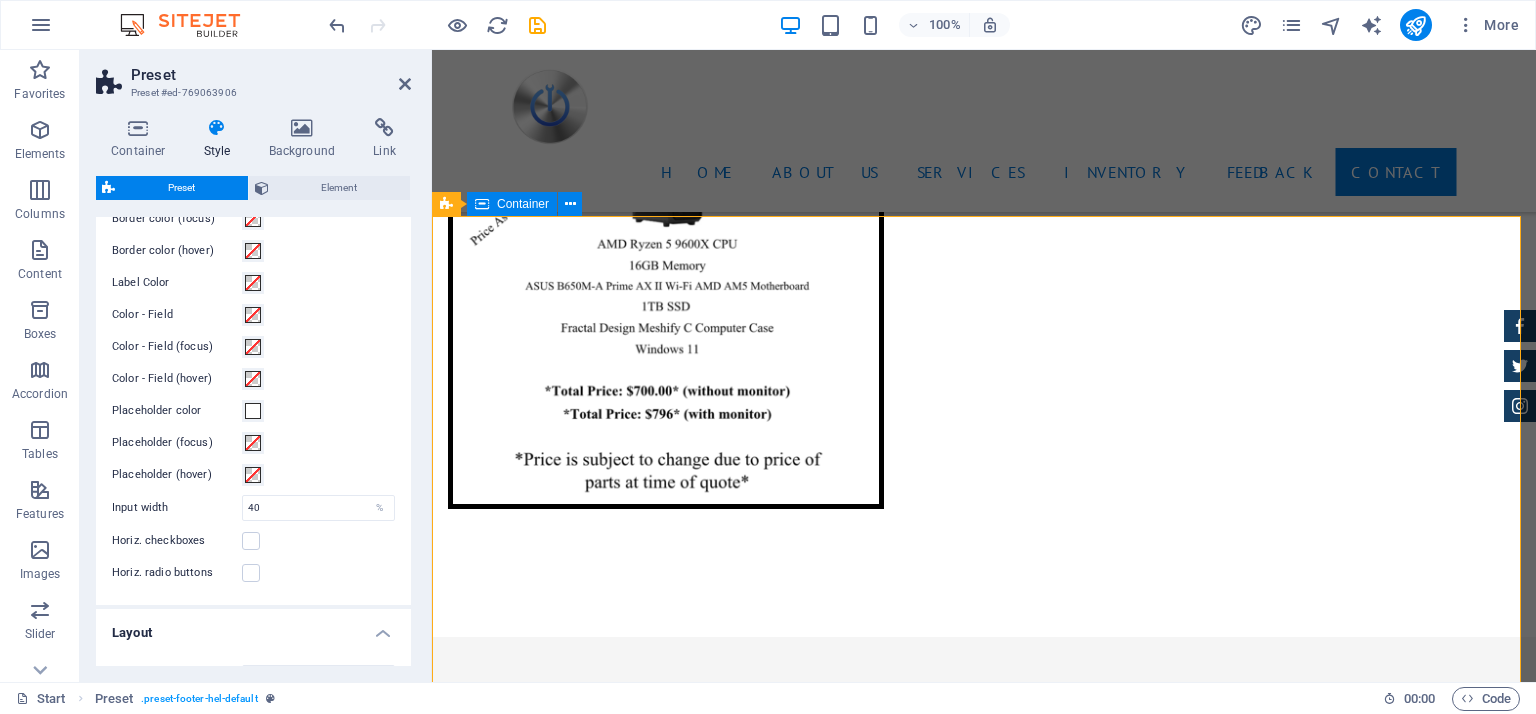 click on "Contact US We are happy to assist you [DOMAIN_NAME] [PERSON_NAME] DR ,  Pensauken   19084 6094516436   [EMAIL_ADDRESS][DOMAIN_NAME] Legal Notice  |  Privacy Name   I have read and understand the privacy policy. Unreadable? Regenerate Send" at bounding box center [984, 4380] 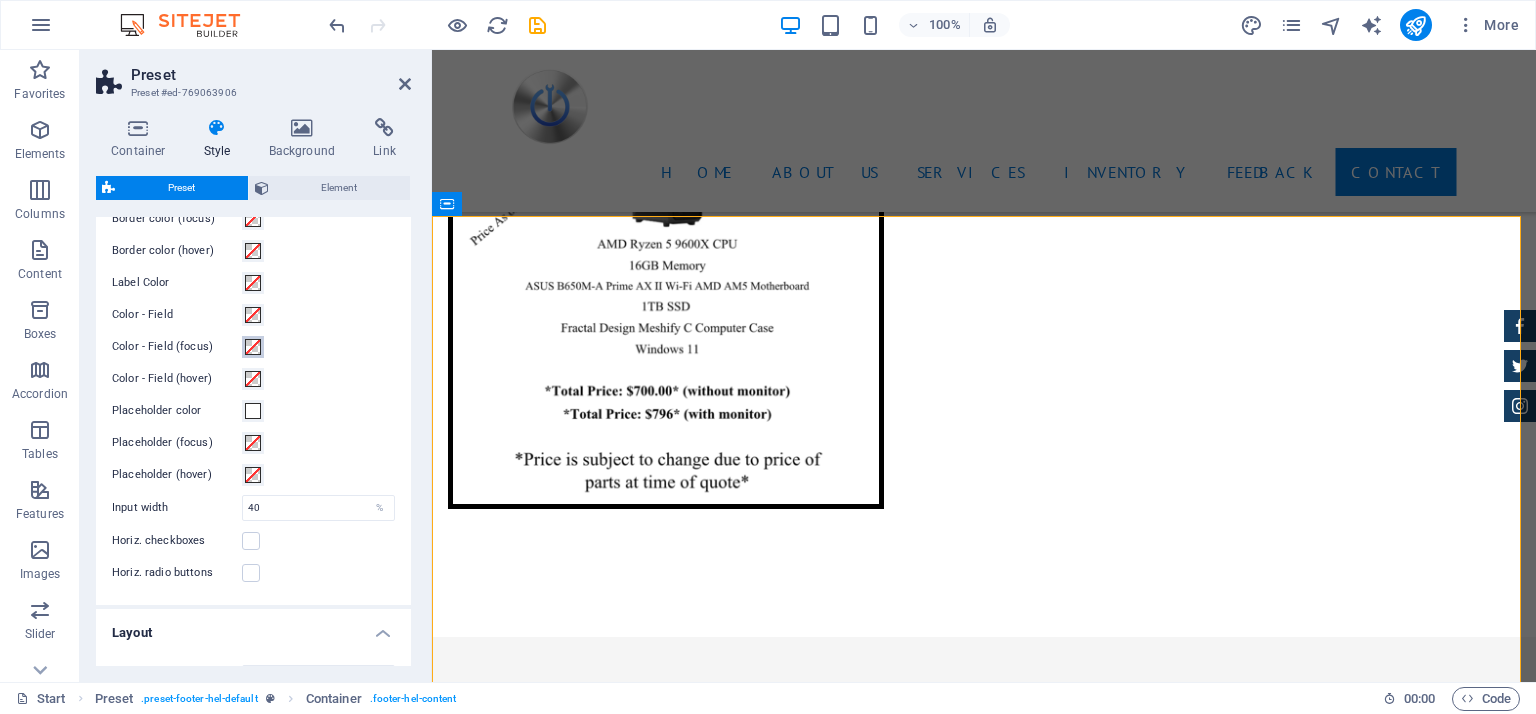 click at bounding box center (253, 347) 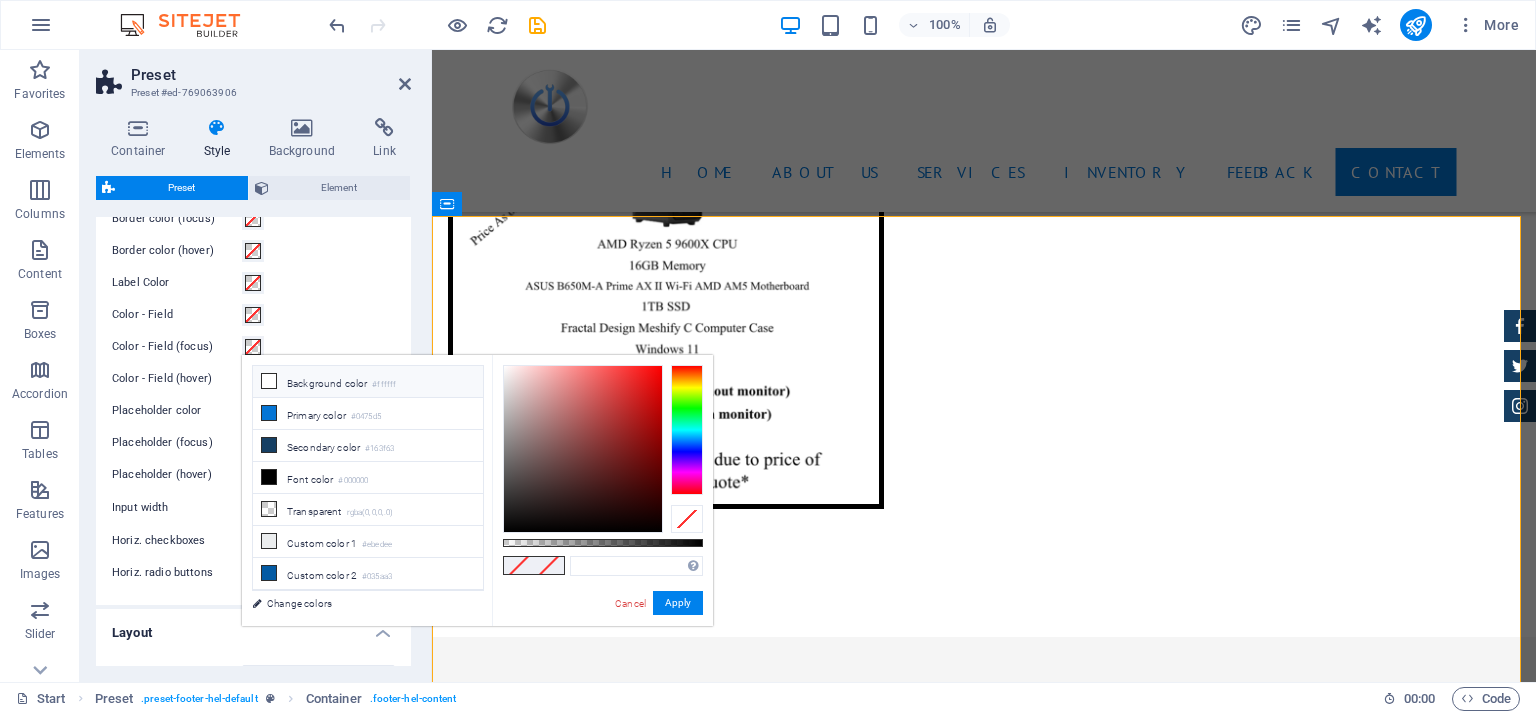 click at bounding box center (269, 381) 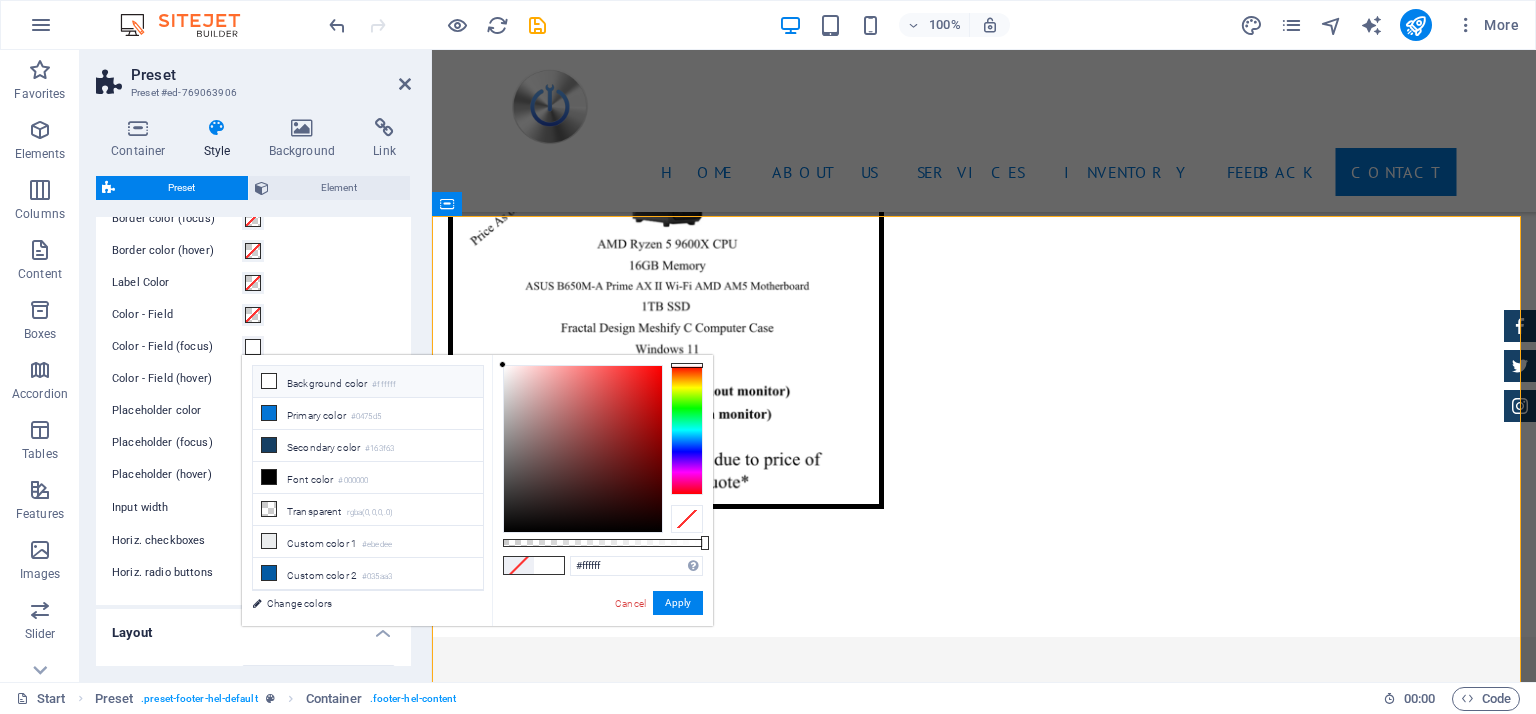 click on "Cancel Apply" at bounding box center (658, 603) 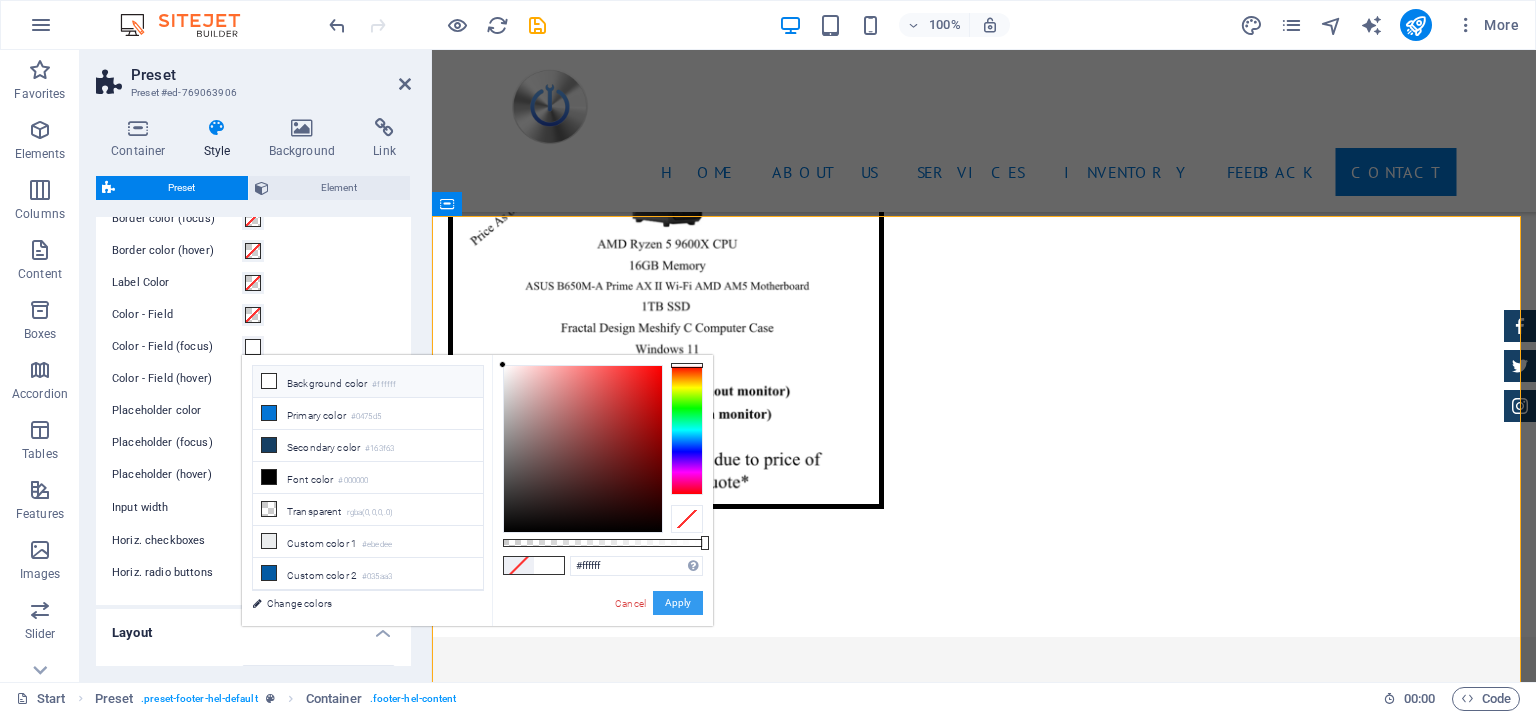 click on "Apply" at bounding box center [678, 603] 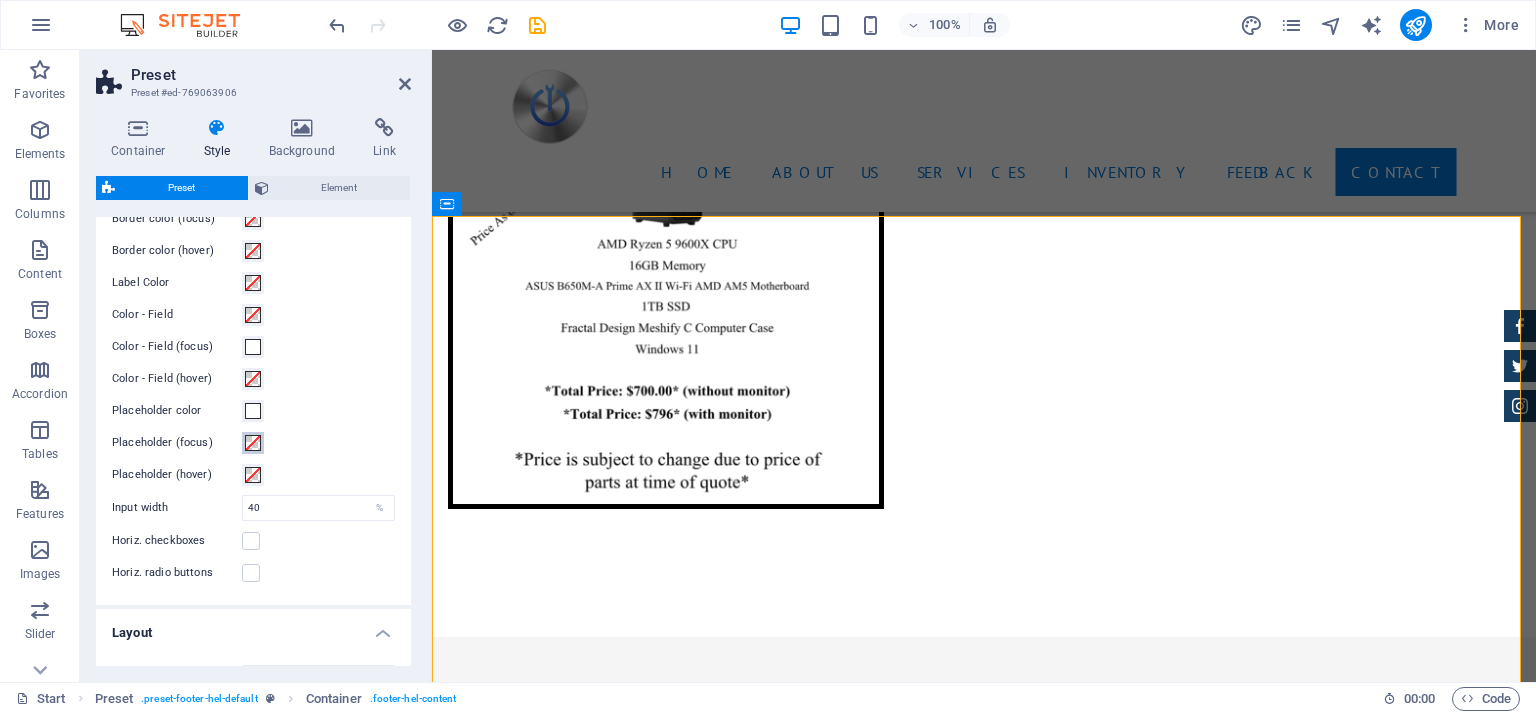 click at bounding box center (253, 443) 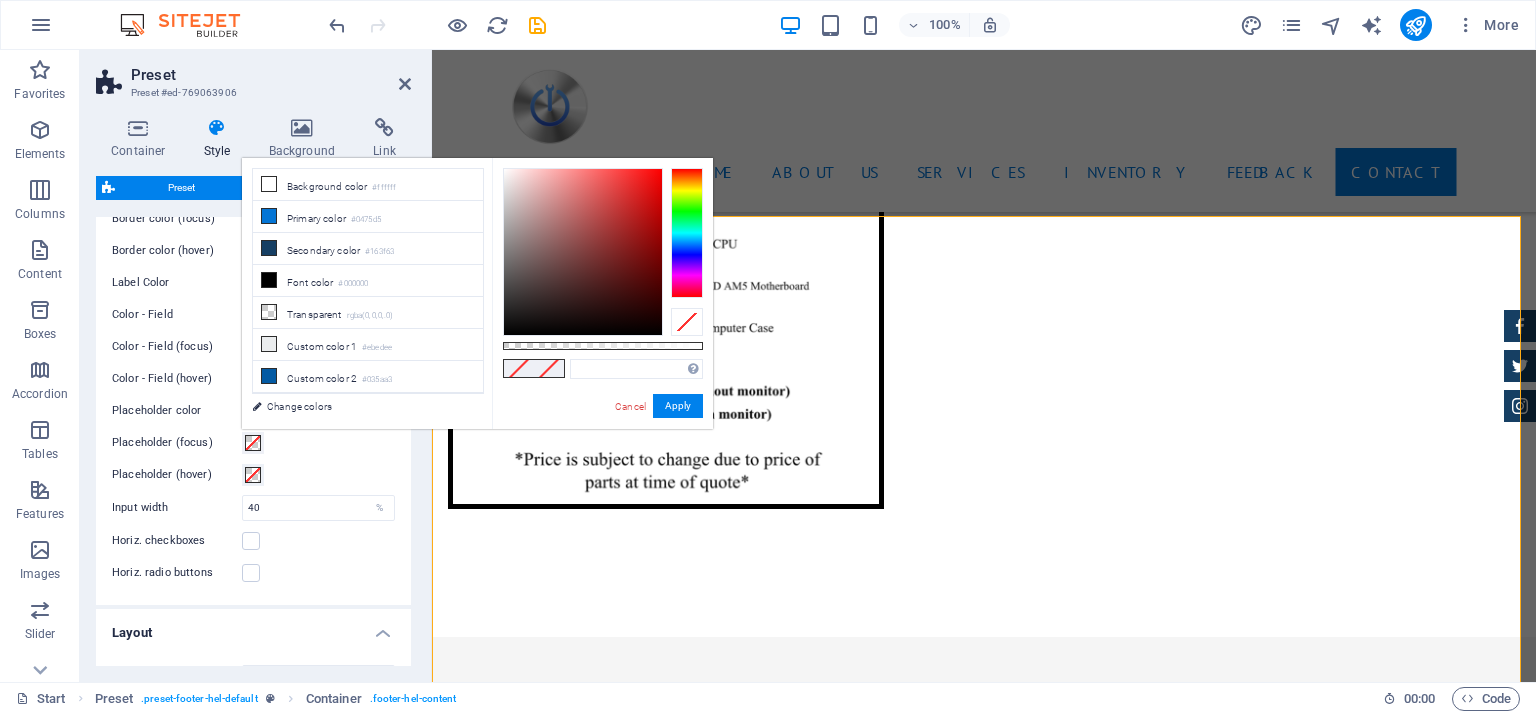 click at bounding box center [253, 443] 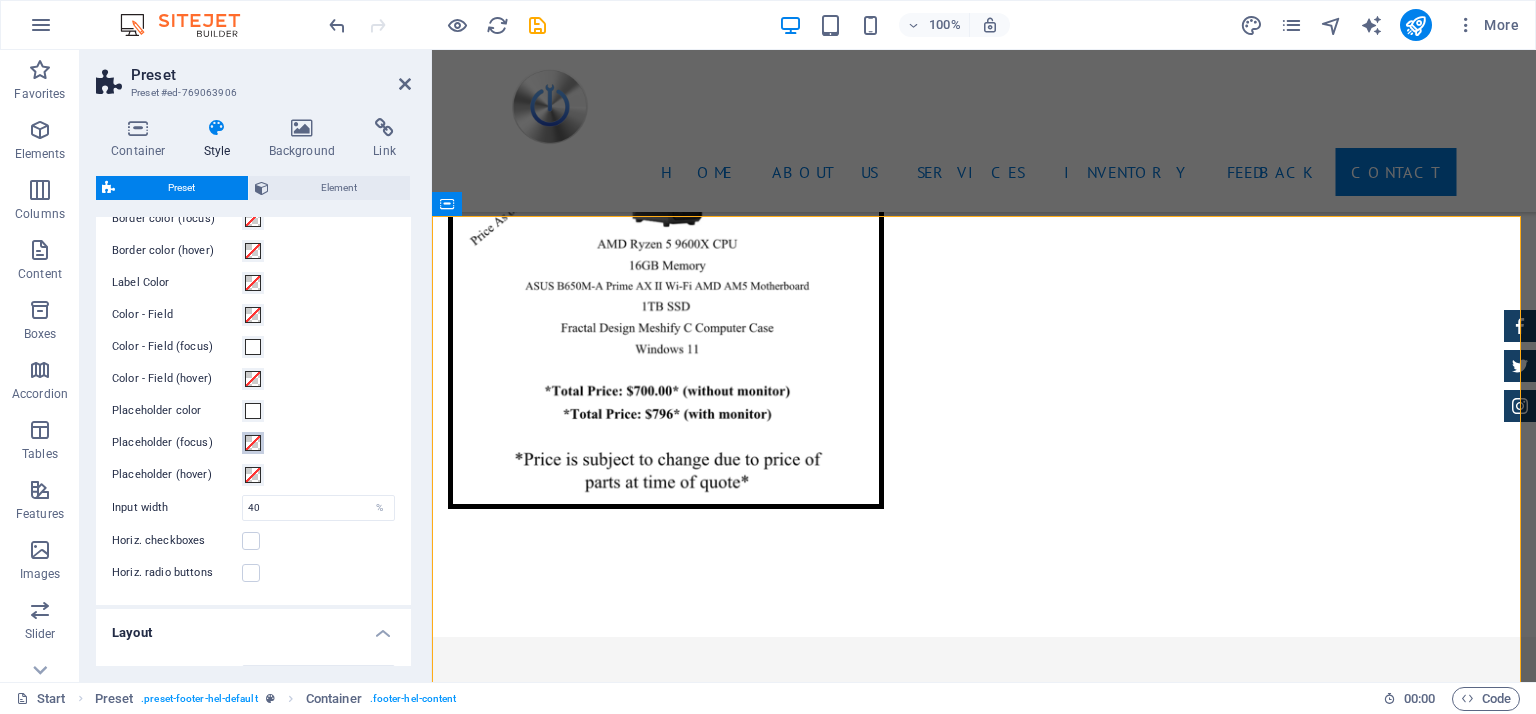 click at bounding box center [253, 443] 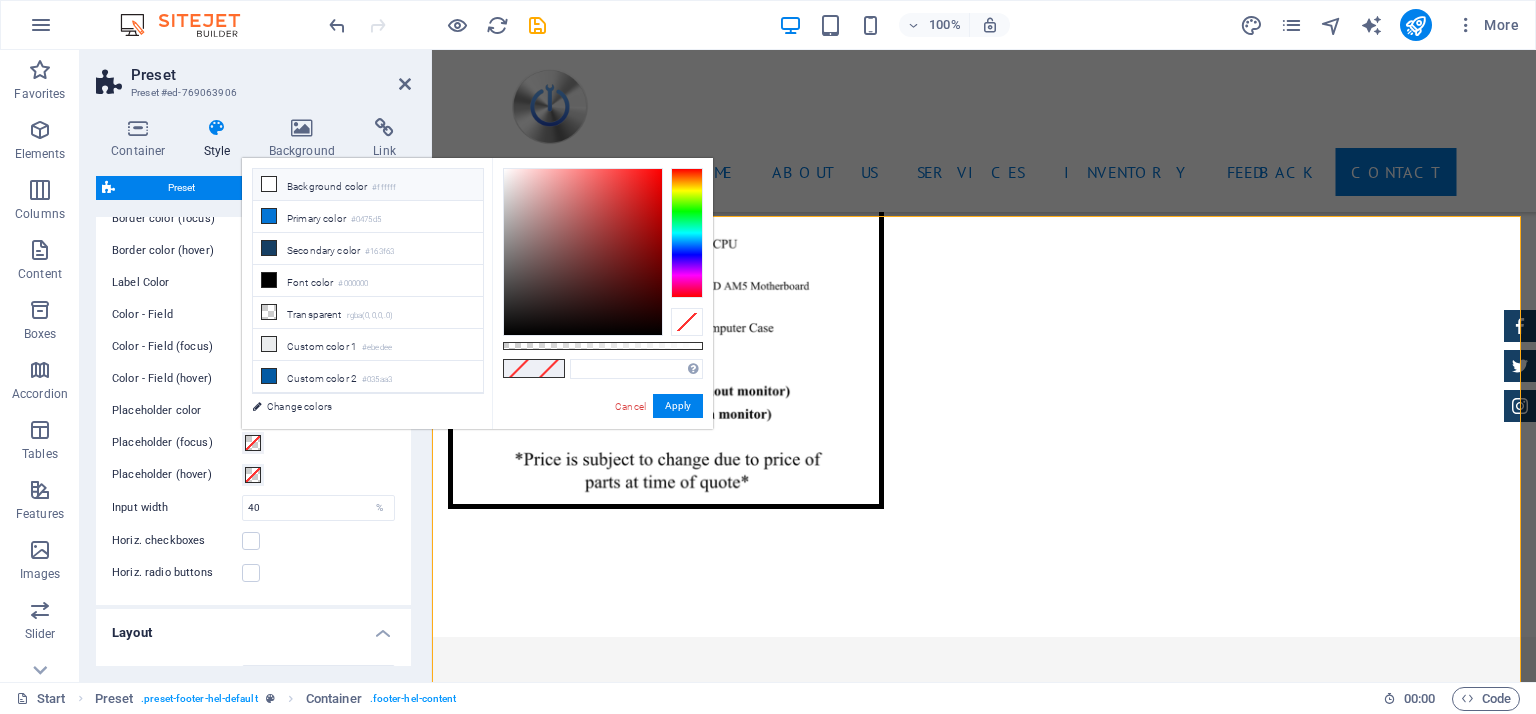 click at bounding box center [269, 184] 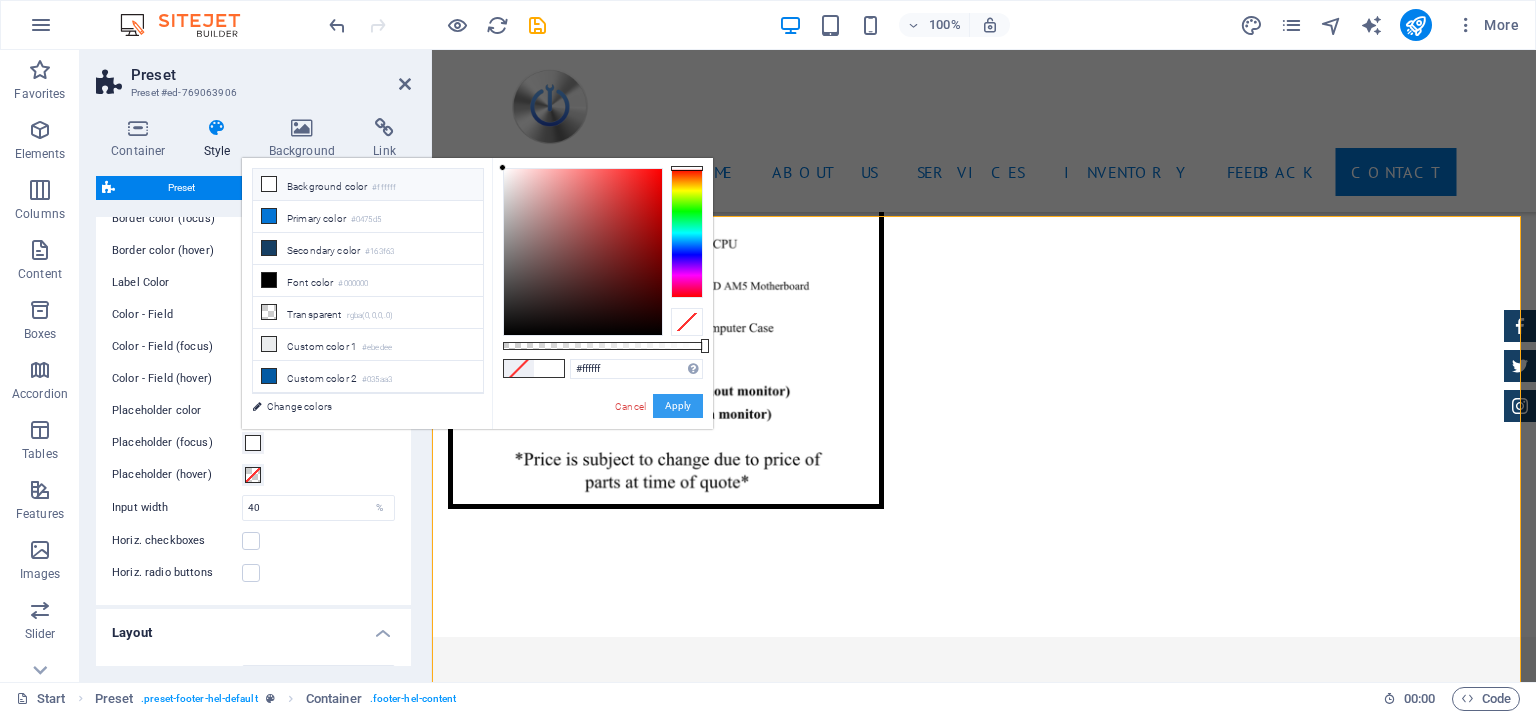 click on "Apply" at bounding box center [678, 406] 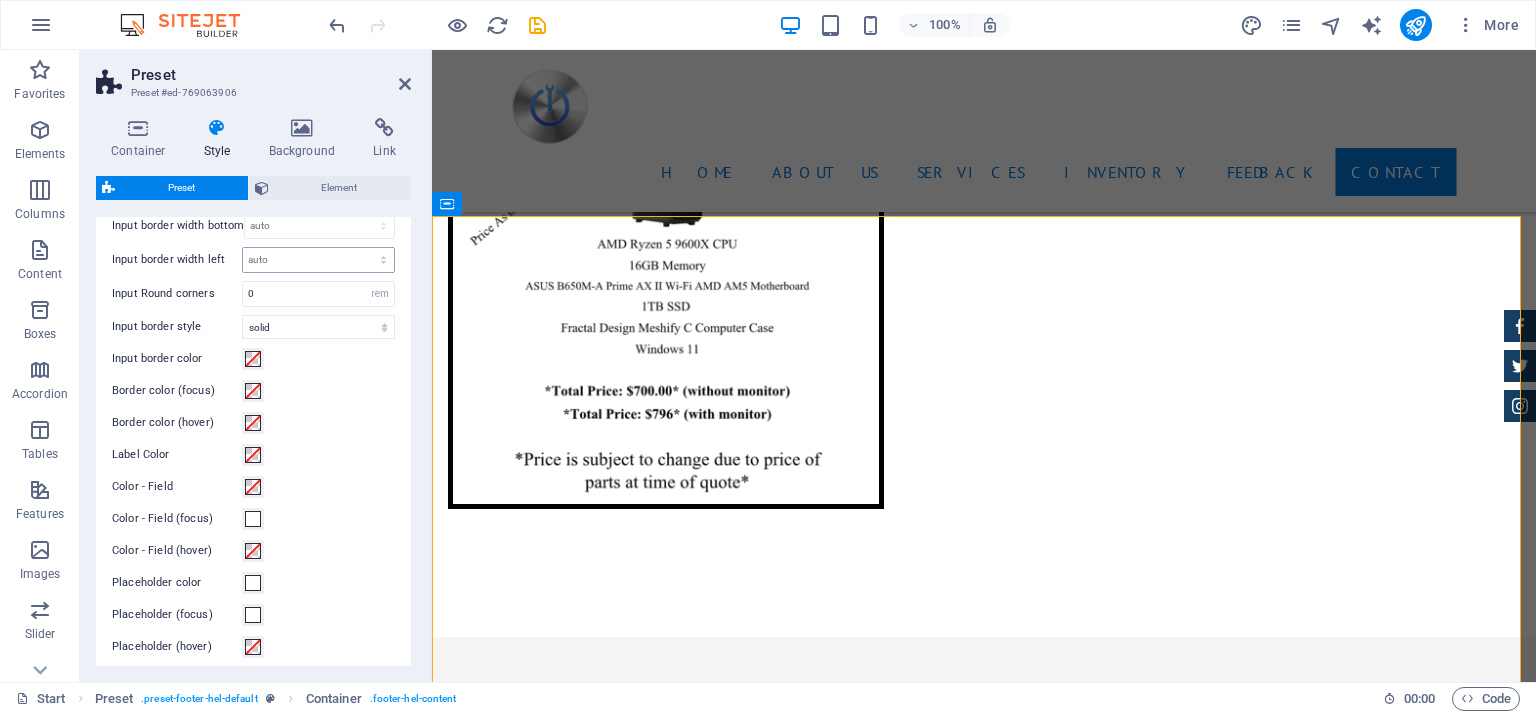 scroll, scrollTop: 400, scrollLeft: 0, axis: vertical 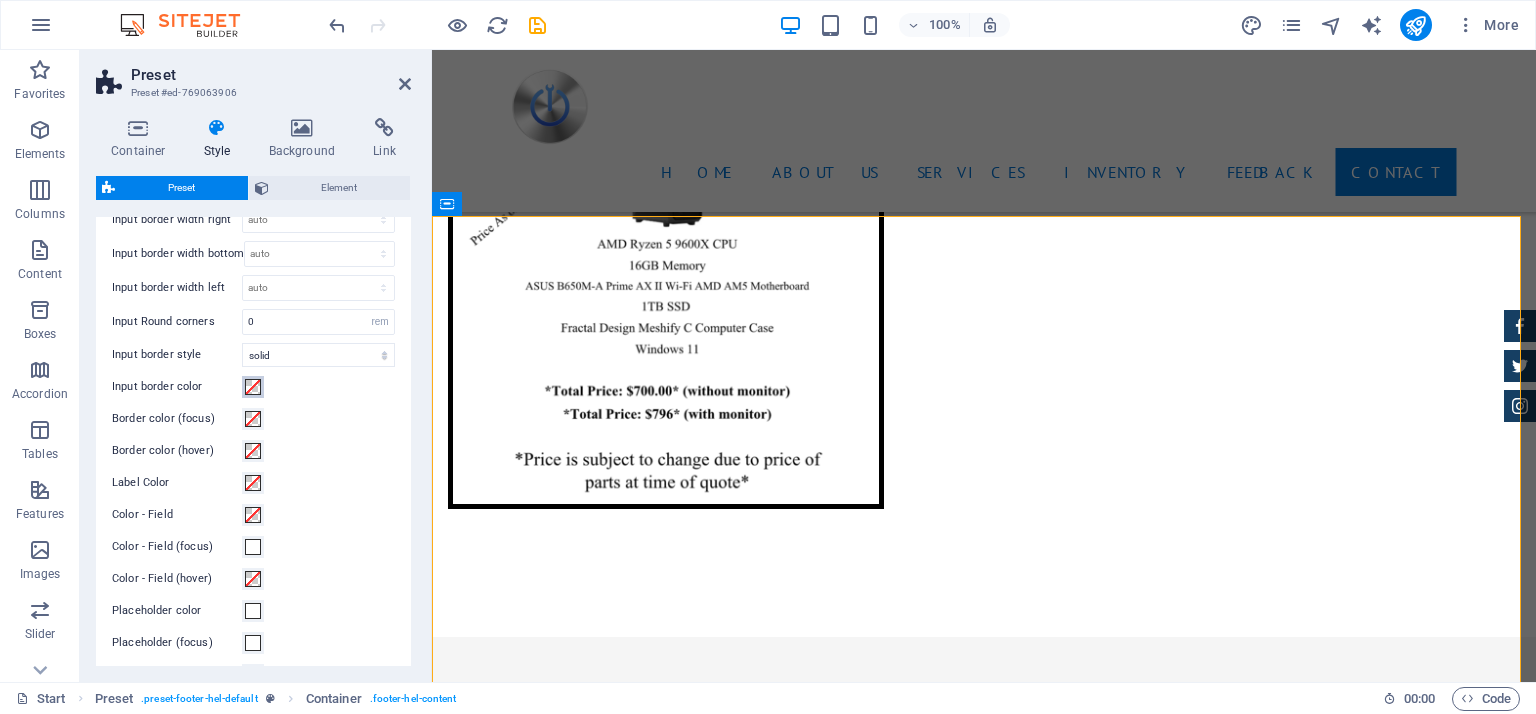 click at bounding box center (253, 387) 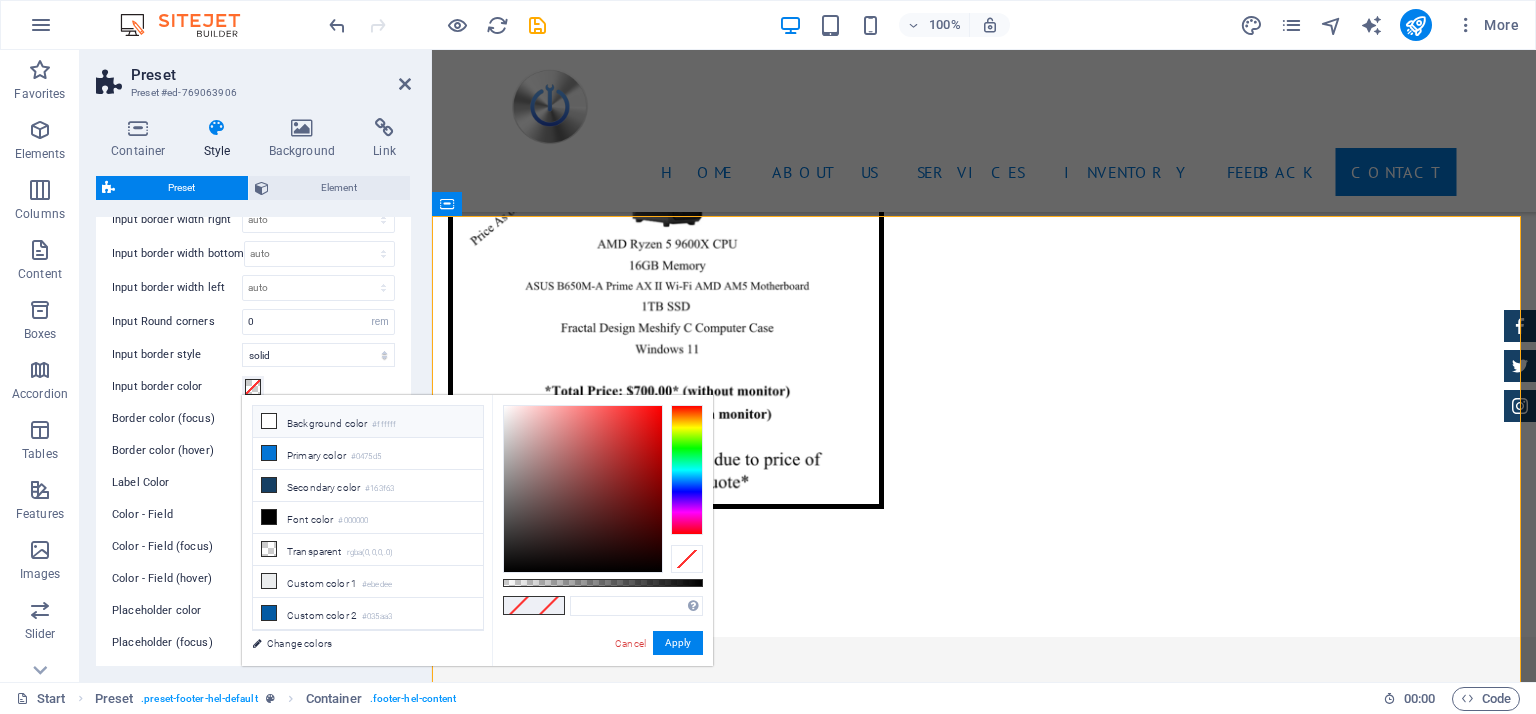 click at bounding box center (269, 421) 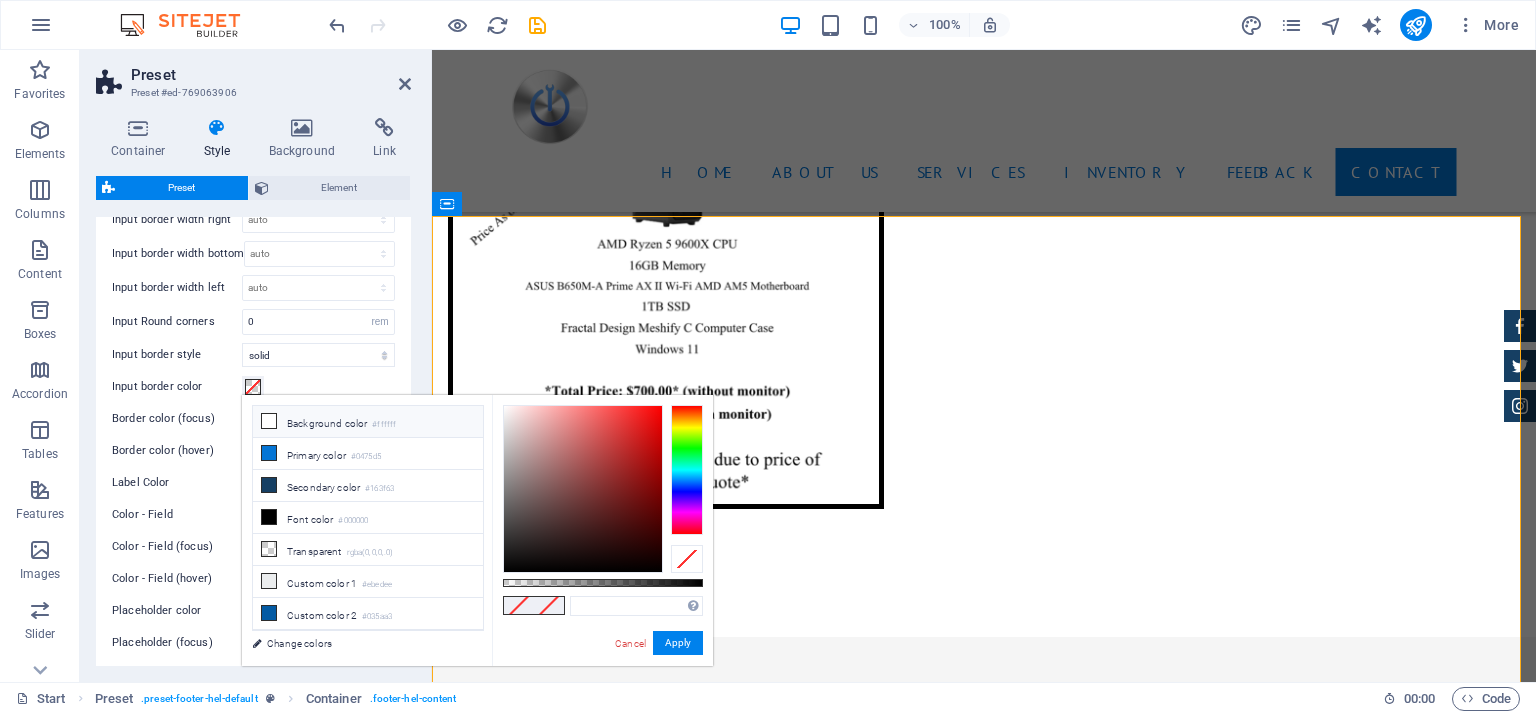 type on "#ffffff" 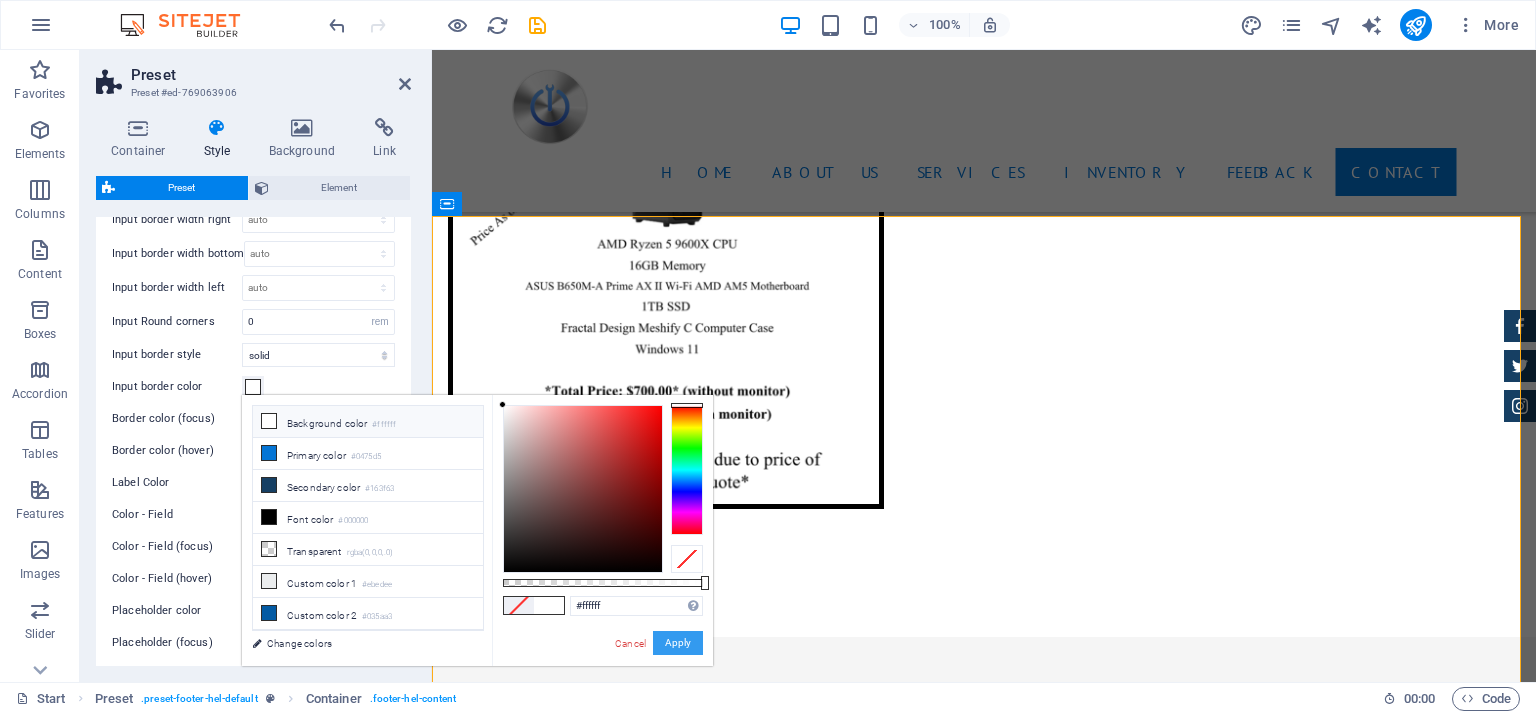 click on "Apply" at bounding box center (678, 643) 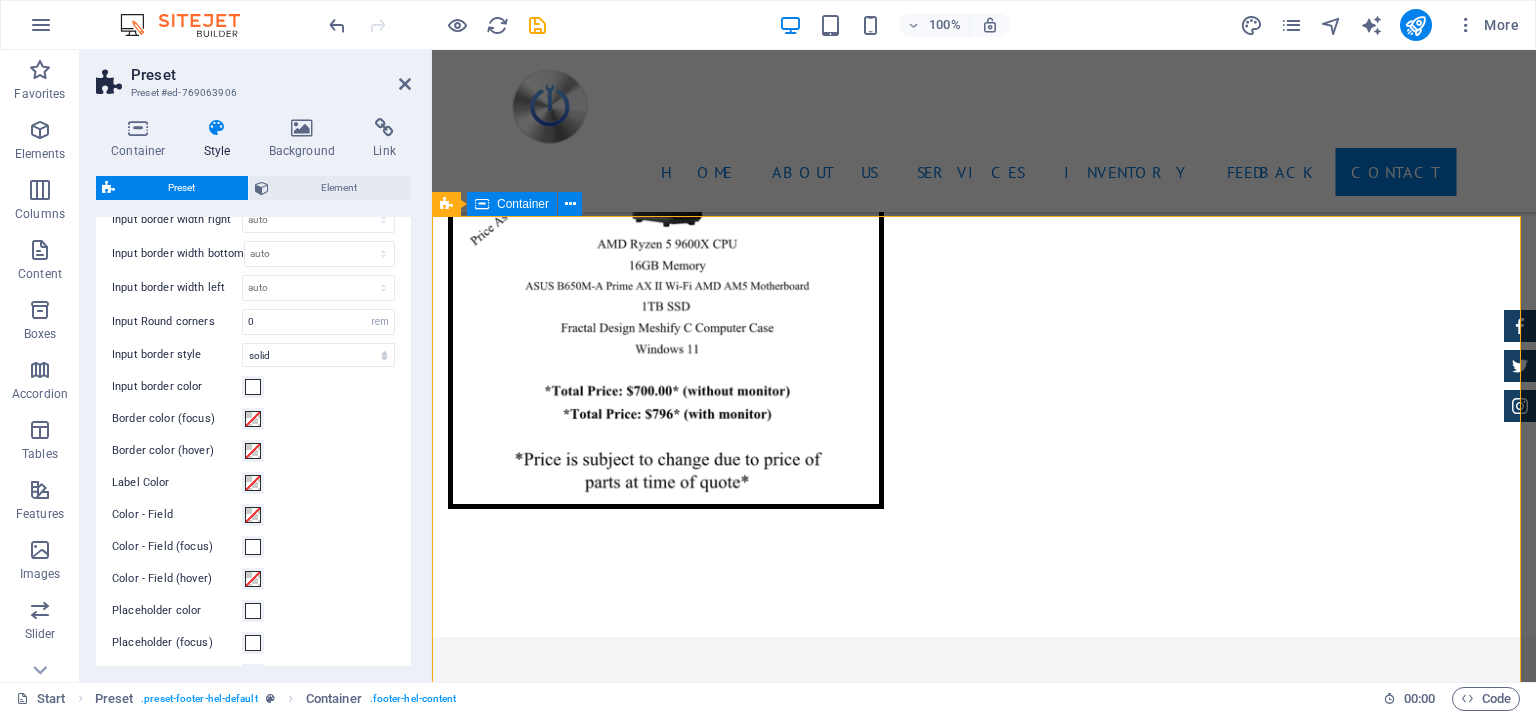 click on "Contact US We are happy to assist you [DOMAIN_NAME] [PERSON_NAME] DR ,  Pensauken   19084 6094516436   [EMAIL_ADDRESS][DOMAIN_NAME] Legal Notice  |  Privacy Name   I have read and understand the privacy policy. Unreadable? Regenerate Send" at bounding box center (984, 4380) 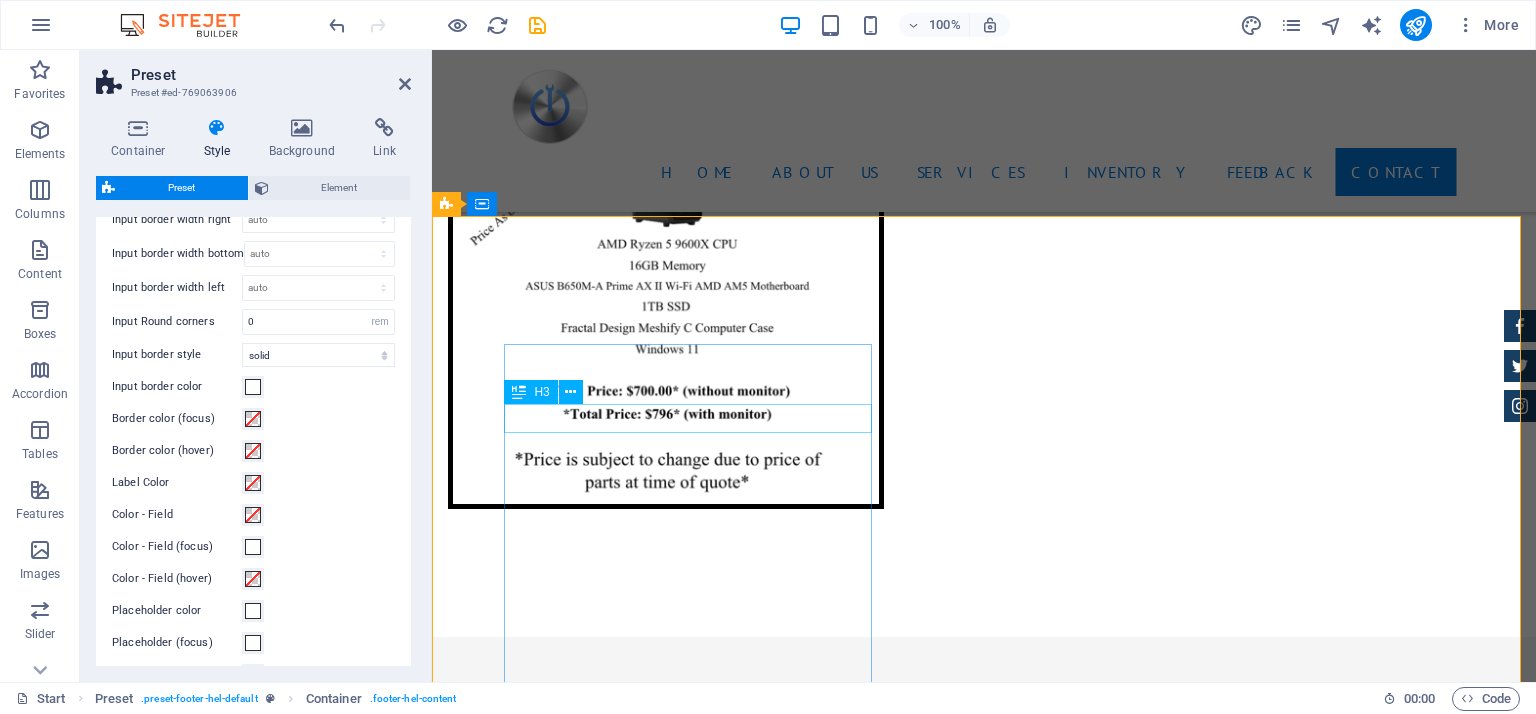 scroll, scrollTop: 5685, scrollLeft: 0, axis: vertical 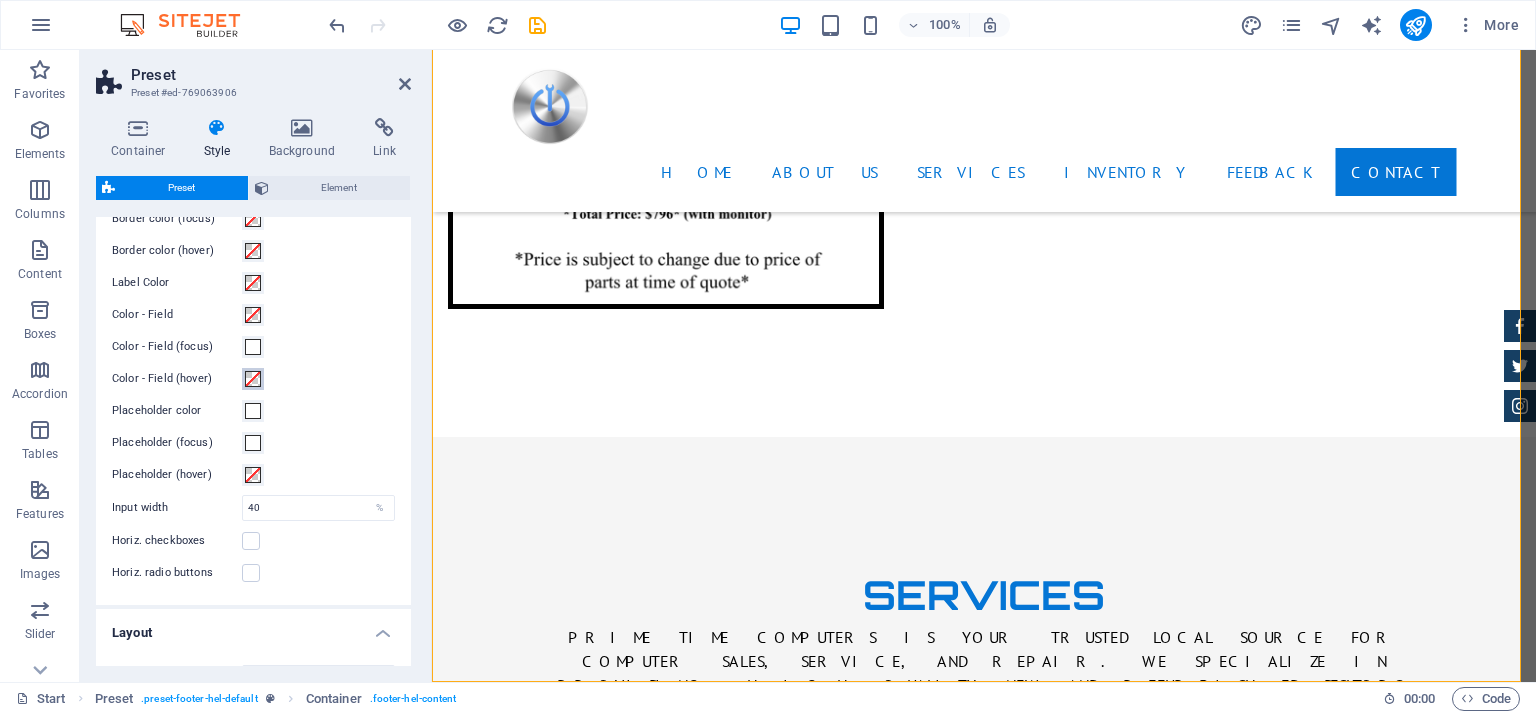 click at bounding box center [253, 379] 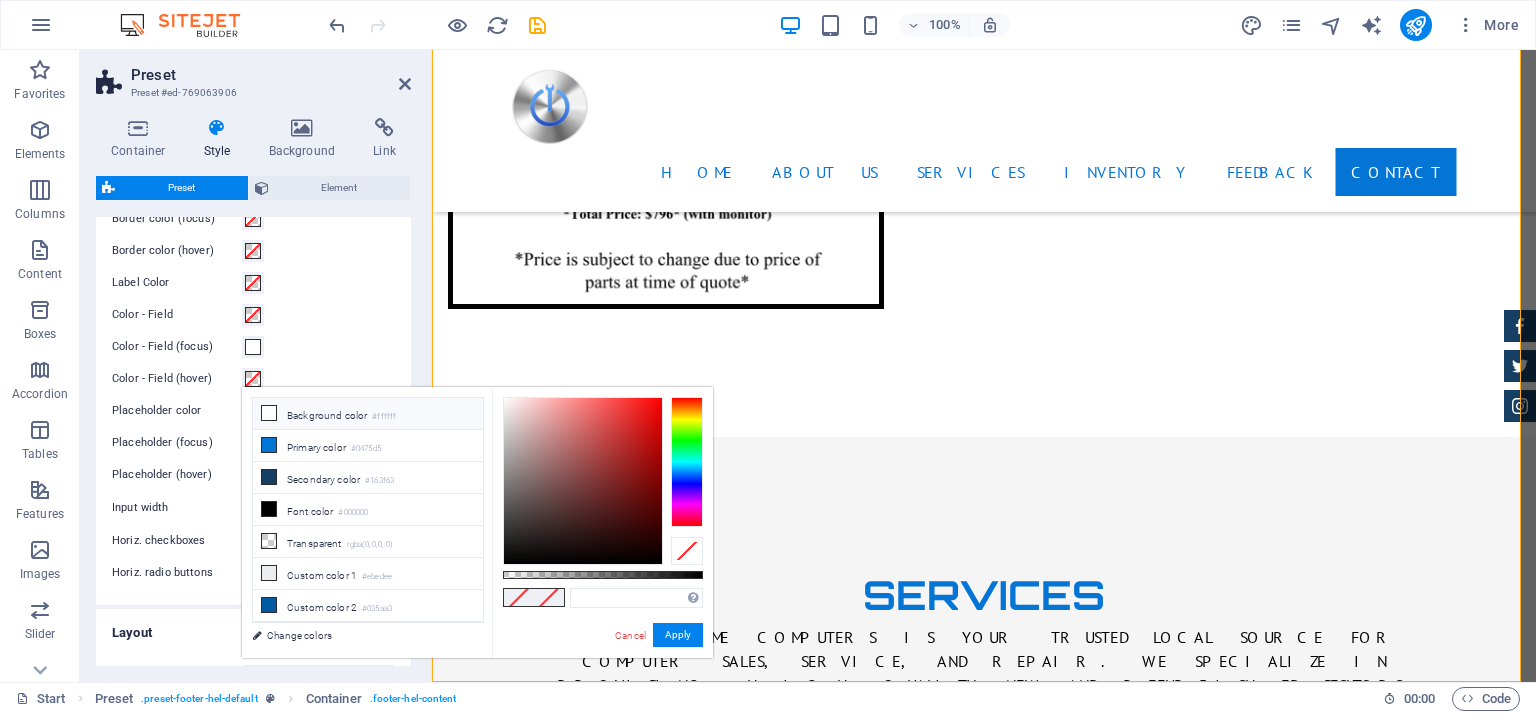 click at bounding box center (269, 413) 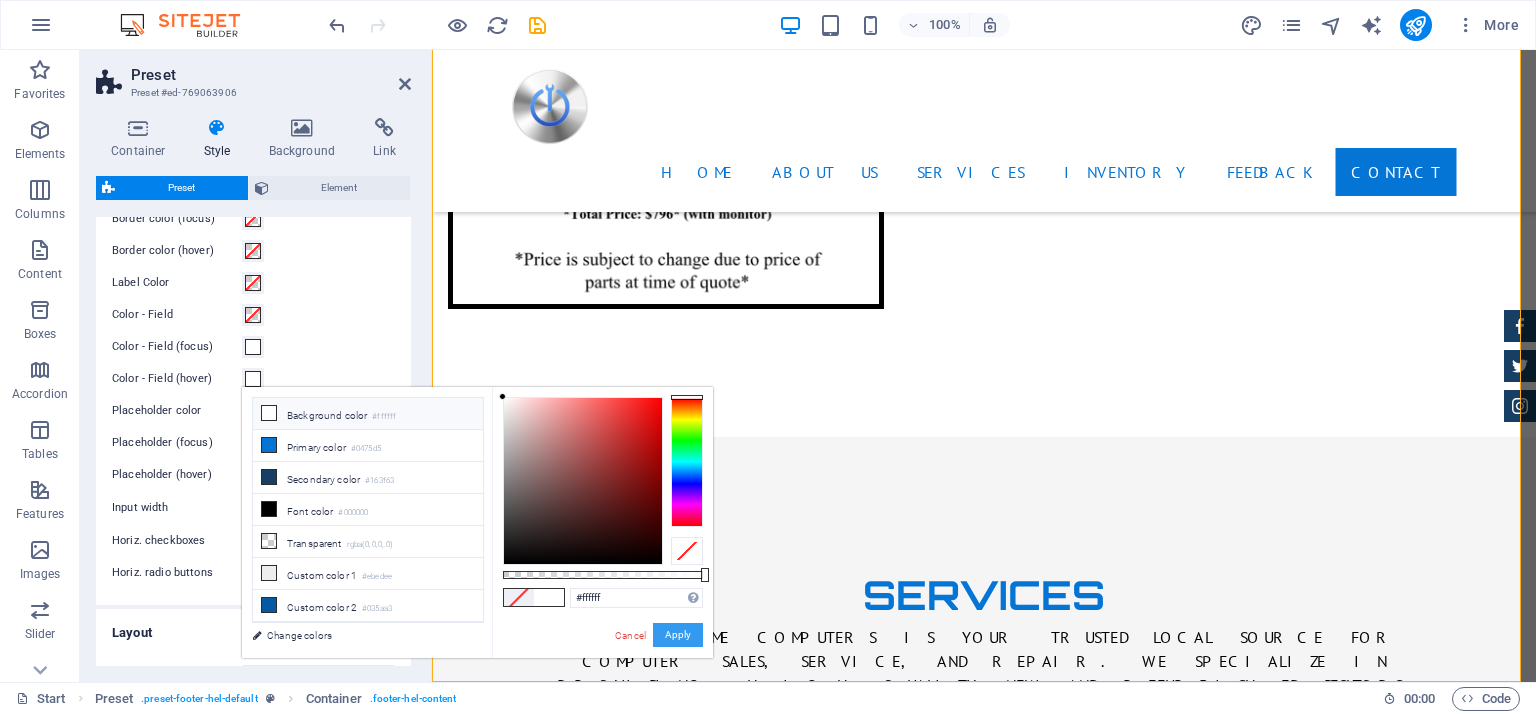 click on "Apply" at bounding box center (678, 635) 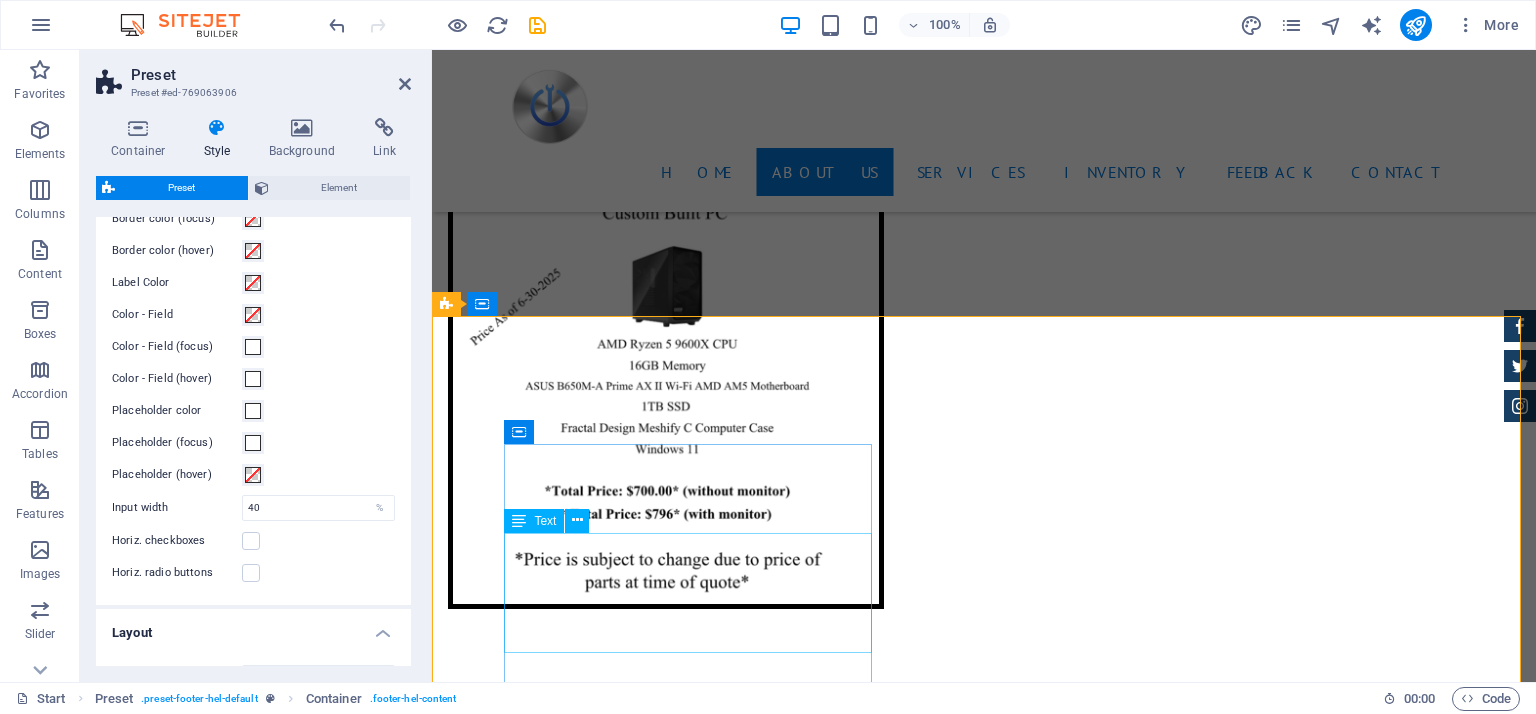 scroll, scrollTop: 5485, scrollLeft: 0, axis: vertical 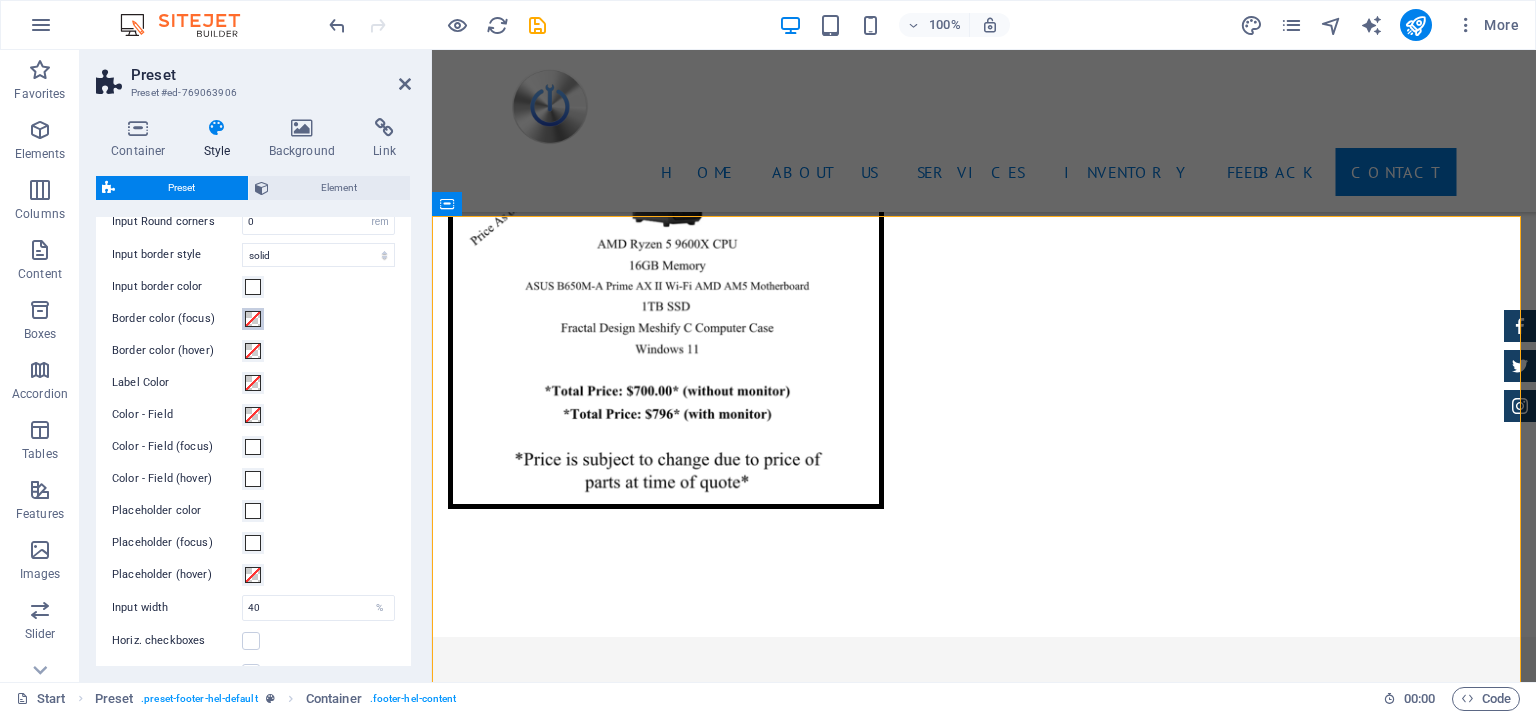 click at bounding box center (253, 319) 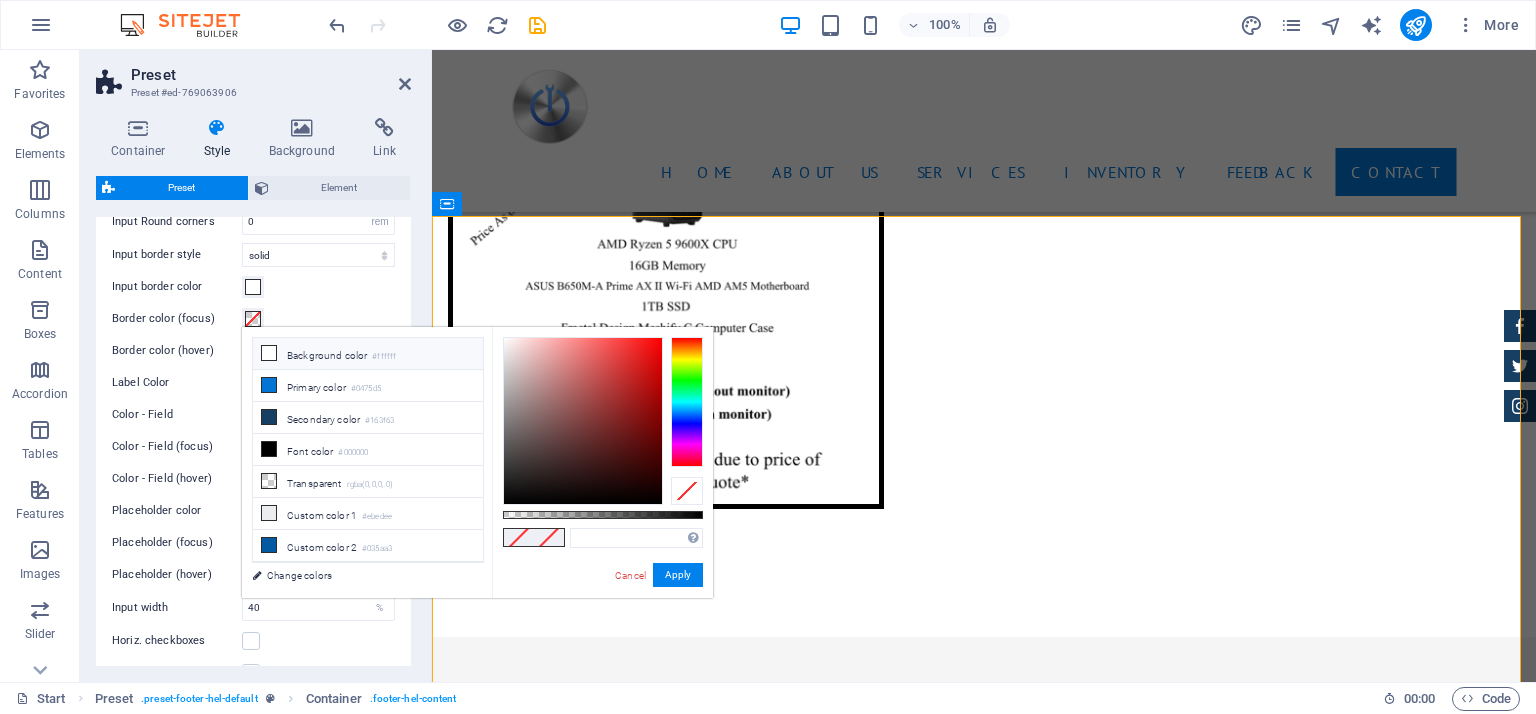 click at bounding box center [269, 353] 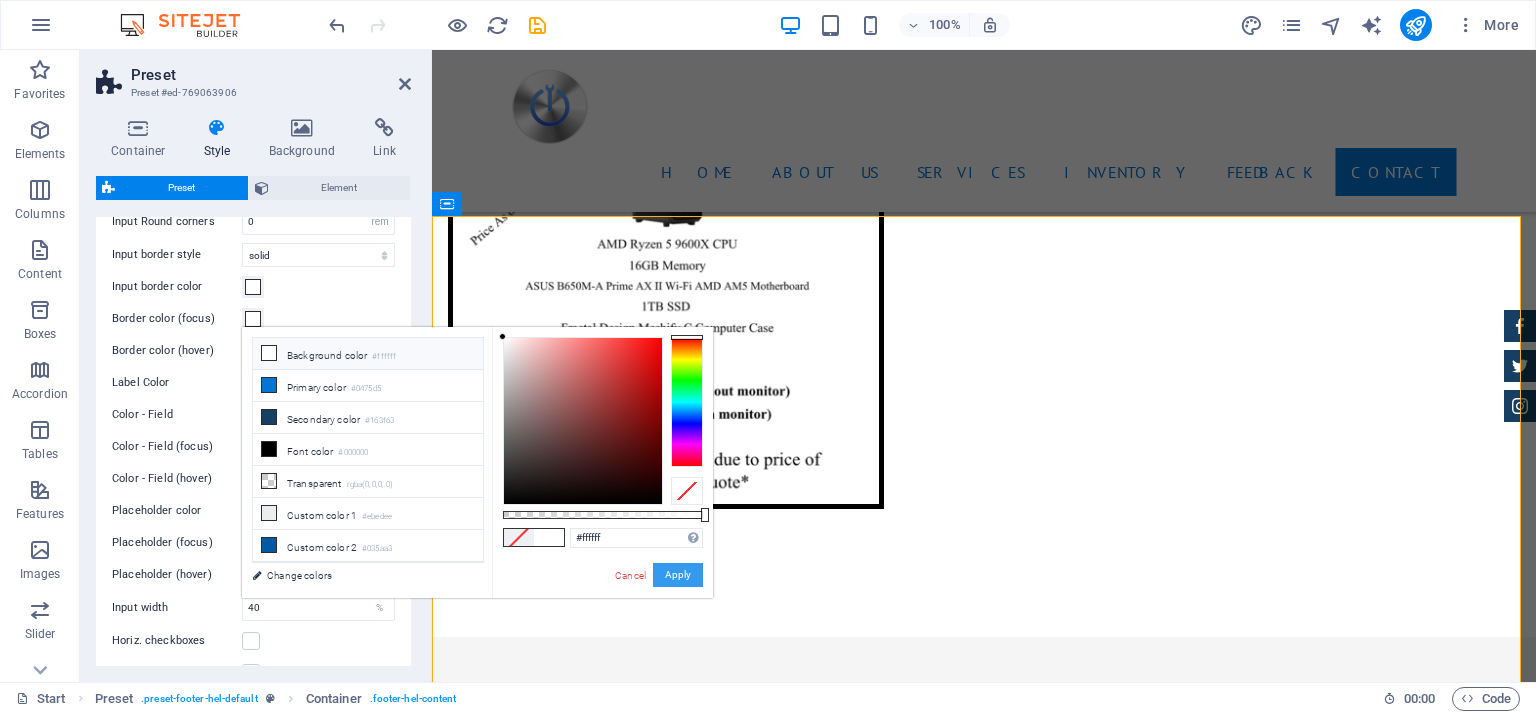 drag, startPoint x: 688, startPoint y: 579, endPoint x: 160, endPoint y: 486, distance: 536.1278 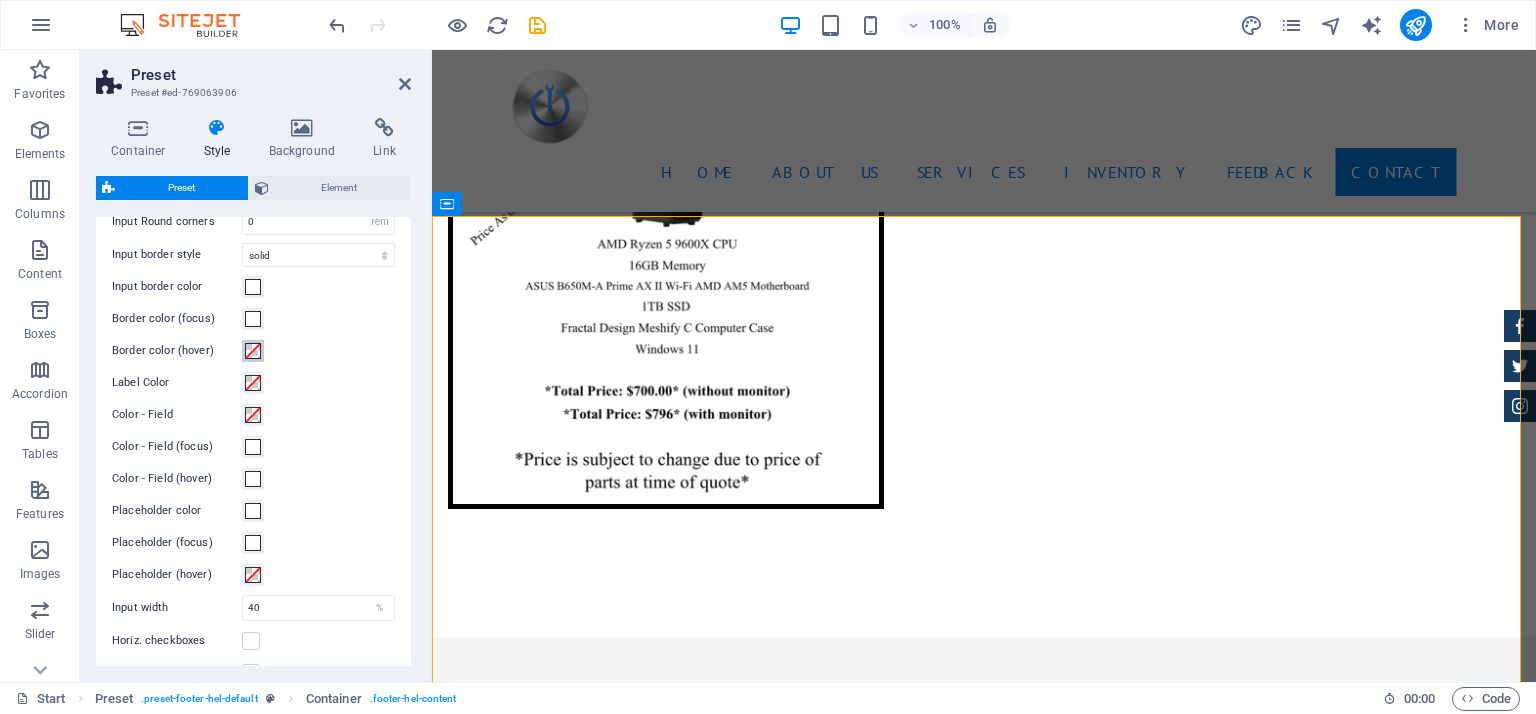 click at bounding box center [253, 351] 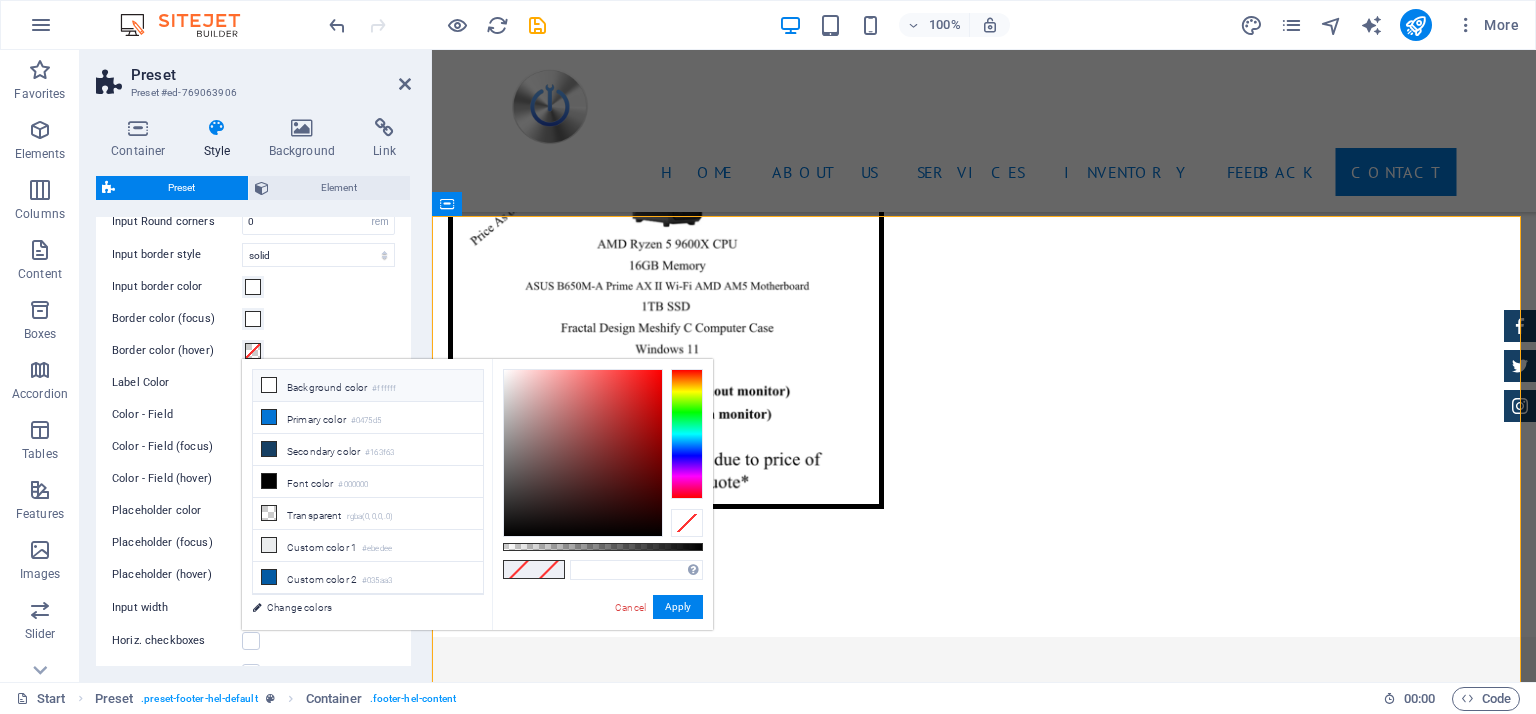 click at bounding box center (269, 385) 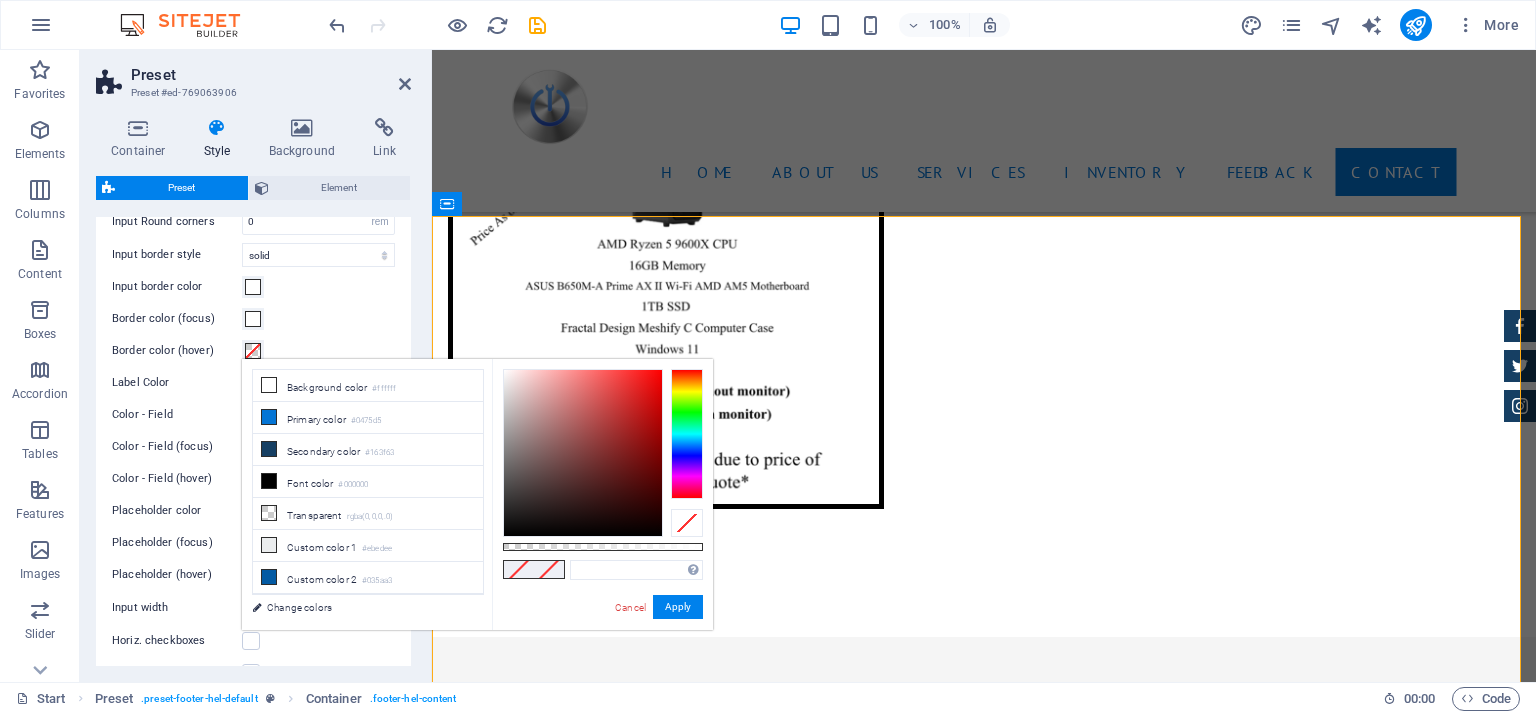 type on "#ffffff" 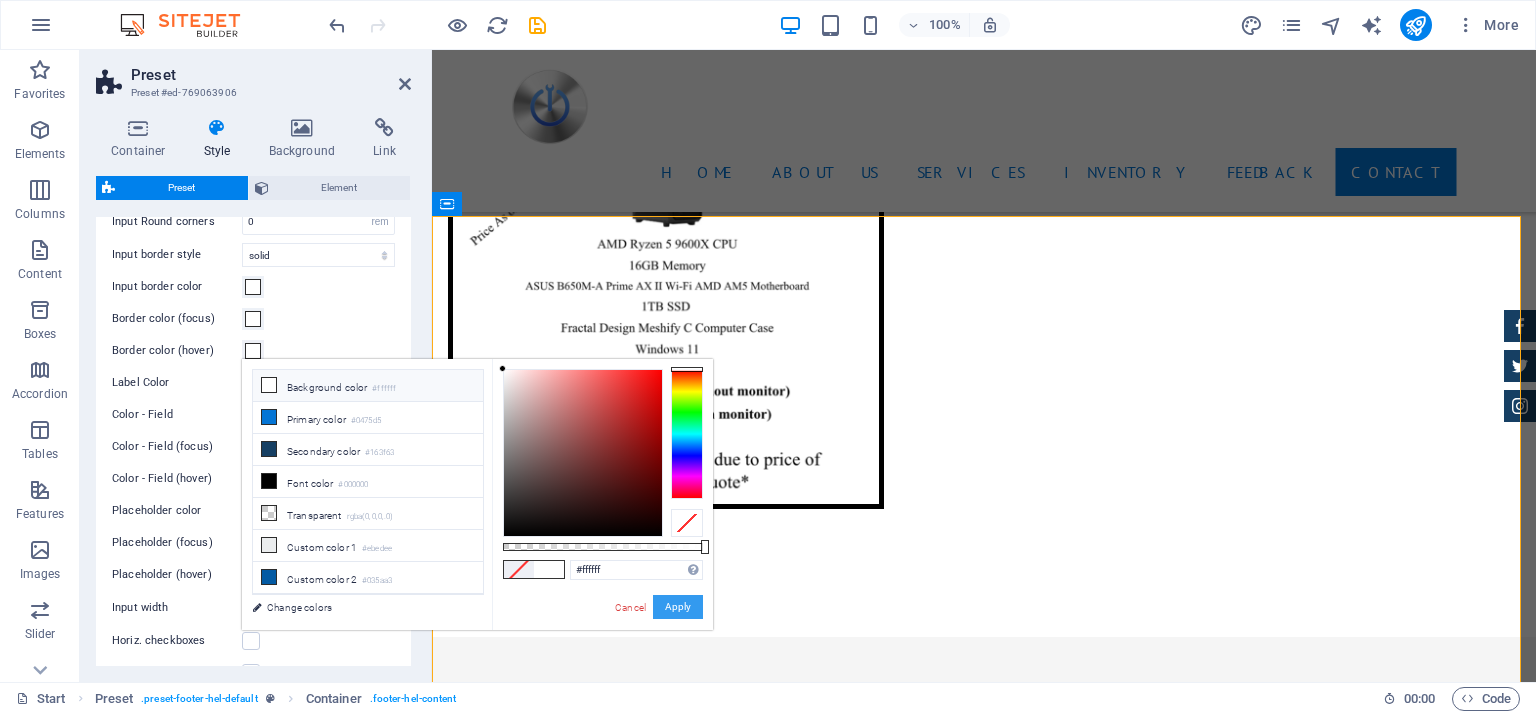 click on "Apply" at bounding box center [678, 607] 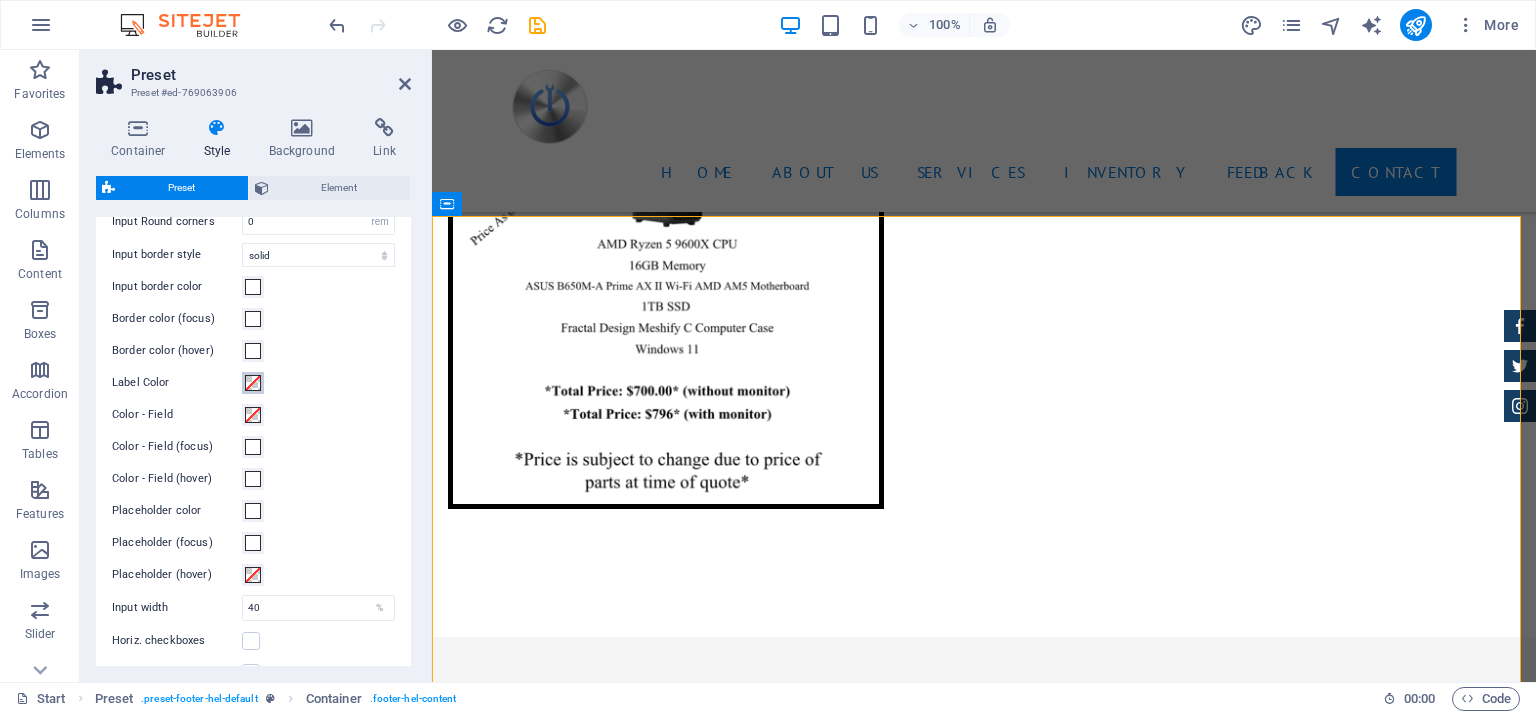 click at bounding box center [253, 383] 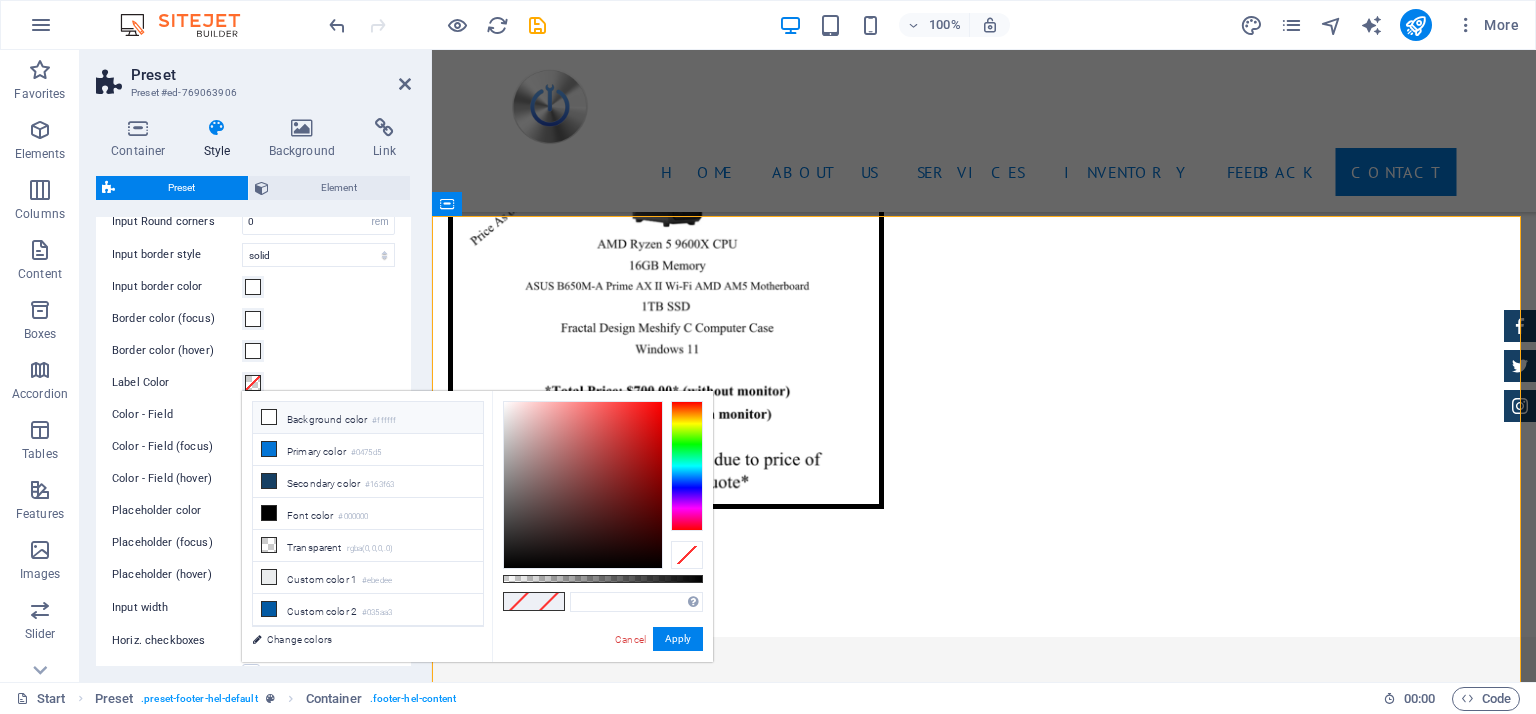 click on "Background color
#ffffff" at bounding box center (368, 418) 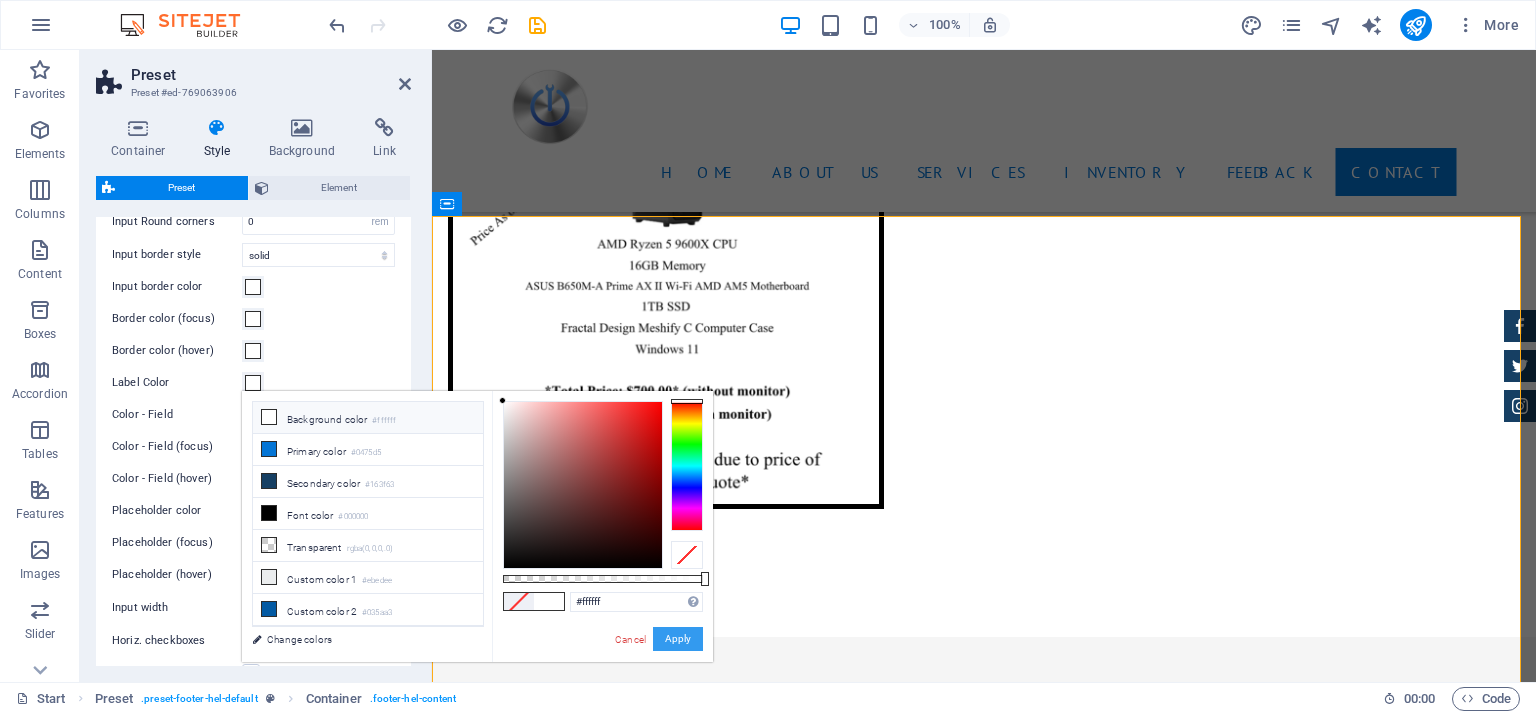 click on "Apply" at bounding box center [678, 639] 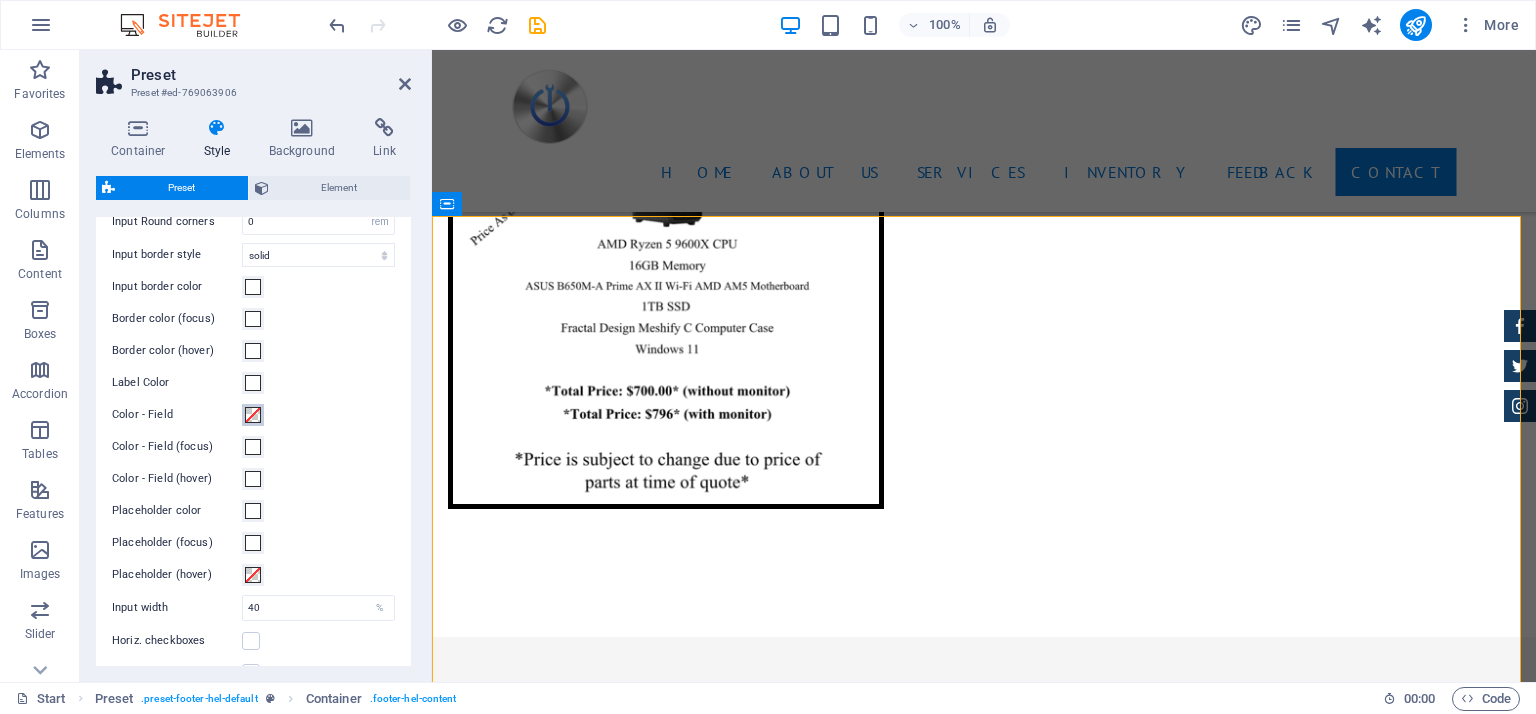 click at bounding box center [253, 415] 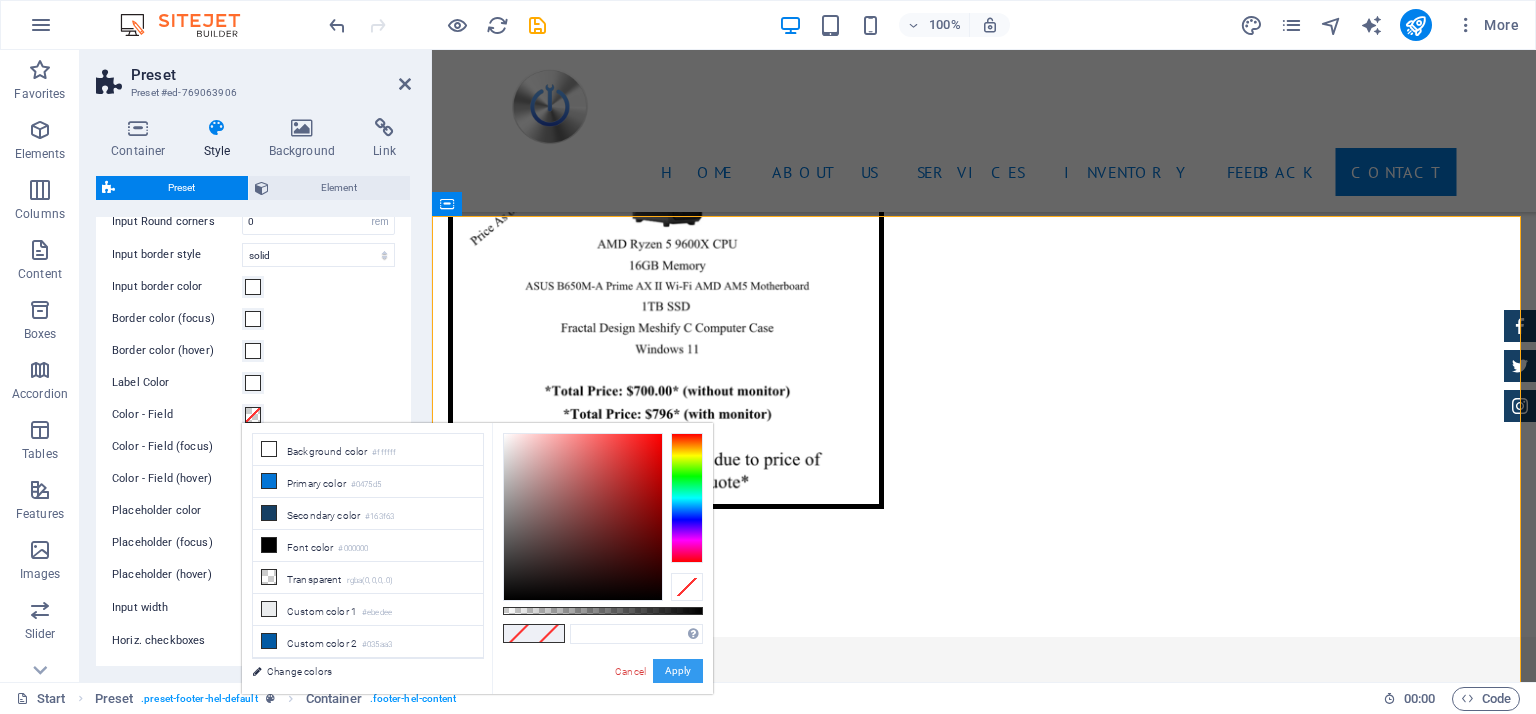 click on "Apply" at bounding box center (678, 671) 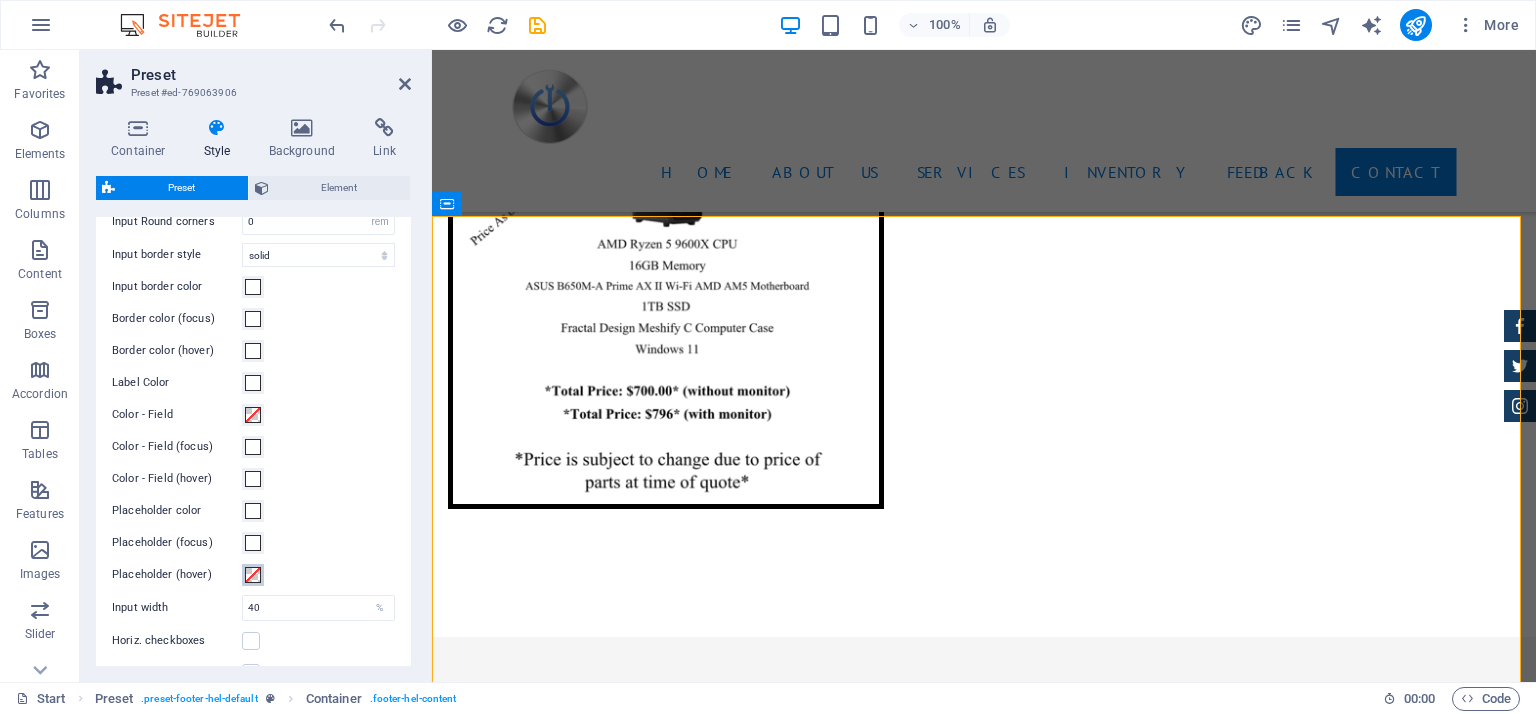 click at bounding box center (253, 575) 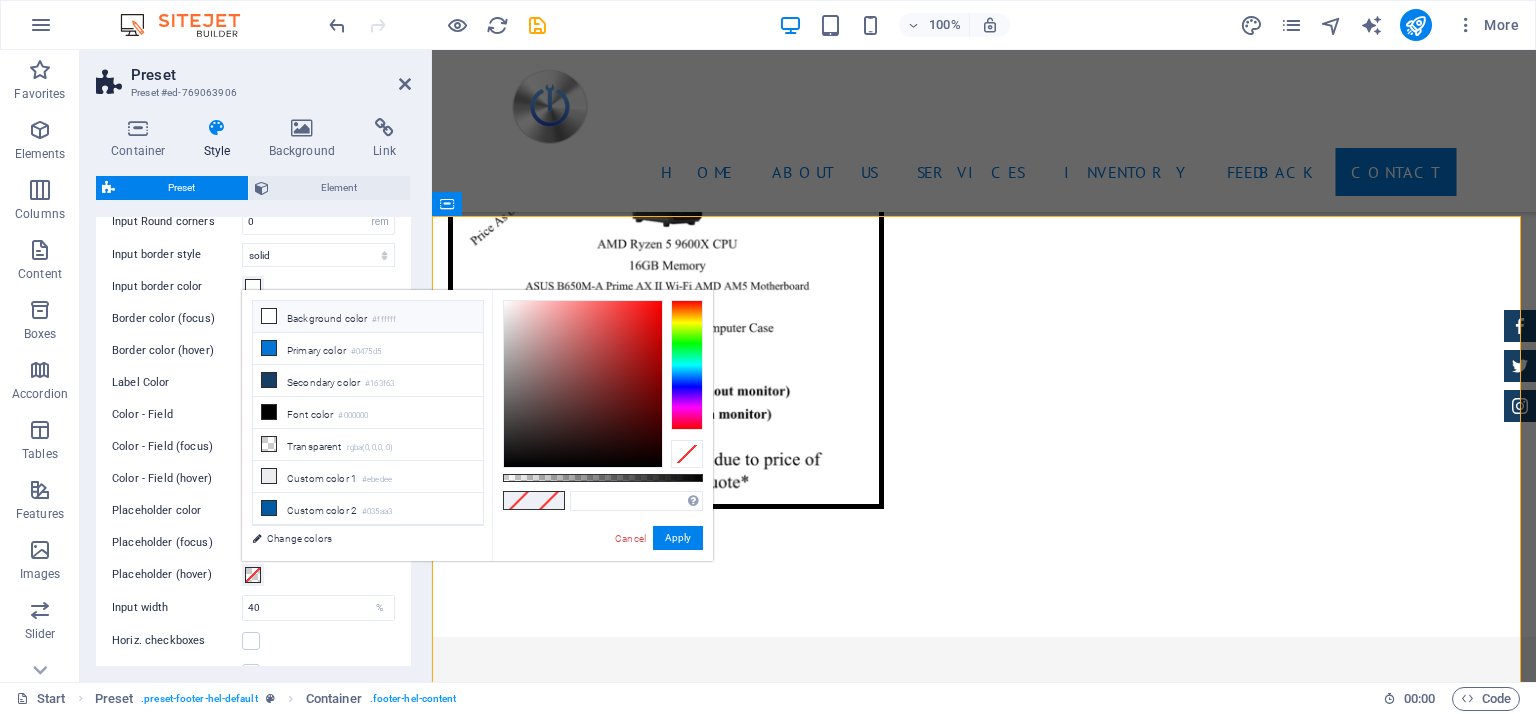 click on "Background color
#ffffff" at bounding box center (368, 317) 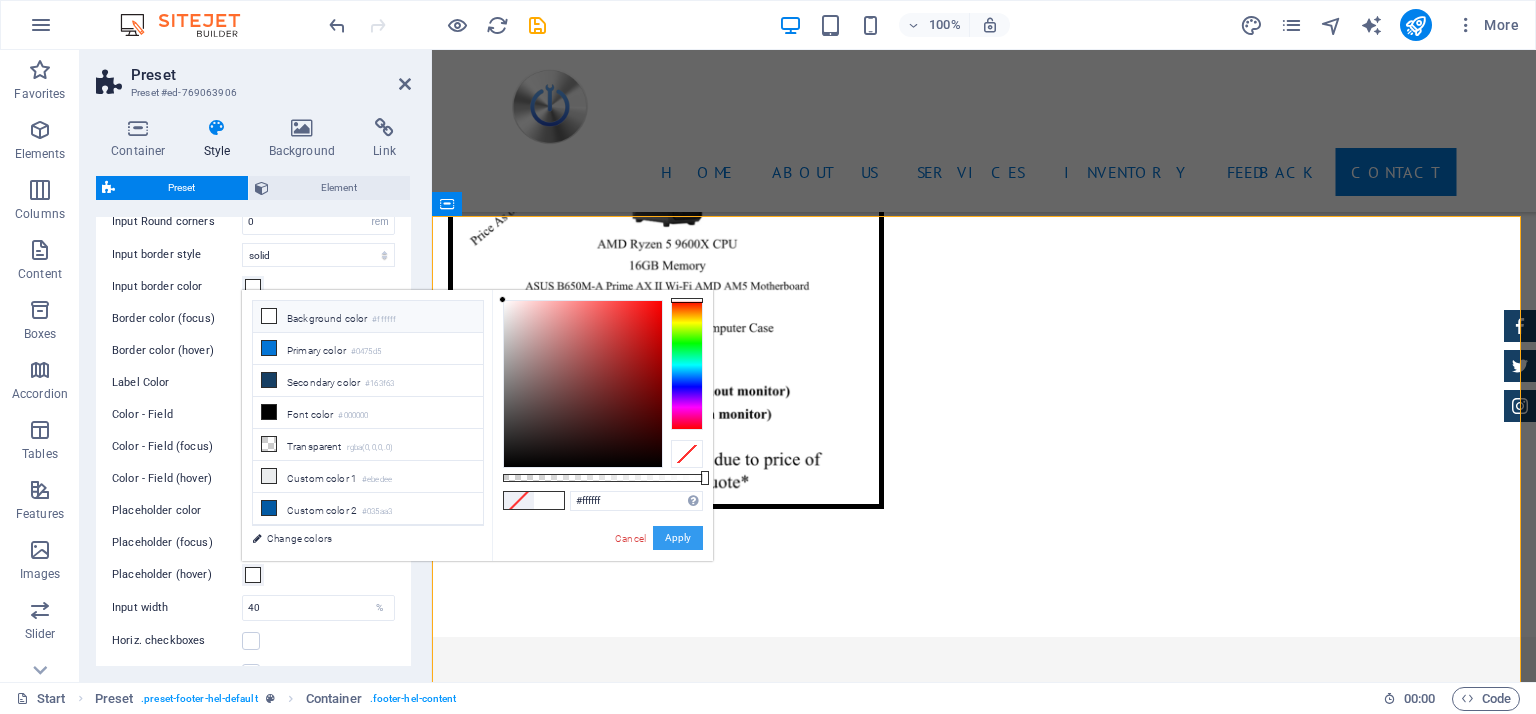 click on "Apply" at bounding box center [678, 538] 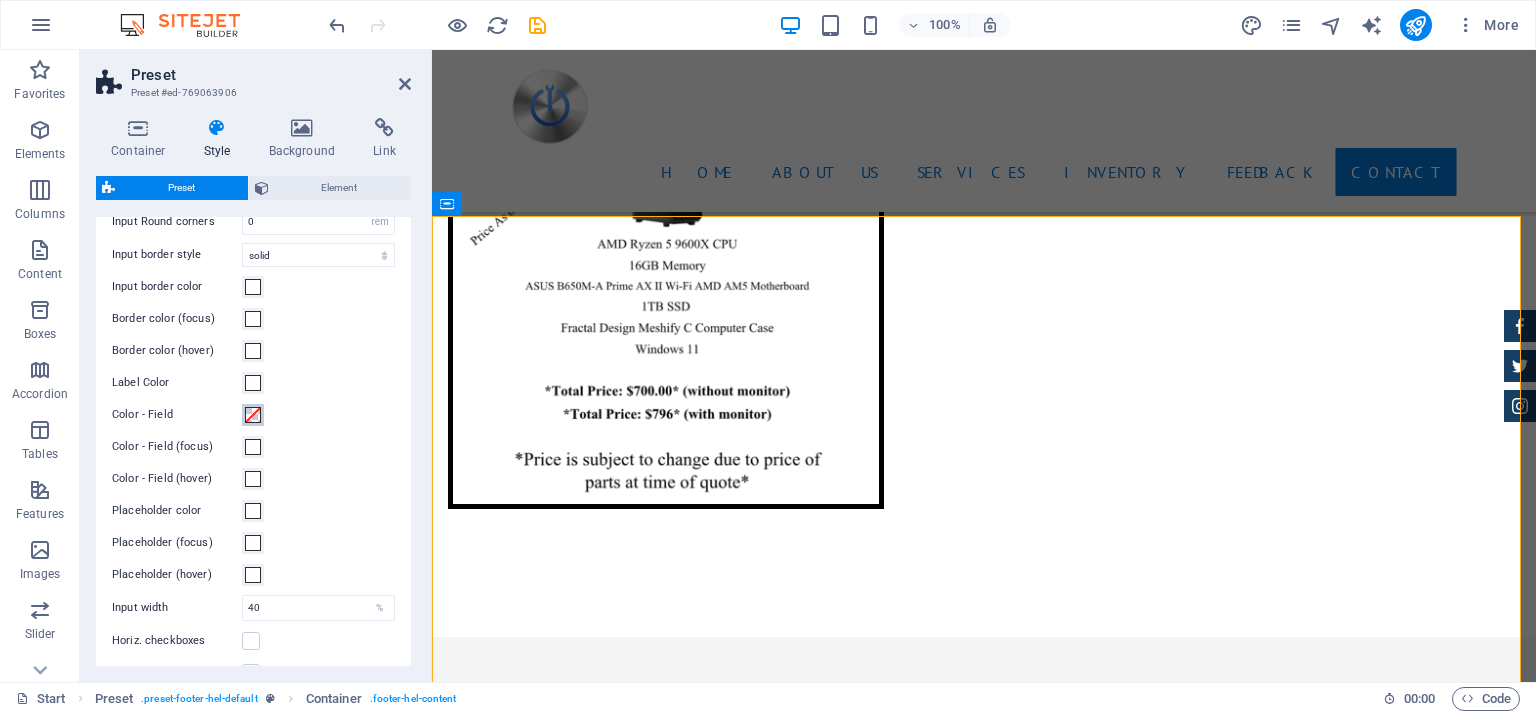 click at bounding box center [253, 415] 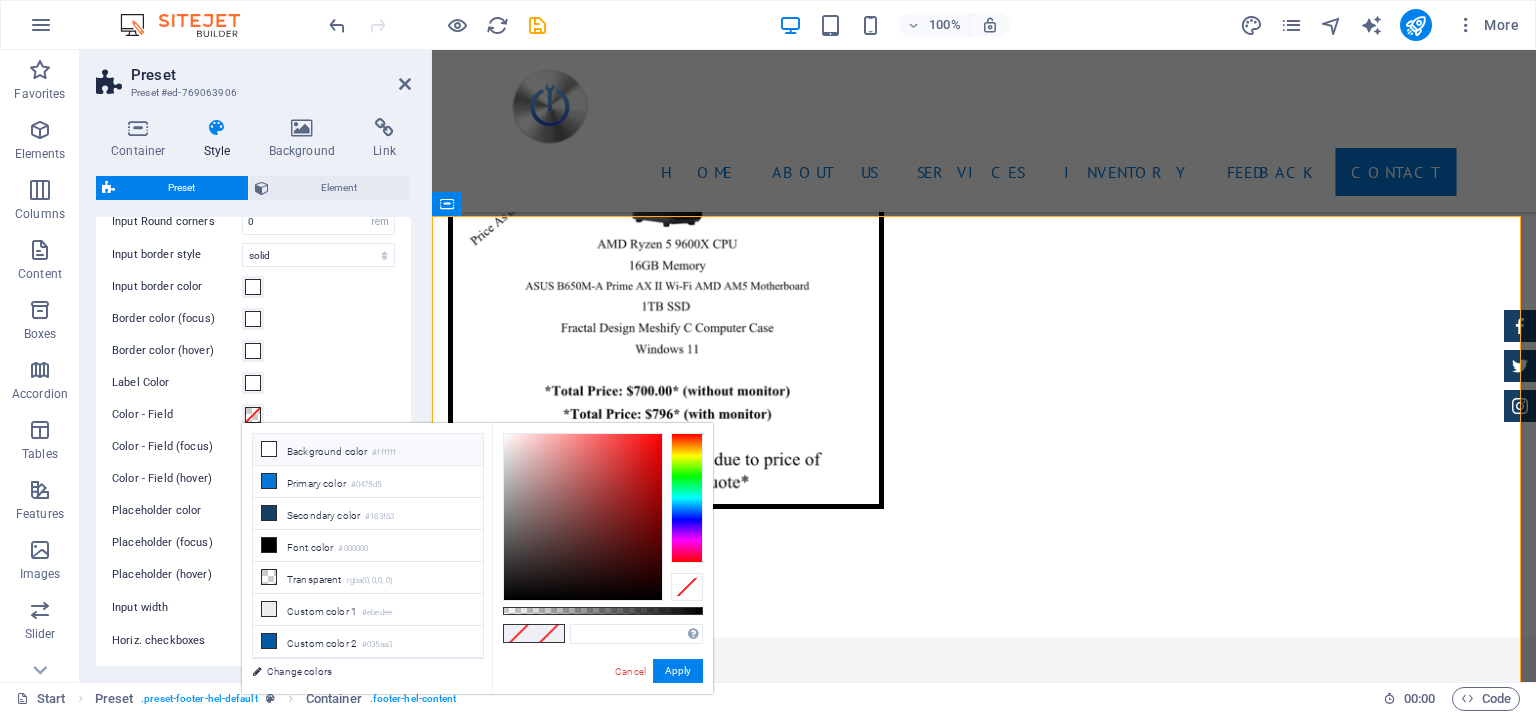 click at bounding box center (269, 449) 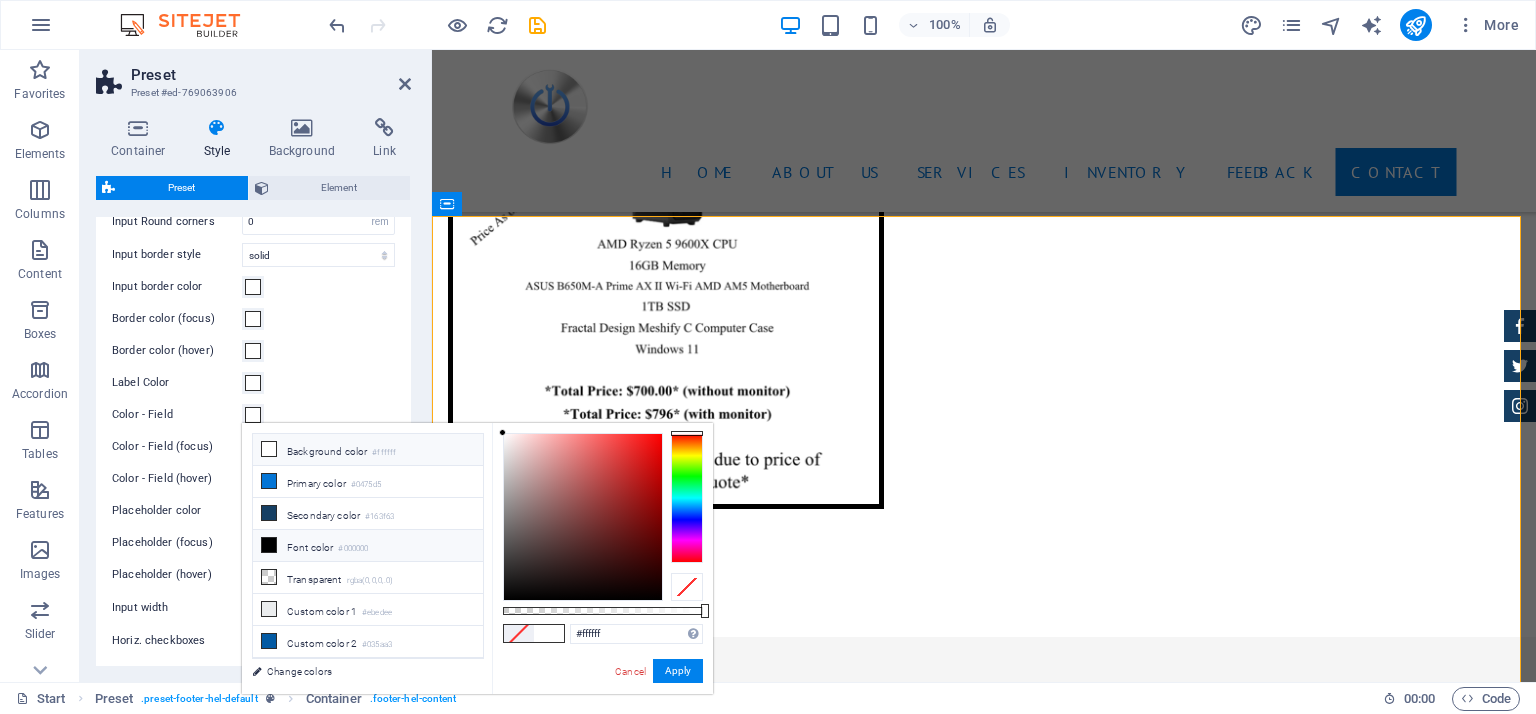 click at bounding box center (269, 545) 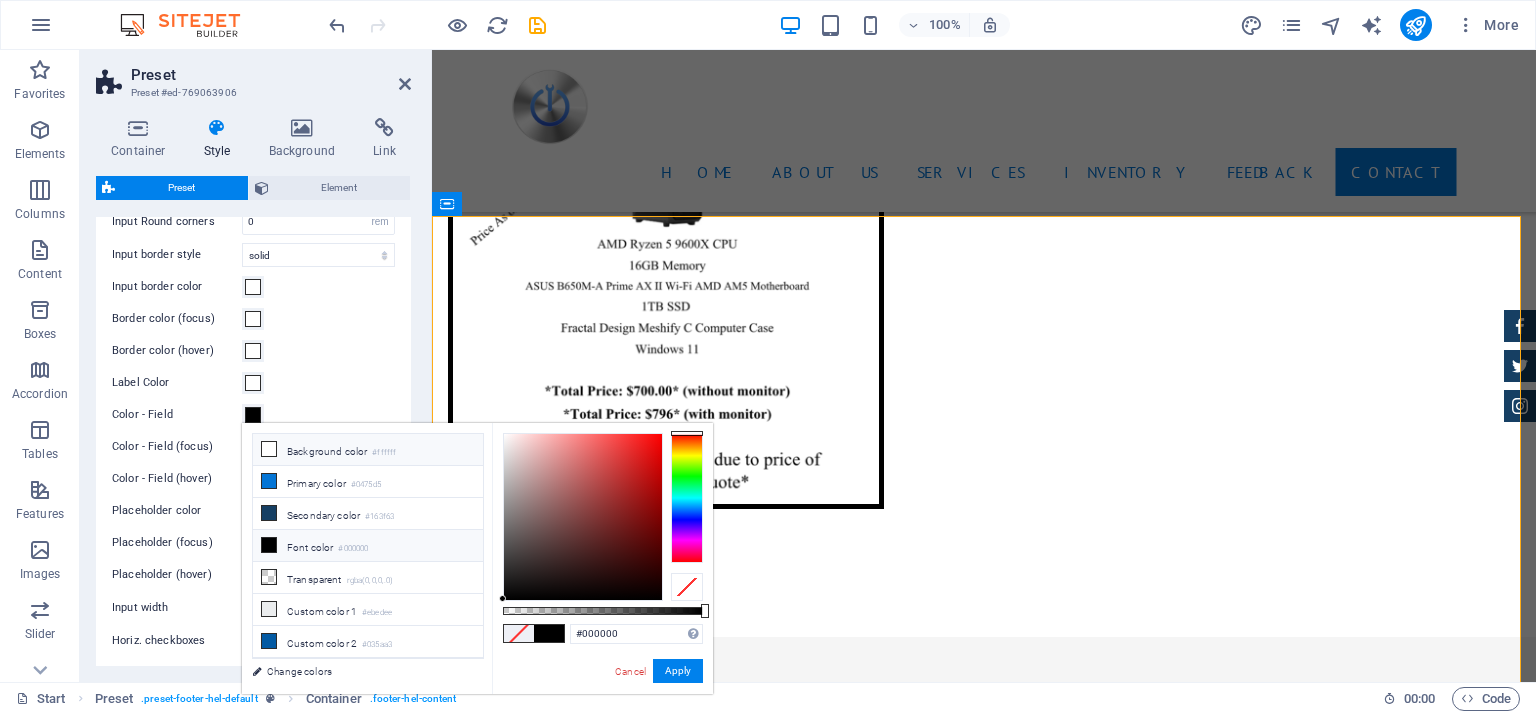 click at bounding box center [269, 449] 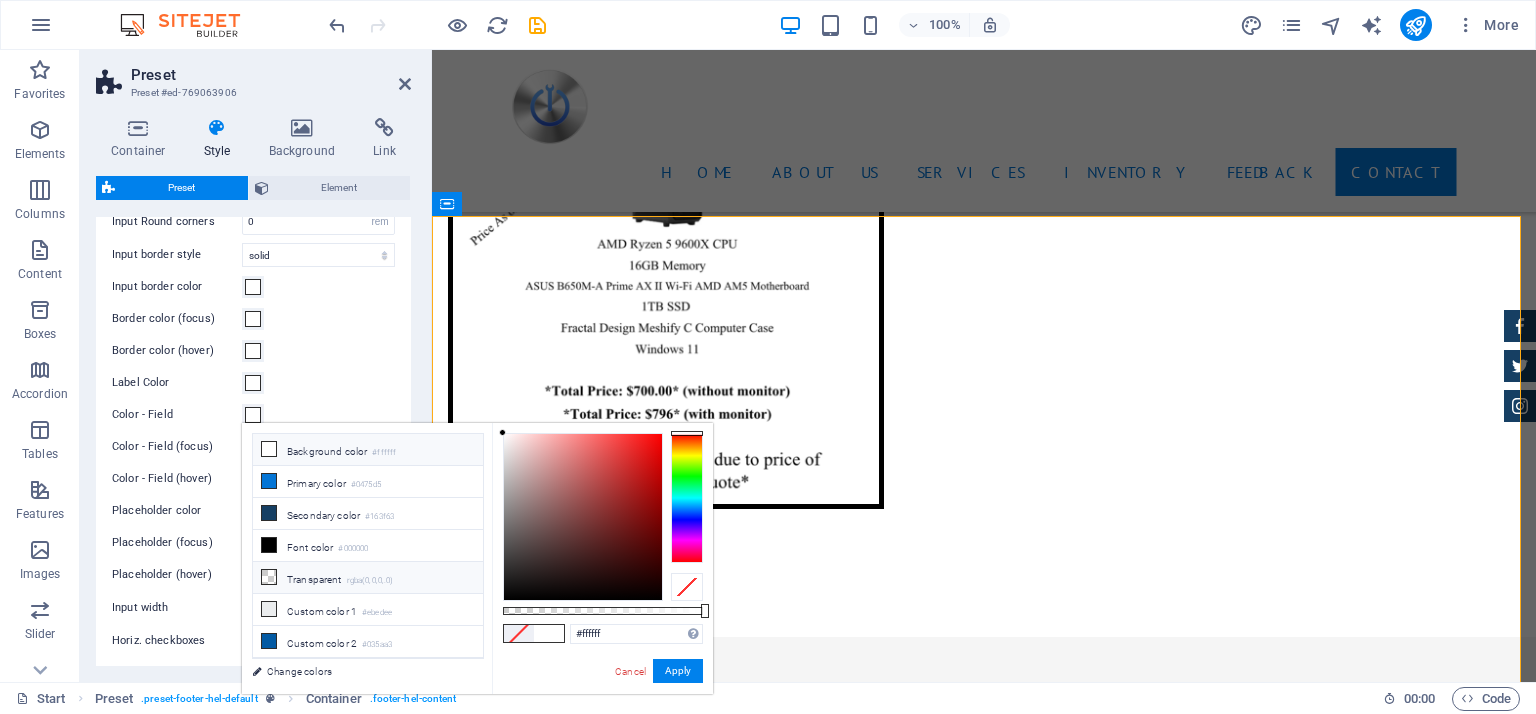 click at bounding box center (269, 577) 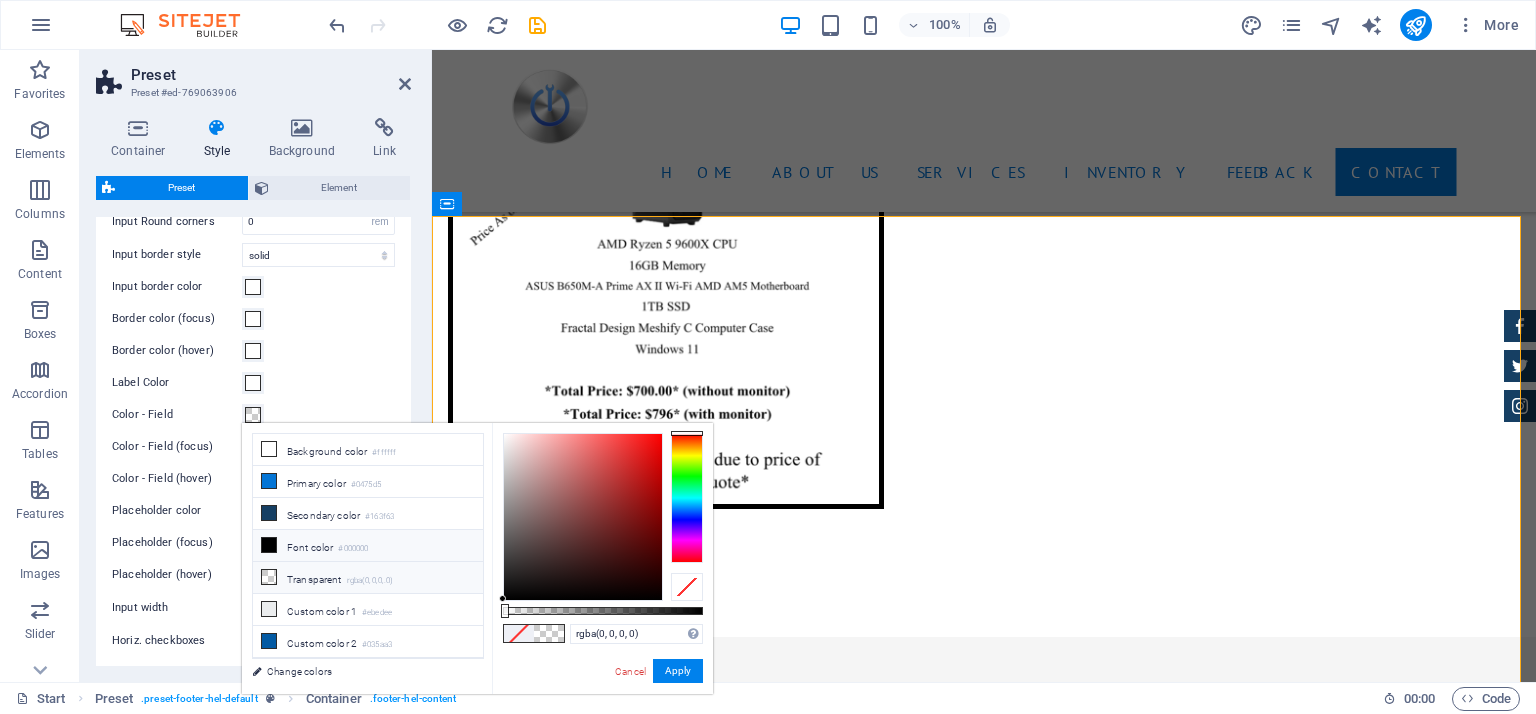 click at bounding box center [269, 545] 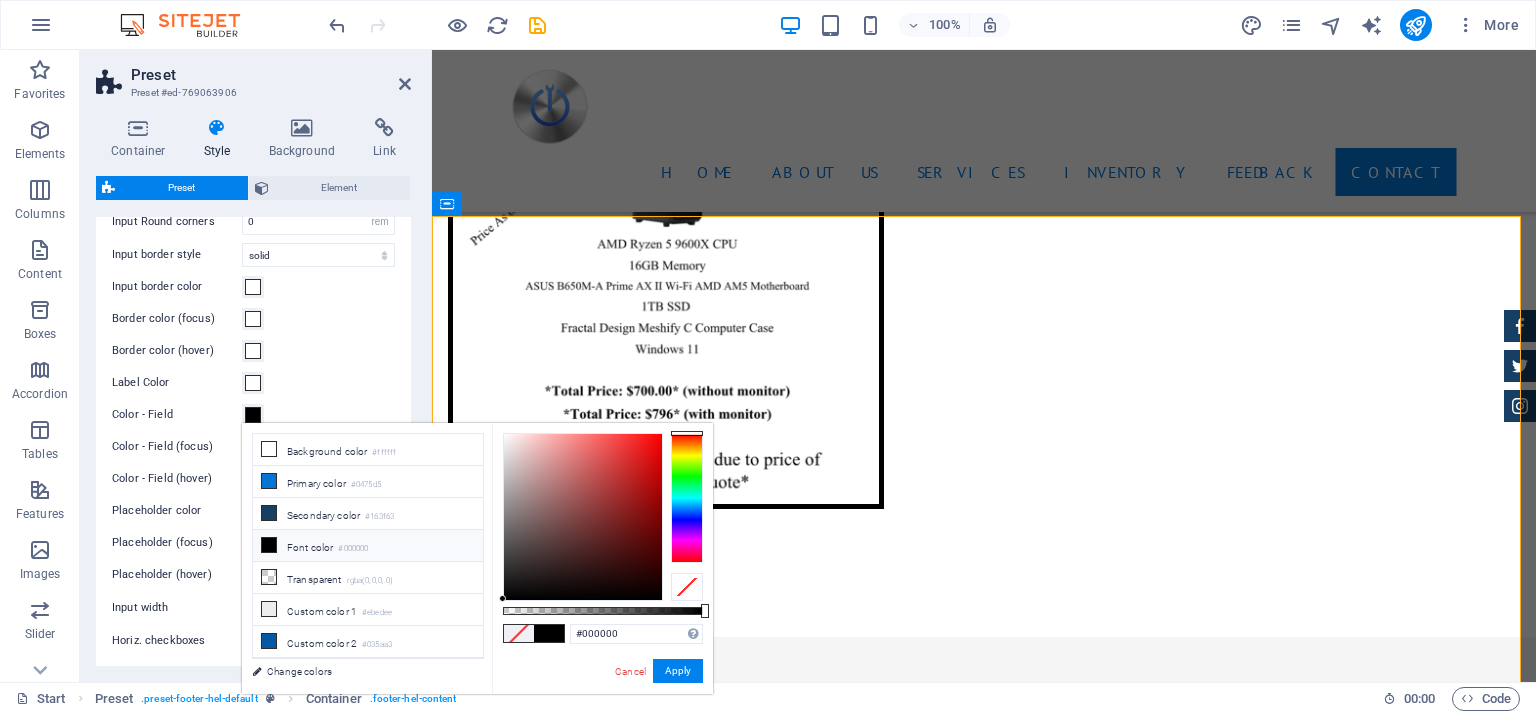 click at bounding box center (269, 545) 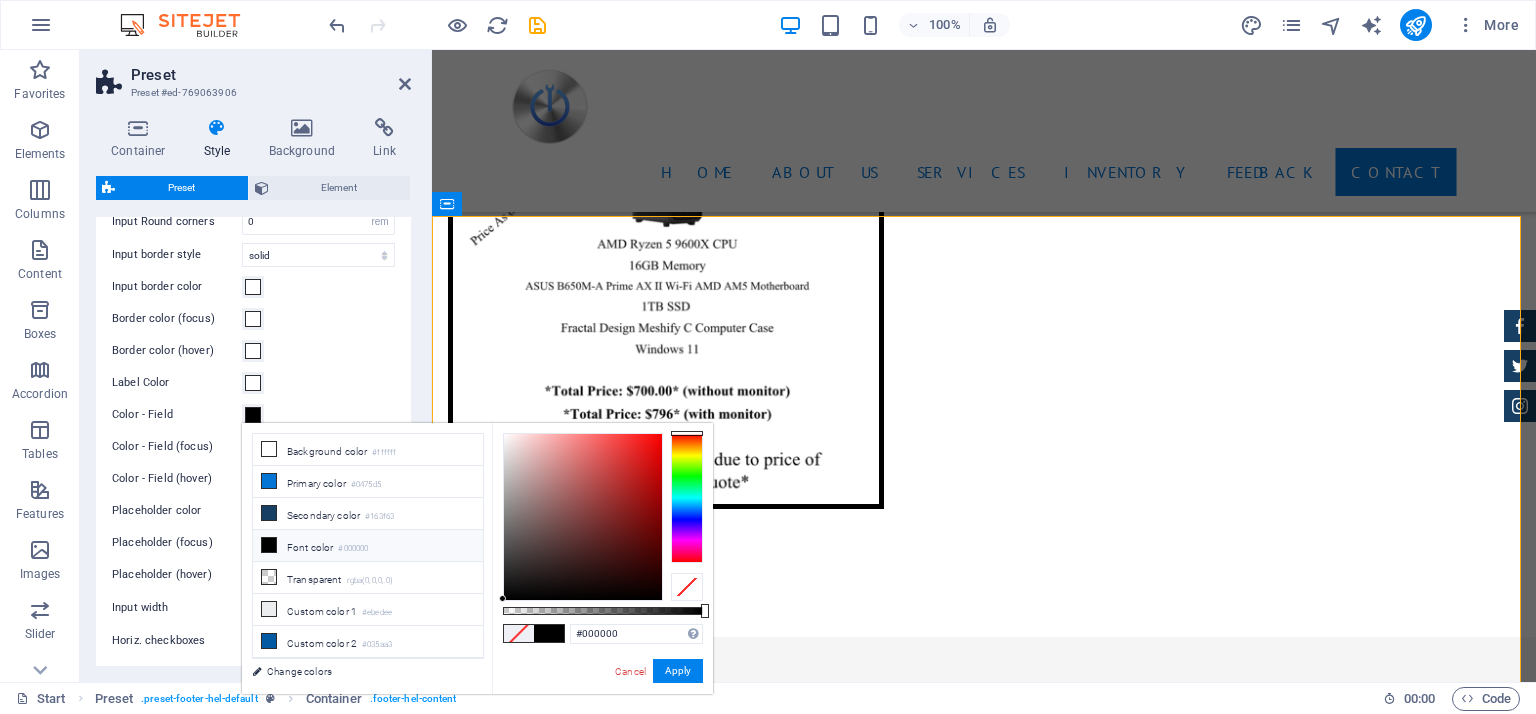 click at bounding box center [269, 545] 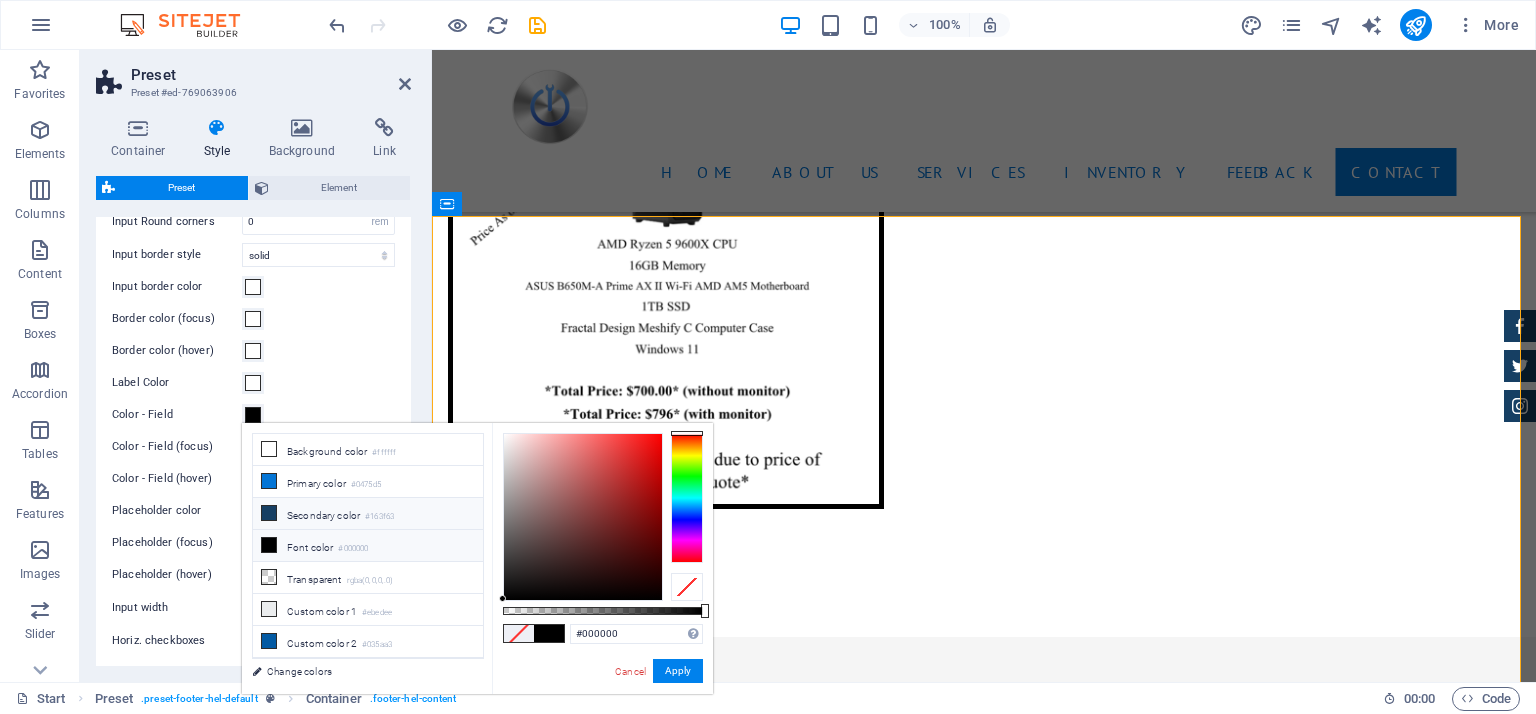 click on "Secondary color
#163f63" at bounding box center [368, 514] 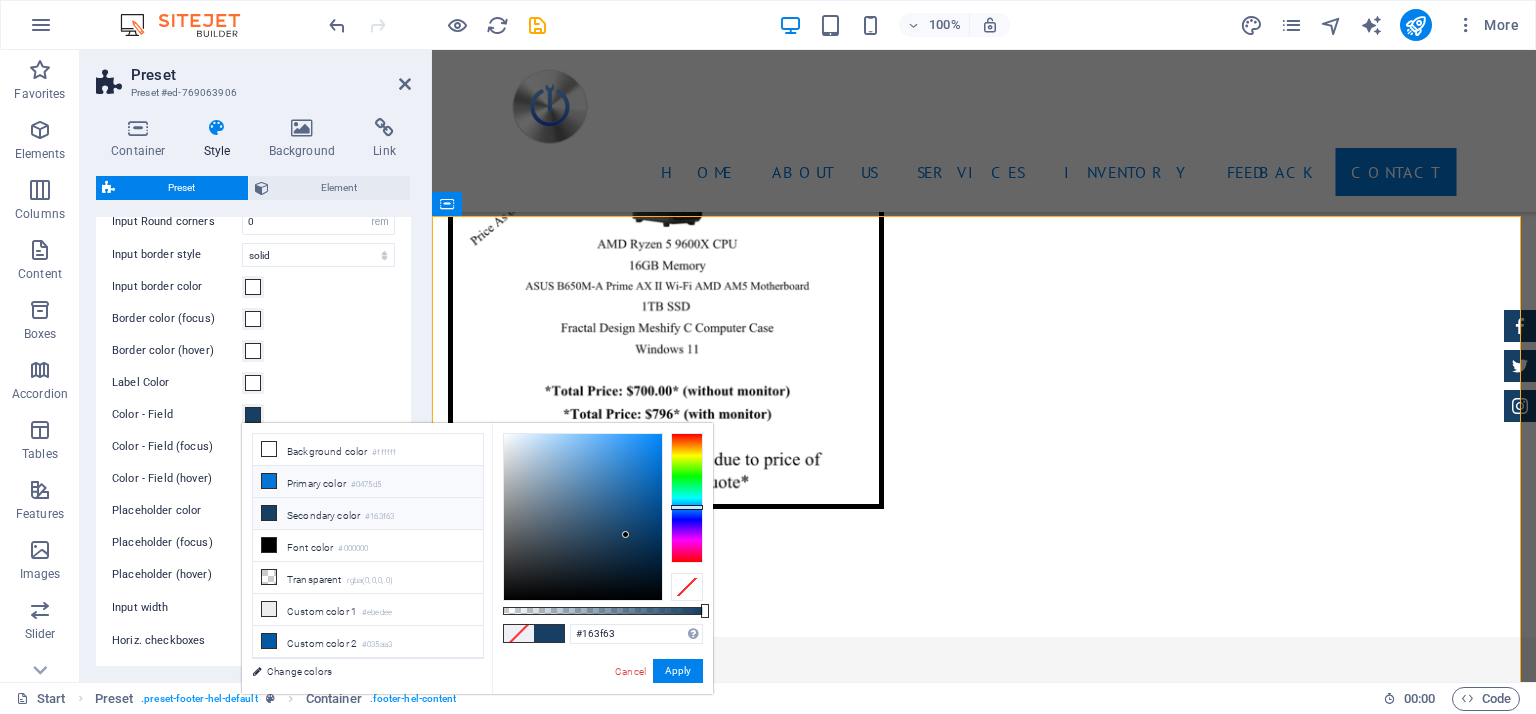 click at bounding box center (269, 481) 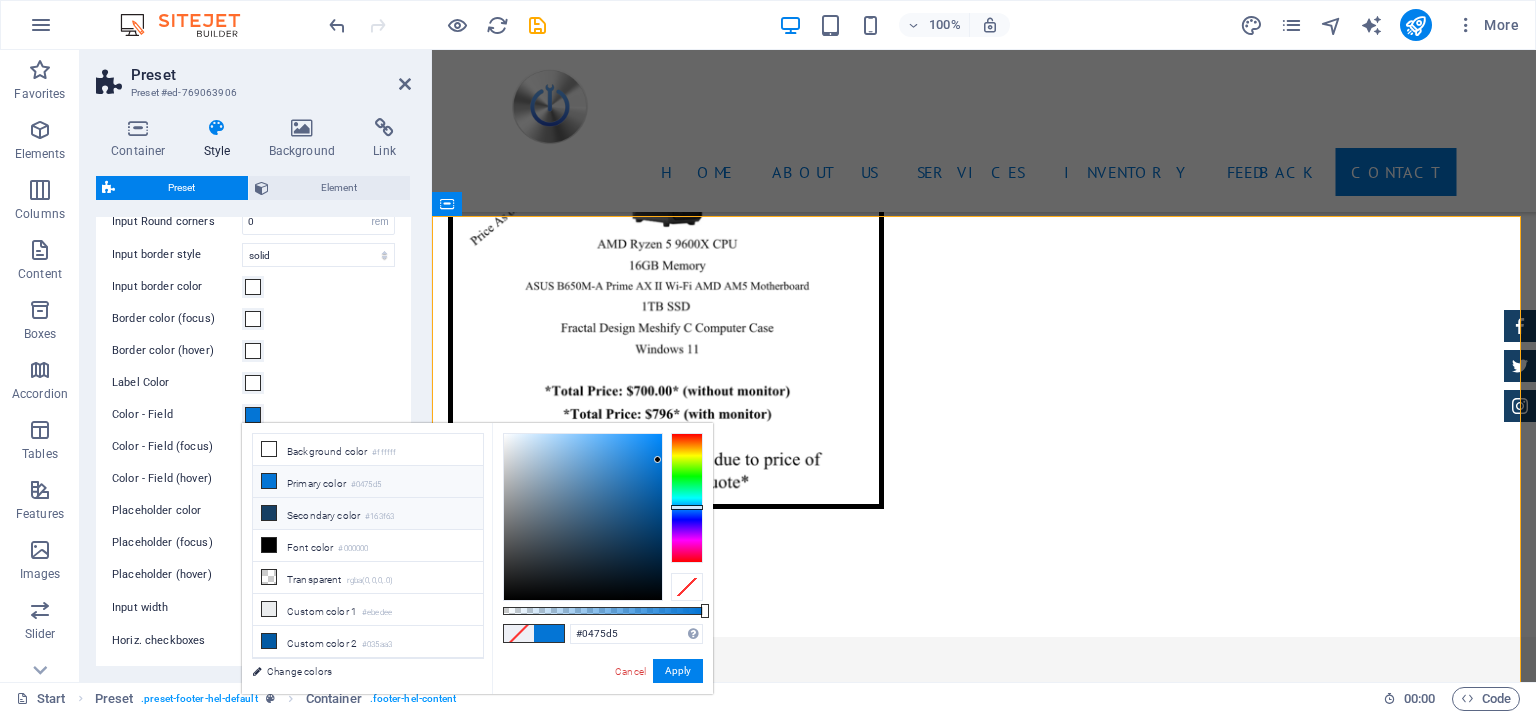 click at bounding box center [269, 513] 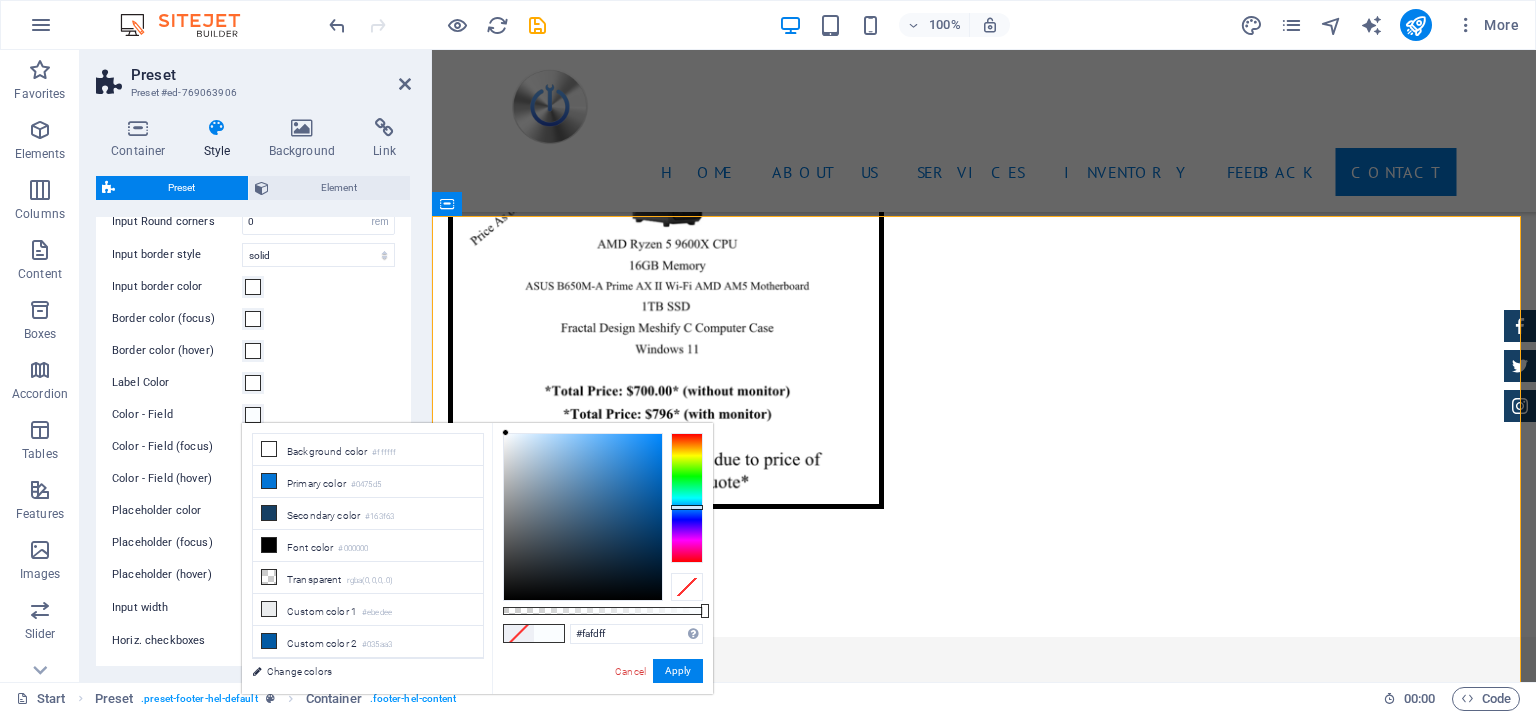 drag, startPoint x: 510, startPoint y: 445, endPoint x: 506, endPoint y: 429, distance: 16.492422 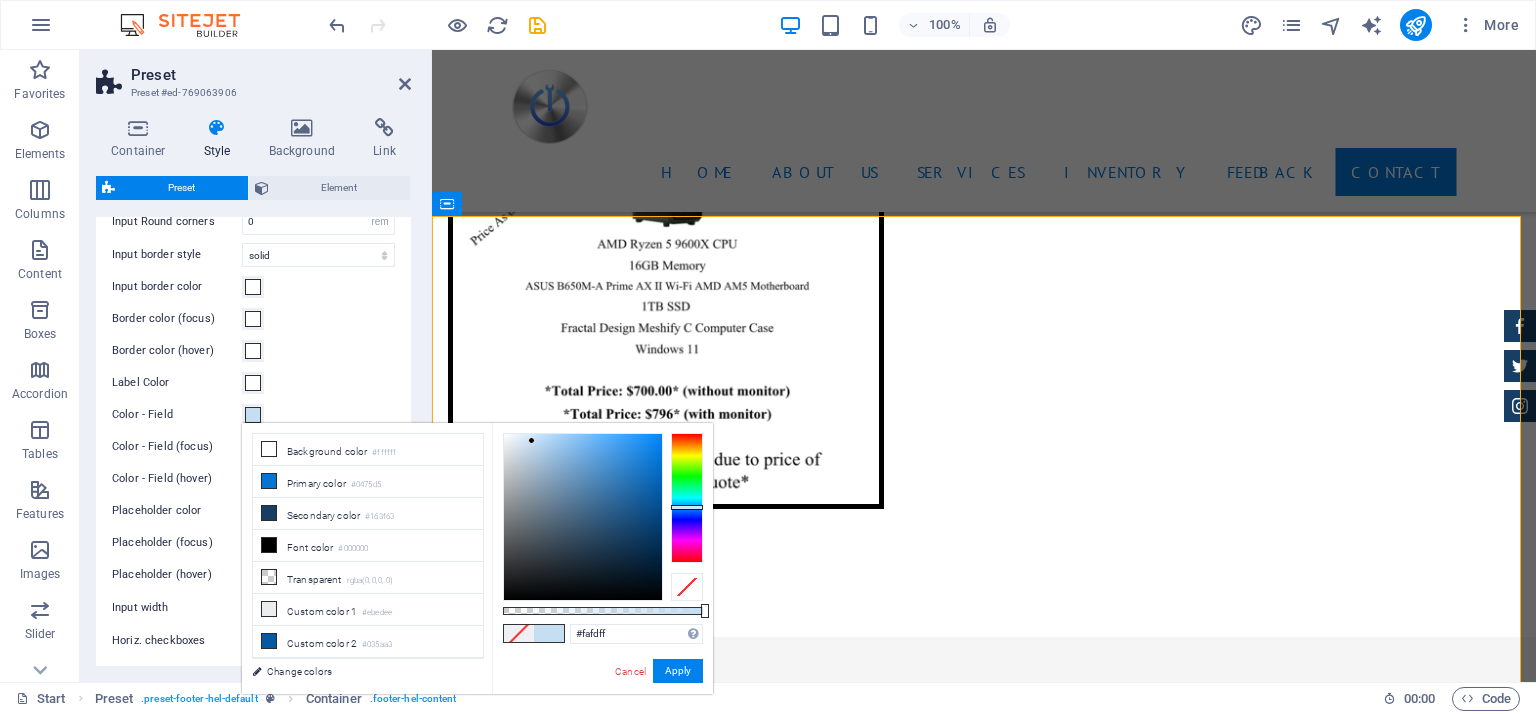 drag, startPoint x: 508, startPoint y: 441, endPoint x: 532, endPoint y: 441, distance: 24 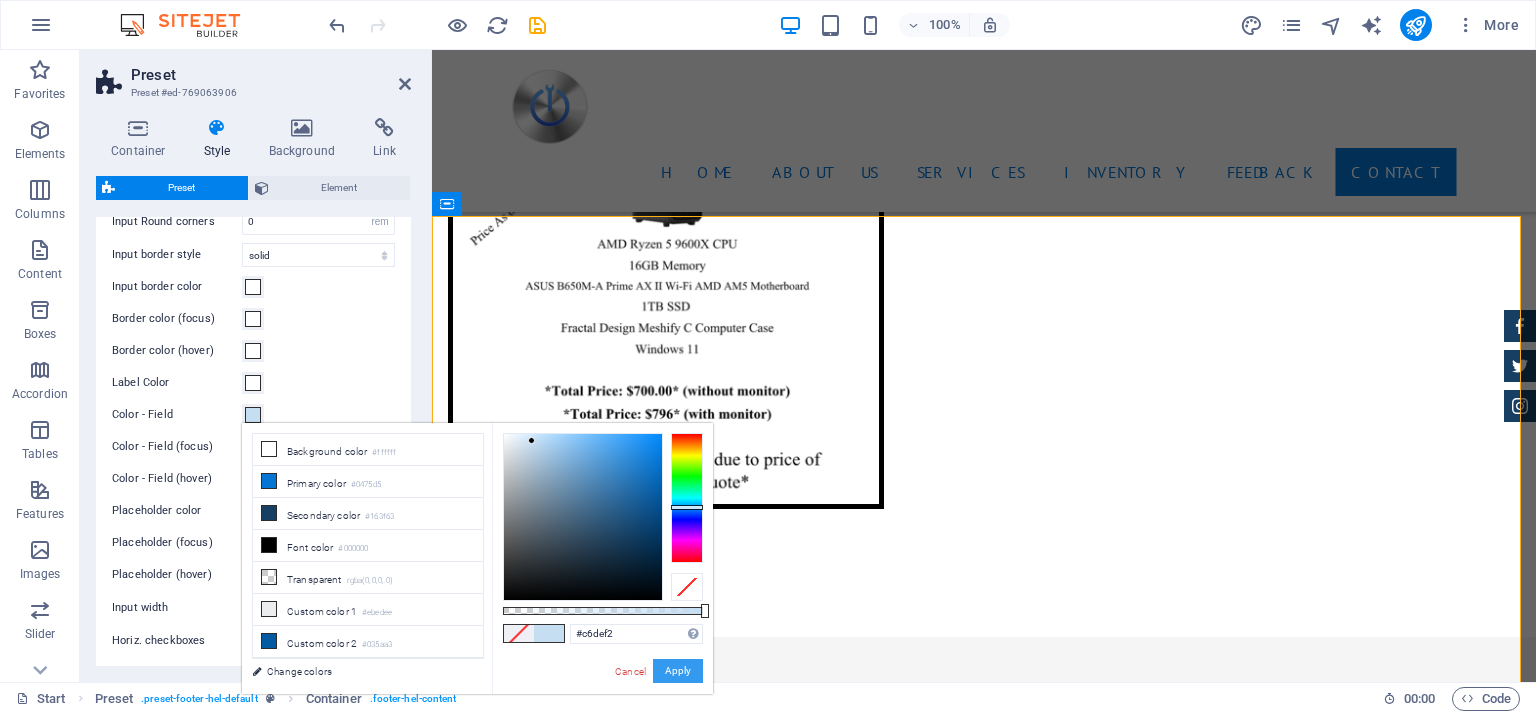click on "Apply" at bounding box center [678, 671] 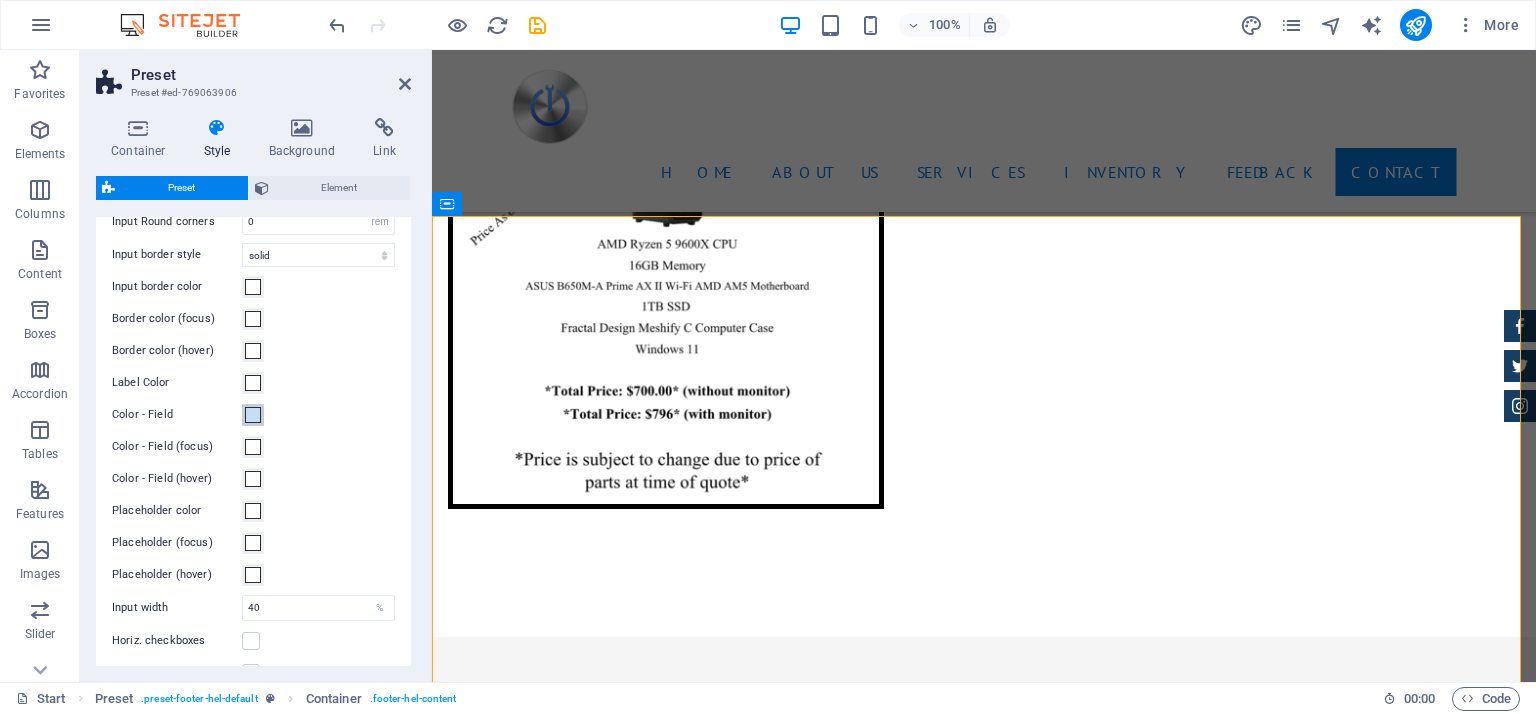 click at bounding box center (253, 415) 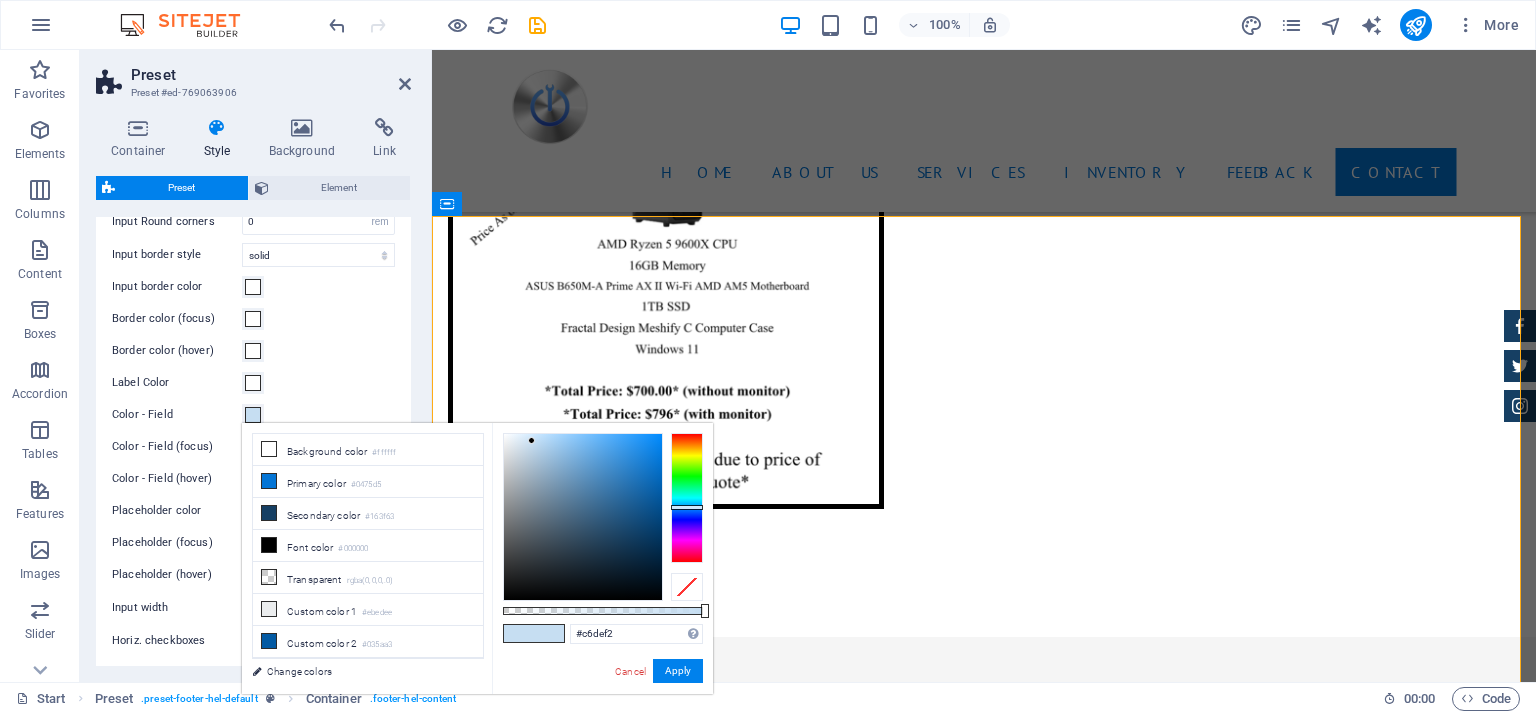 click at bounding box center (705, 611) 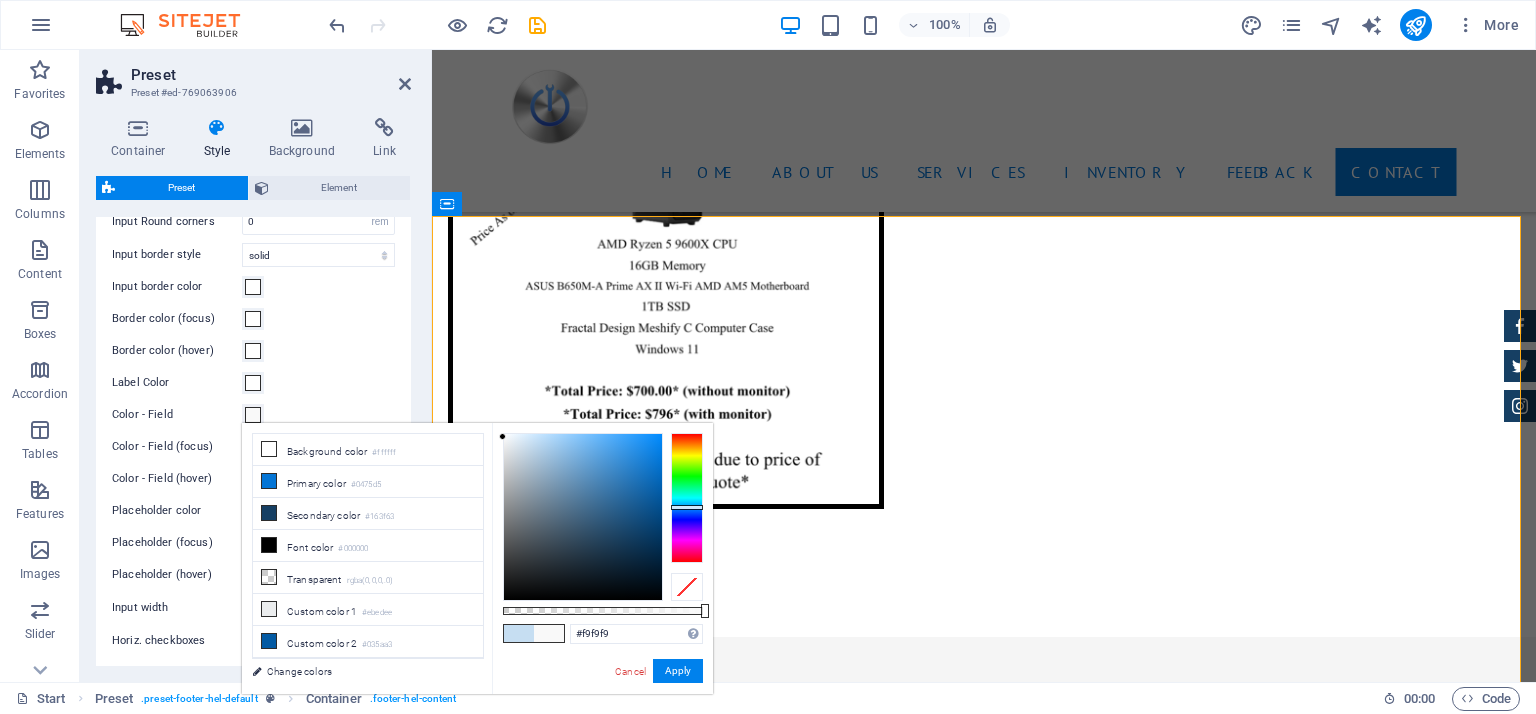 drag, startPoint x: 529, startPoint y: 441, endPoint x: 484, endPoint y: 437, distance: 45.17743 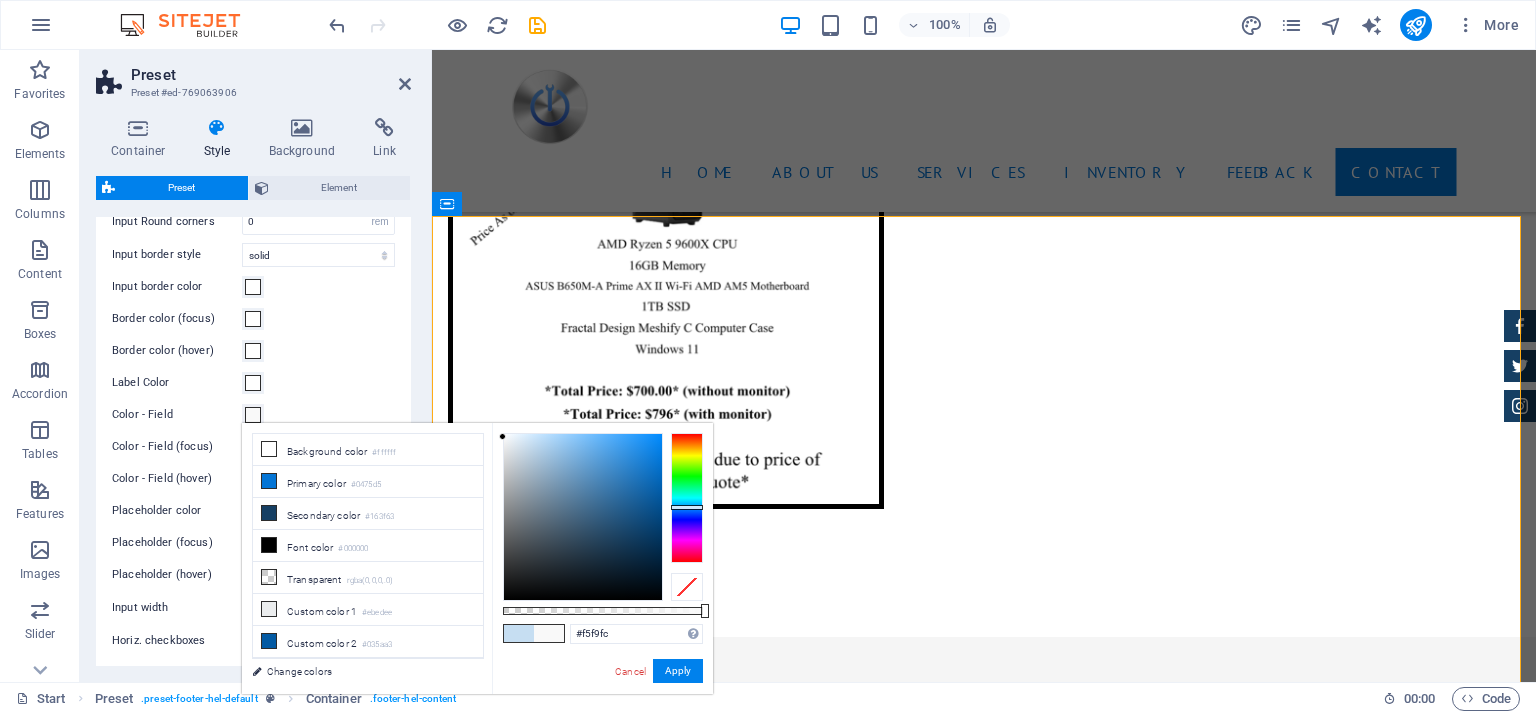 type on "#f8fcff" 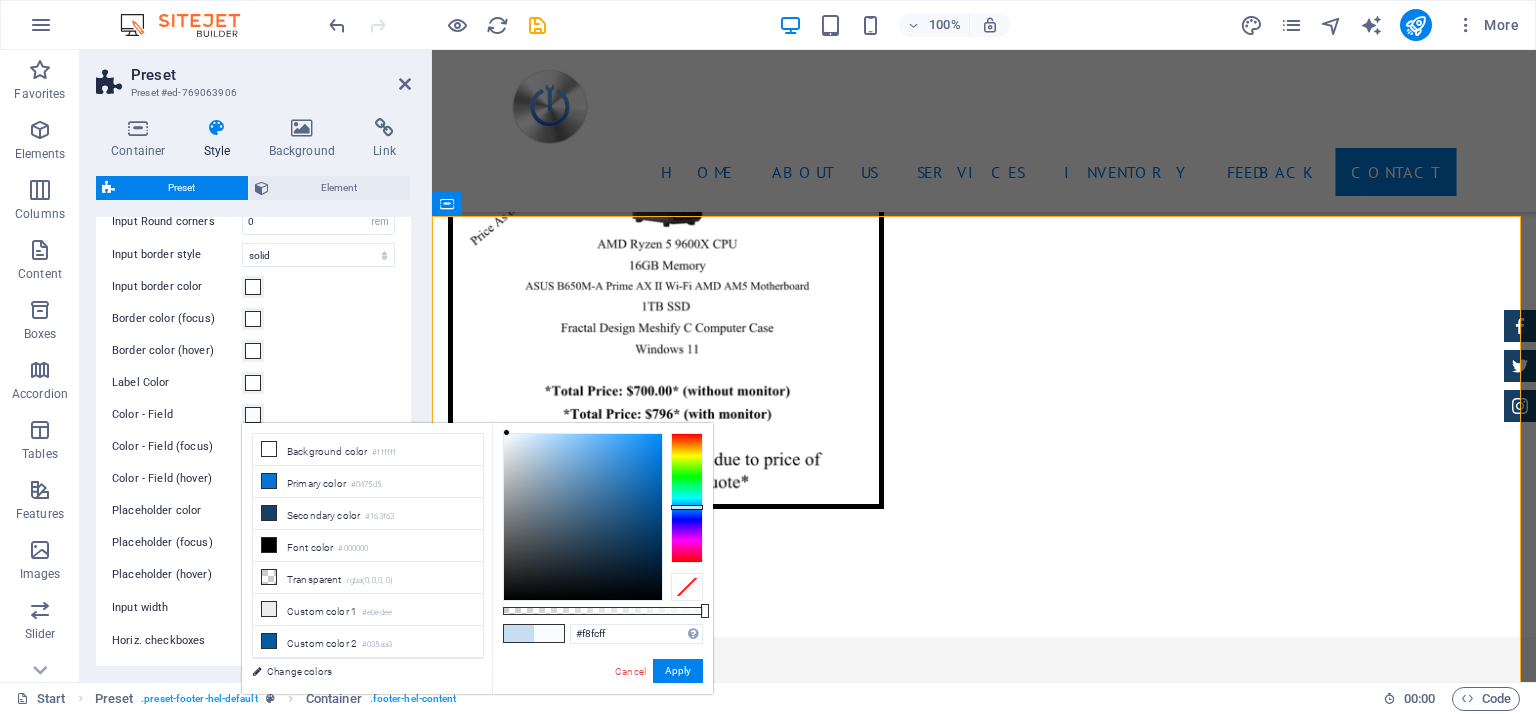 drag, startPoint x: 506, startPoint y: 437, endPoint x: 507, endPoint y: 425, distance: 12.0415945 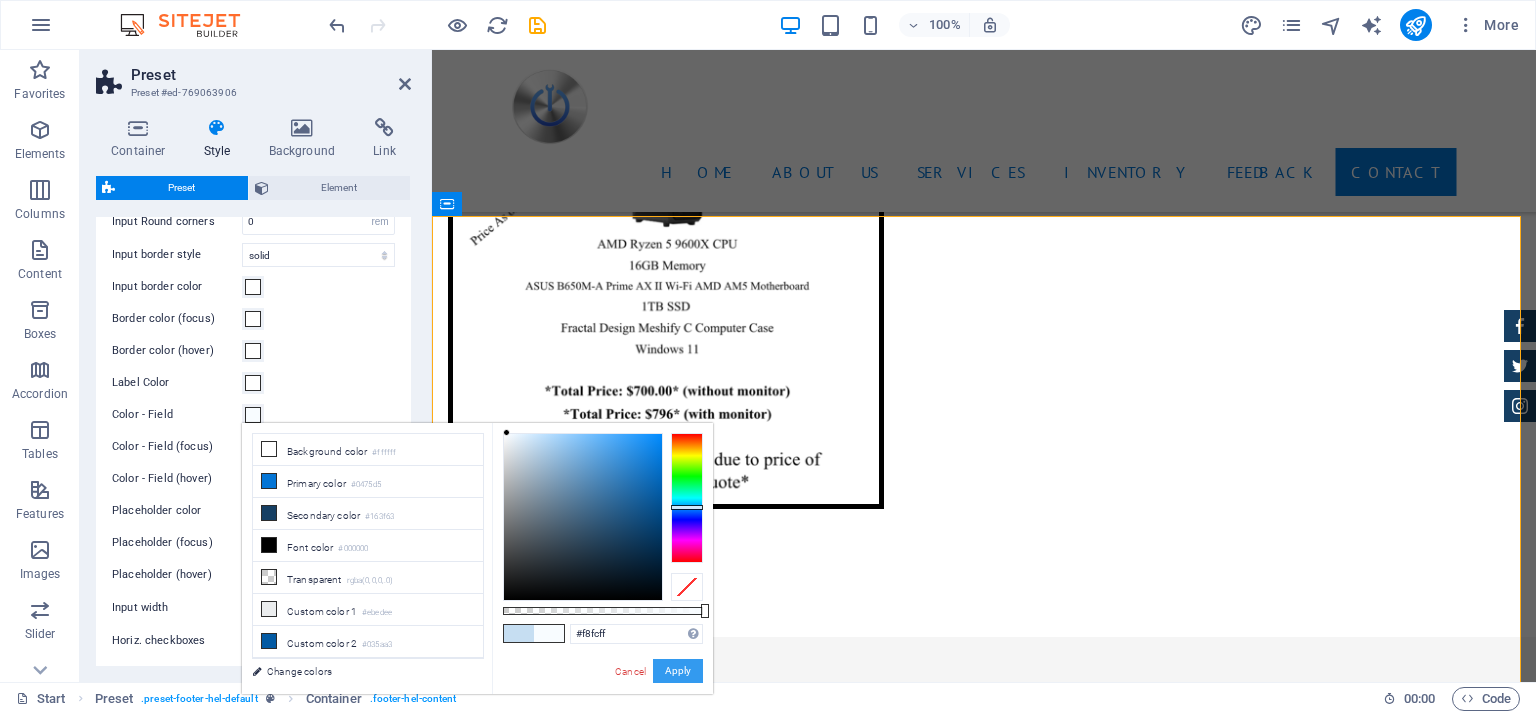 click on "Apply" at bounding box center (678, 671) 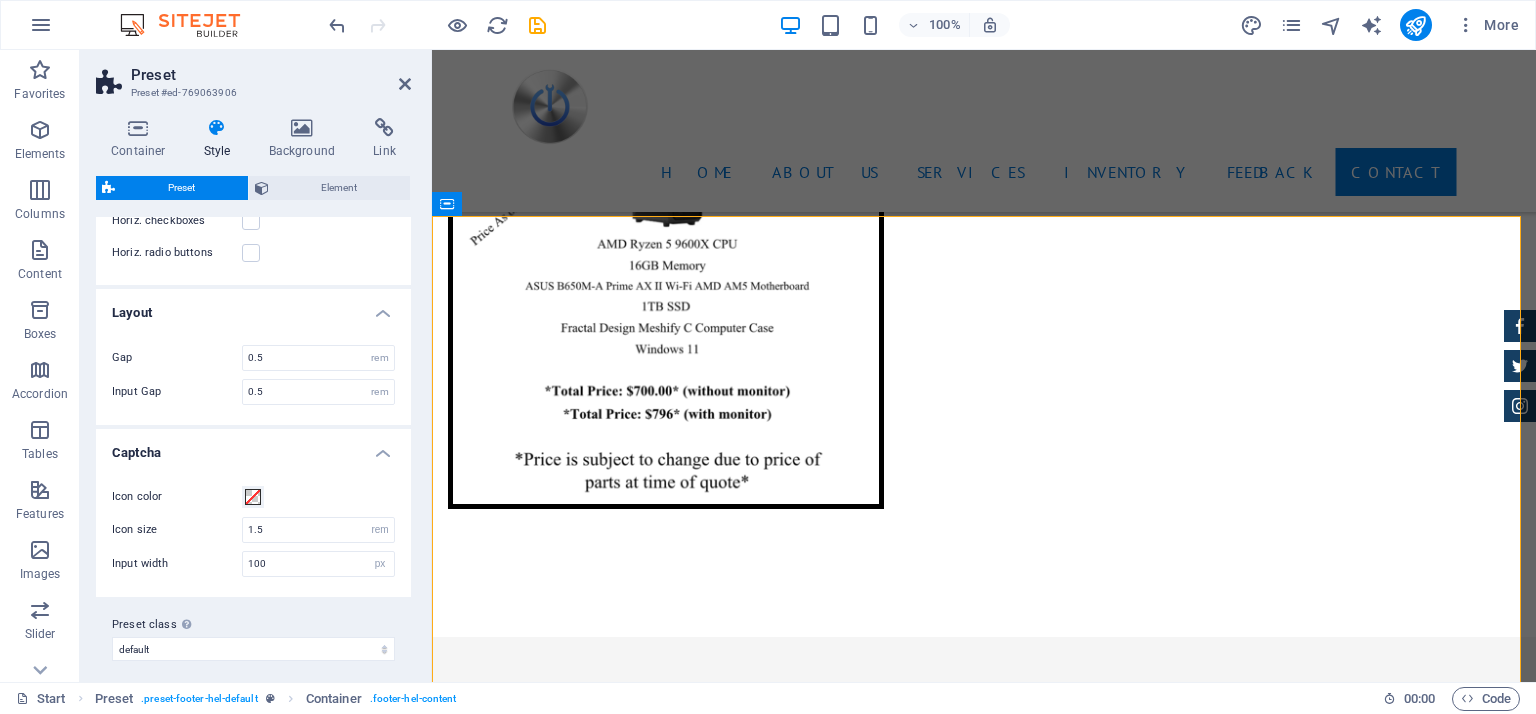 scroll, scrollTop: 926, scrollLeft: 0, axis: vertical 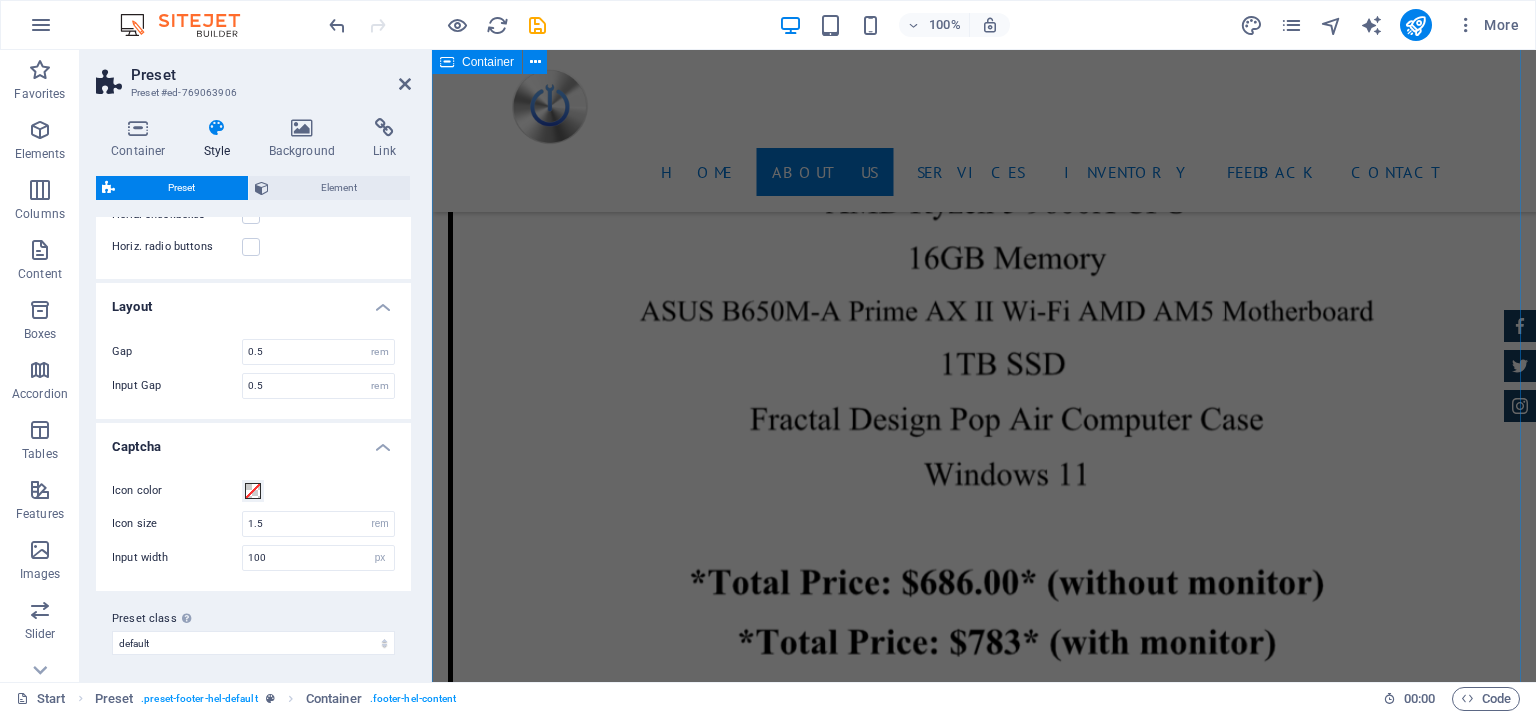 click on "Services Prime Time Computers is your trusted local source for computer sales, service, and repair. We specialize in providing high-quality new and refurbished desktops, laptops, and accessories, along with fast, reliable repair solutions for all major brands. Whether you need hardware upgrades, virus removal, custom builds, or expert tech support, Prime Time Computers delivers personalized service backed by years of experience. Serving individuals, businesses, and gamers alike — we keep your technology running at its best. Computer Tune-Up - Optimize startup programs for faster boot times   - Remove unnecessary files and apps to free up space   - Defragment hard drives for quicker data access   - Update software and drivers for better performance and security   - Scan for malware to protect system integrity   - Adjust settings for improved efficiency   - Manage hardware components for optimal function   - Monitor temperatures to prevent overheating   - Back up important data to prevent loss from $" at bounding box center (984, 3105) 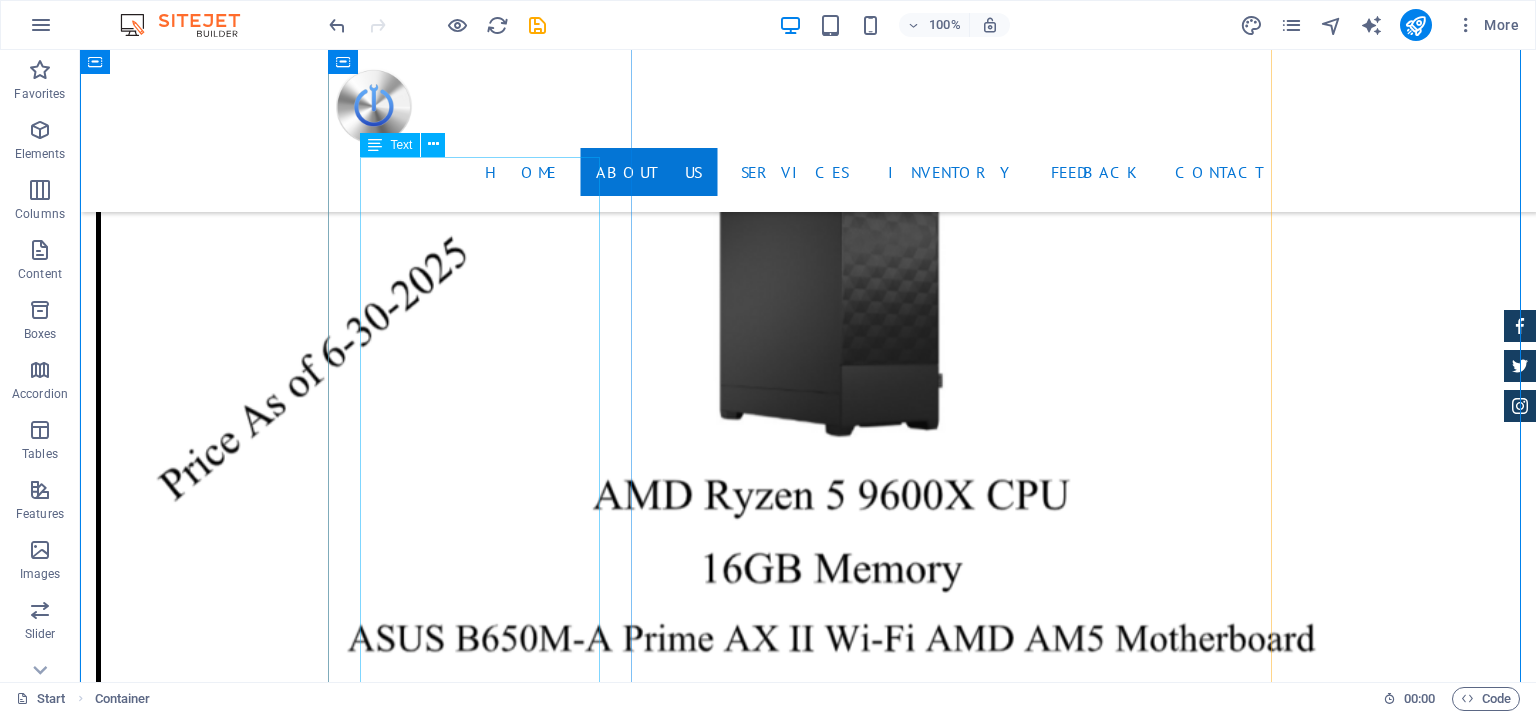 scroll, scrollTop: 4561, scrollLeft: 0, axis: vertical 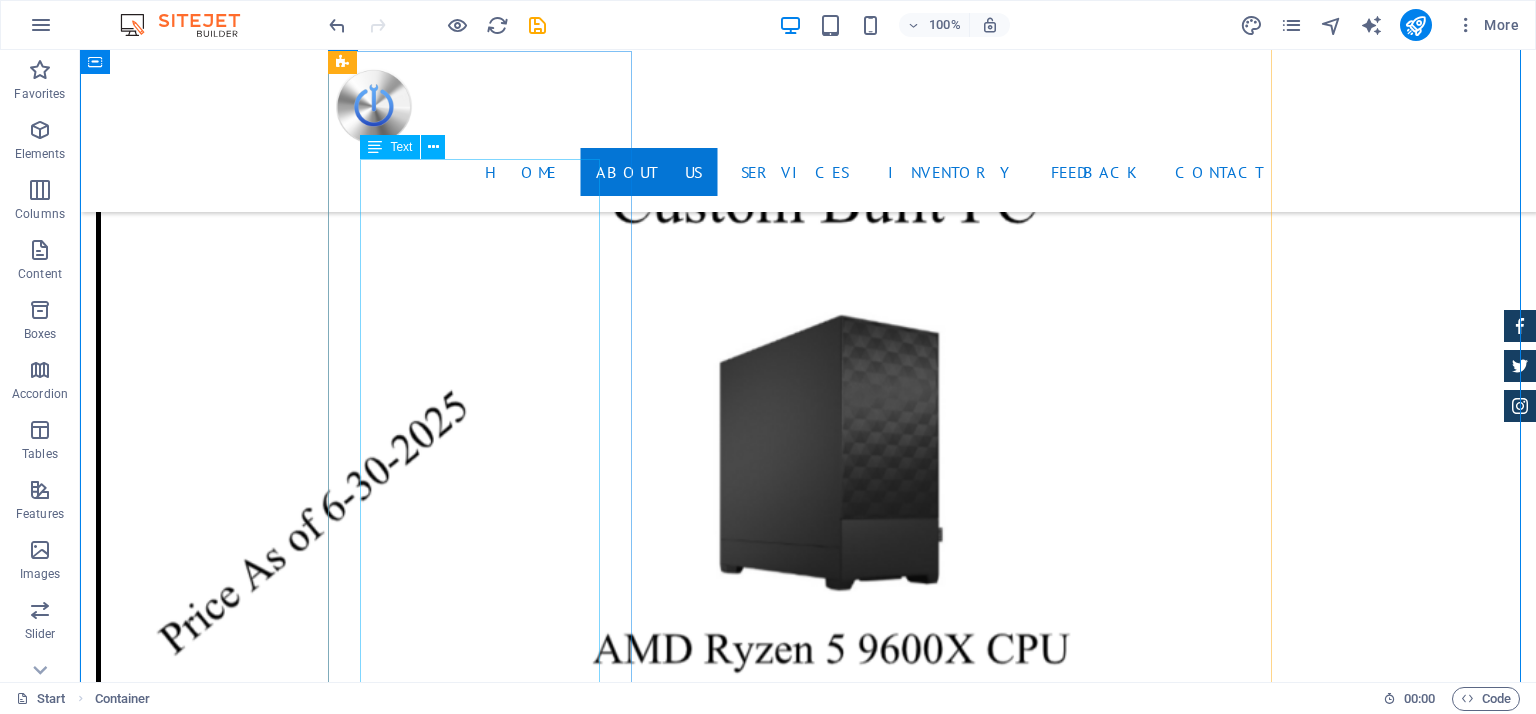 click on "This involves configuring a wireless or wired router to provide internet access to devices within your home or office network. This process includes connecting the router to a modem, setting up Wi-Fi networks, securing the connection with a password, and optimizing settings for performance. How it helps: Reliable internet access  for multiple devices. Secure network  with encryption and password protection. Customizable settings  for parental controls, guest access, and more. Optimized performance  for streaming, gaming, and everyday use." at bounding box center (808, 3819) 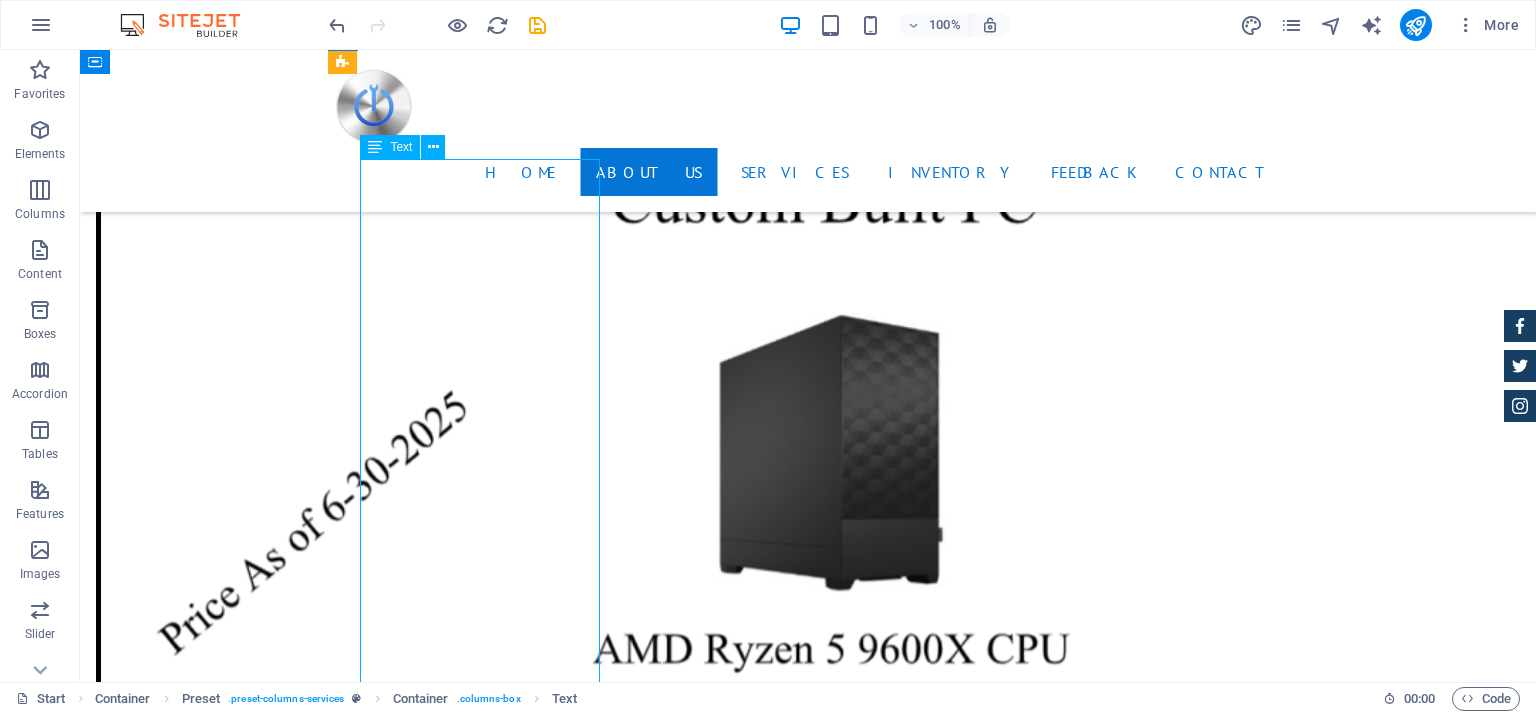 click on "This involves configuring a wireless or wired router to provide internet access to devices within your home or office network. This process includes connecting the router to a modem, setting up Wi-Fi networks, securing the connection with a password, and optimizing settings for performance. How it helps: Reliable internet access  for multiple devices. Secure network  with encryption and password protection. Customizable settings  for parental controls, guest access, and more. Optimized performance  for streaming, gaming, and everyday use." at bounding box center [808, 3819] 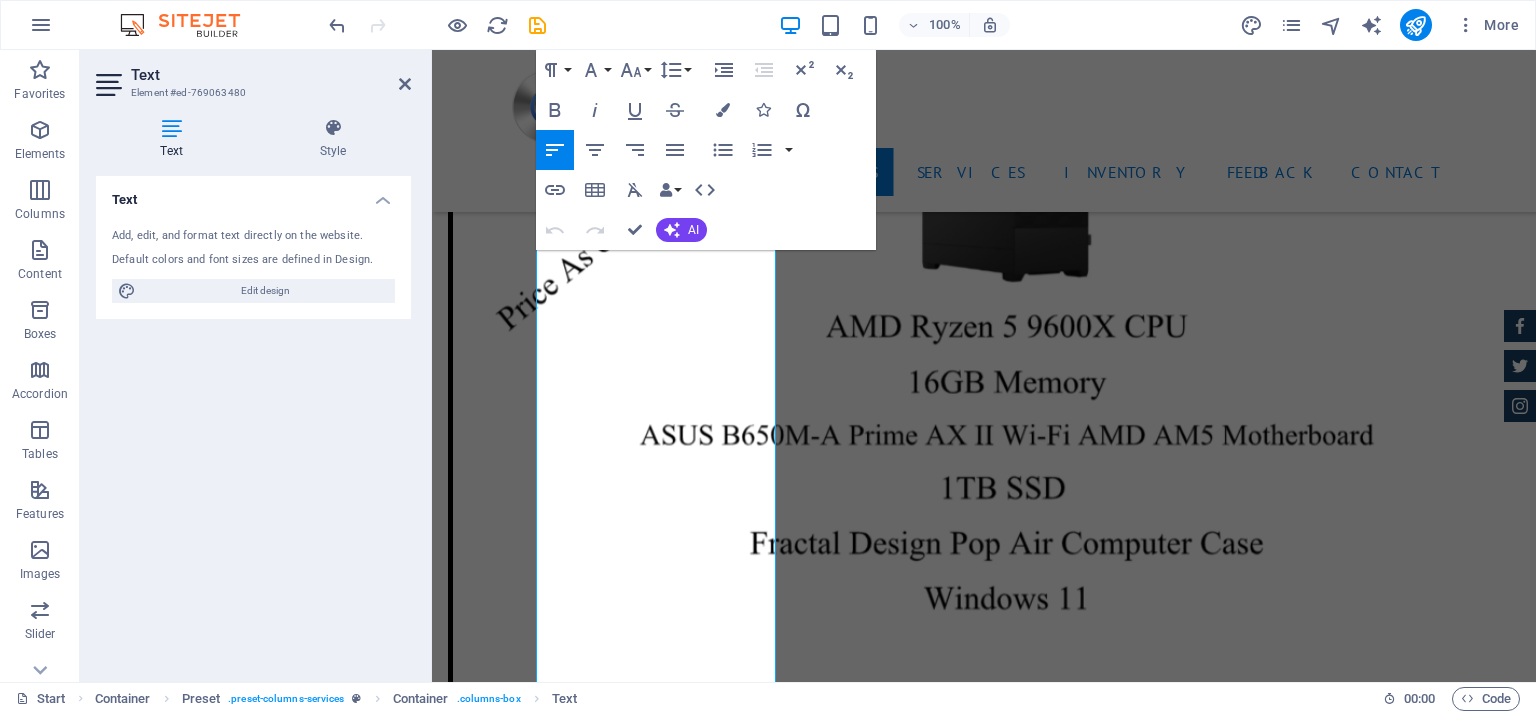 scroll, scrollTop: 4385, scrollLeft: 0, axis: vertical 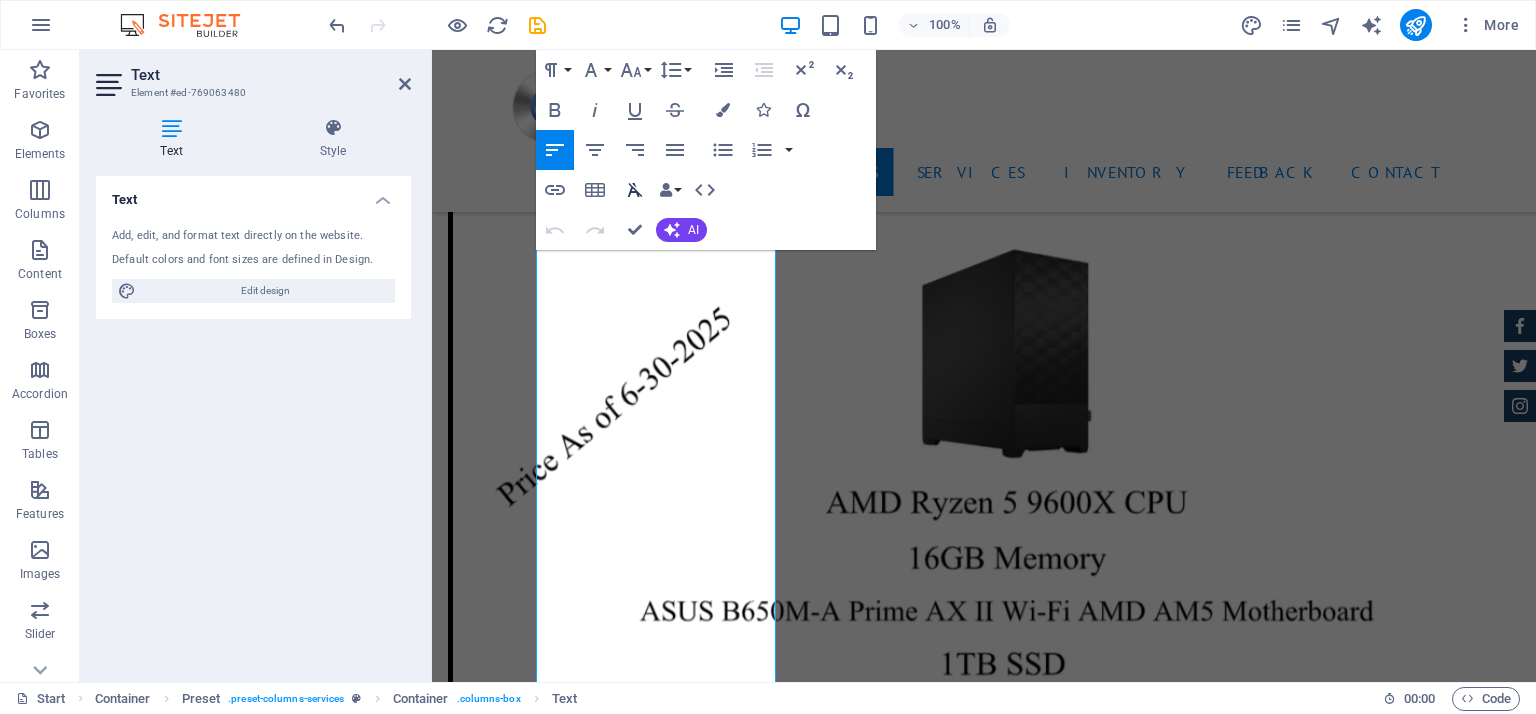 click 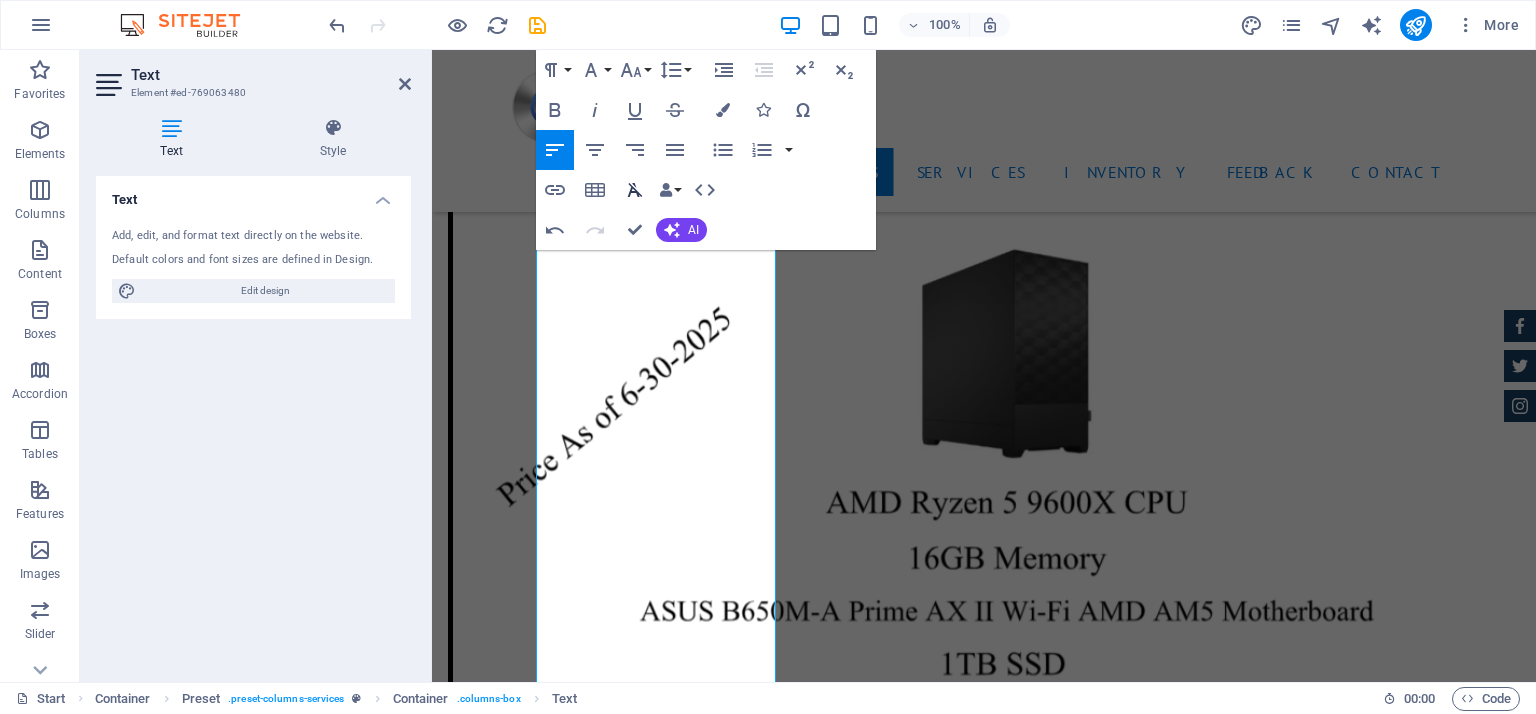 click 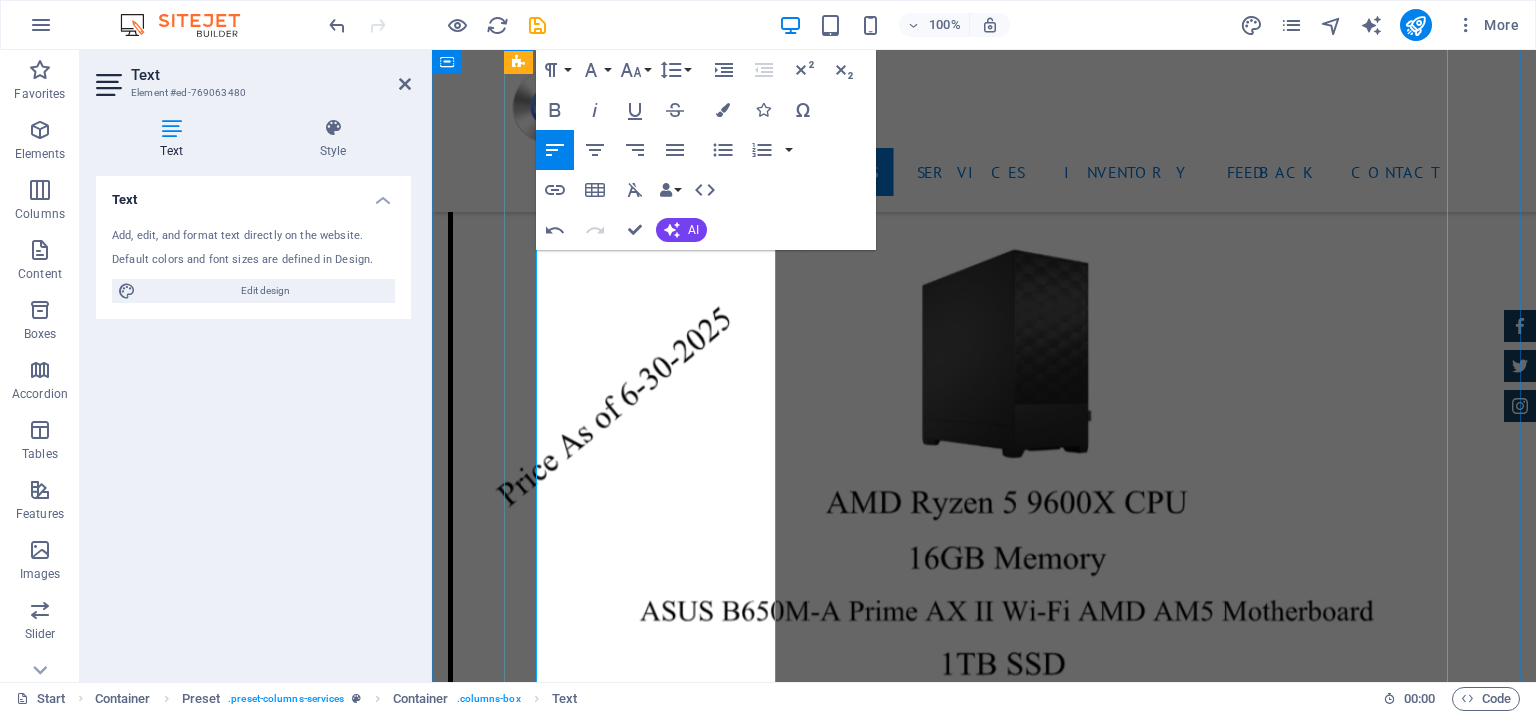 click on "​ This involves configuring a wireless or wired router to provide internet access to devices within your home or office network. This process includes connecting the router to a modem, setting up Wi-Fi networks, securing the connection with a password, and optimizing settings for performance. How it helps: Reliable internet access  for multiple devices. Secure network  with encryption and password protection. Customizable settings  for parental controls, guest access, and more. Optimized performance  for streaming, gaming, and everyday use." at bounding box center (984, 3474) 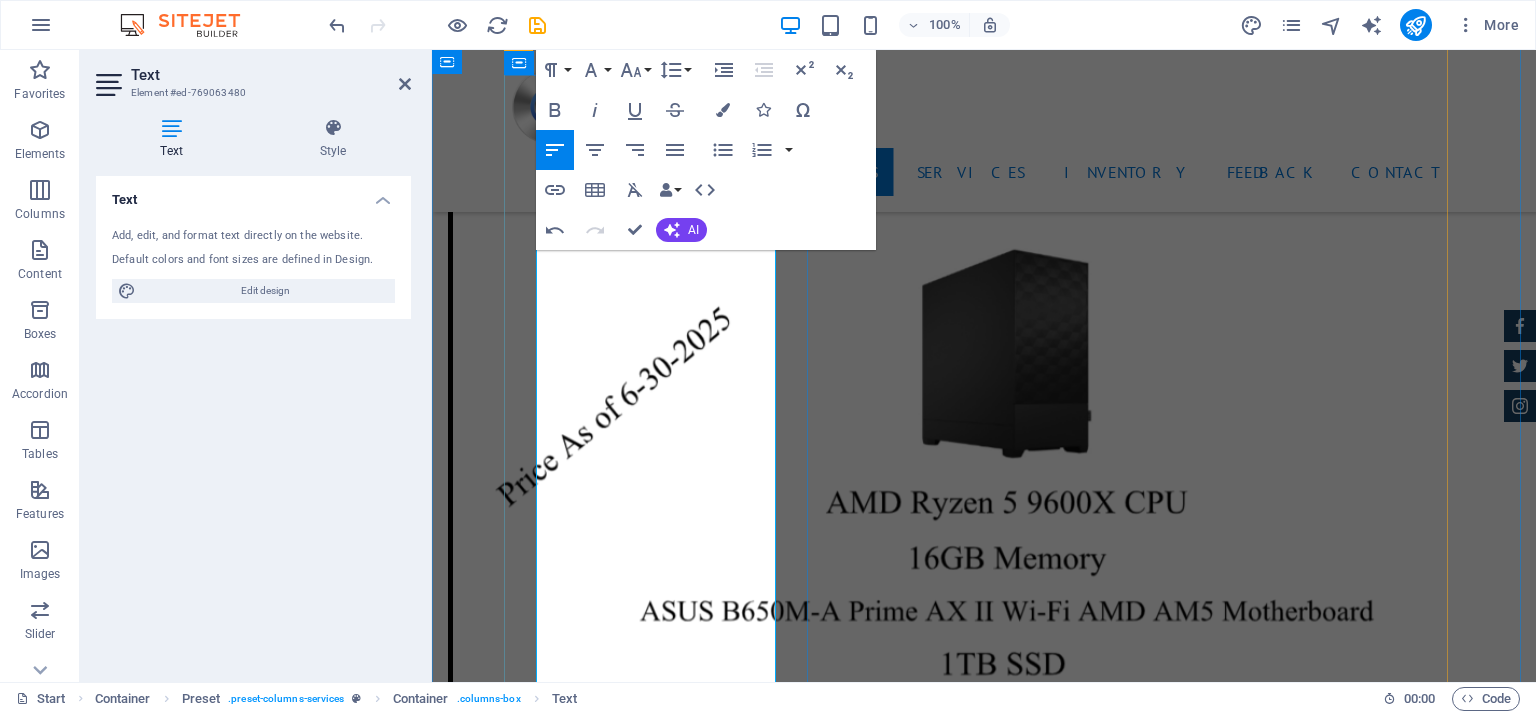 scroll, scrollTop: 4085, scrollLeft: 0, axis: vertical 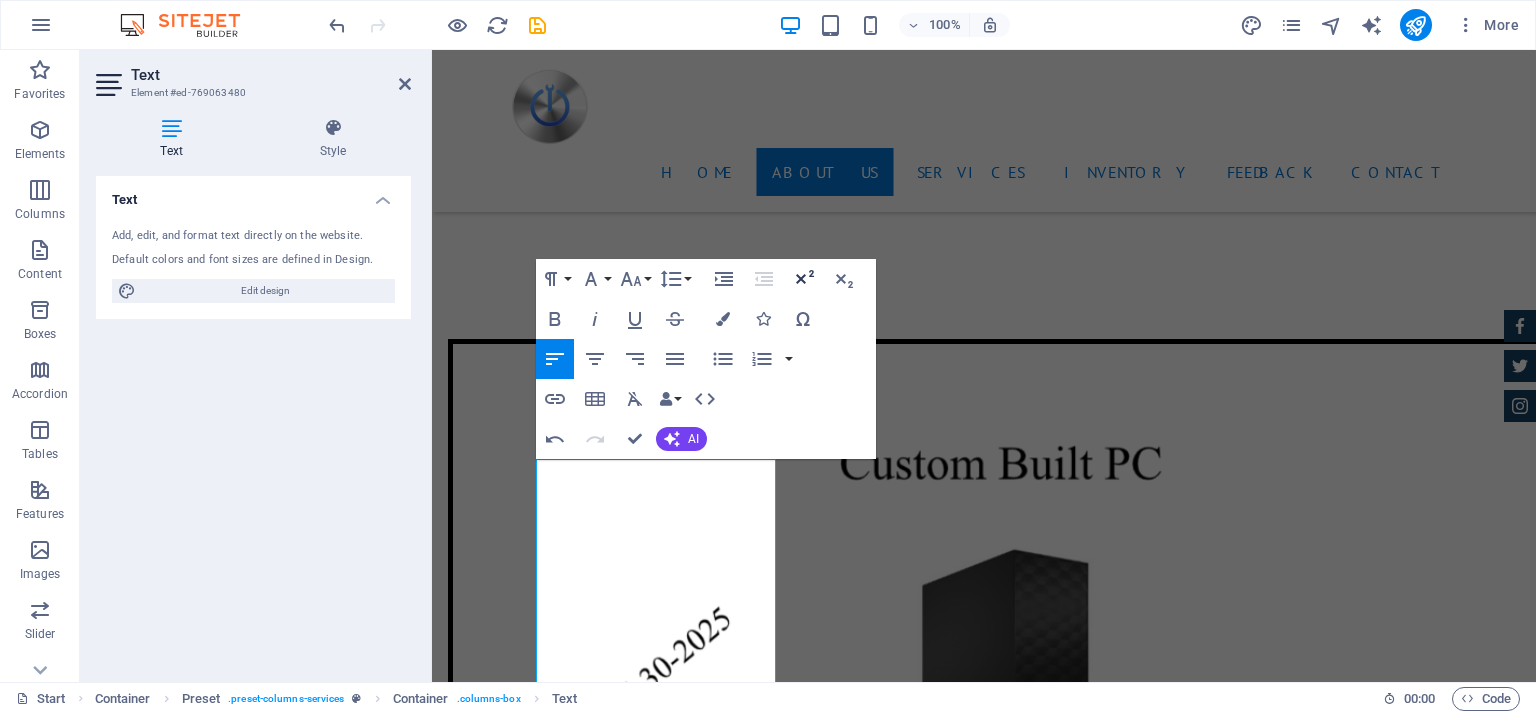 click 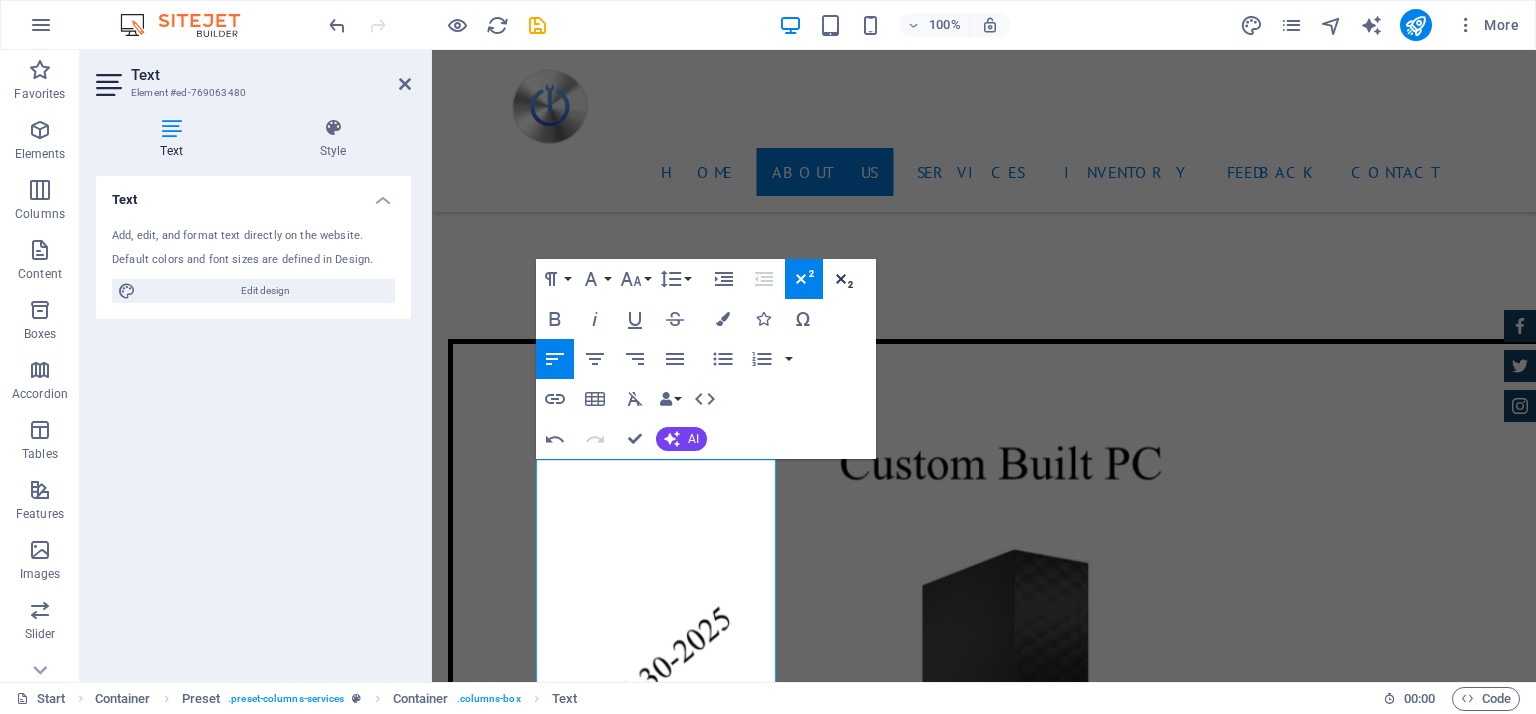 click on "Subscript" at bounding box center [844, 279] 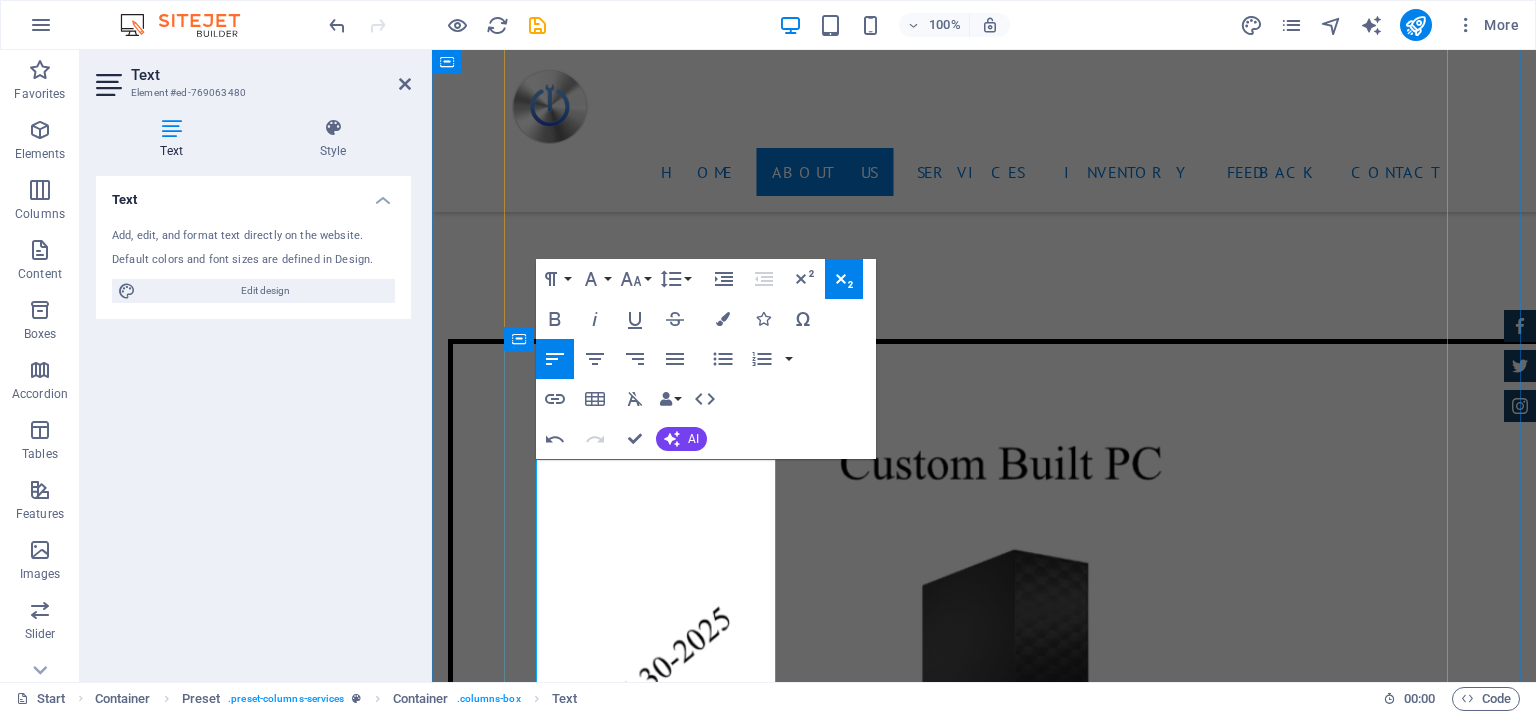 click on "This involves configuring a wireless or wired router to provide internet access to devices within your home or office network. This pr​ ​ ocess includes connecting the router to a modem, setting up Wi-Fi networks, securing the connection with a password, and optimizing settings for performance. How it helps: Reliable internet access  for multiple devices. Secure network  with encryption and password protection. Customizable settings  for parental controls, guest access, and more. Optimized performance  for streaming, gaming, and everyday use." at bounding box center (984, 3774) 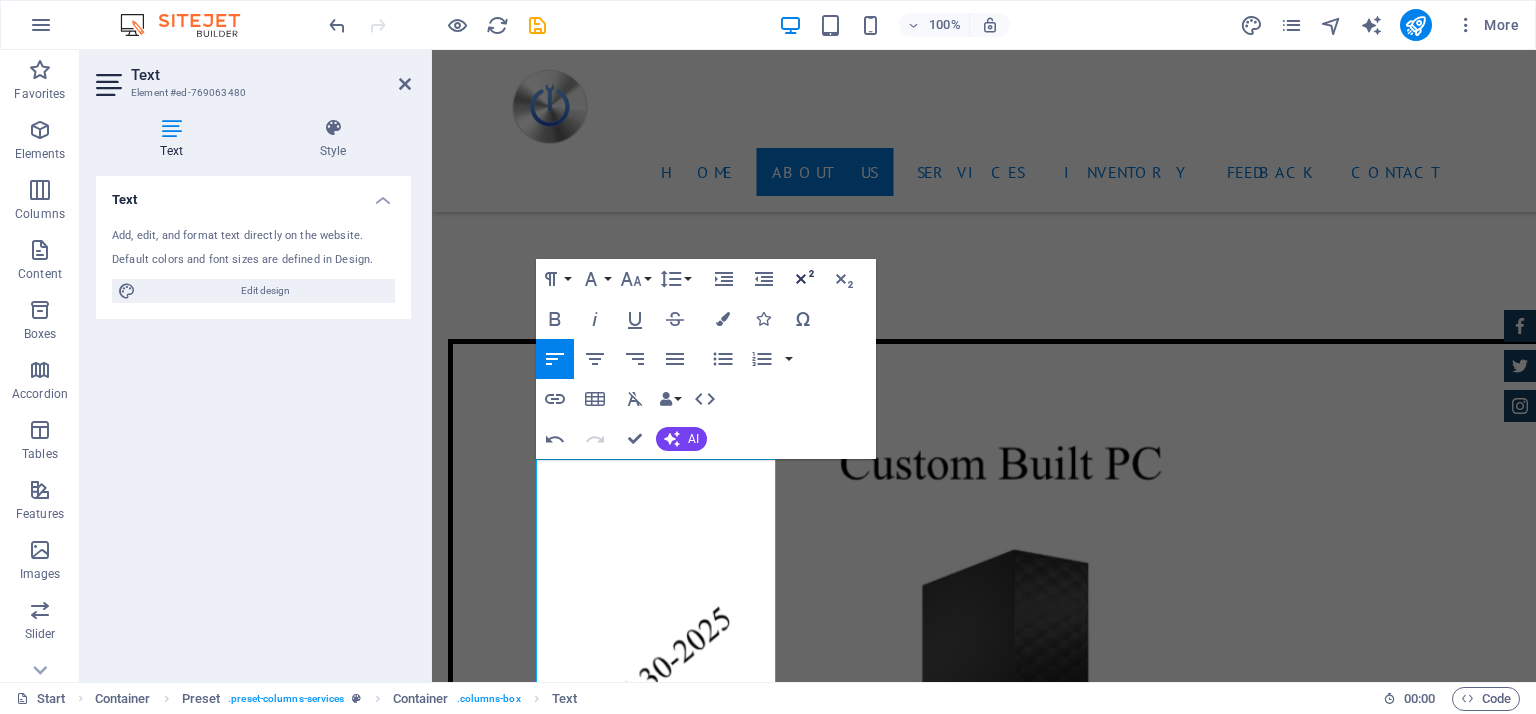 click 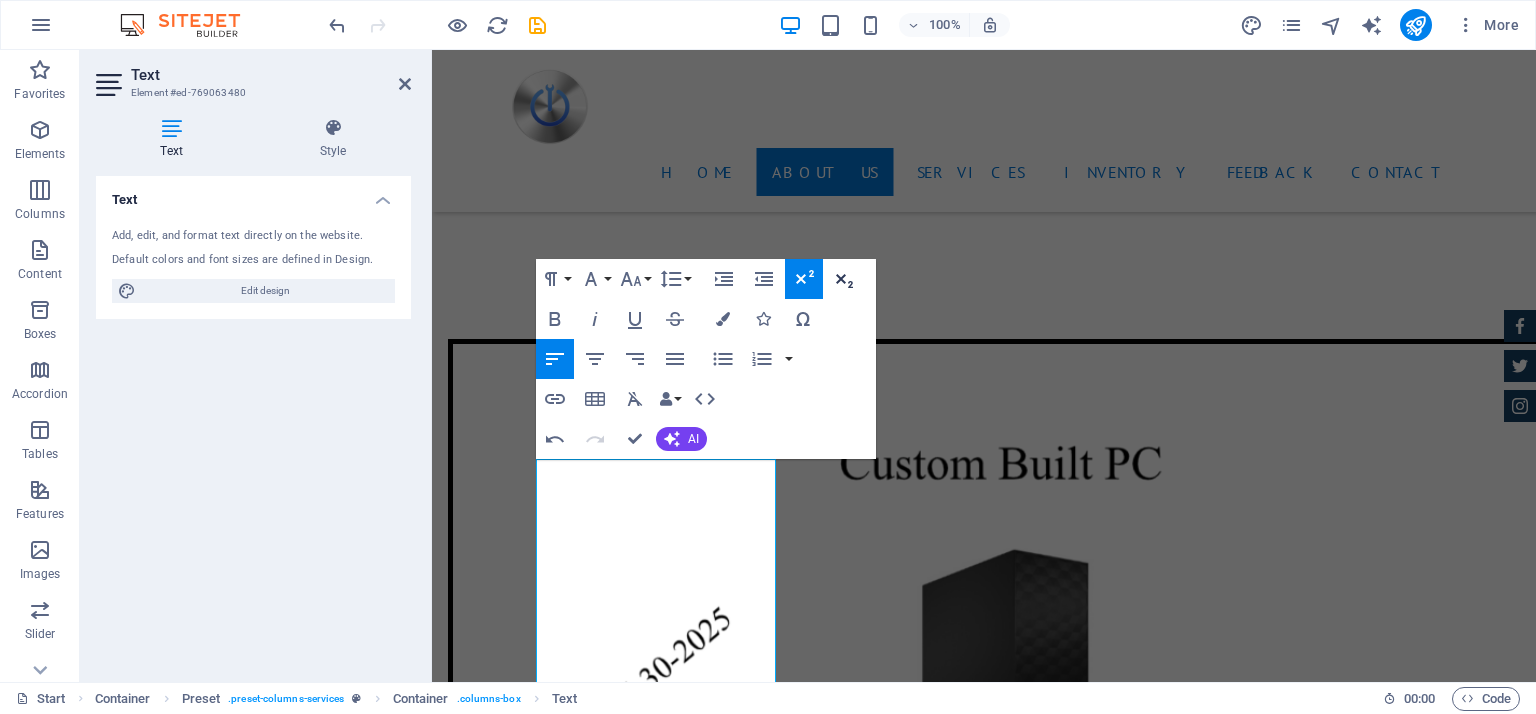 click 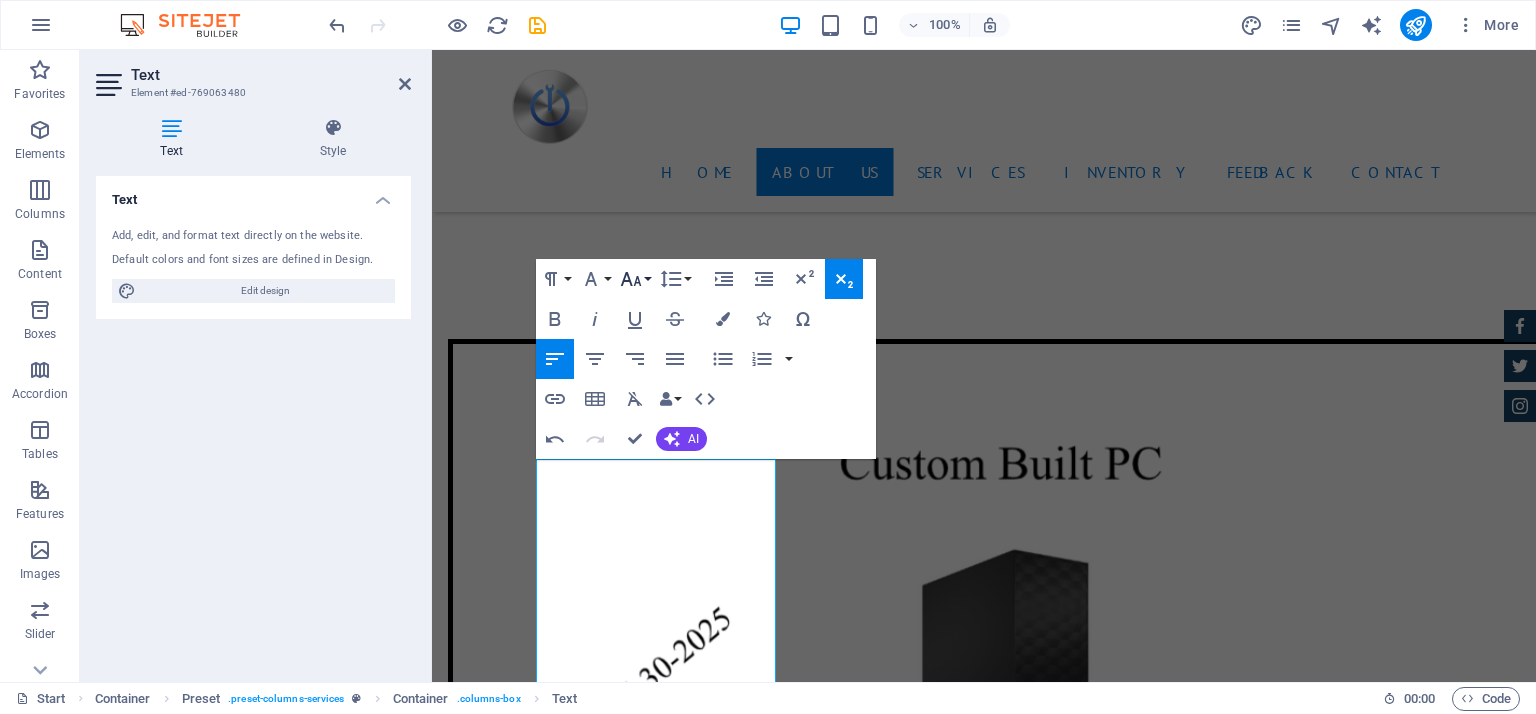 click on "Font Size" at bounding box center (635, 279) 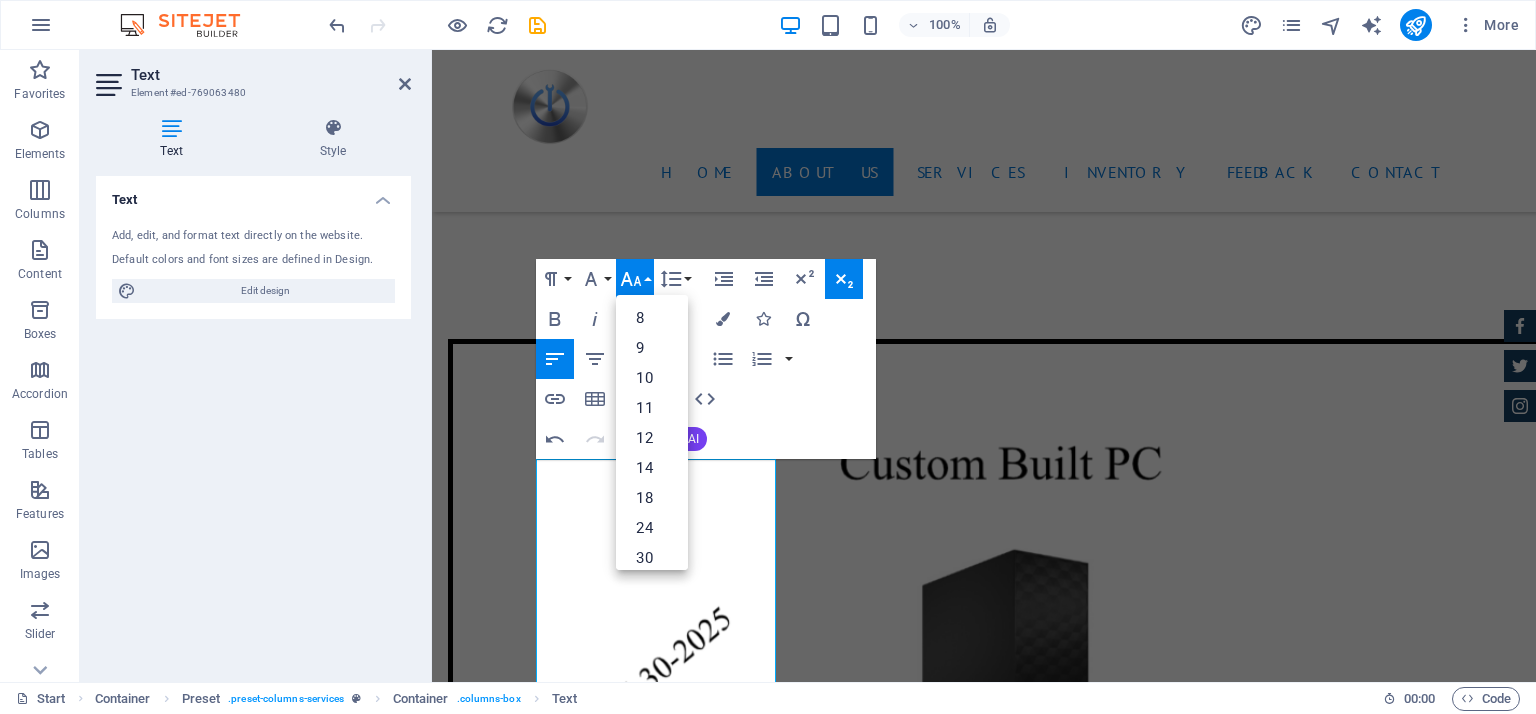 click on "Font Size" at bounding box center [635, 279] 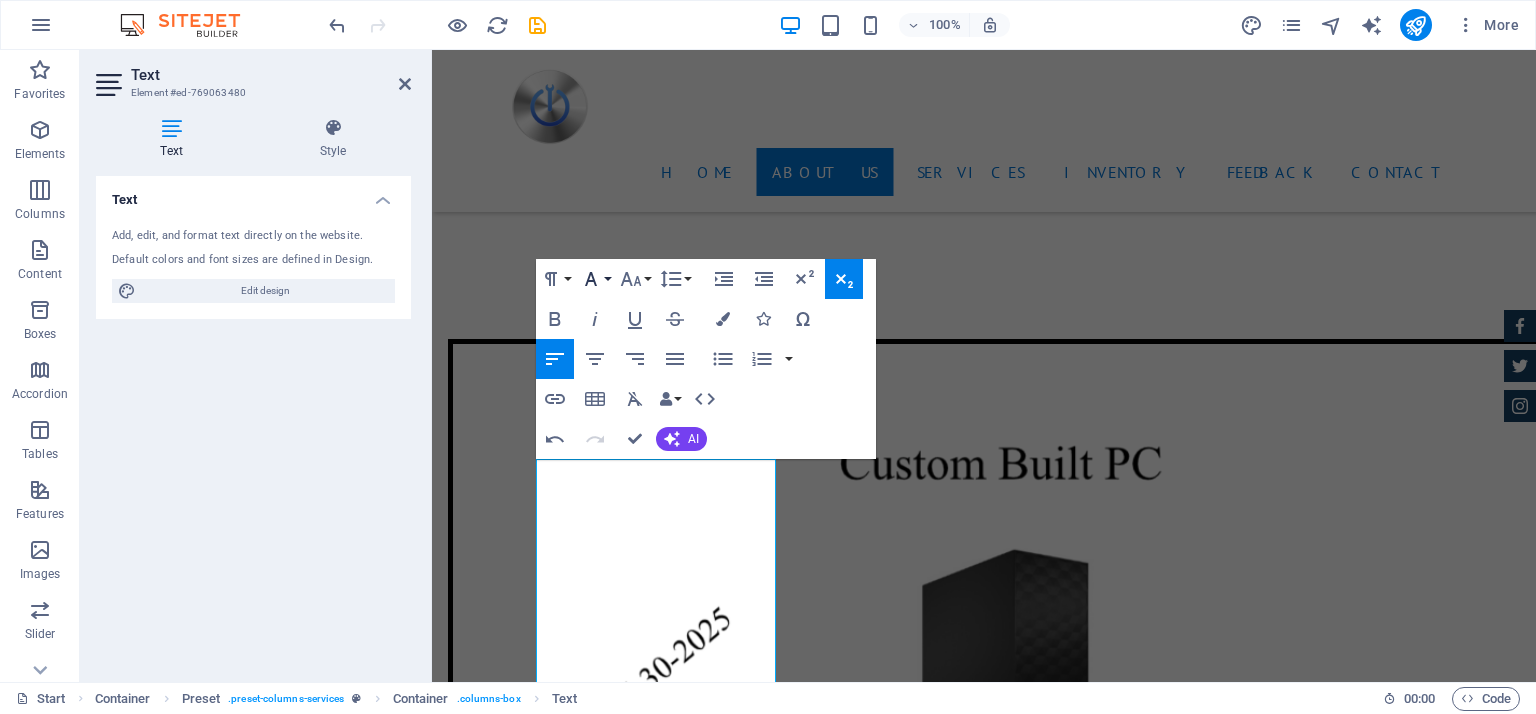 click 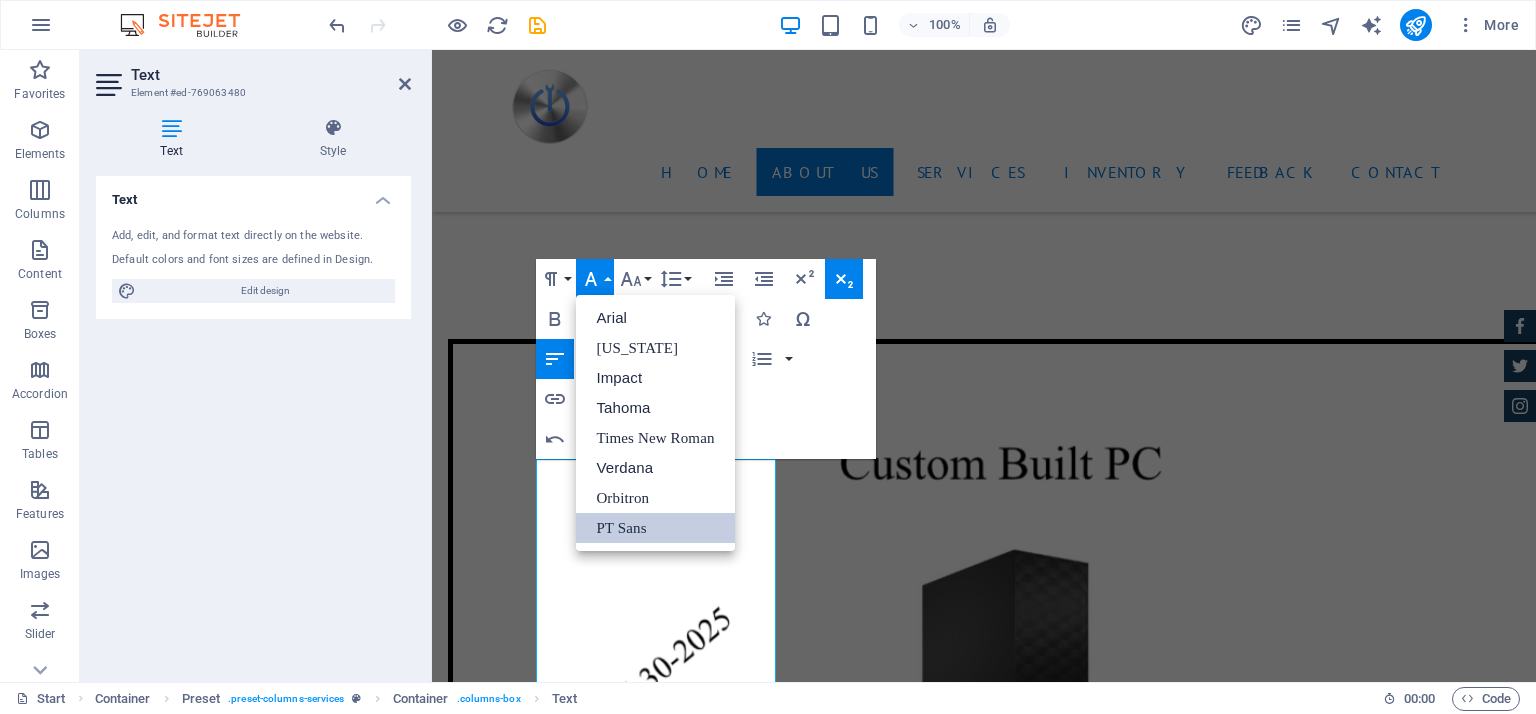 scroll, scrollTop: 0, scrollLeft: 0, axis: both 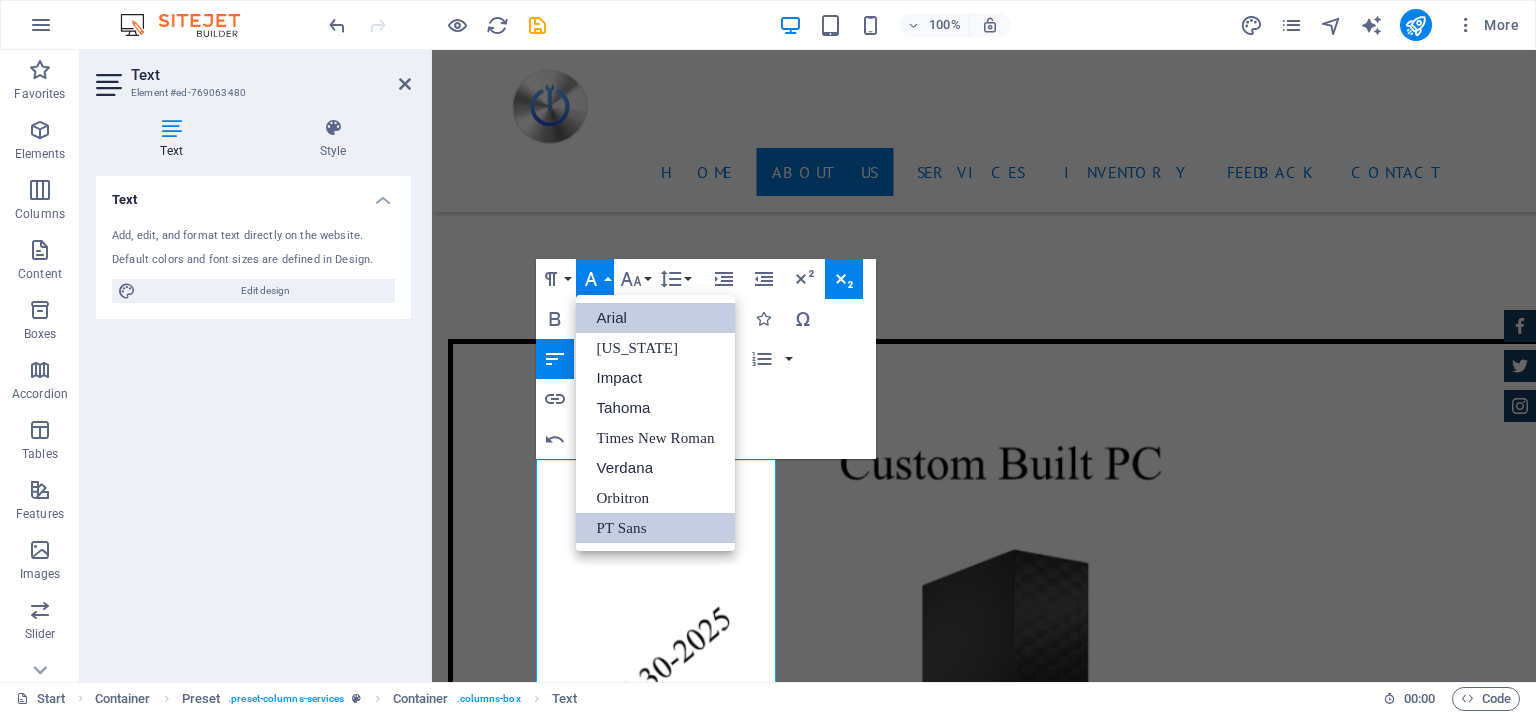 click on "Arial" at bounding box center [655, 318] 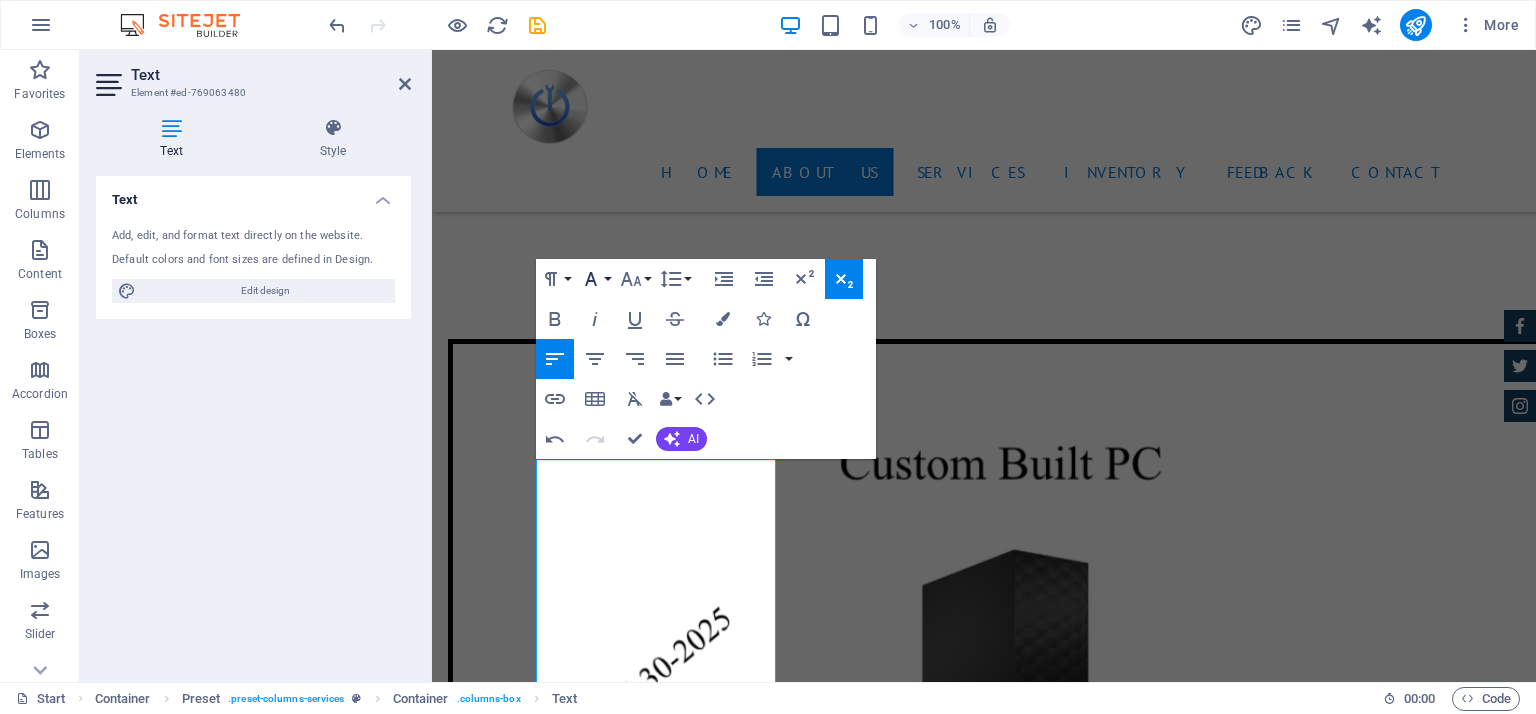 click on "Font Family" at bounding box center [595, 279] 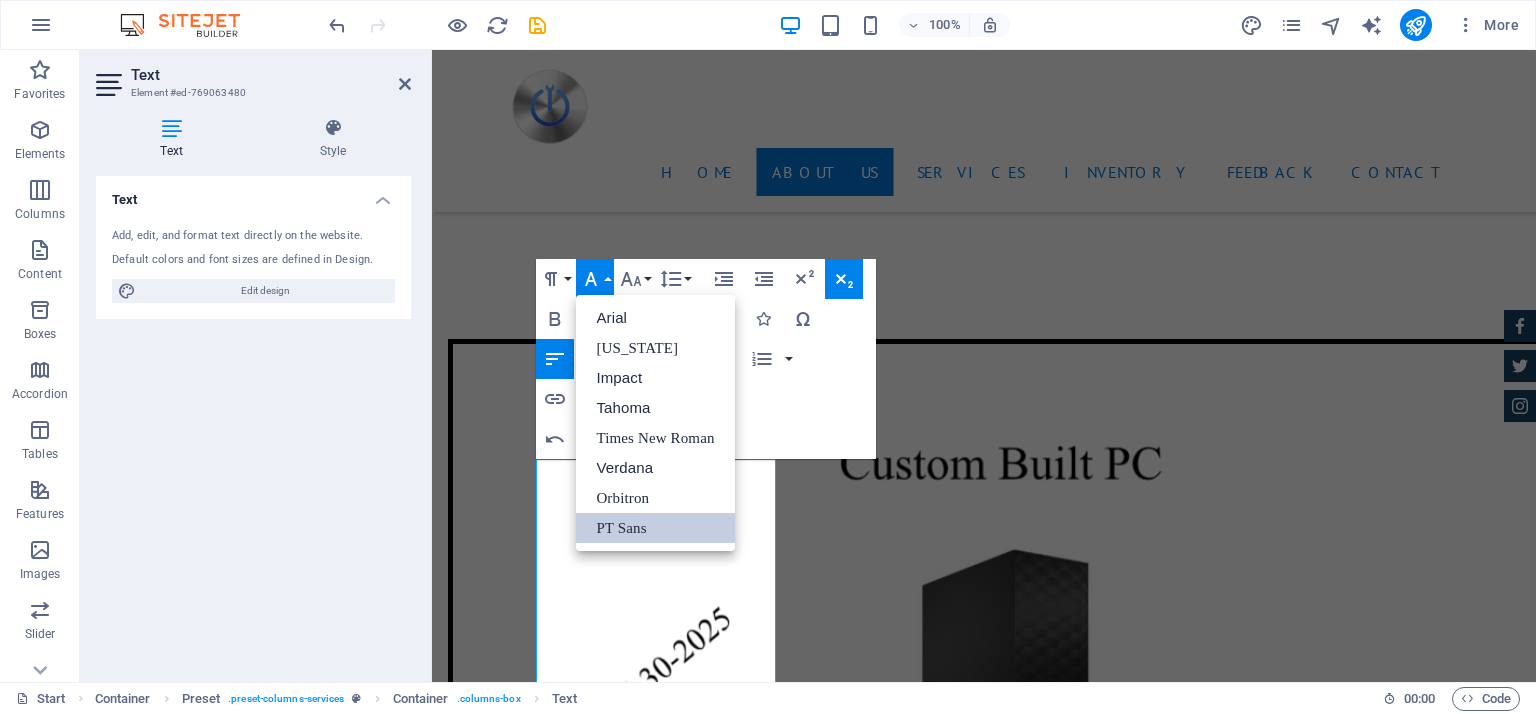 scroll, scrollTop: 0, scrollLeft: 0, axis: both 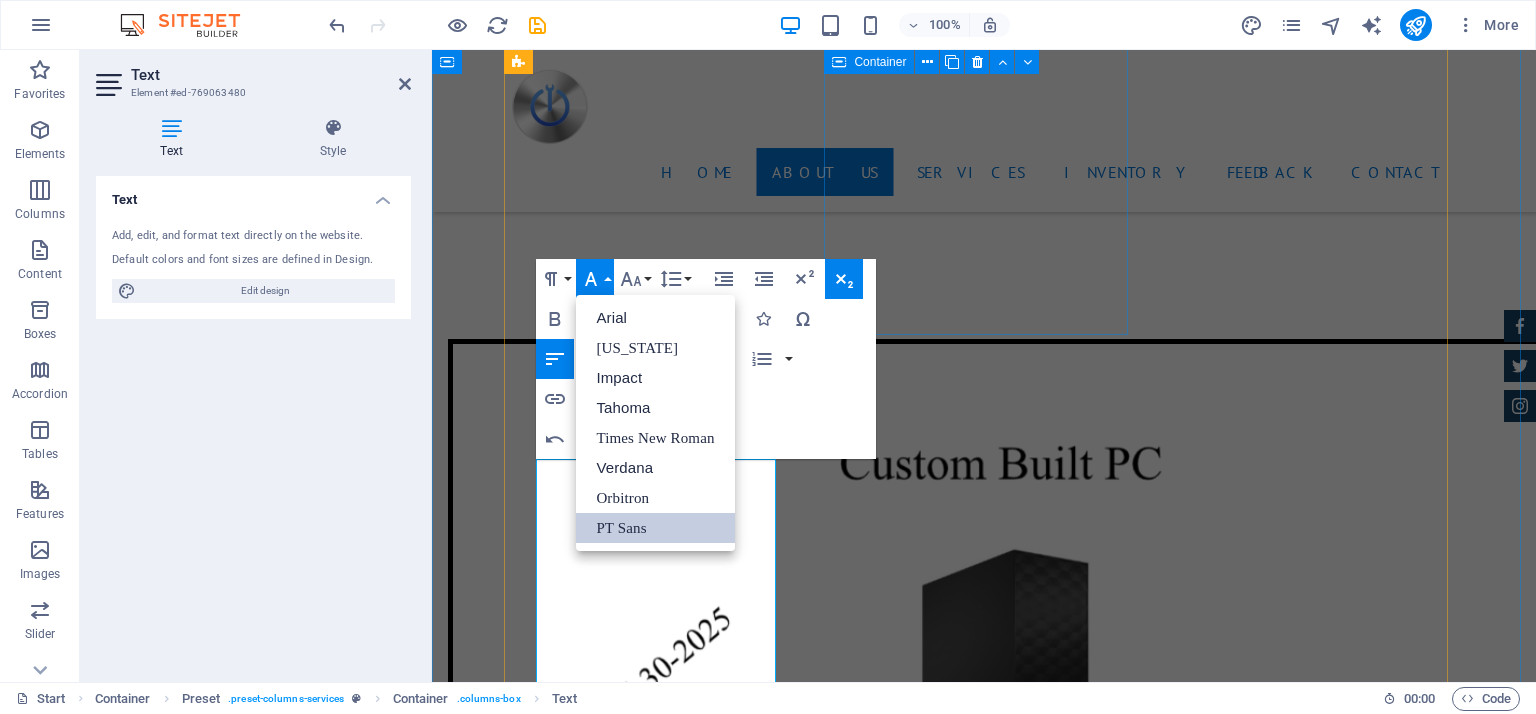 click on "Virus Removal &amp; Repair We detect removing, and repairing damage caused by malicious software (viruses, malware, spyware, etc.) on your computer or device.  It typically involves scanning the system with antivirus tools, deleting infected files, restoring corrupted settings, and ensuring your system is secure and fully functional afterward. from $ 259" at bounding box center (984, 2986) 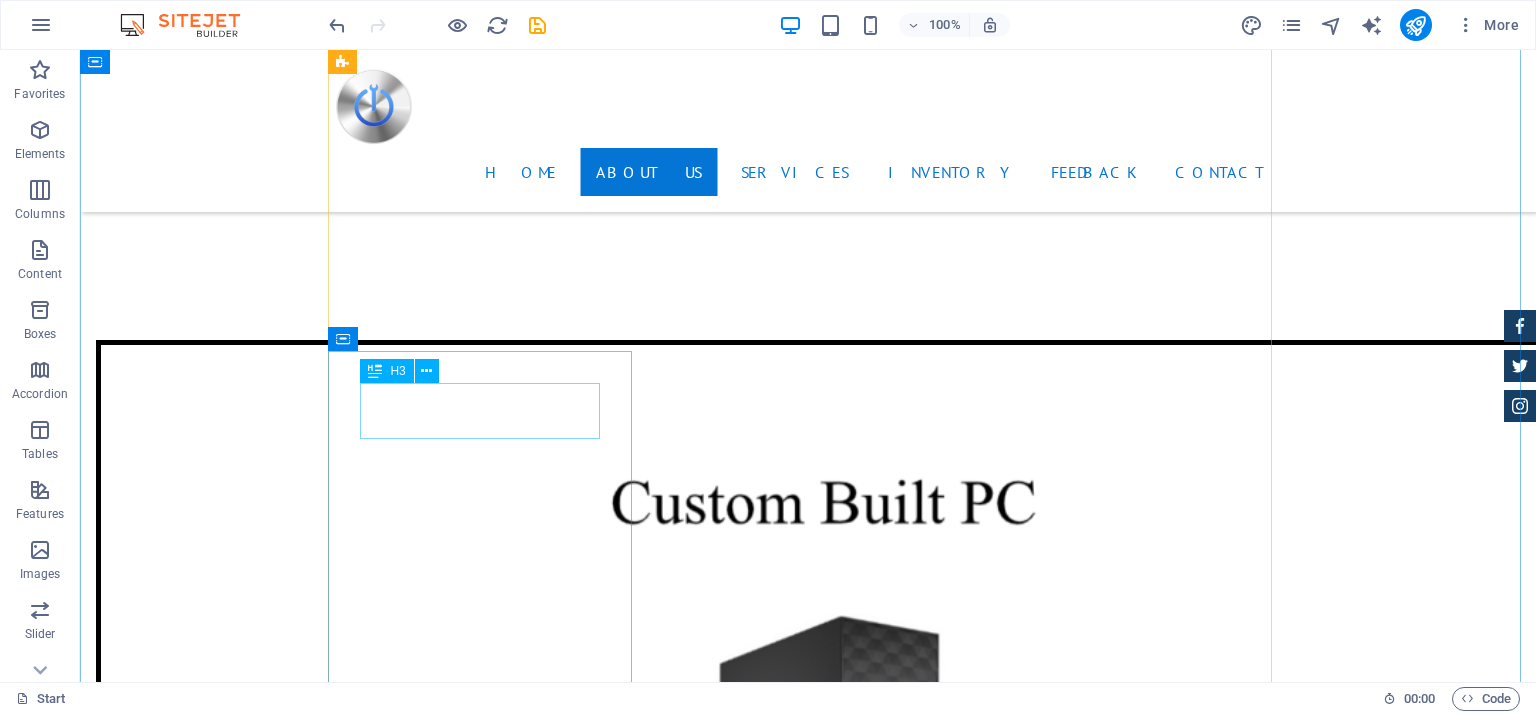 scroll, scrollTop: 4261, scrollLeft: 0, axis: vertical 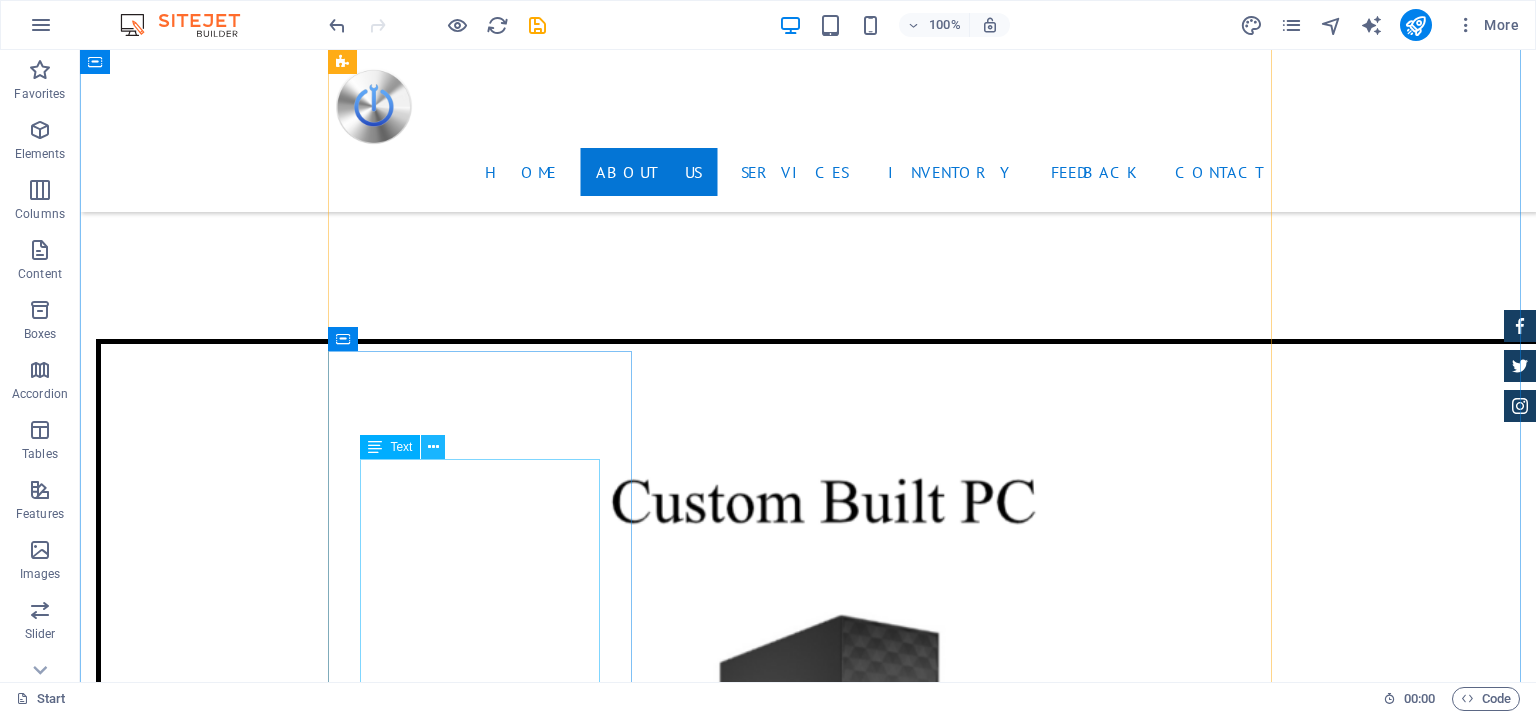click at bounding box center [433, 447] 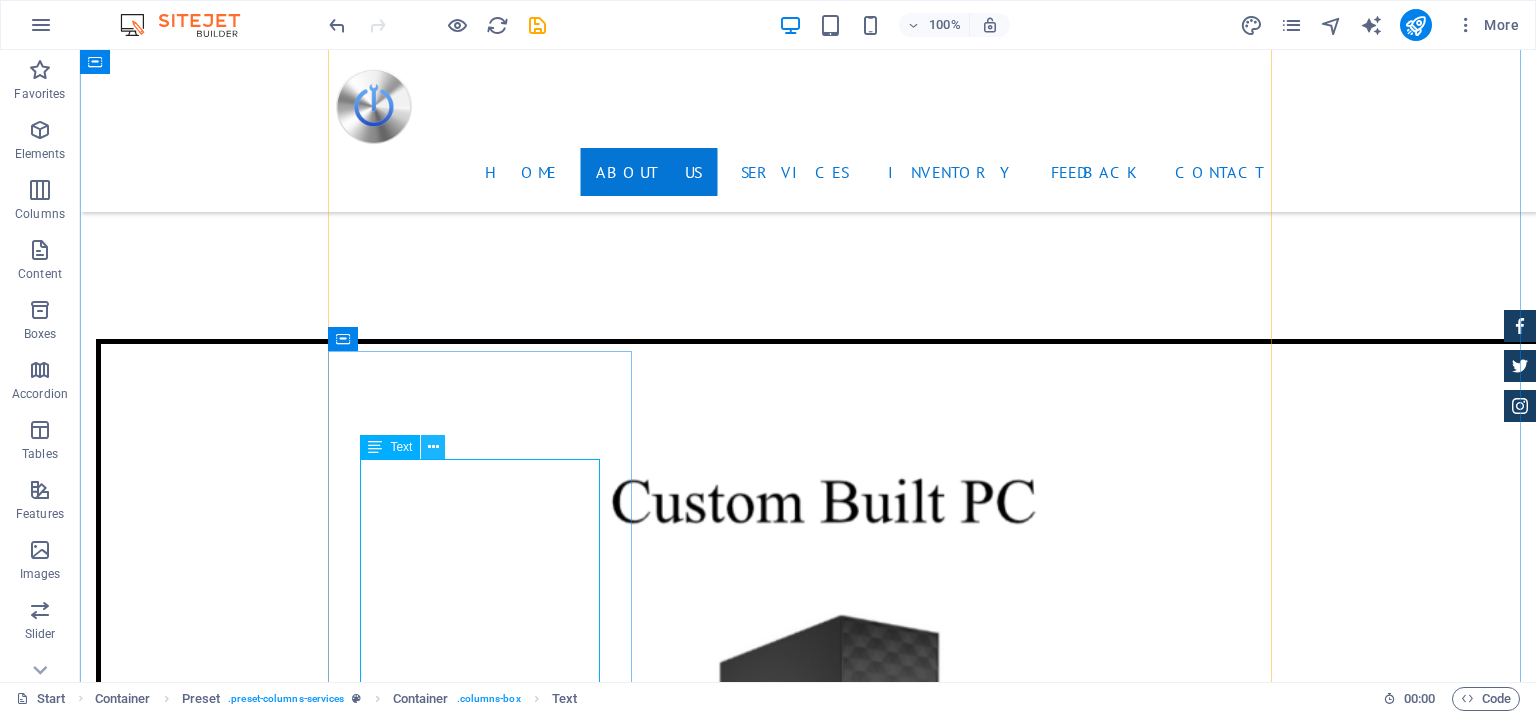 click at bounding box center (433, 447) 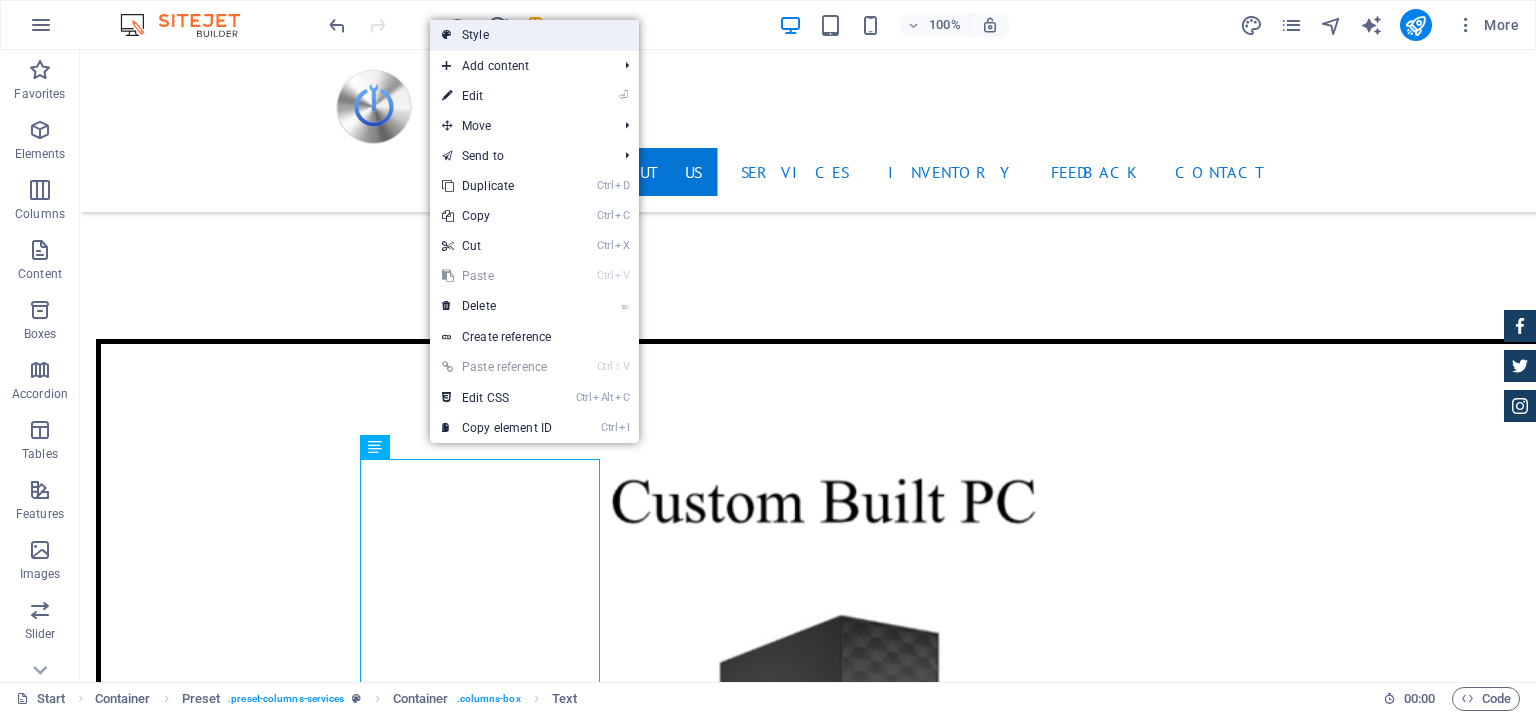click on "Style" at bounding box center (534, 35) 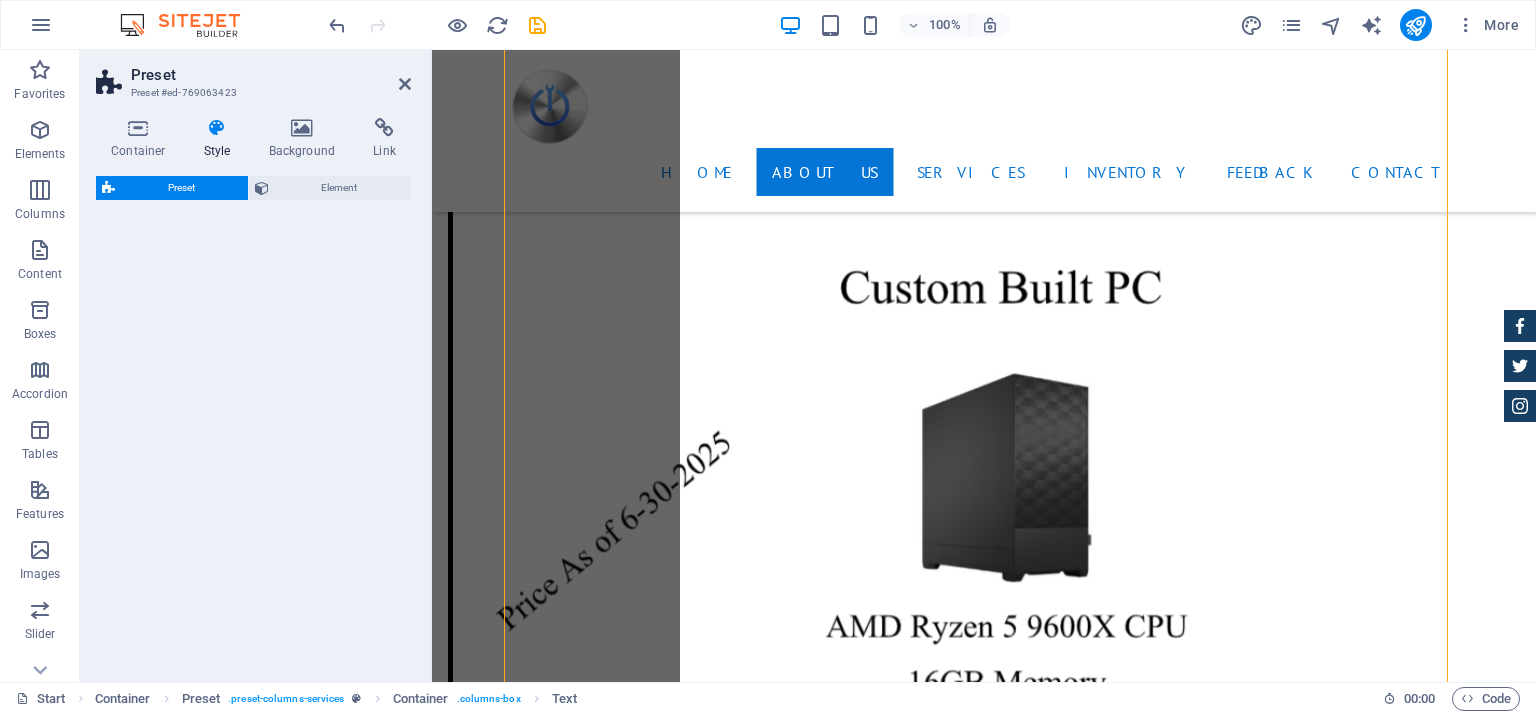 scroll, scrollTop: 4085, scrollLeft: 0, axis: vertical 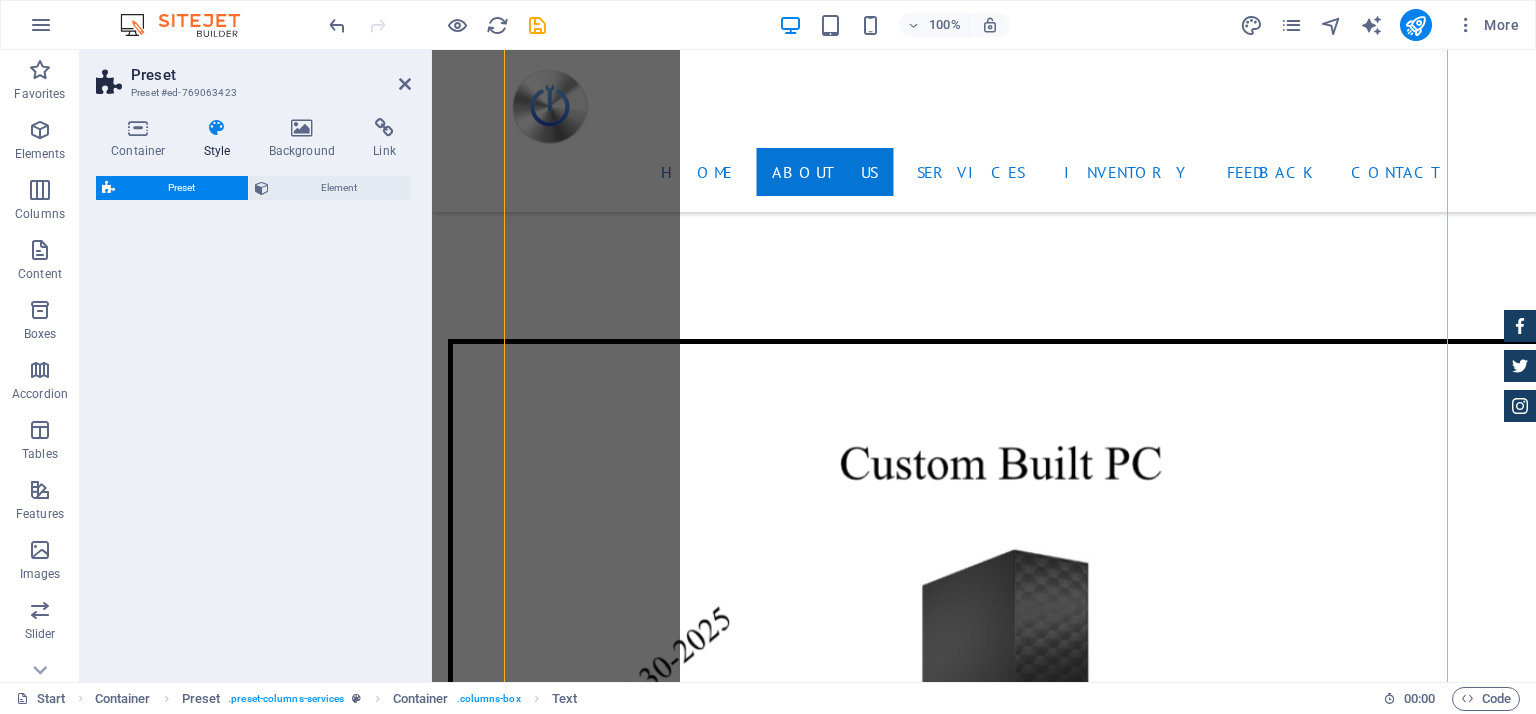 select on "px" 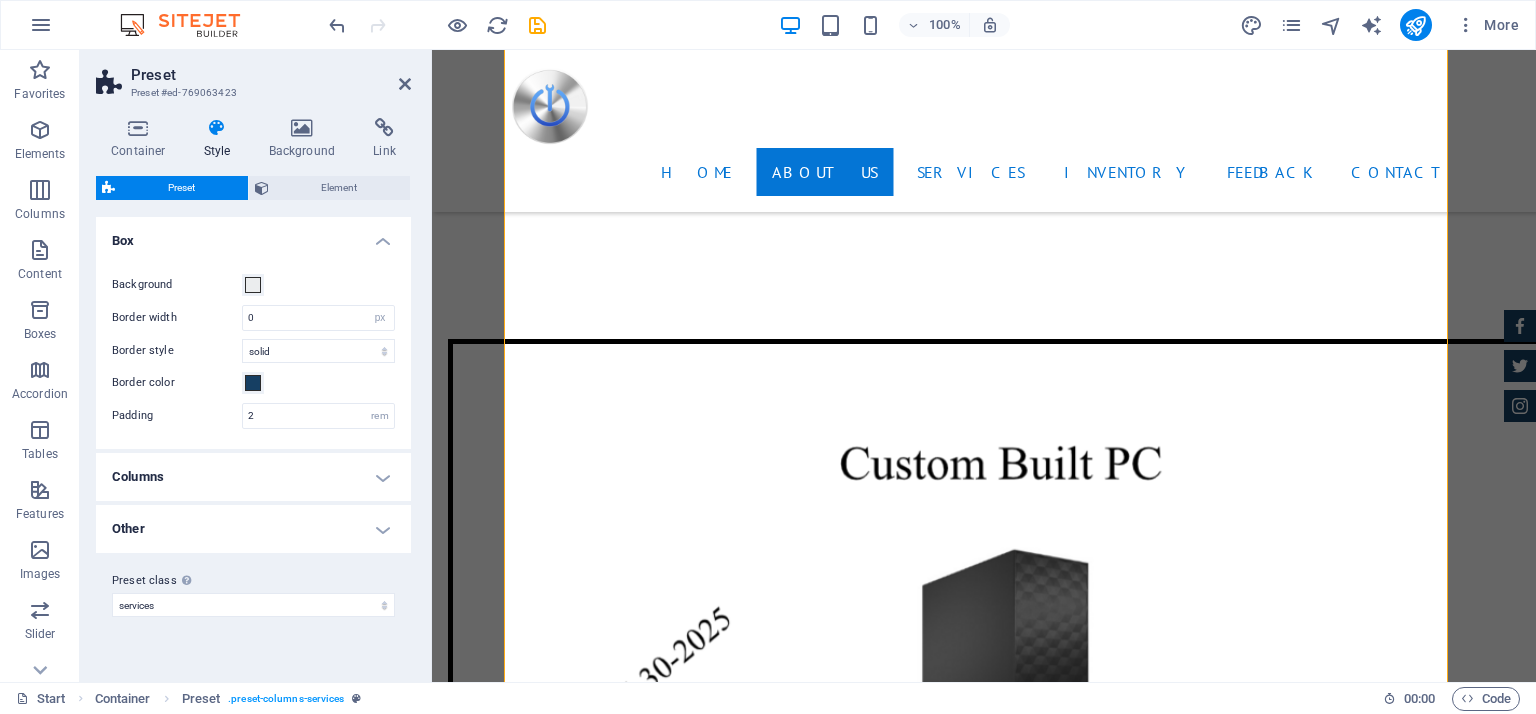 click on "Preset Preset #ed-769063423" at bounding box center (253, 76) 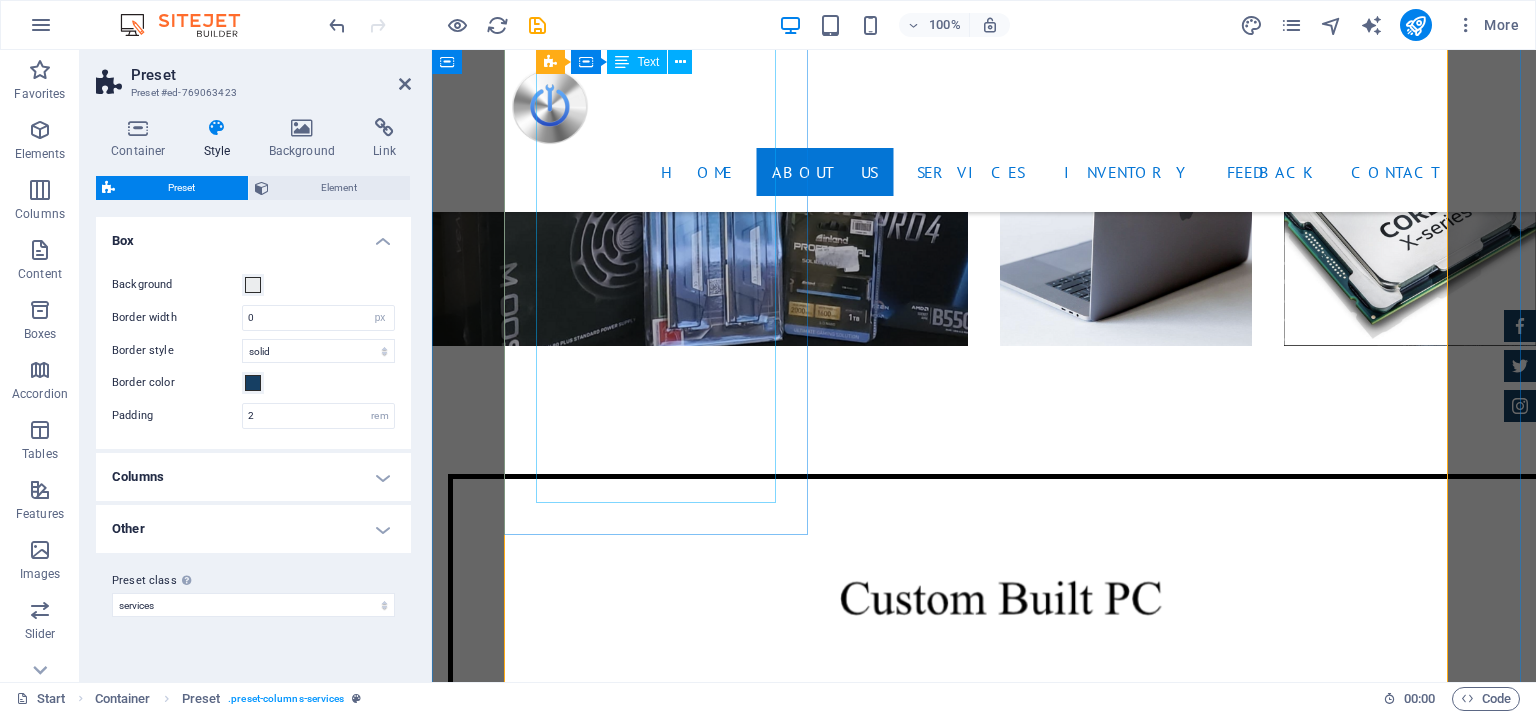 scroll, scrollTop: 3885, scrollLeft: 0, axis: vertical 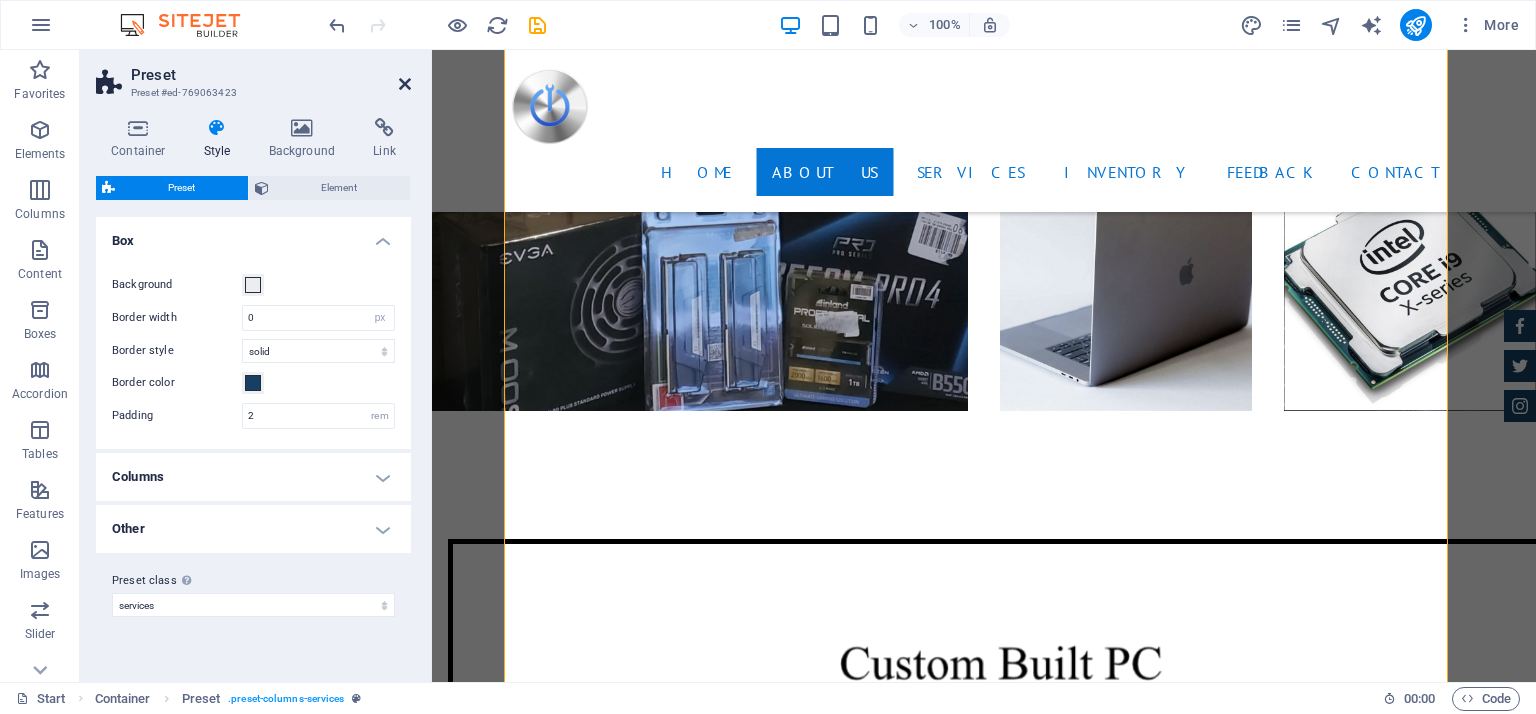 click at bounding box center [405, 84] 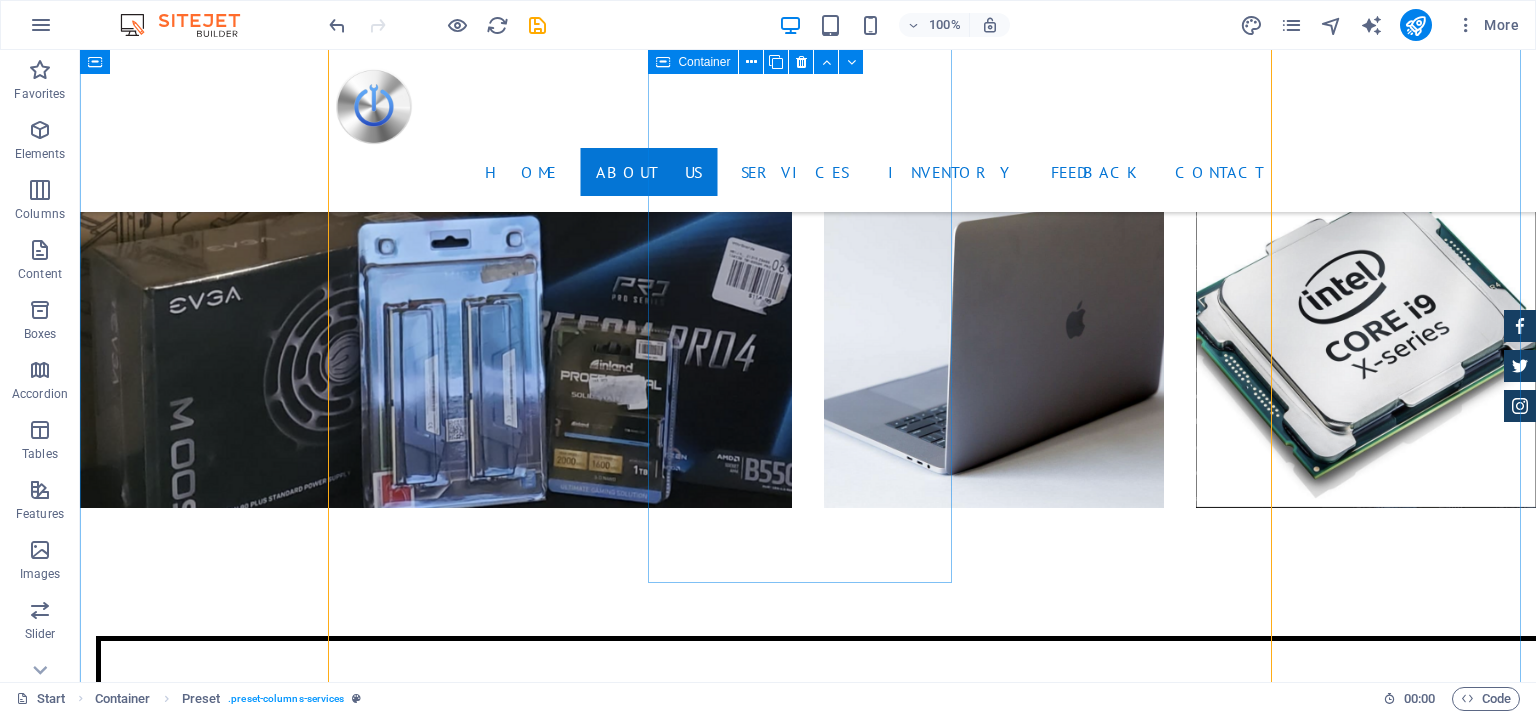 scroll, scrollTop: 3961, scrollLeft: 0, axis: vertical 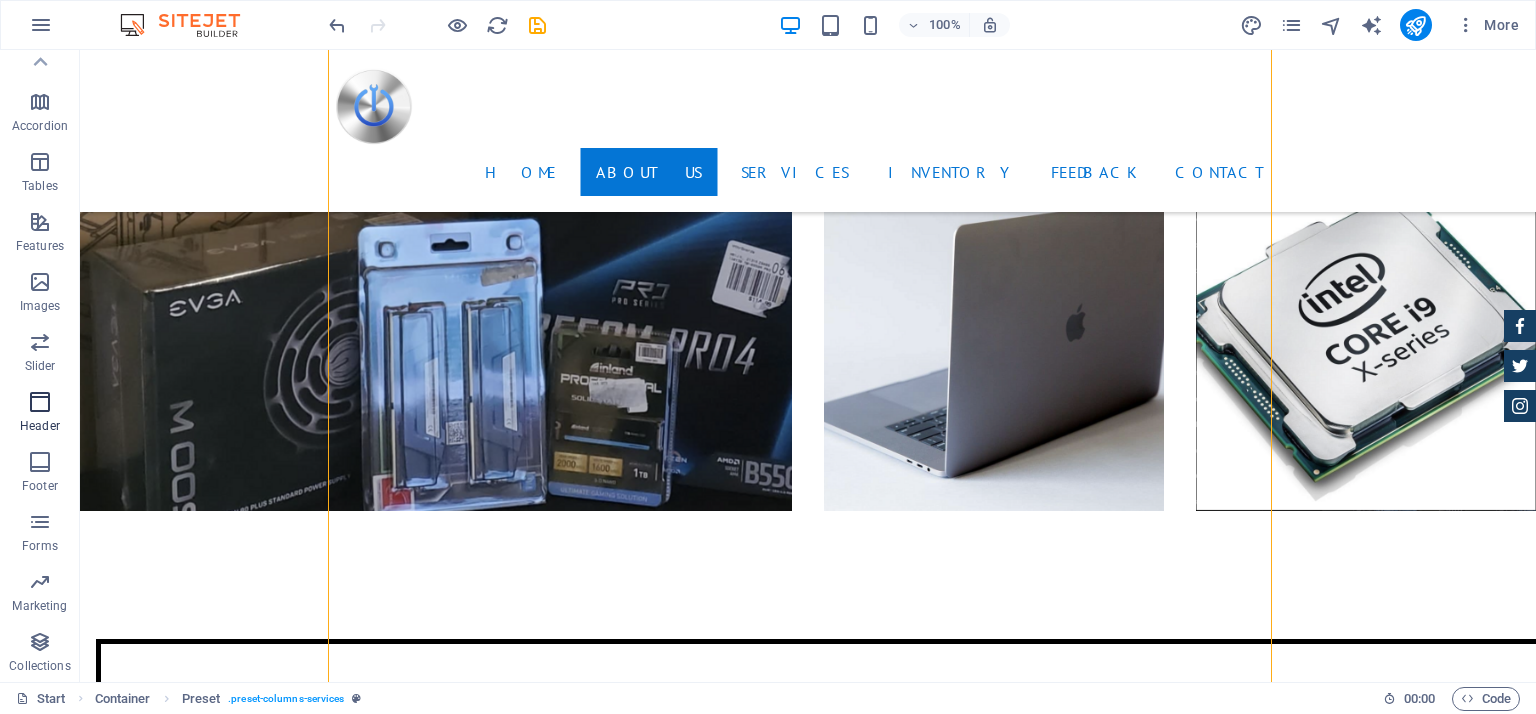 click at bounding box center [40, 402] 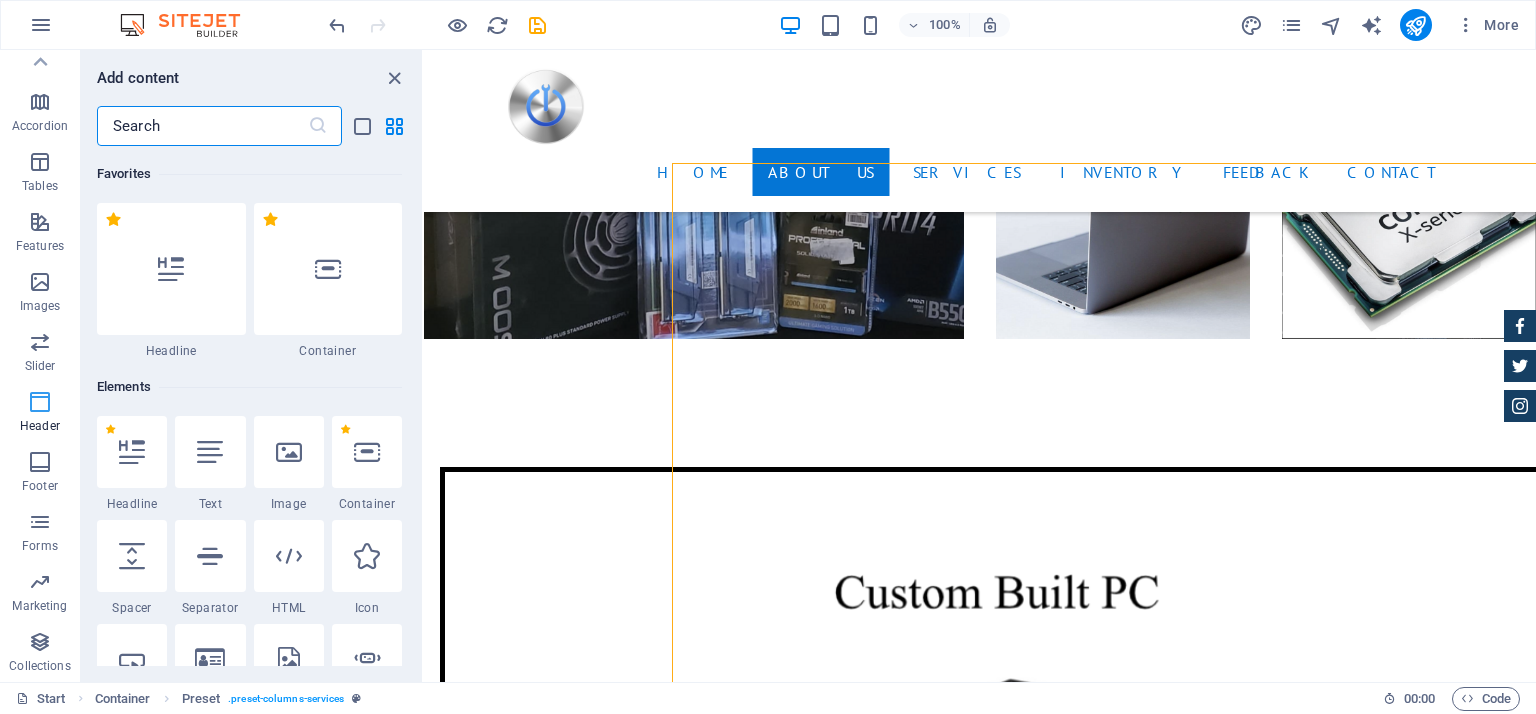 scroll, scrollTop: 3789, scrollLeft: 0, axis: vertical 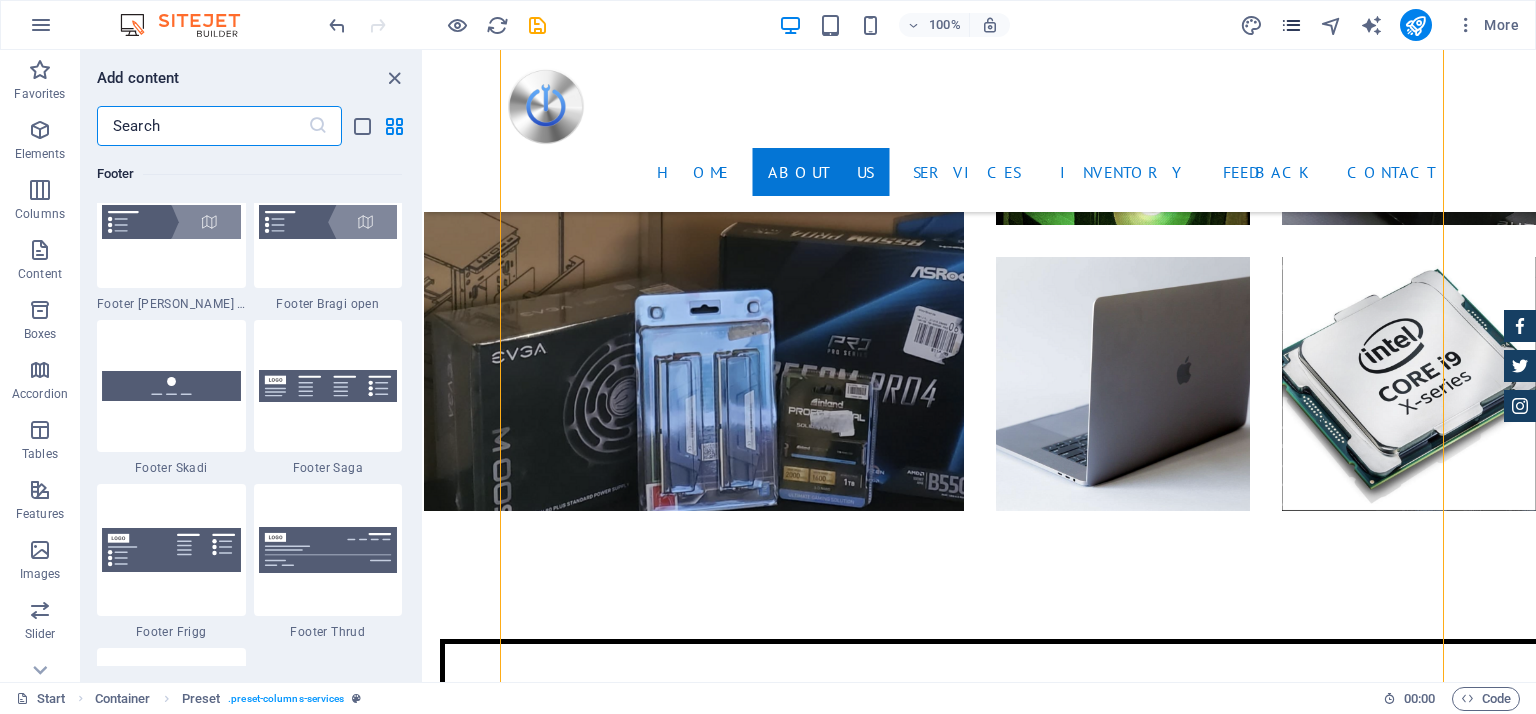 click at bounding box center [1291, 25] 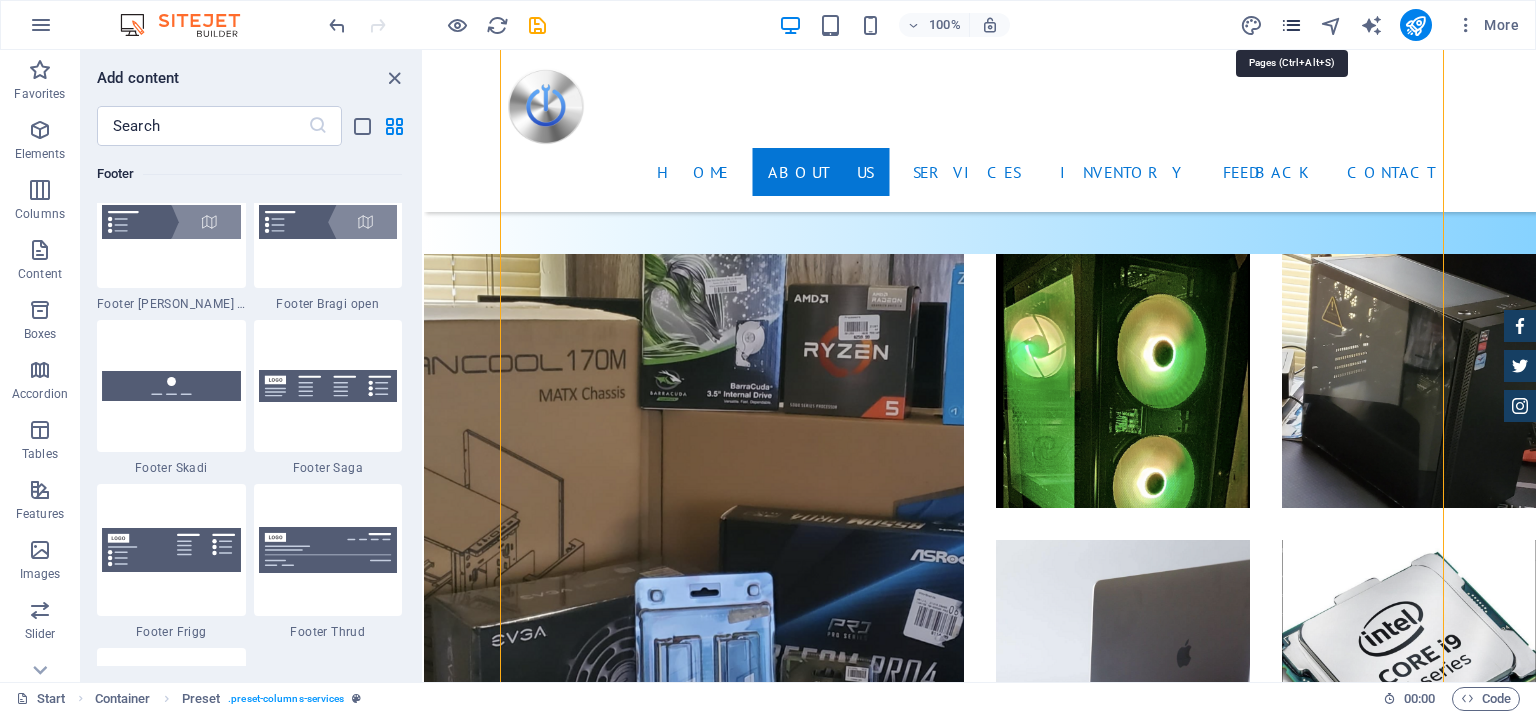 scroll, scrollTop: 4035, scrollLeft: 0, axis: vertical 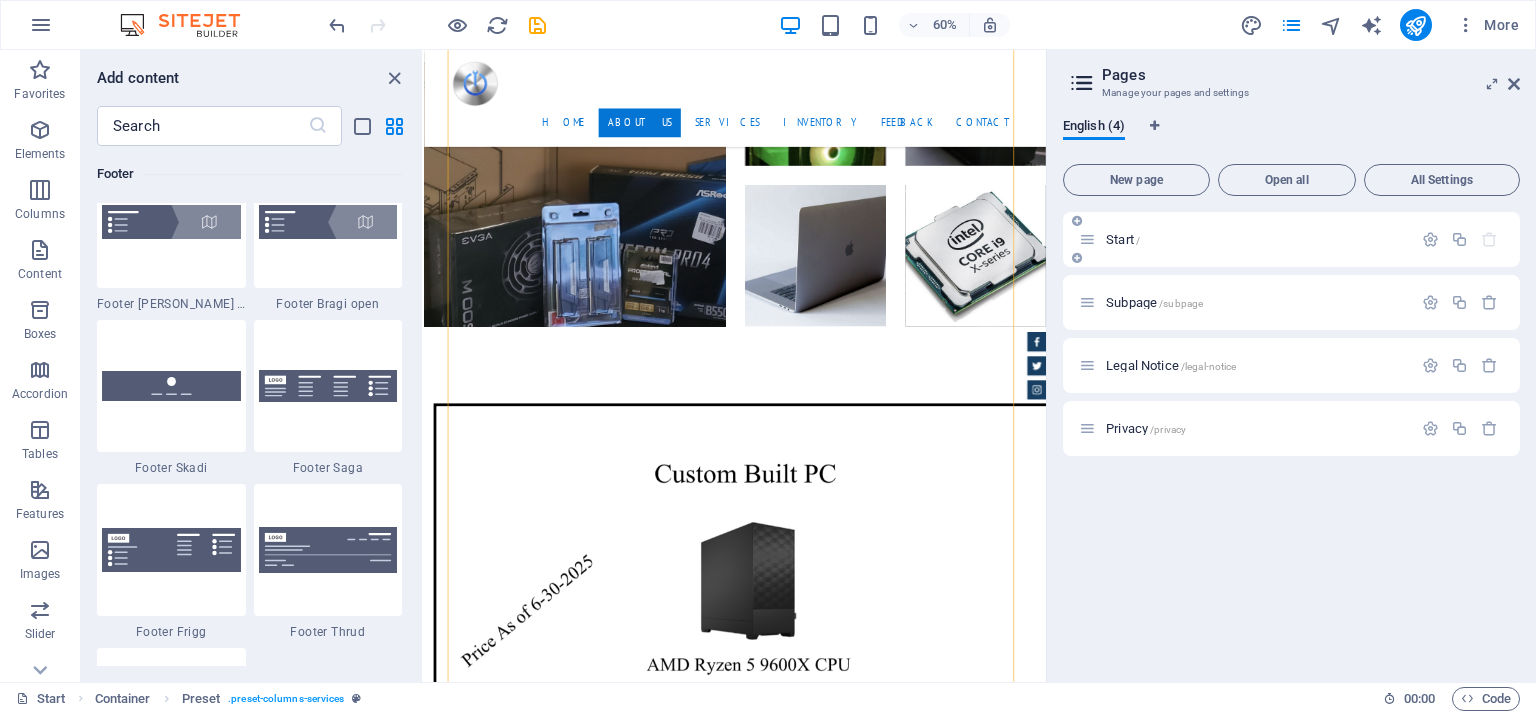 click on "Start /" at bounding box center (1256, 239) 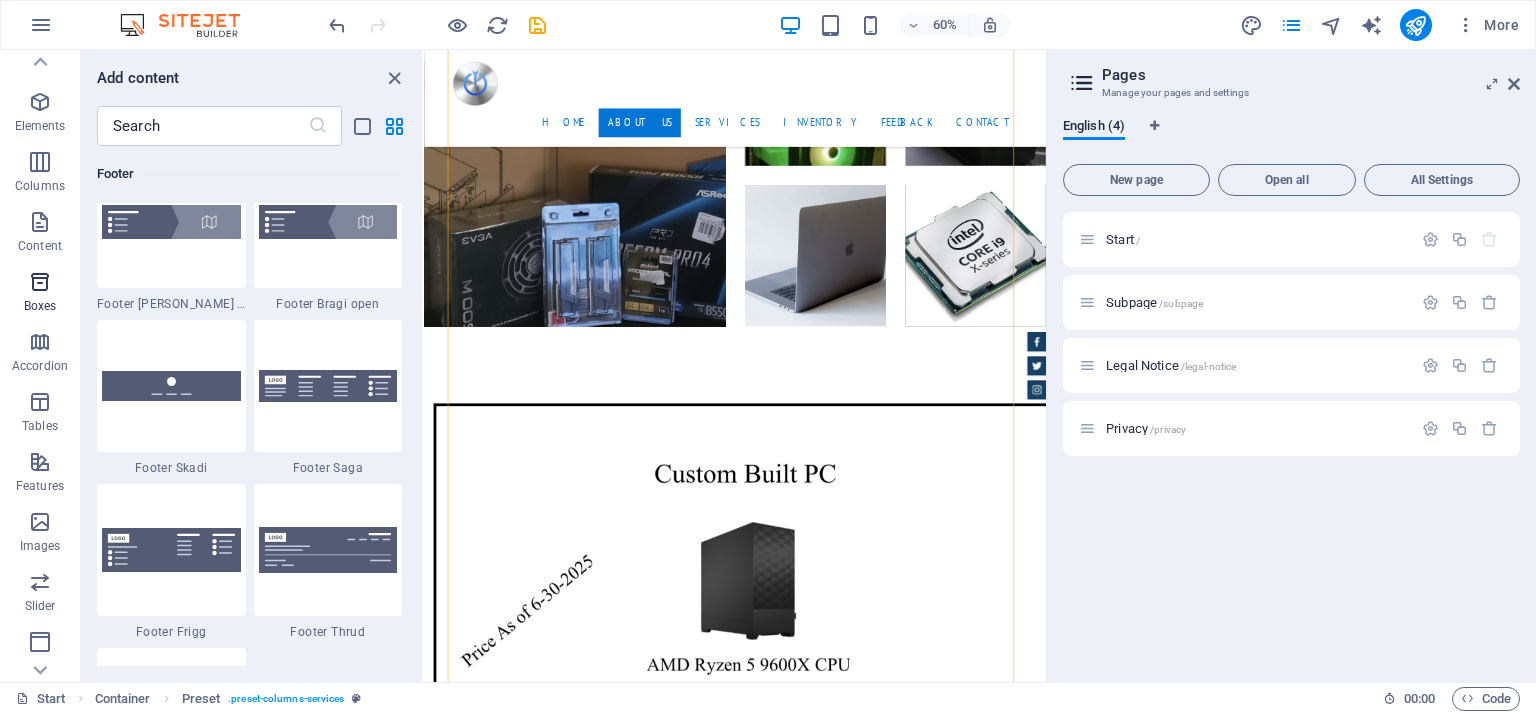 scroll, scrollTop: 0, scrollLeft: 0, axis: both 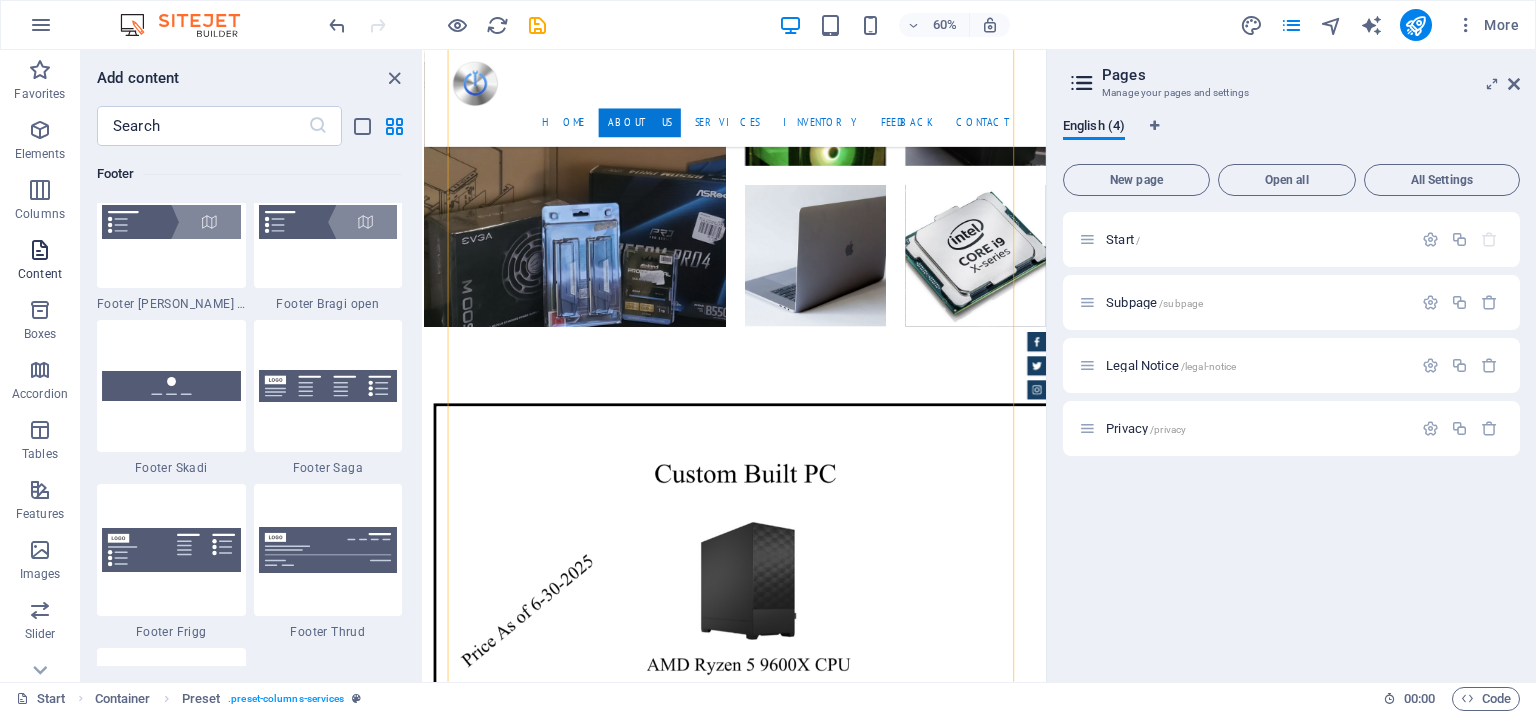 click at bounding box center [40, 250] 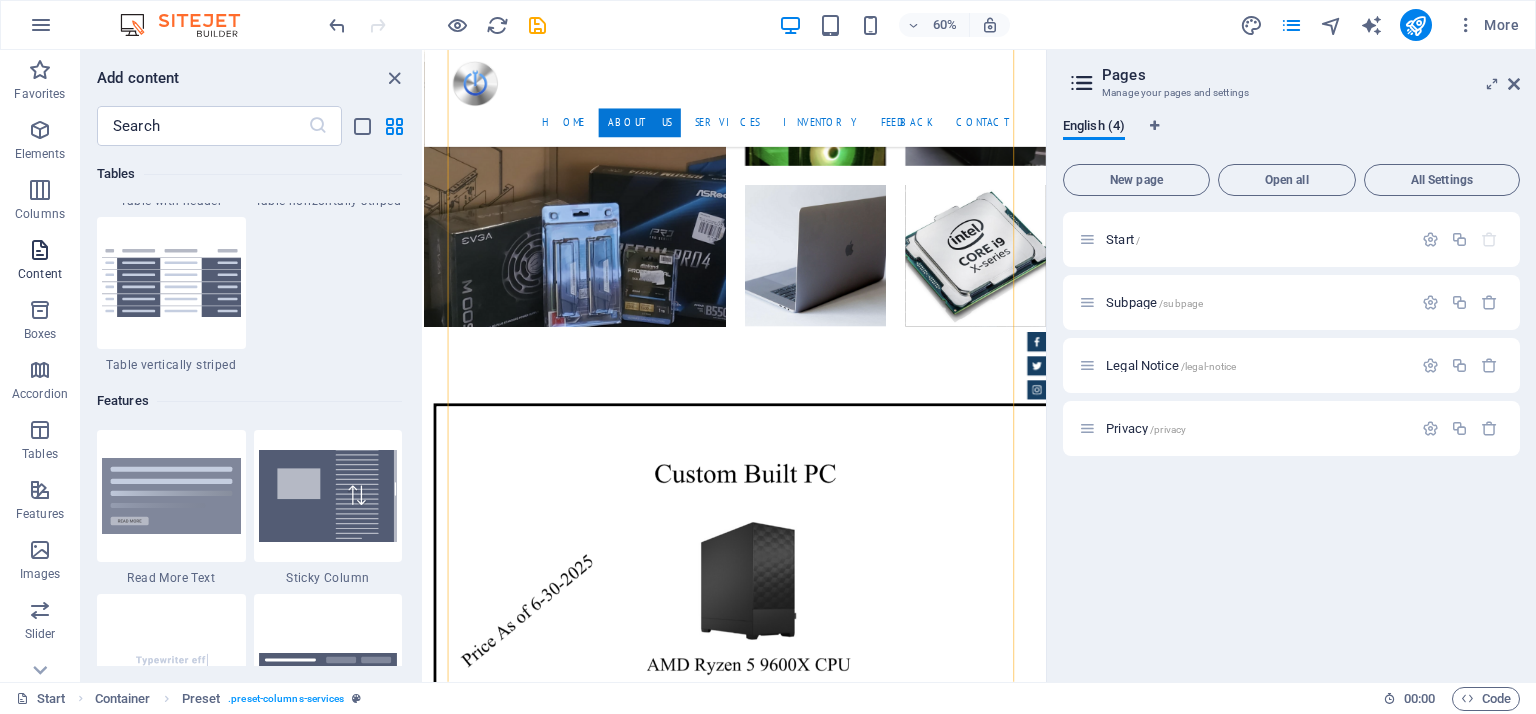 scroll, scrollTop: 3499, scrollLeft: 0, axis: vertical 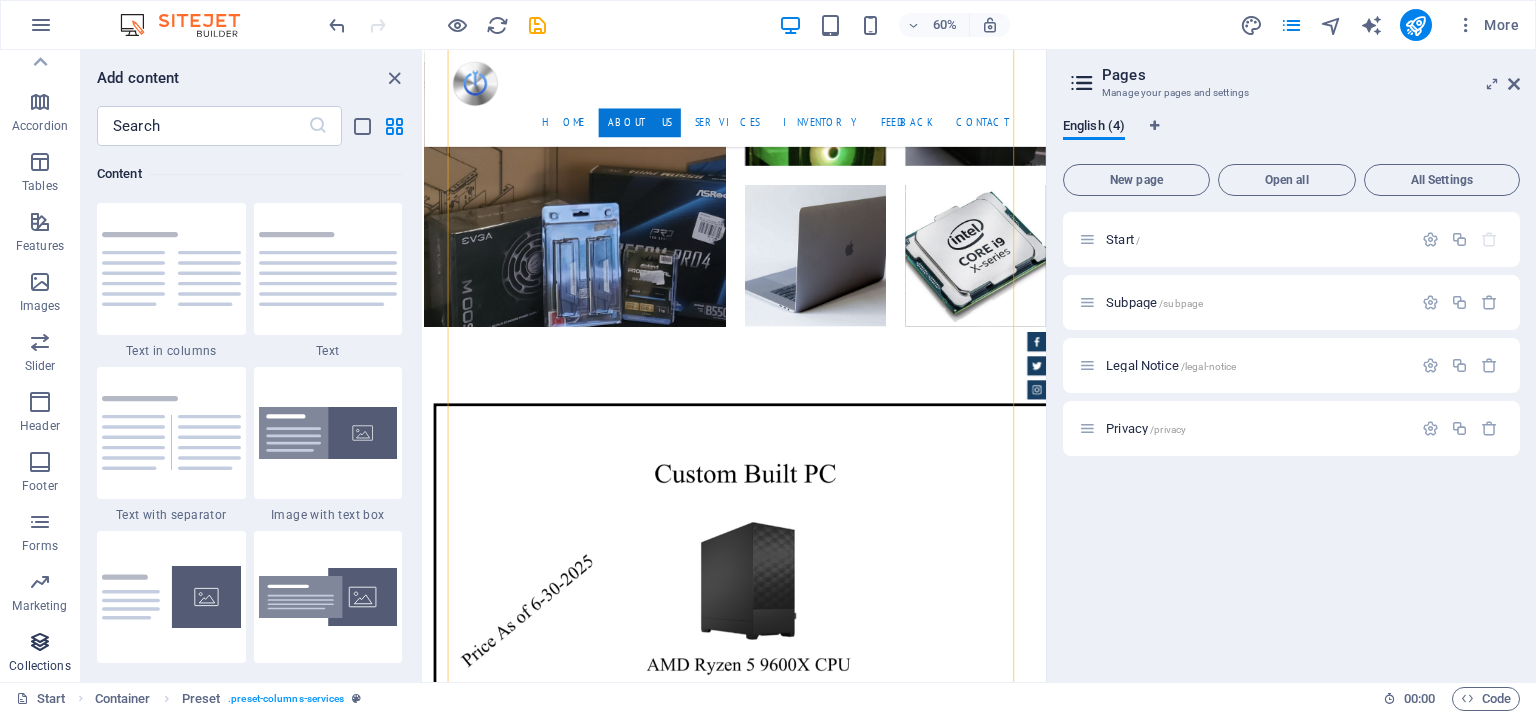 click on "Collections" at bounding box center (39, 666) 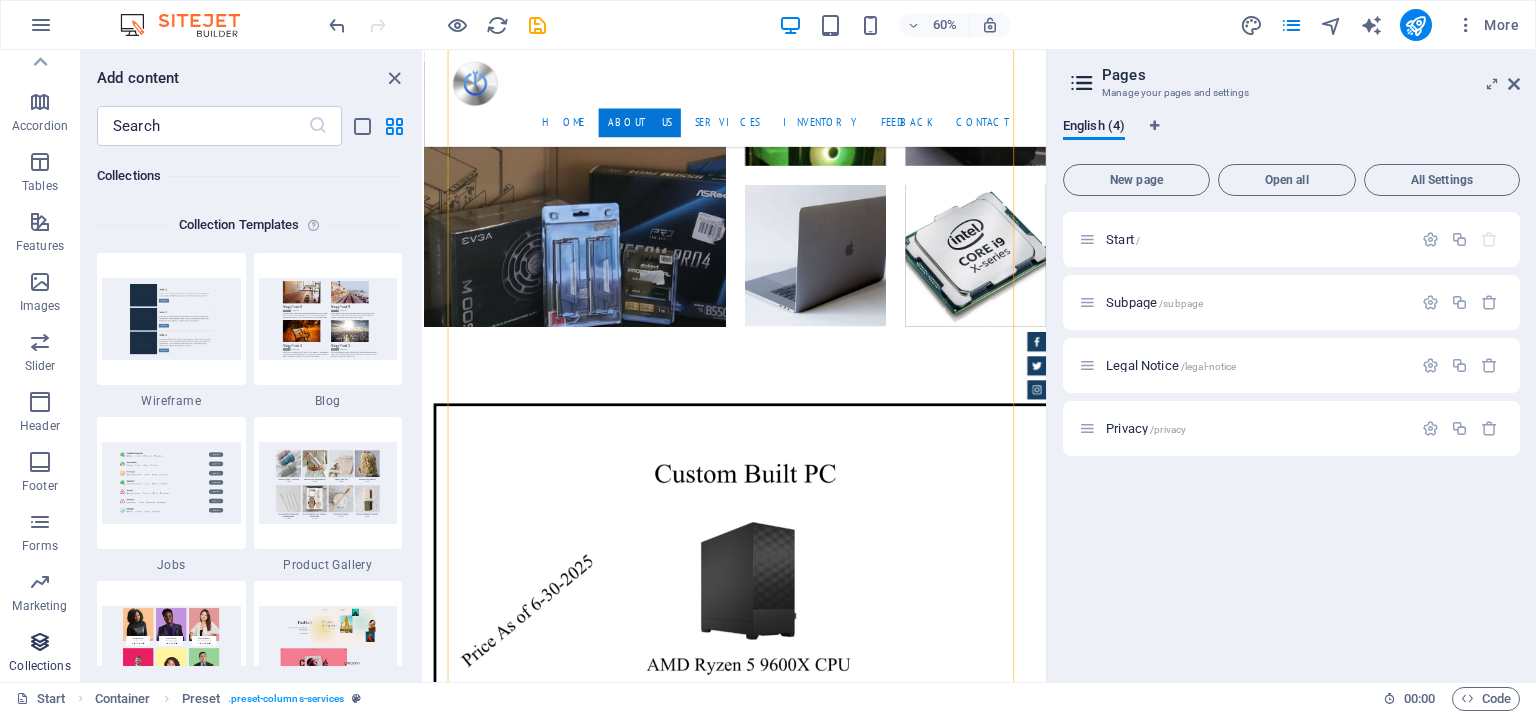 scroll, scrollTop: 18142, scrollLeft: 0, axis: vertical 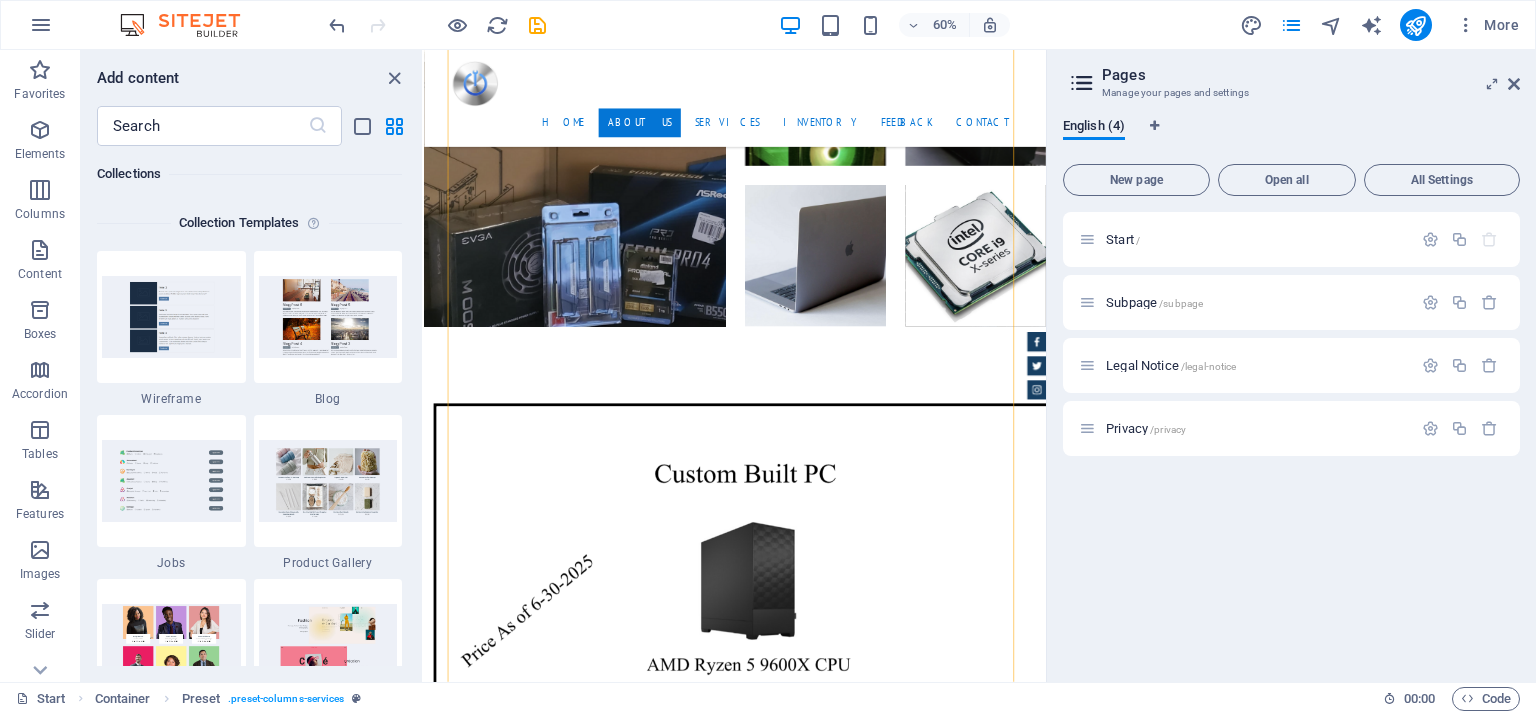click on "Start / Subpage /subpage Legal Notice /legal-notice Privacy /privacy" at bounding box center (1291, 439) 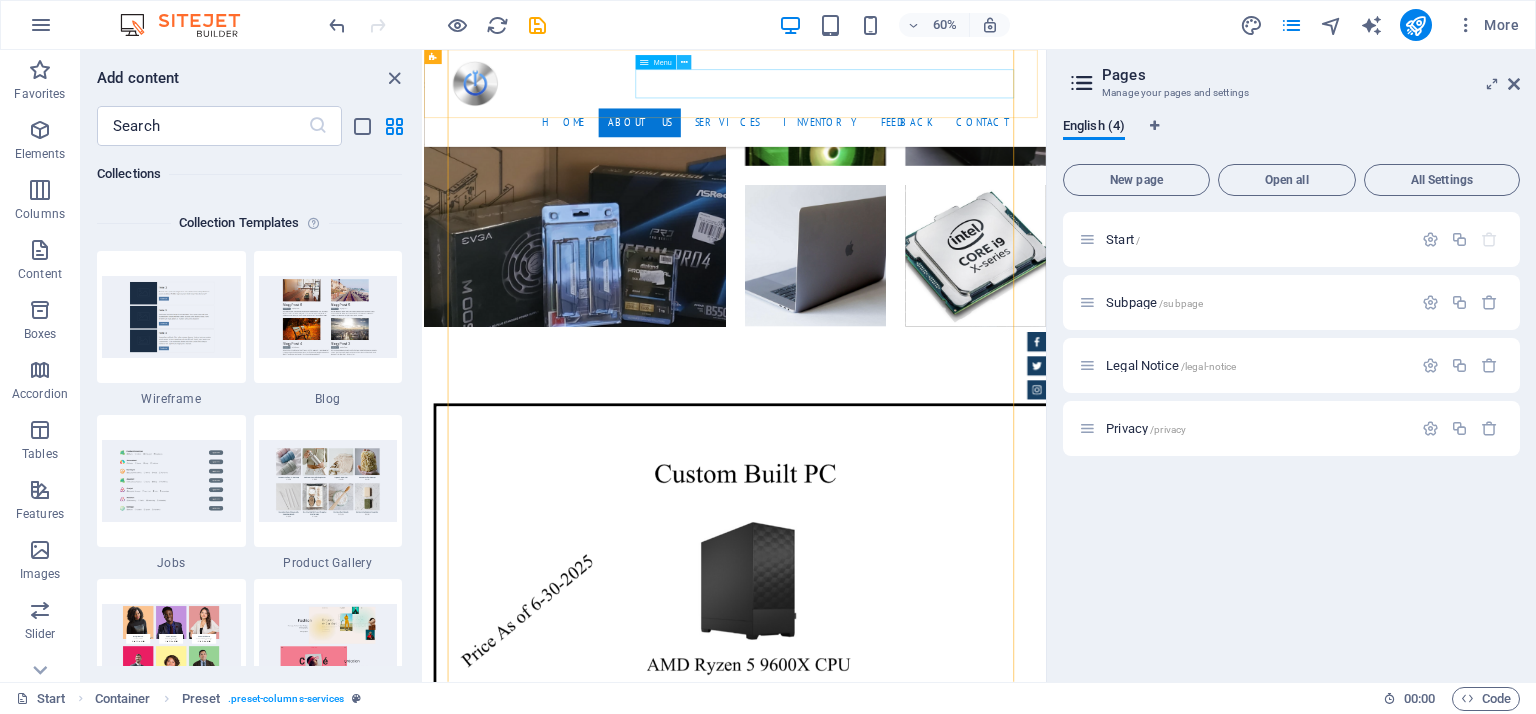 click at bounding box center (684, 62) 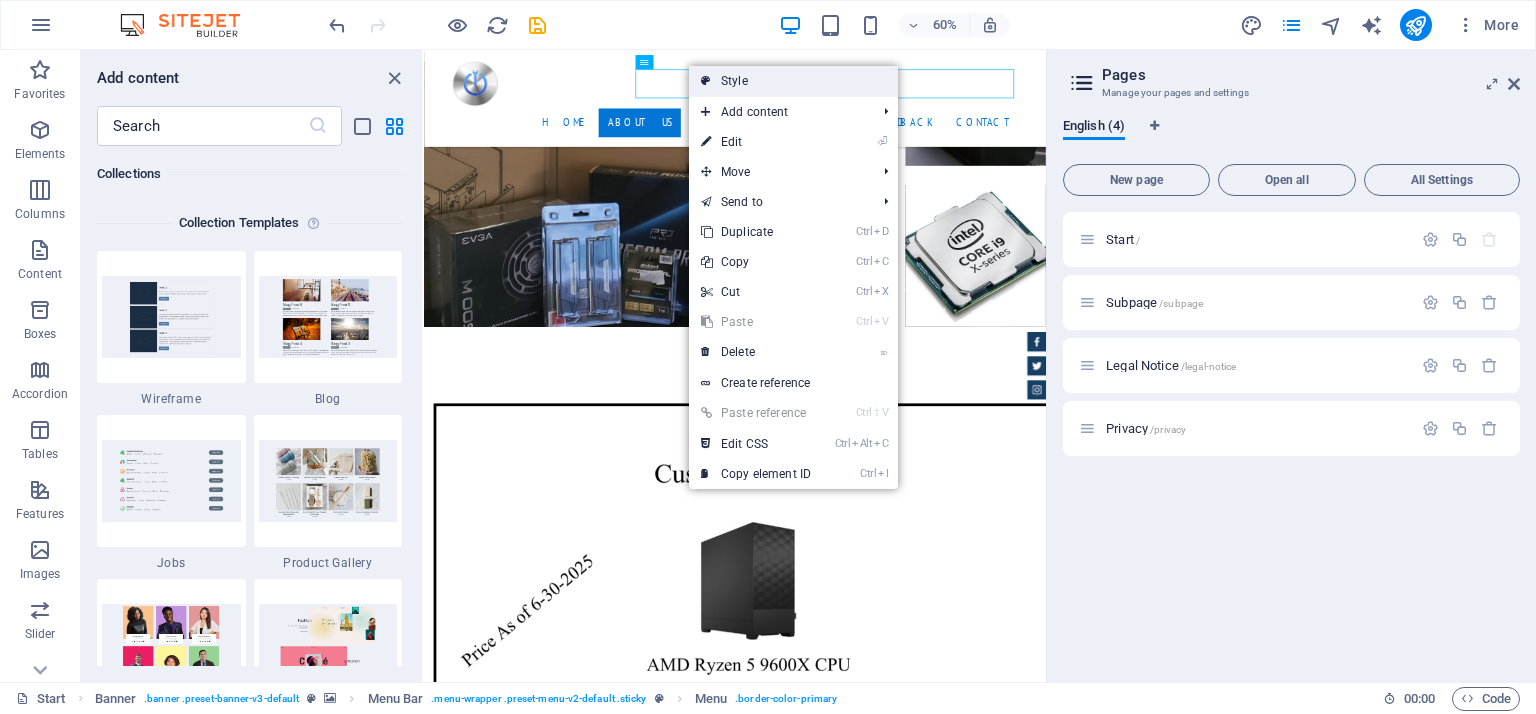 click on "Style" at bounding box center (793, 81) 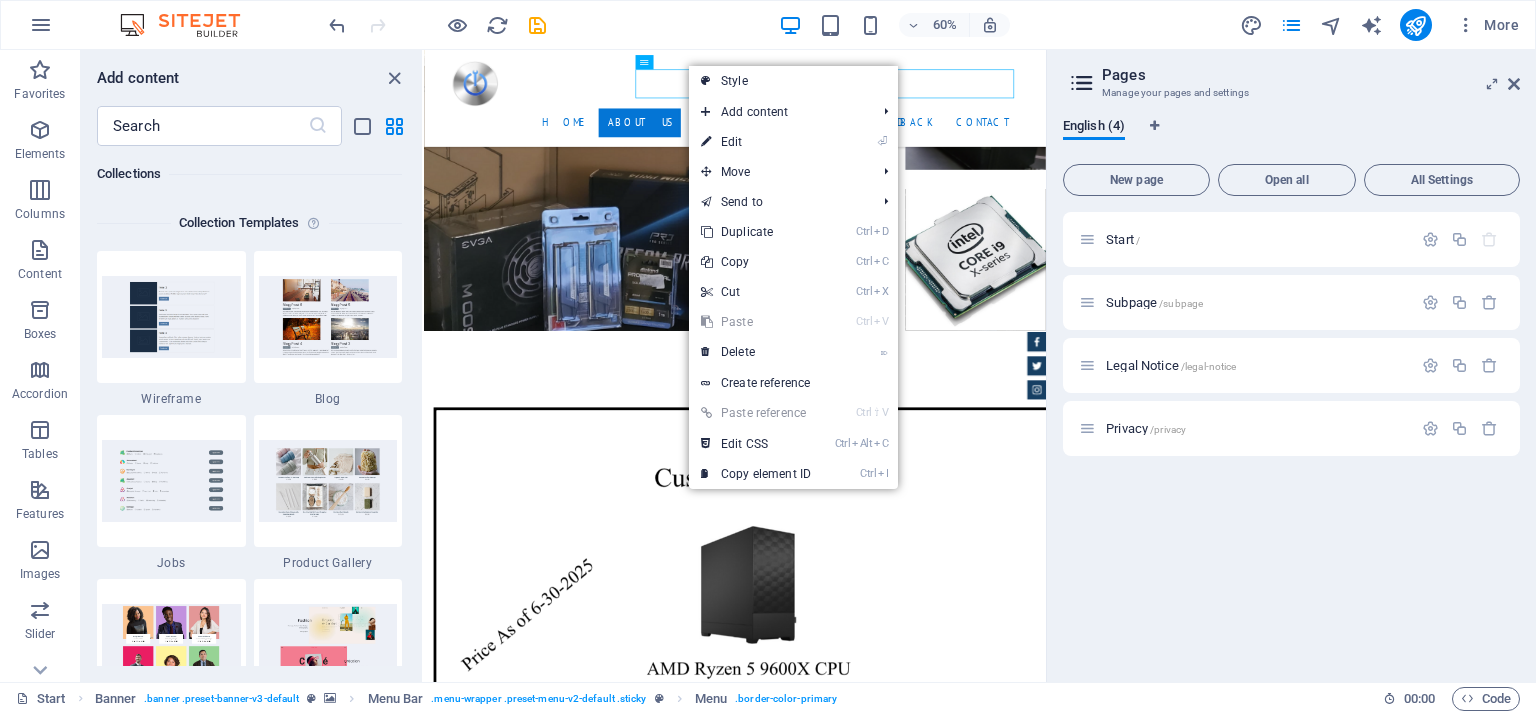 select on "rem" 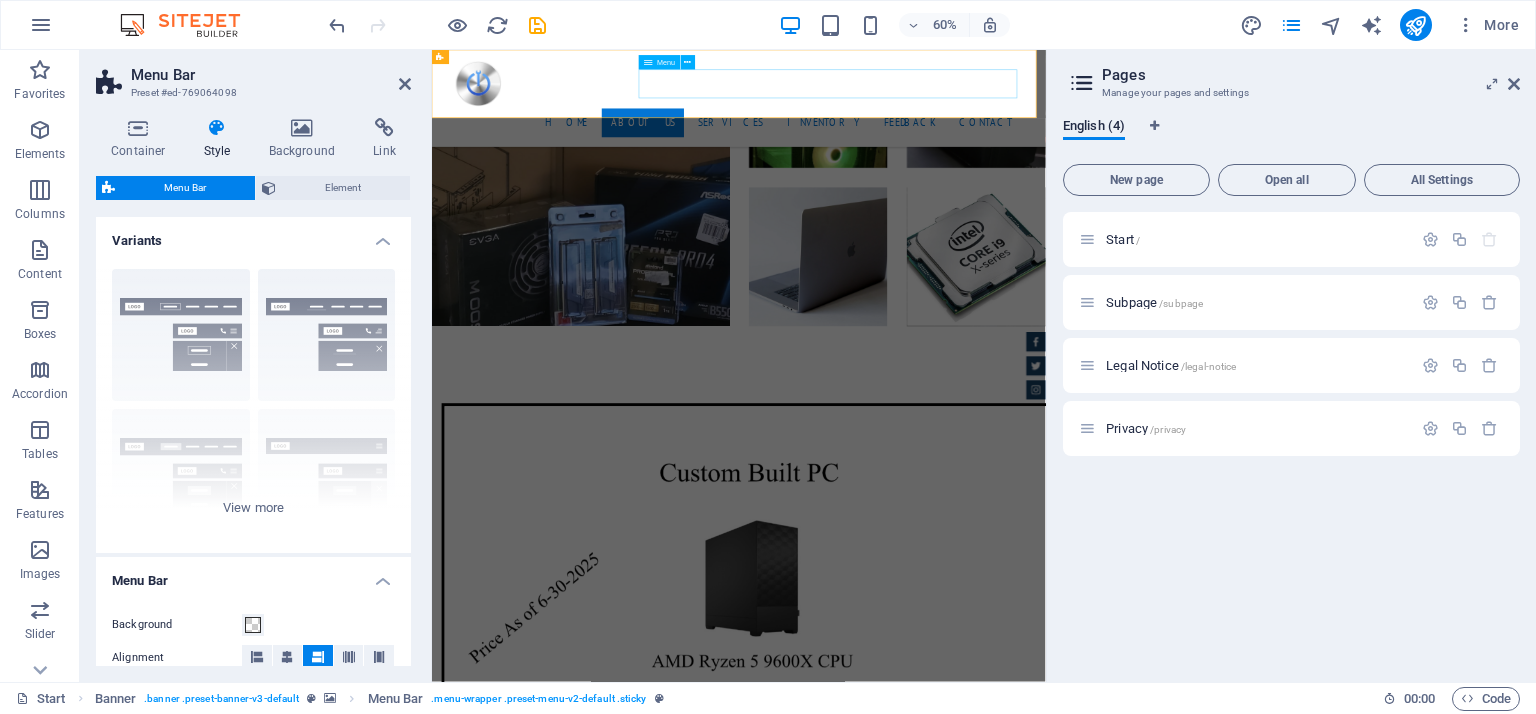 click on "Home About us Services Inventory Feedback Contact" at bounding box center (944, 172) 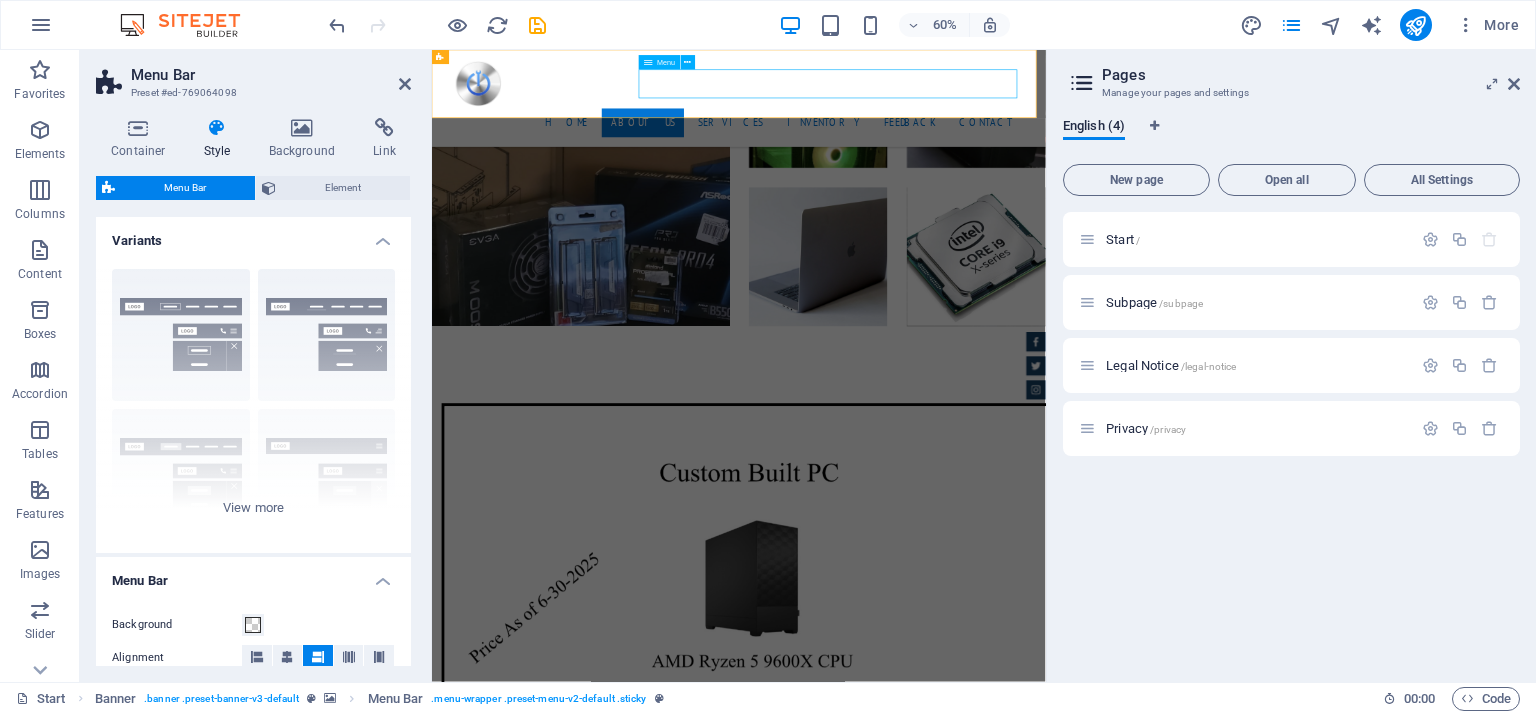 click on "Home About us Services Inventory Feedback Contact" at bounding box center [944, 172] 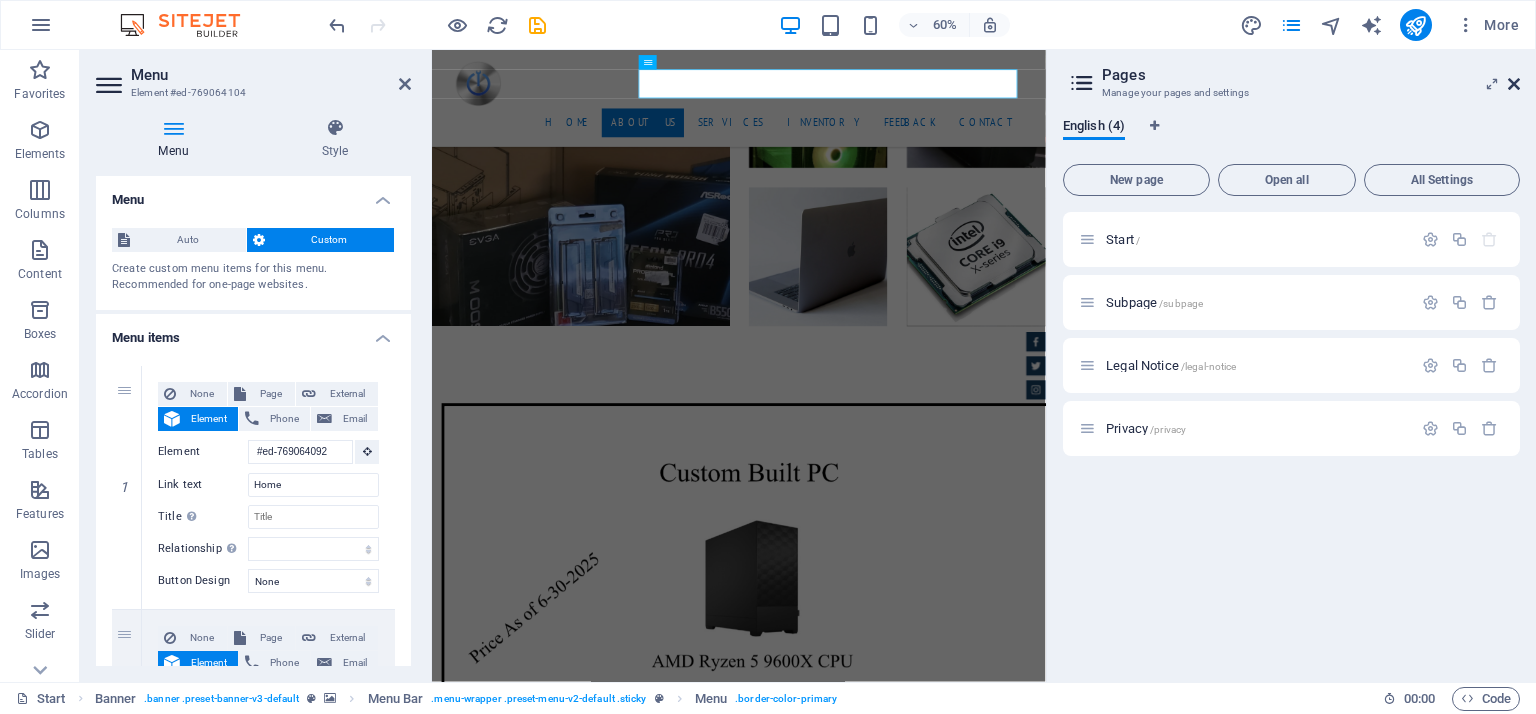 click at bounding box center [1514, 84] 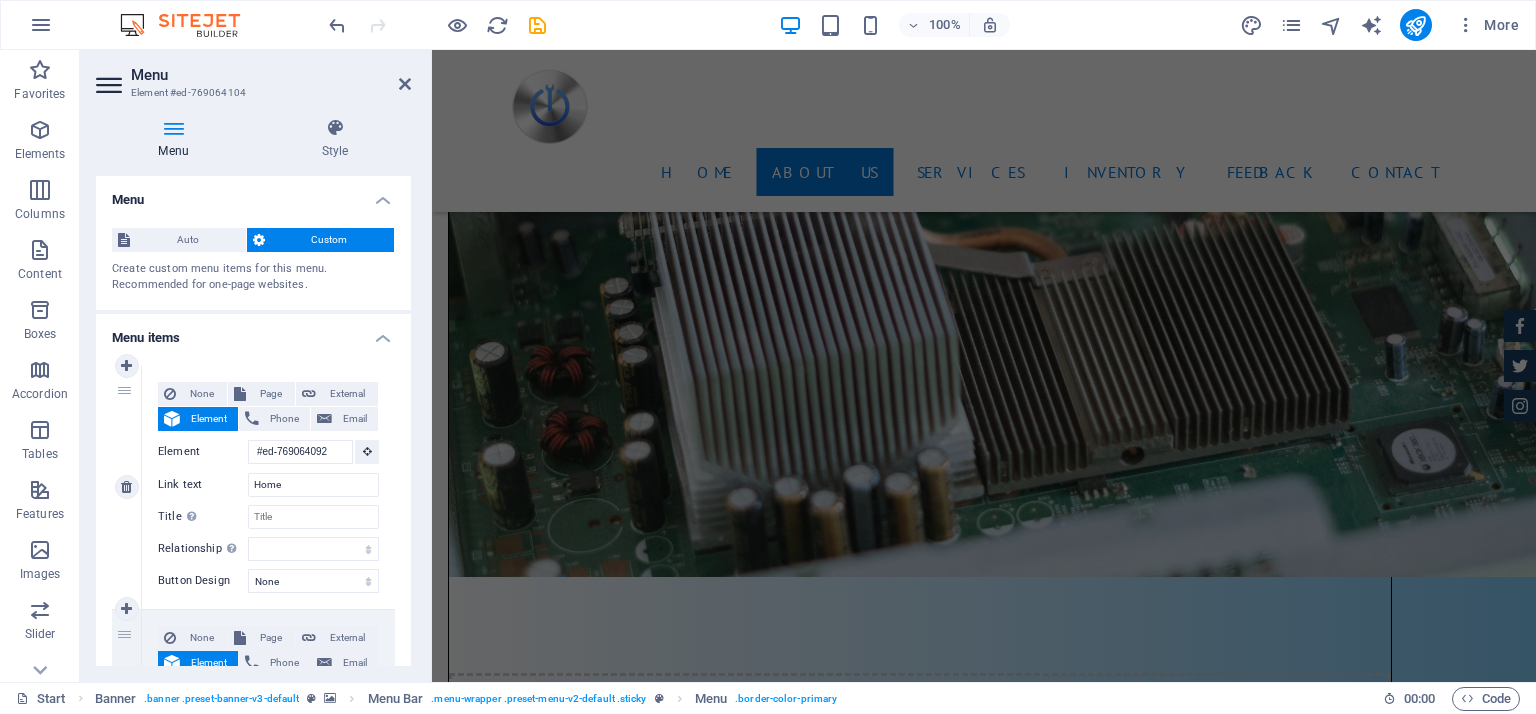 scroll, scrollTop: 3672, scrollLeft: 0, axis: vertical 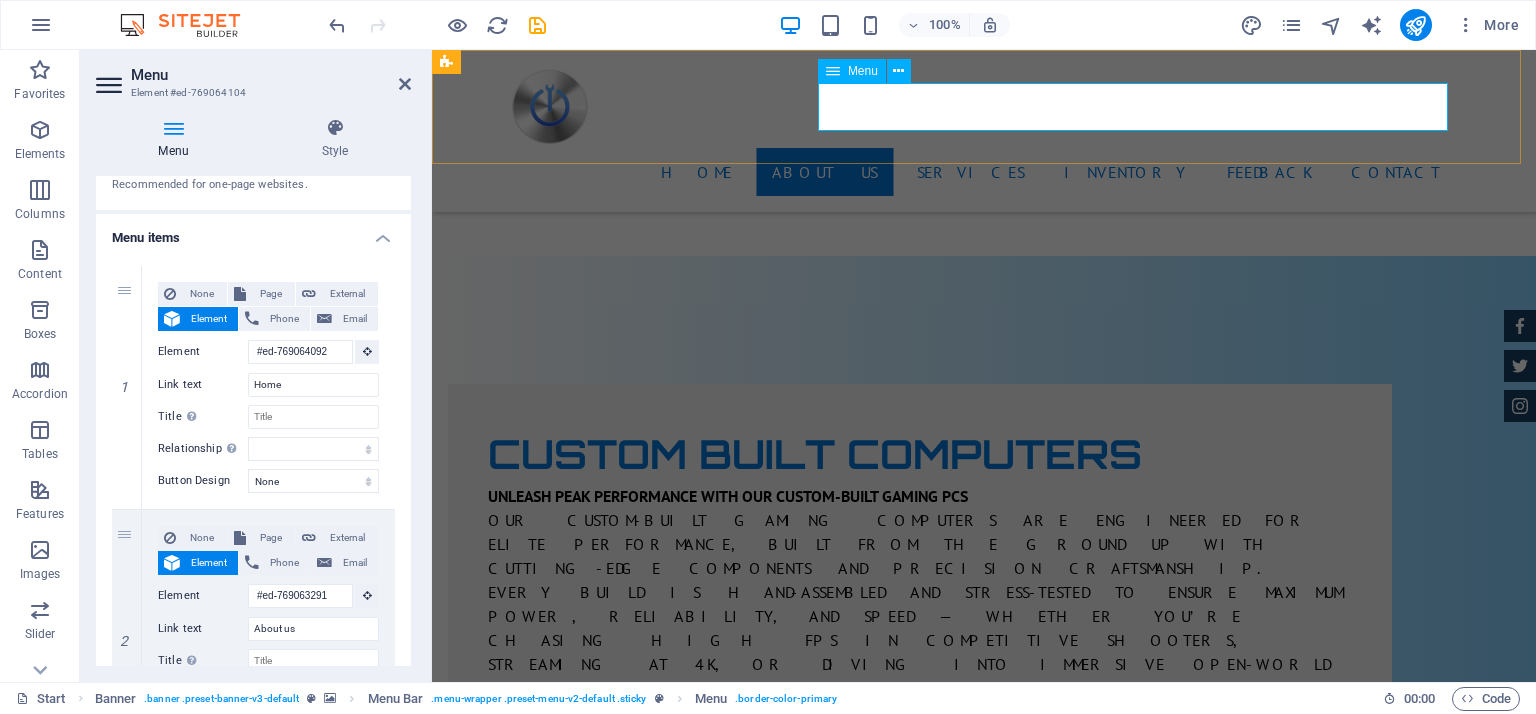 click on "Home About us Services Inventory Feedback Contact" at bounding box center [984, 172] 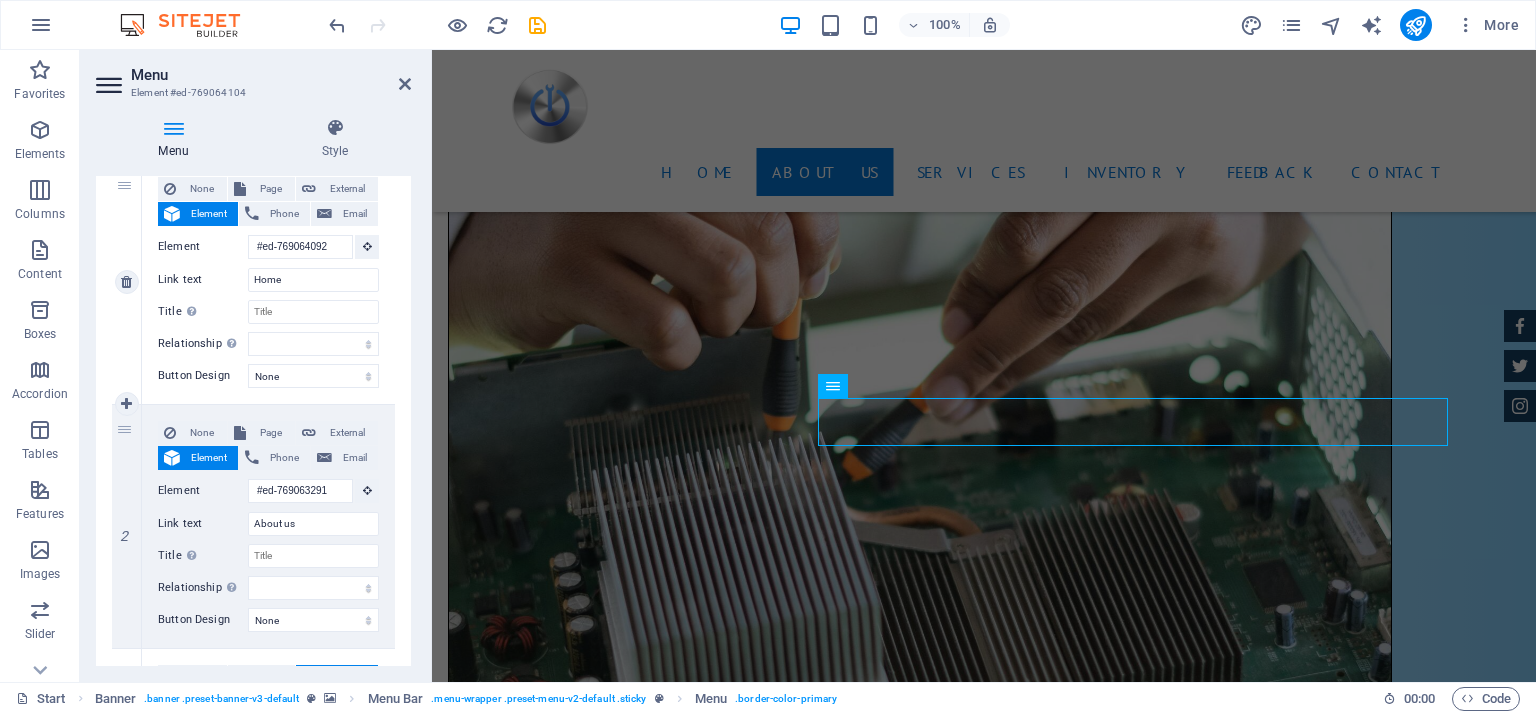 scroll, scrollTop: 2790, scrollLeft: 0, axis: vertical 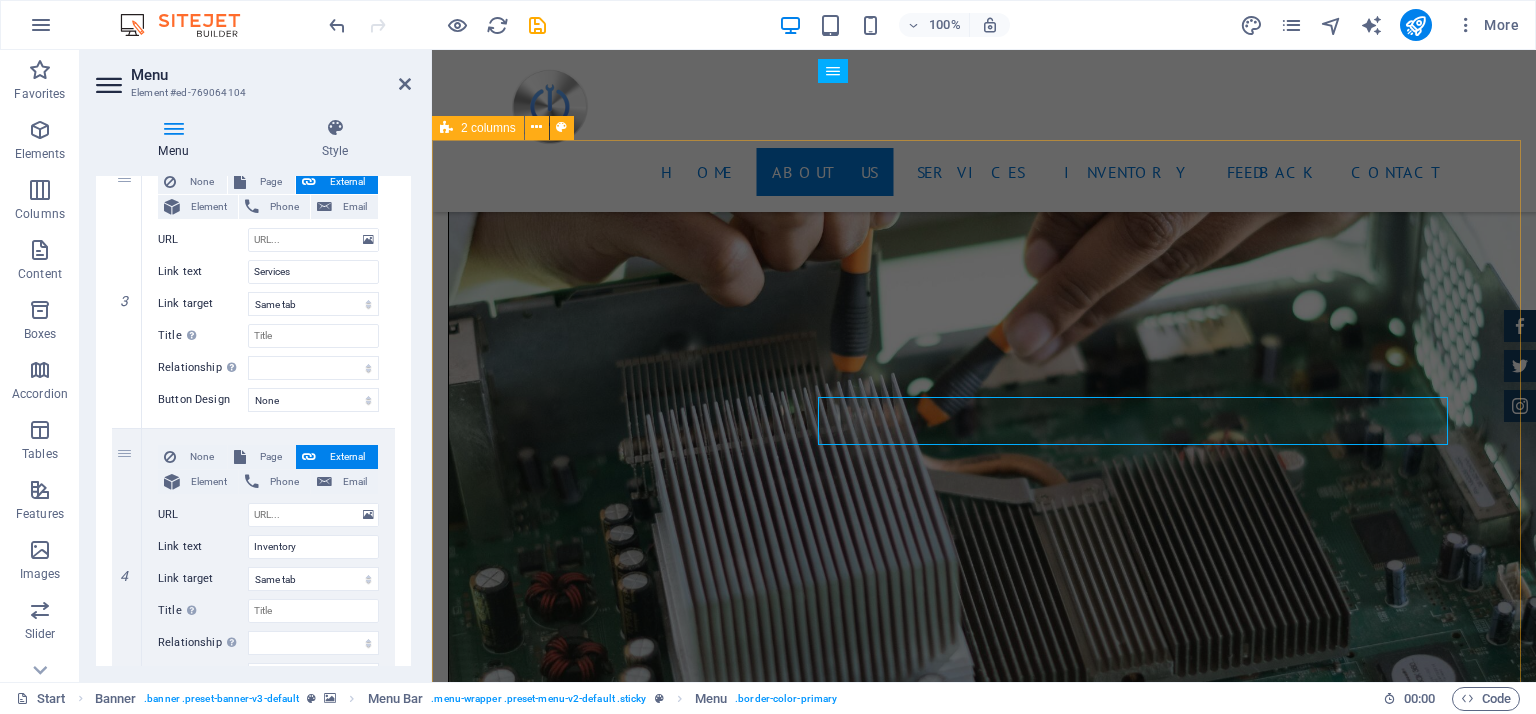 click at bounding box center (984, 2619) 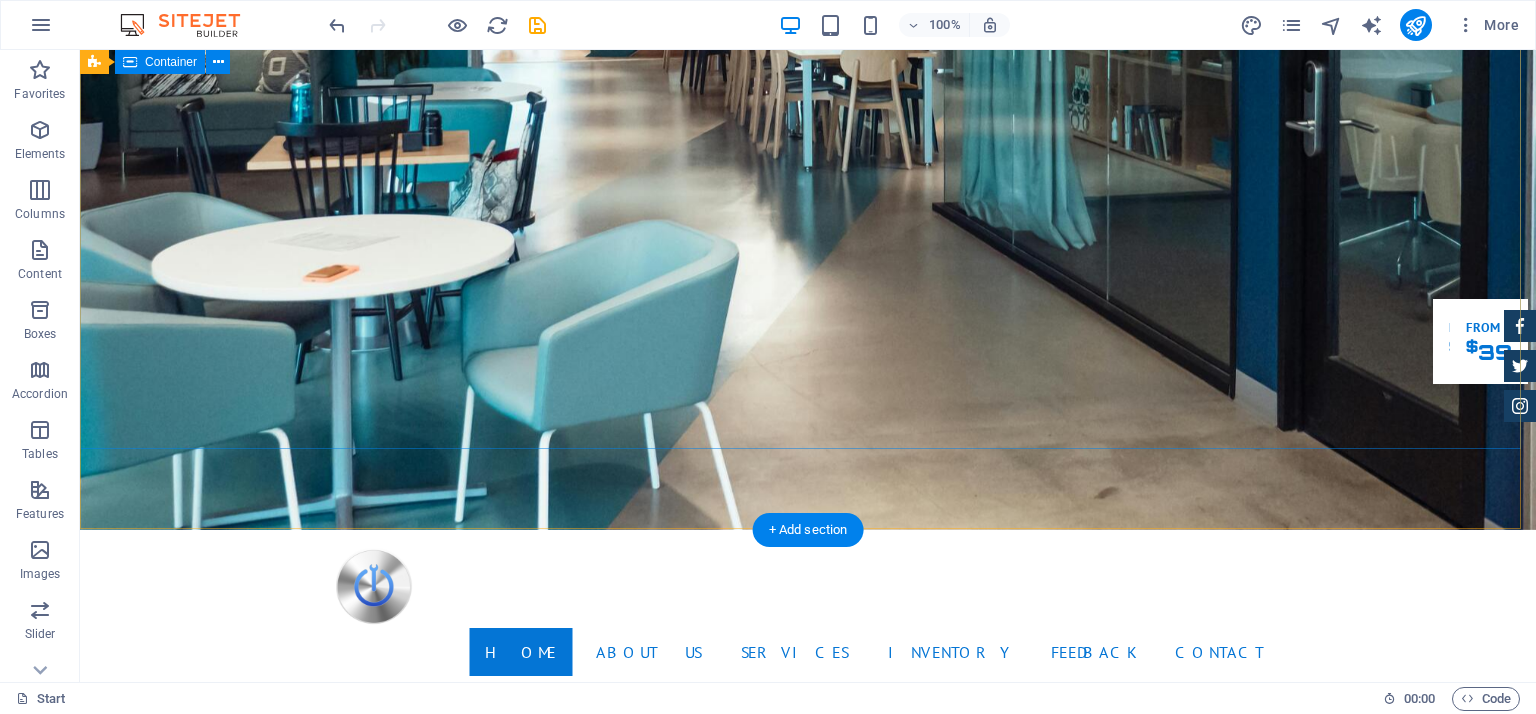 scroll, scrollTop: 590, scrollLeft: 0, axis: vertical 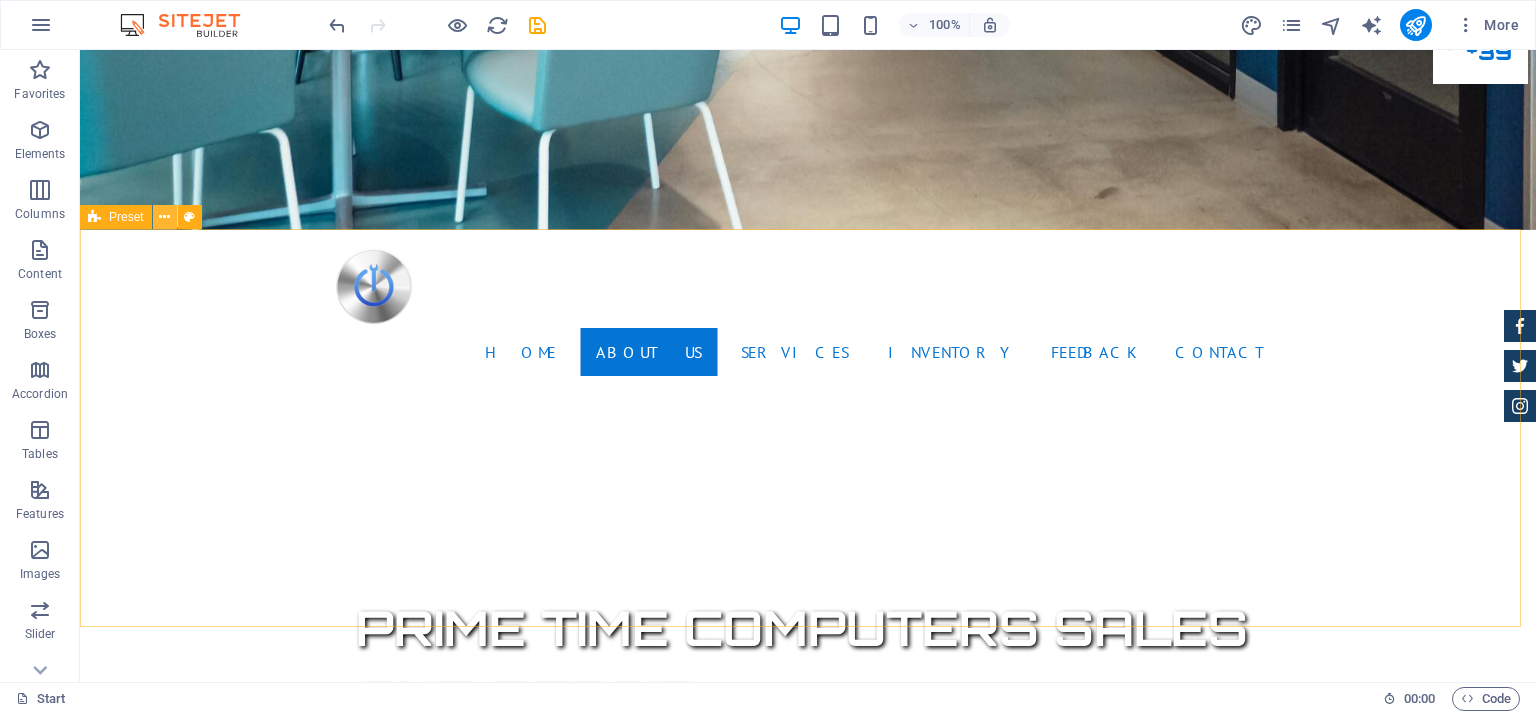 click at bounding box center (164, 217) 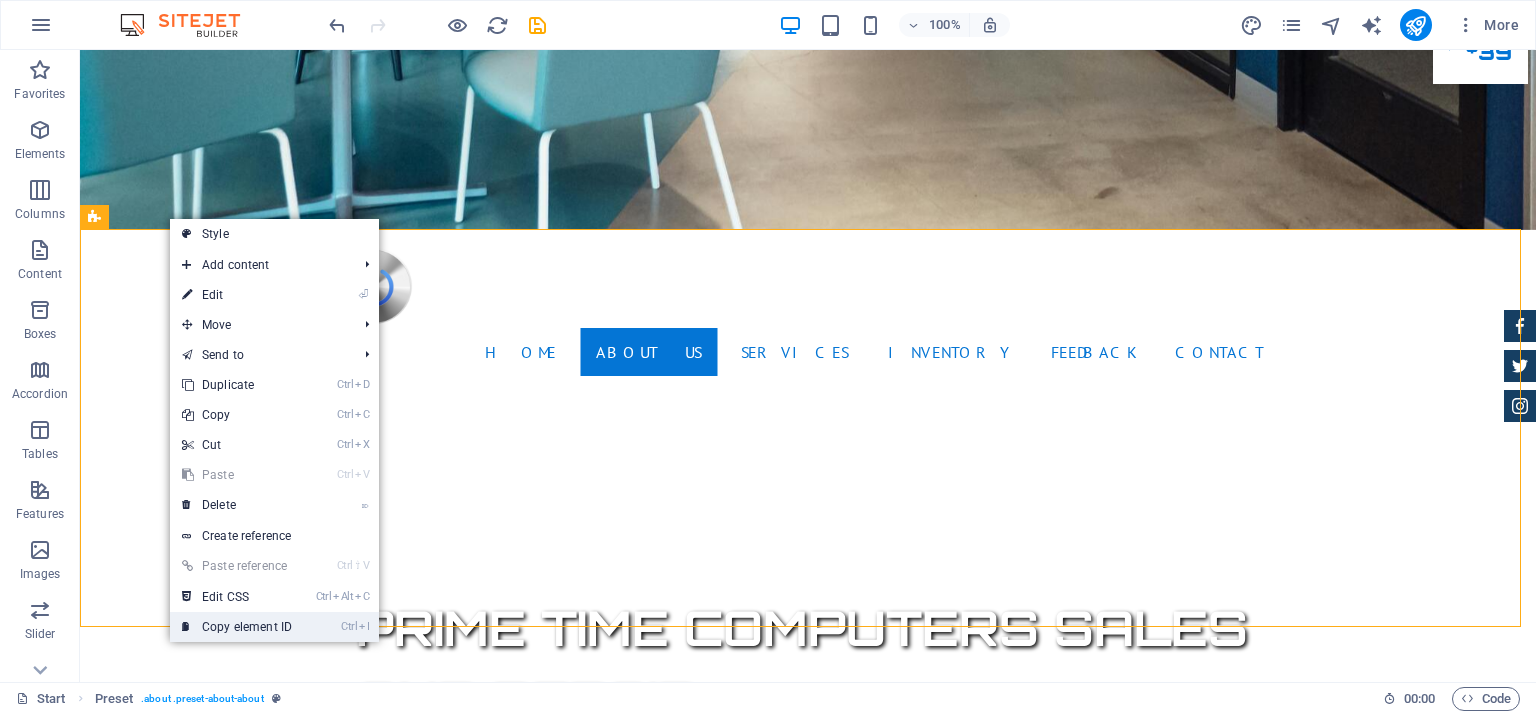 click on "Ctrl I  Copy element ID" at bounding box center (237, 627) 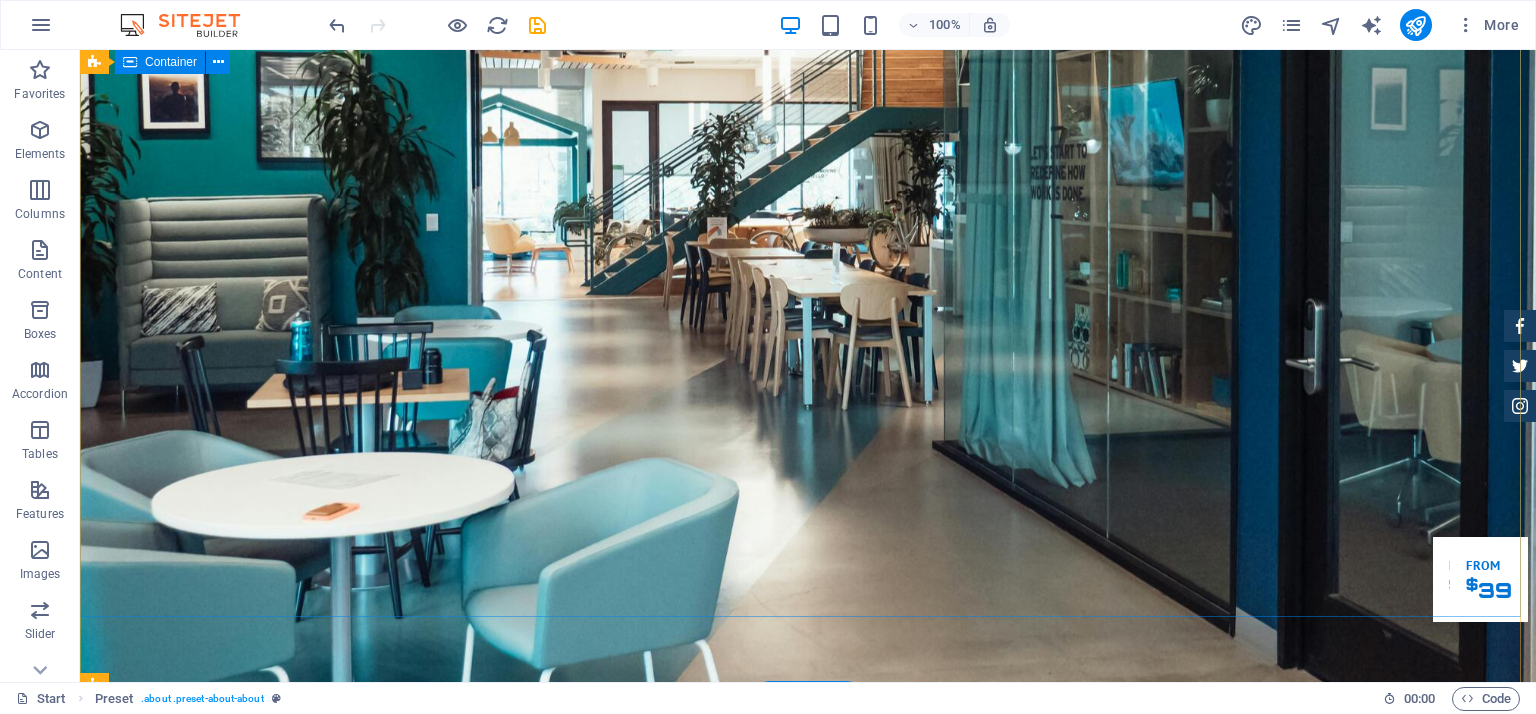 scroll, scrollTop: 0, scrollLeft: 0, axis: both 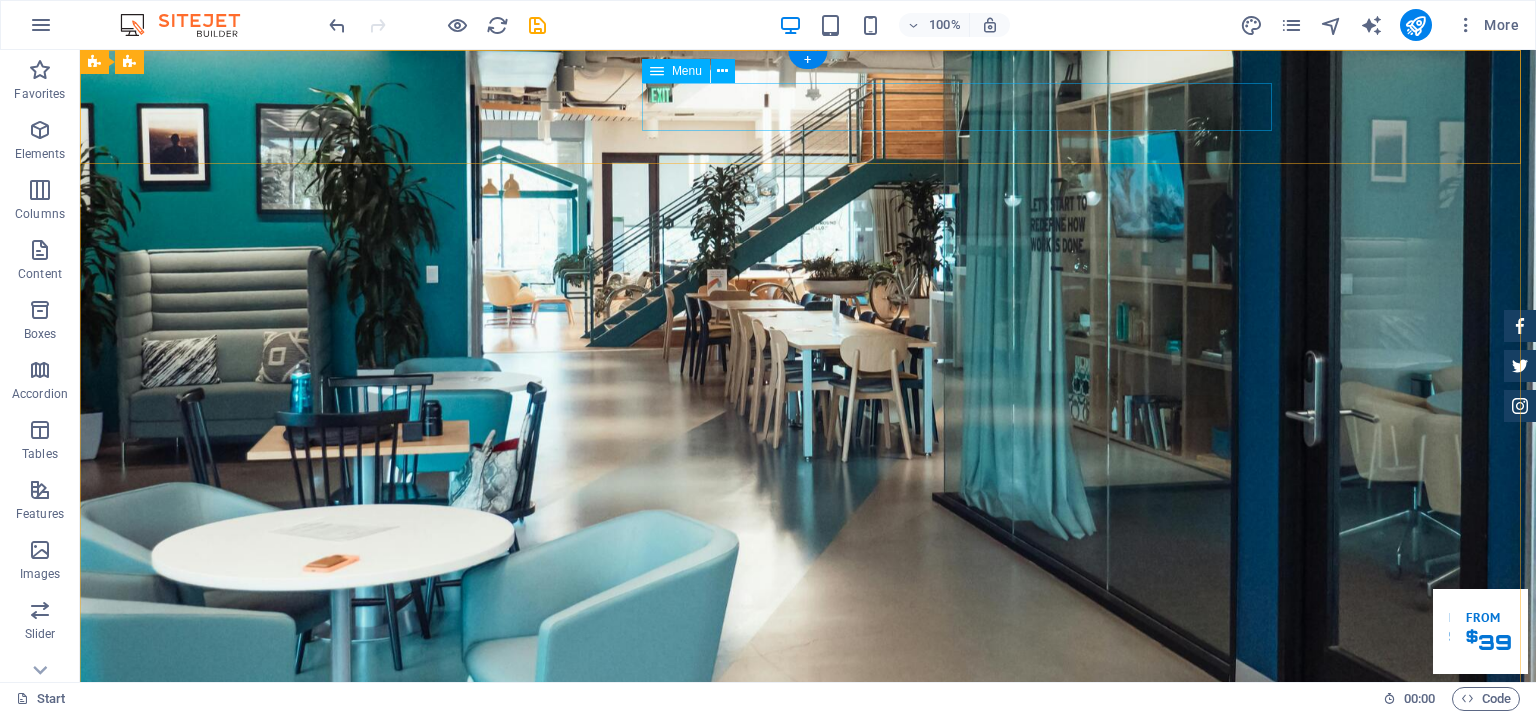 click on "Home About us Services Inventory Feedback Contact" at bounding box center (808, 942) 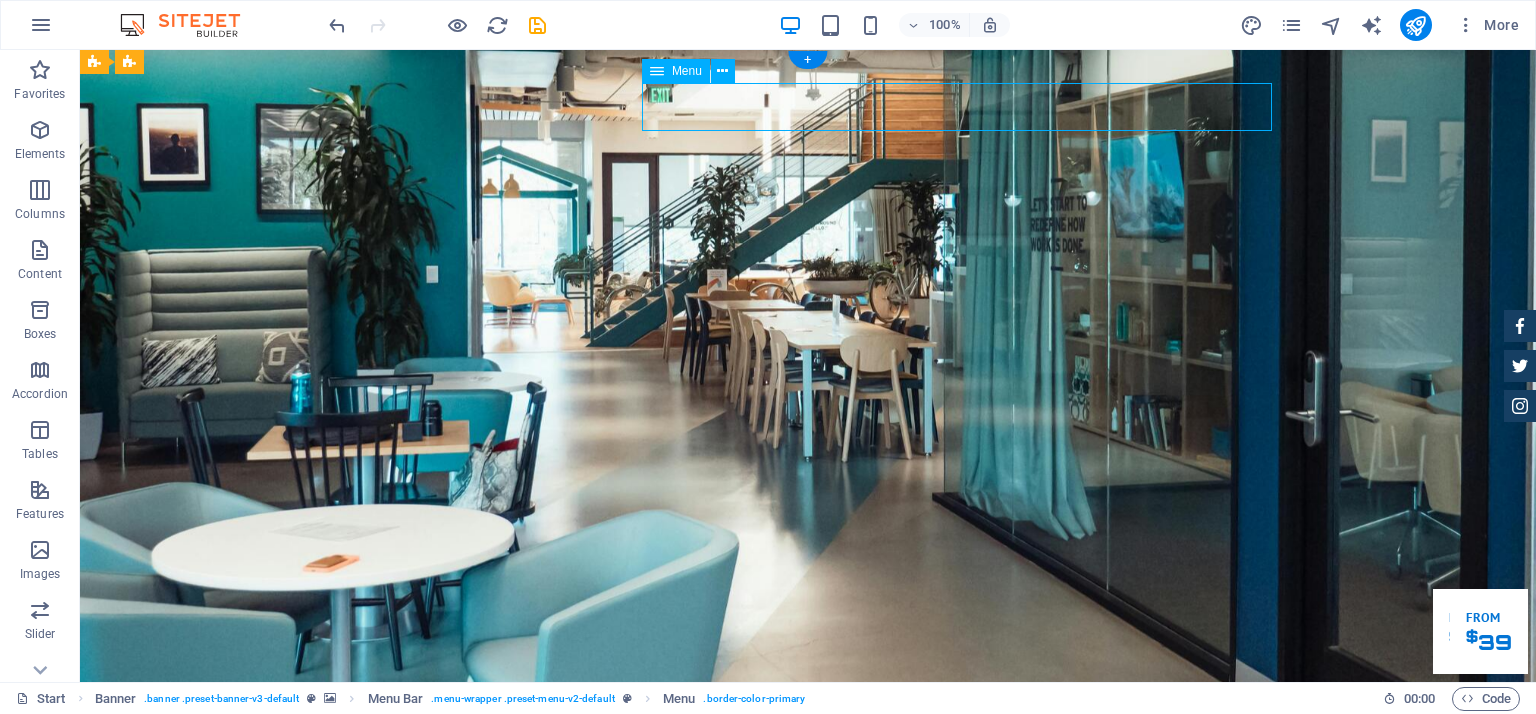 click on "Home About us Services Inventory Feedback Contact" at bounding box center (808, 942) 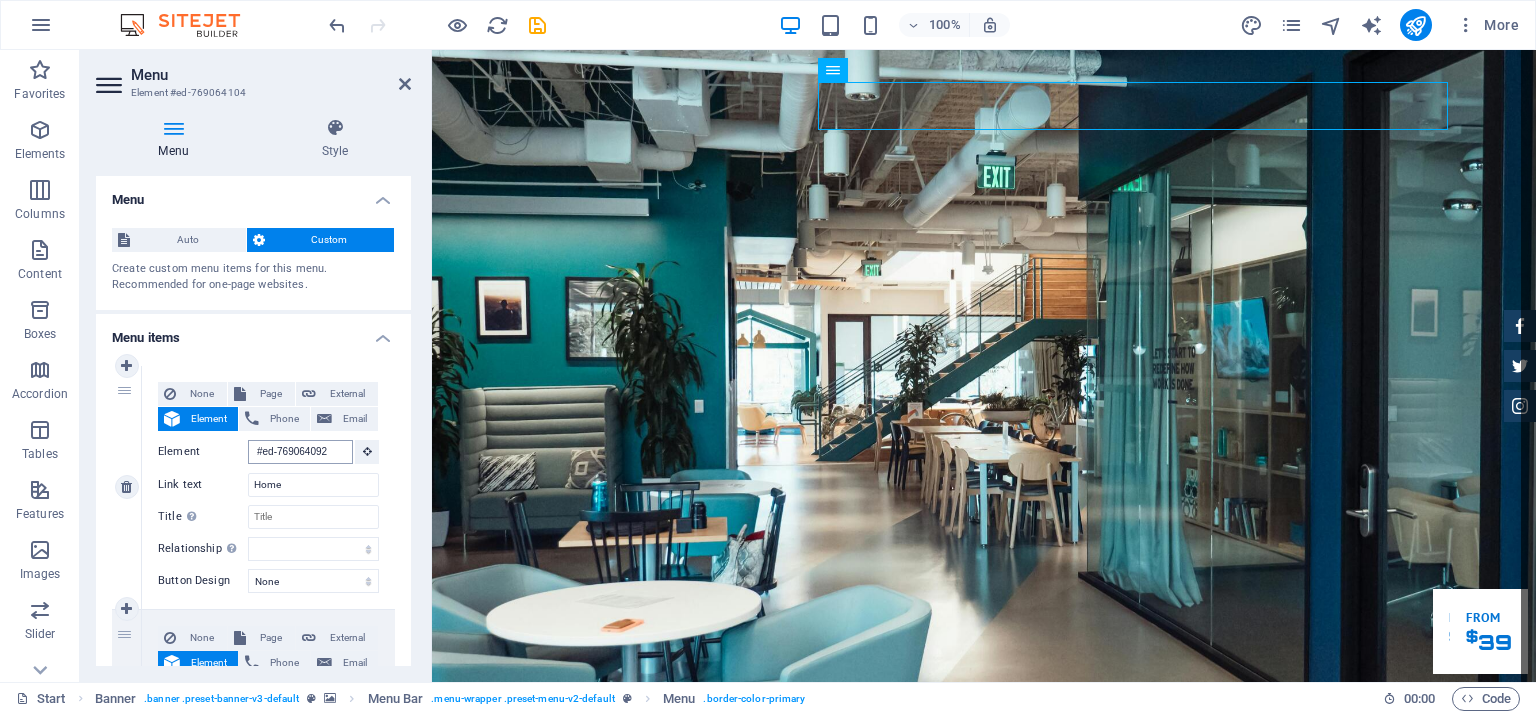 scroll, scrollTop: 68, scrollLeft: 0, axis: vertical 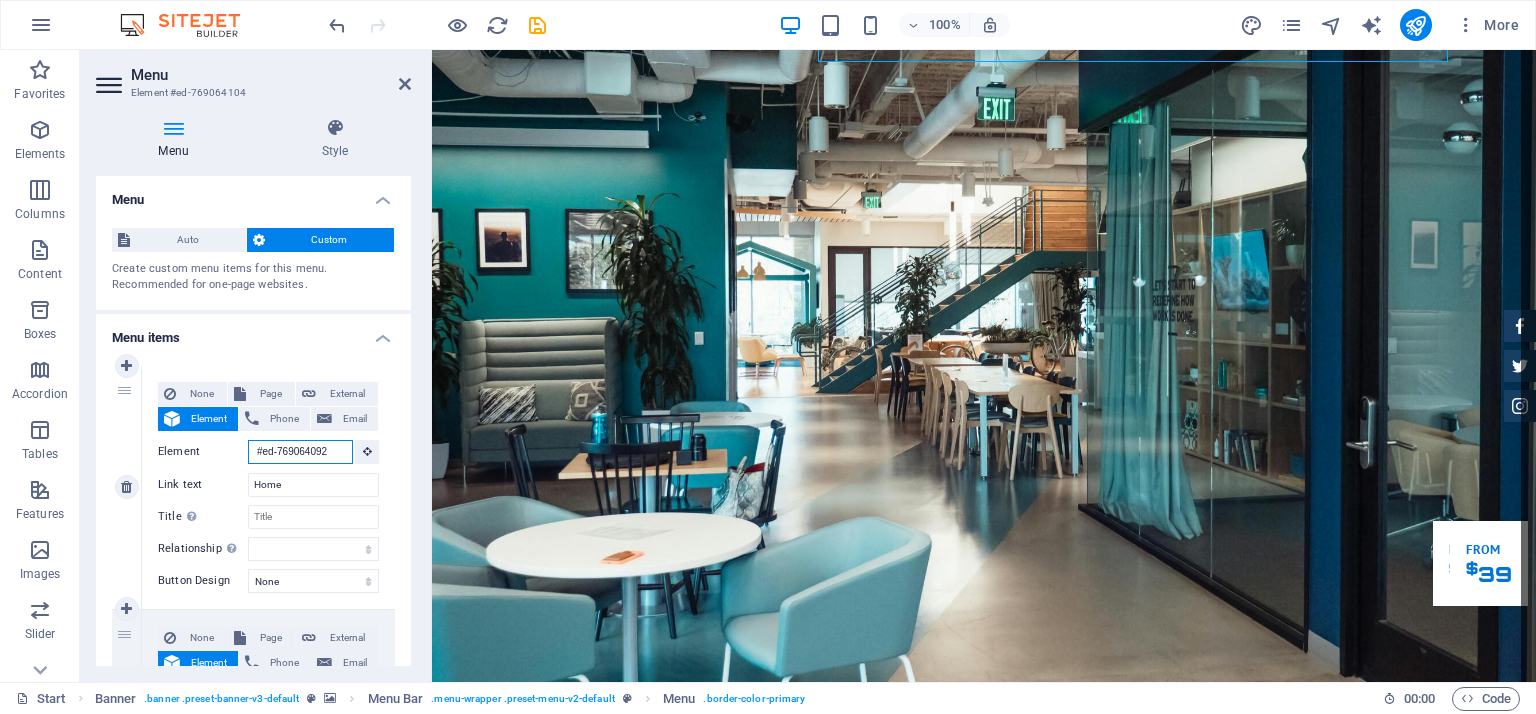 click on "#ed-769064092" at bounding box center (300, 452) 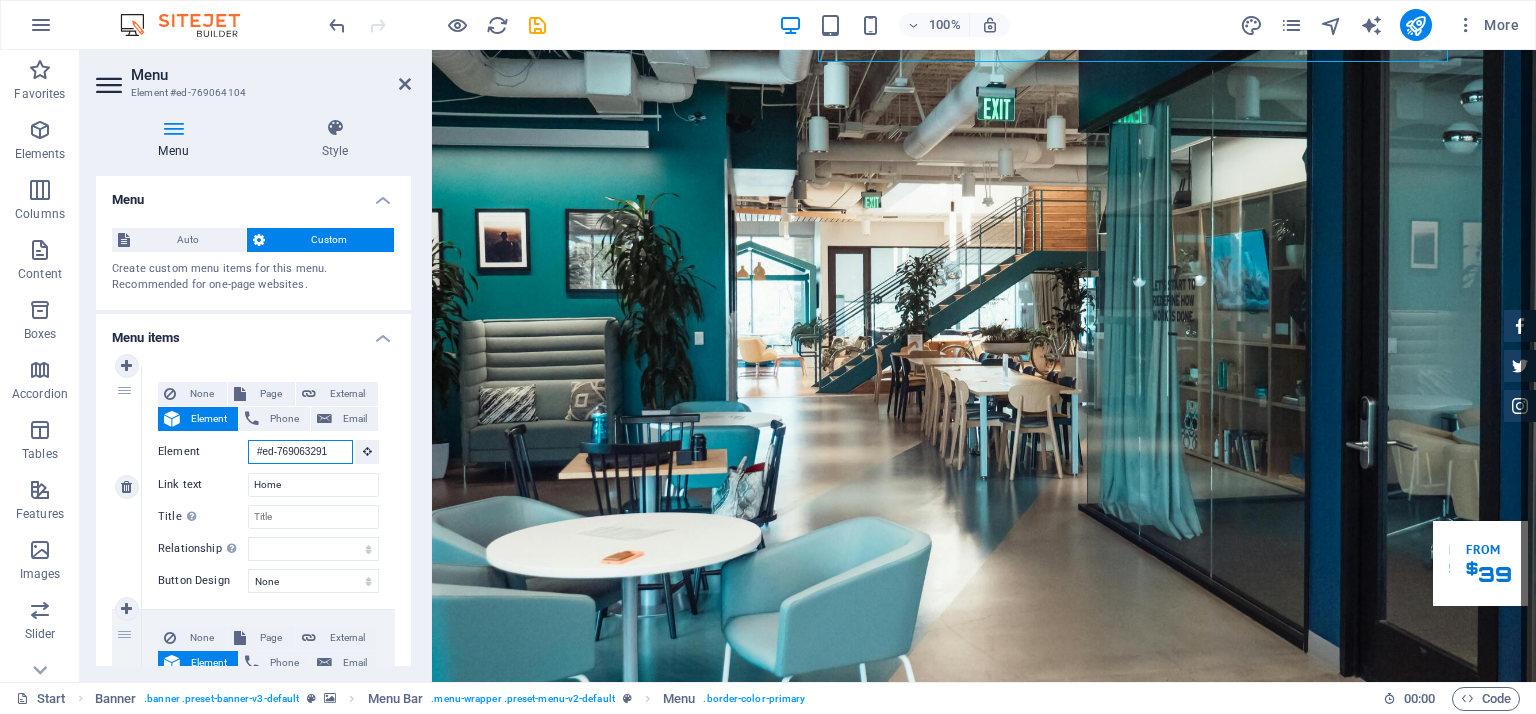 type on "#ed-769063291" 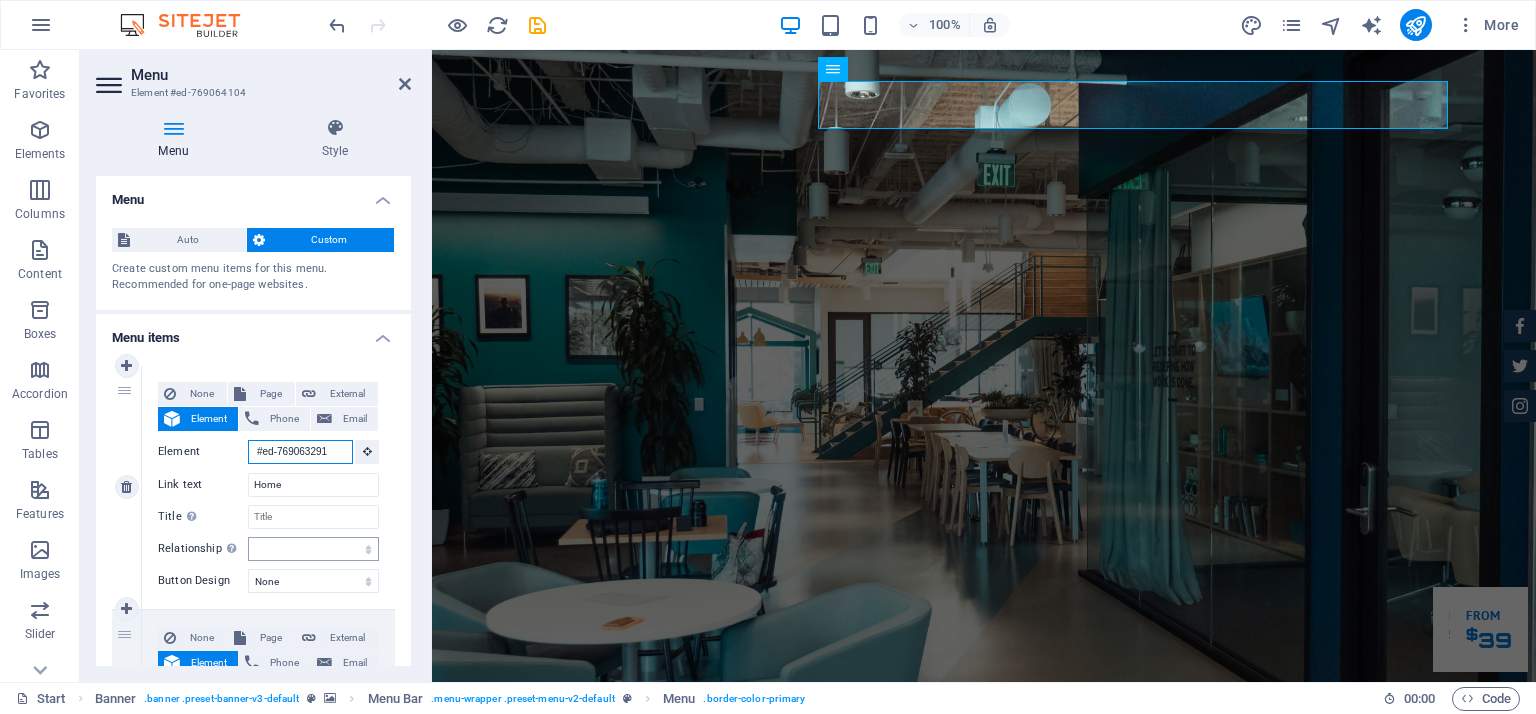 scroll, scrollTop: 0, scrollLeft: 0, axis: both 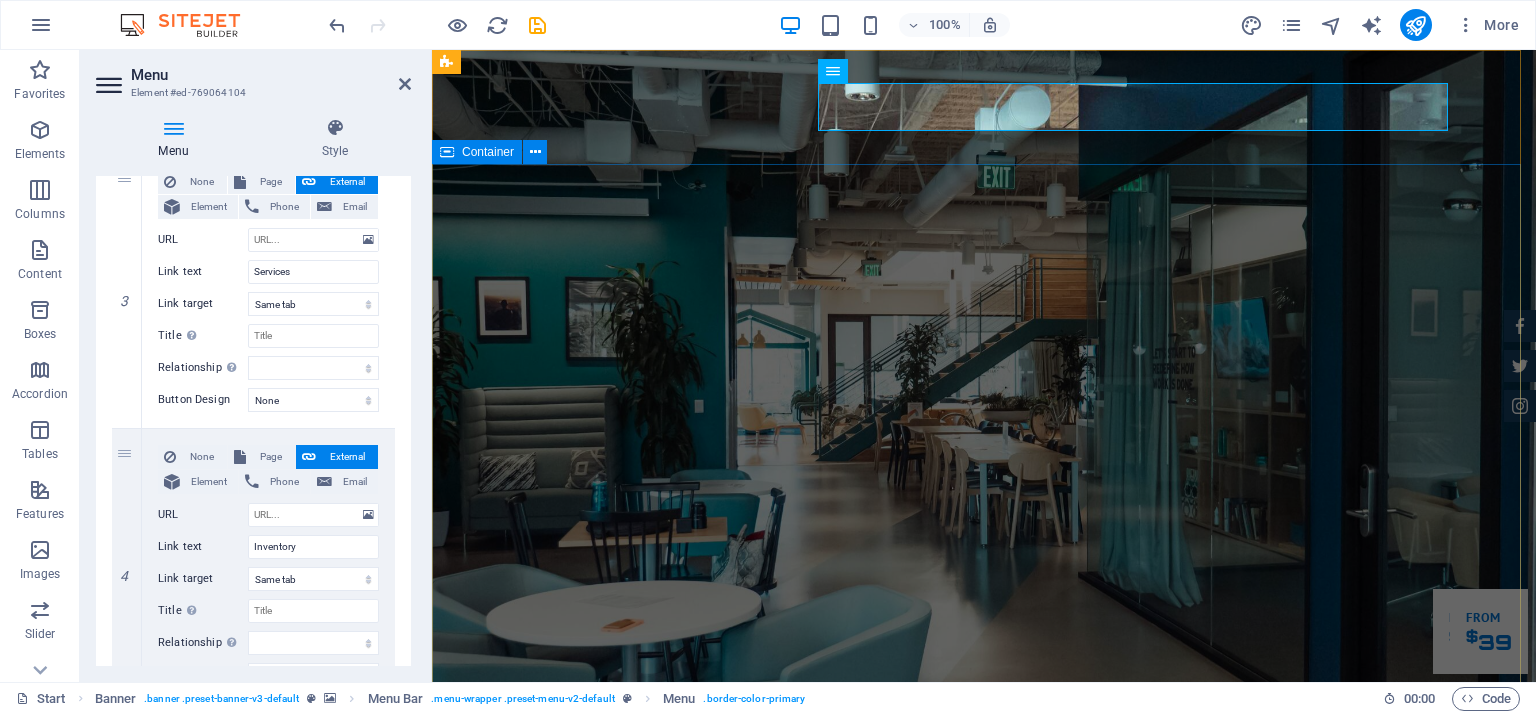 type on "#ed-769063291" 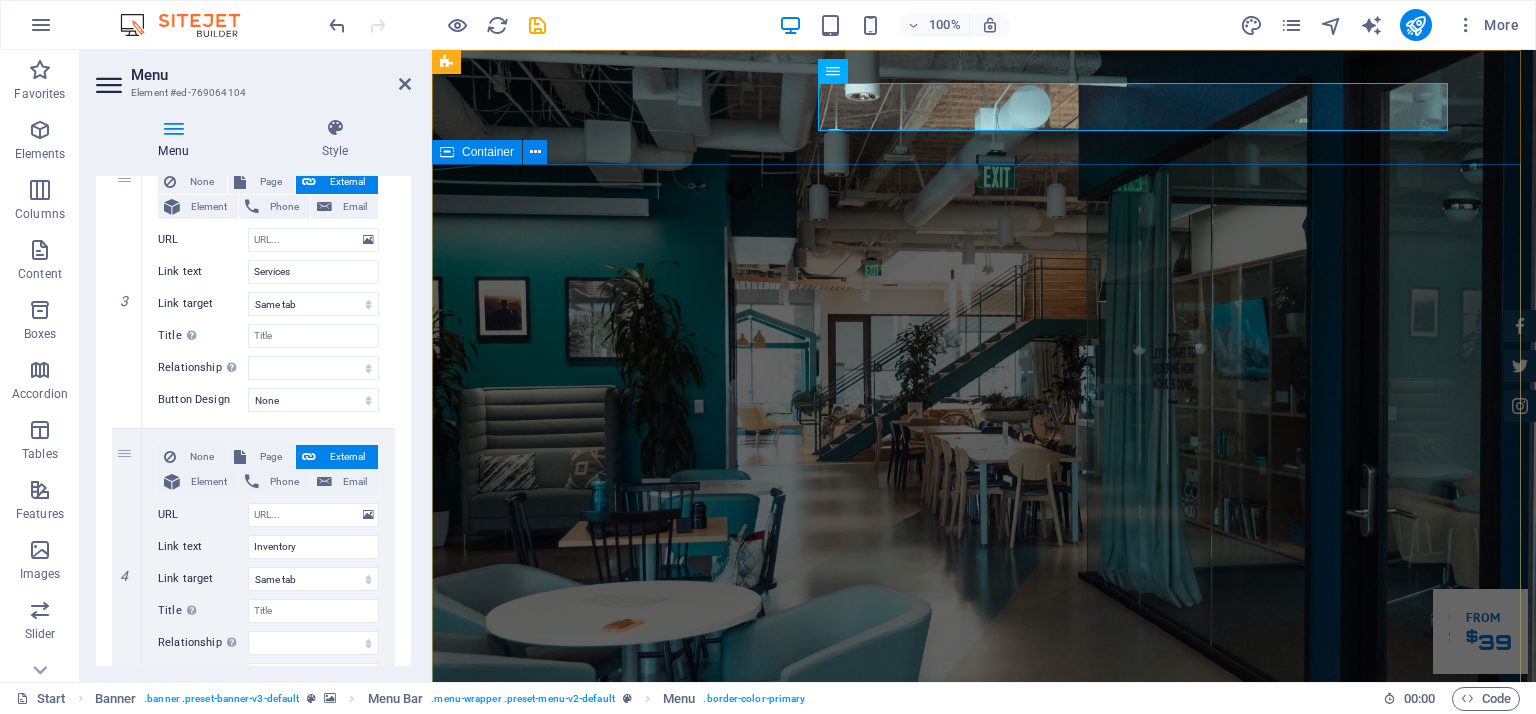 scroll, scrollTop: 0, scrollLeft: 0, axis: both 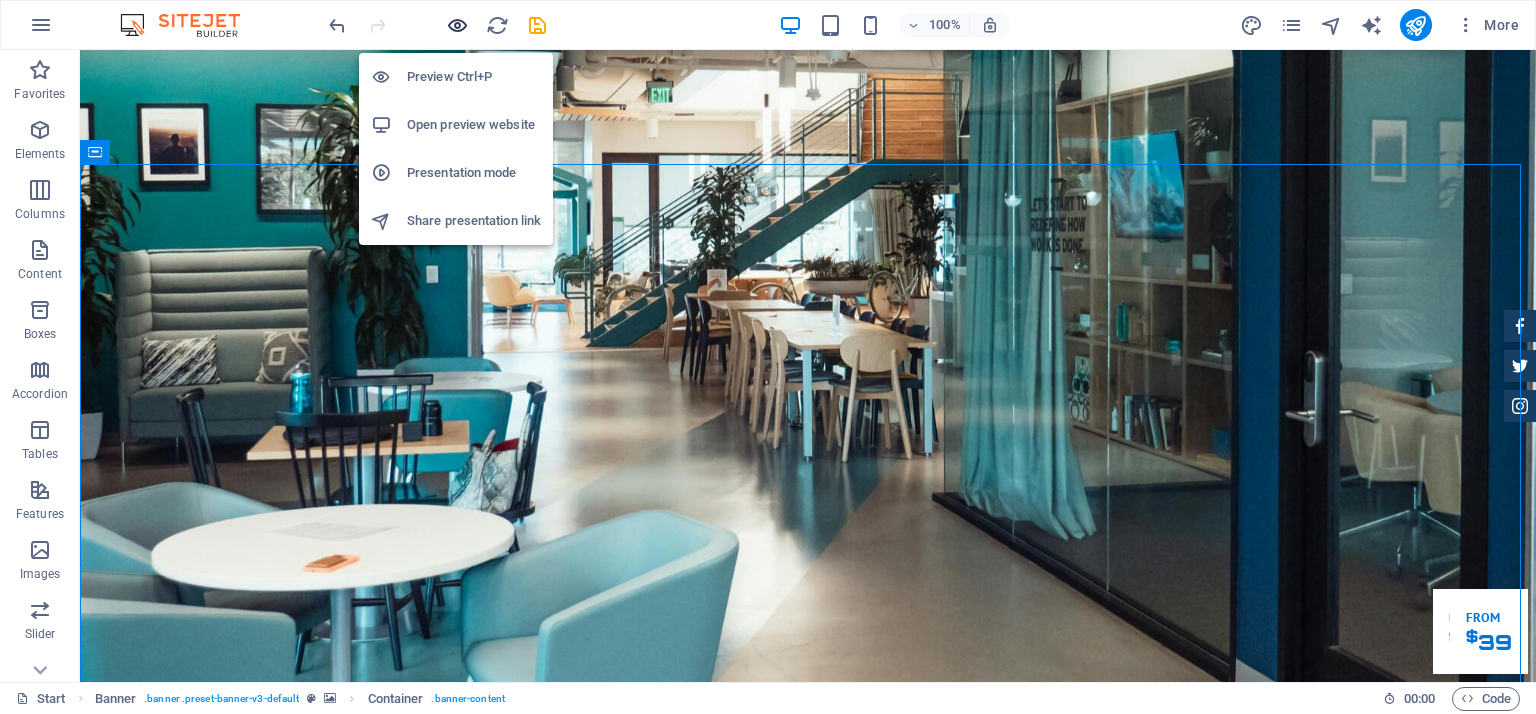 click at bounding box center [457, 25] 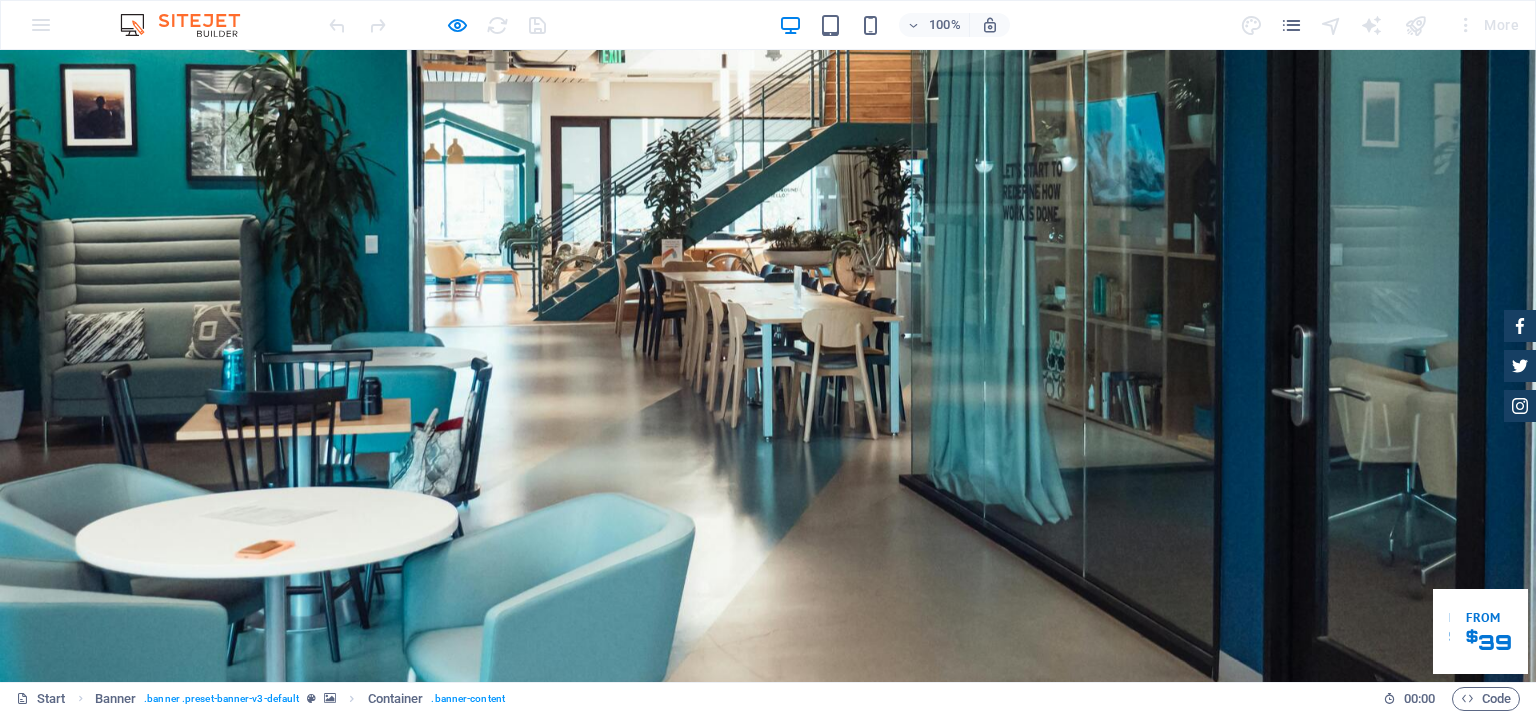 click on "About us" at bounding box center (608, 942) 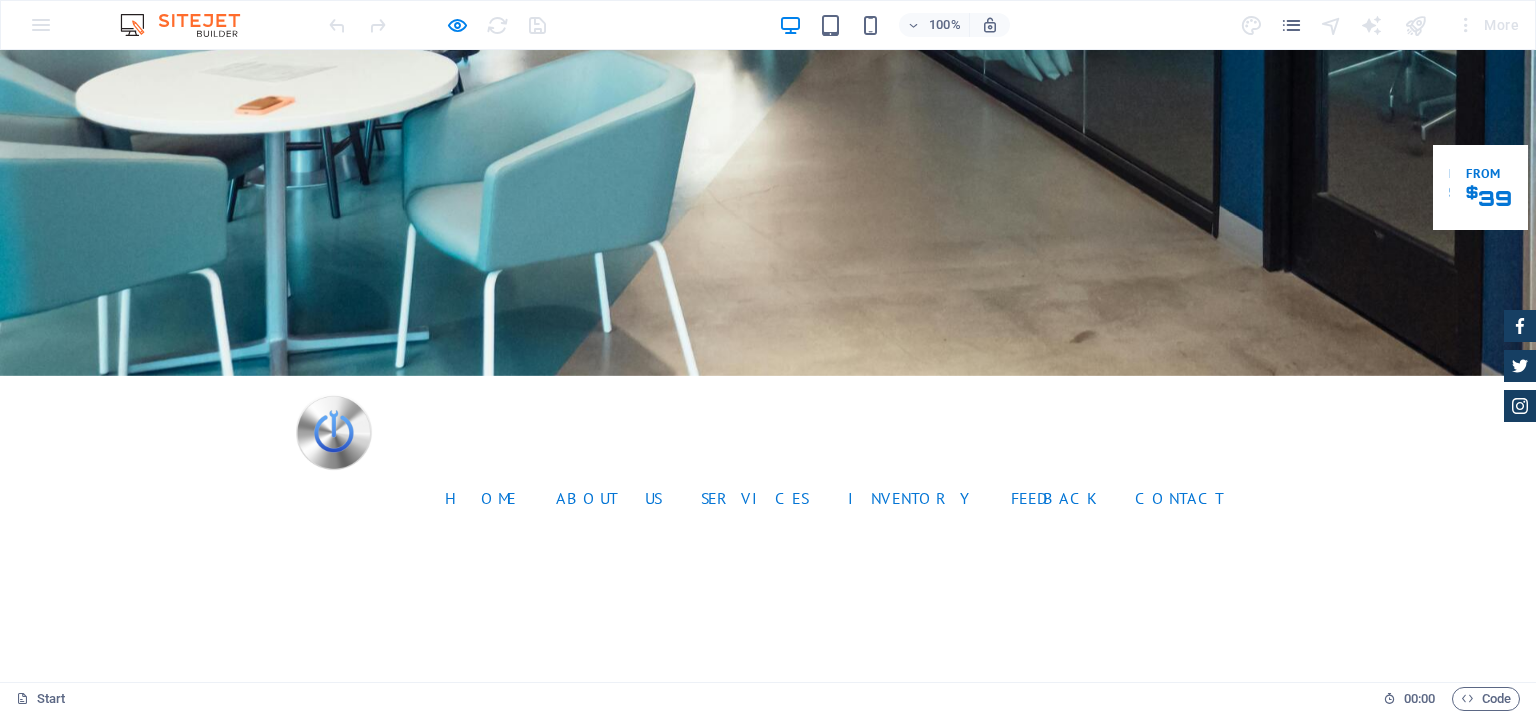 scroll, scrollTop: 269, scrollLeft: 0, axis: vertical 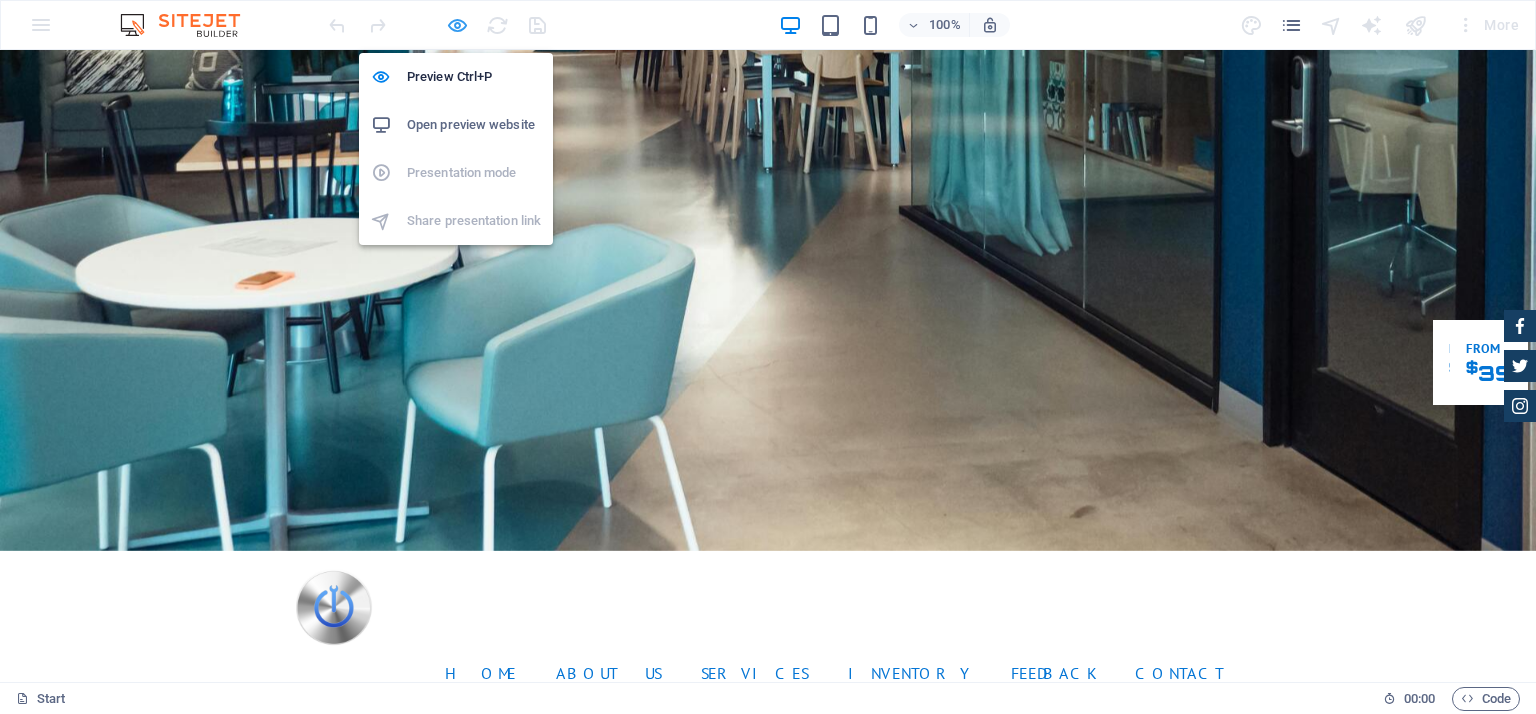 click at bounding box center [457, 25] 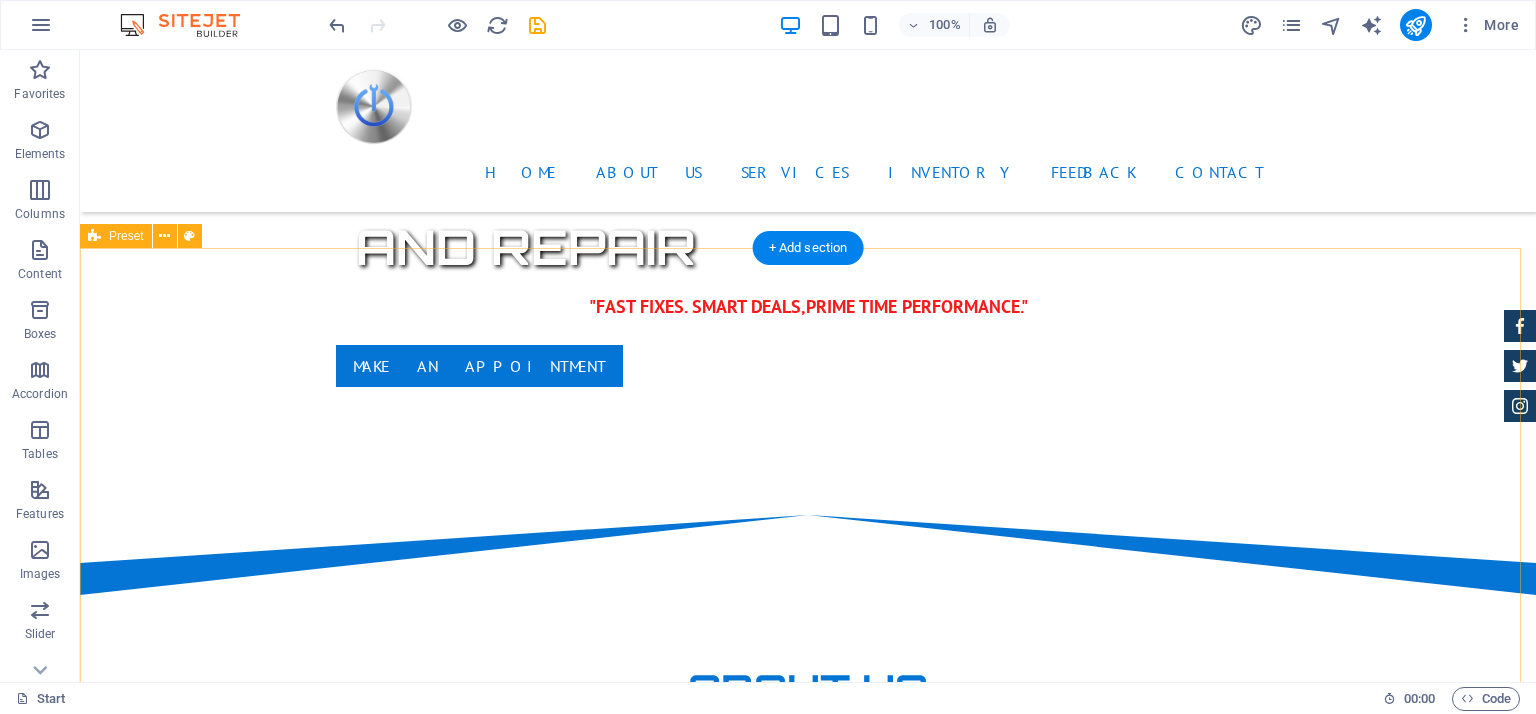 scroll, scrollTop: 969, scrollLeft: 0, axis: vertical 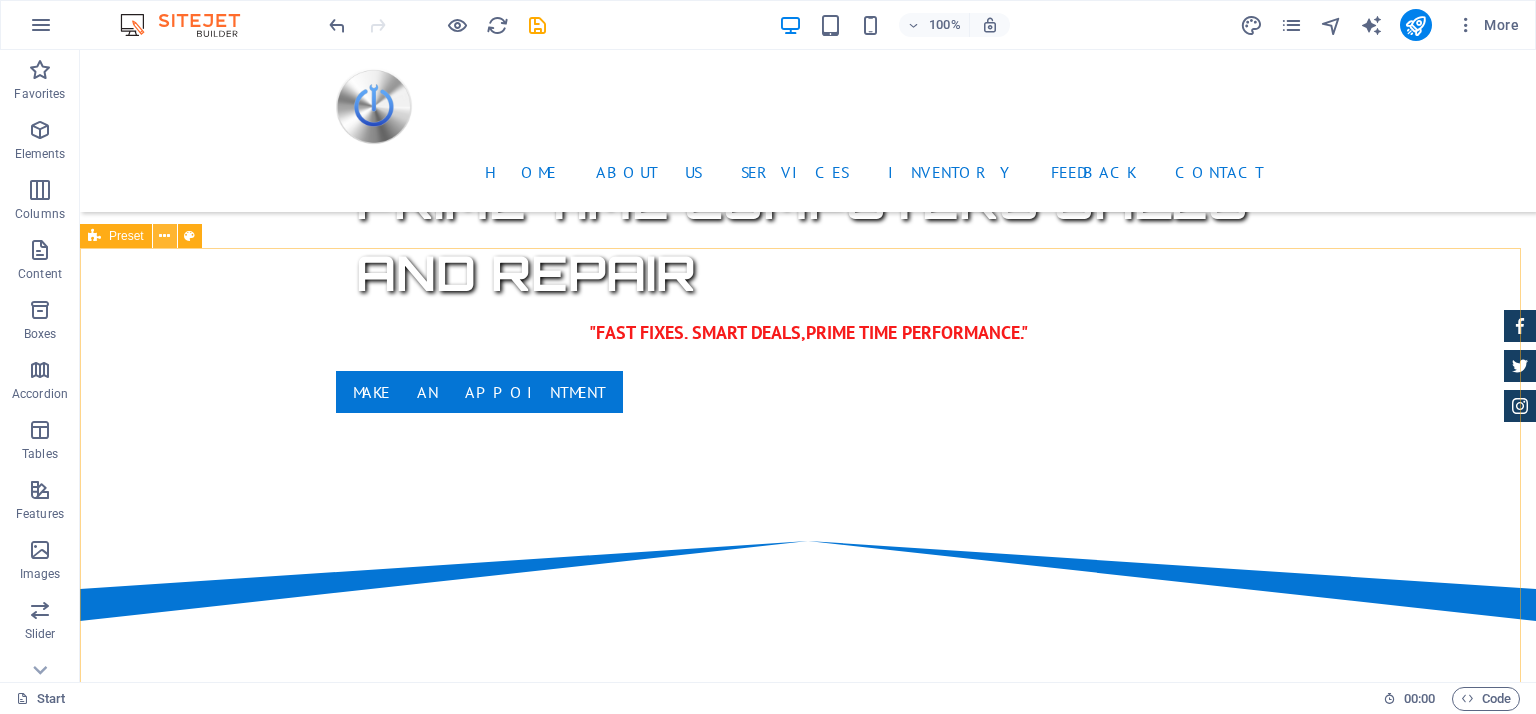 click at bounding box center [164, 236] 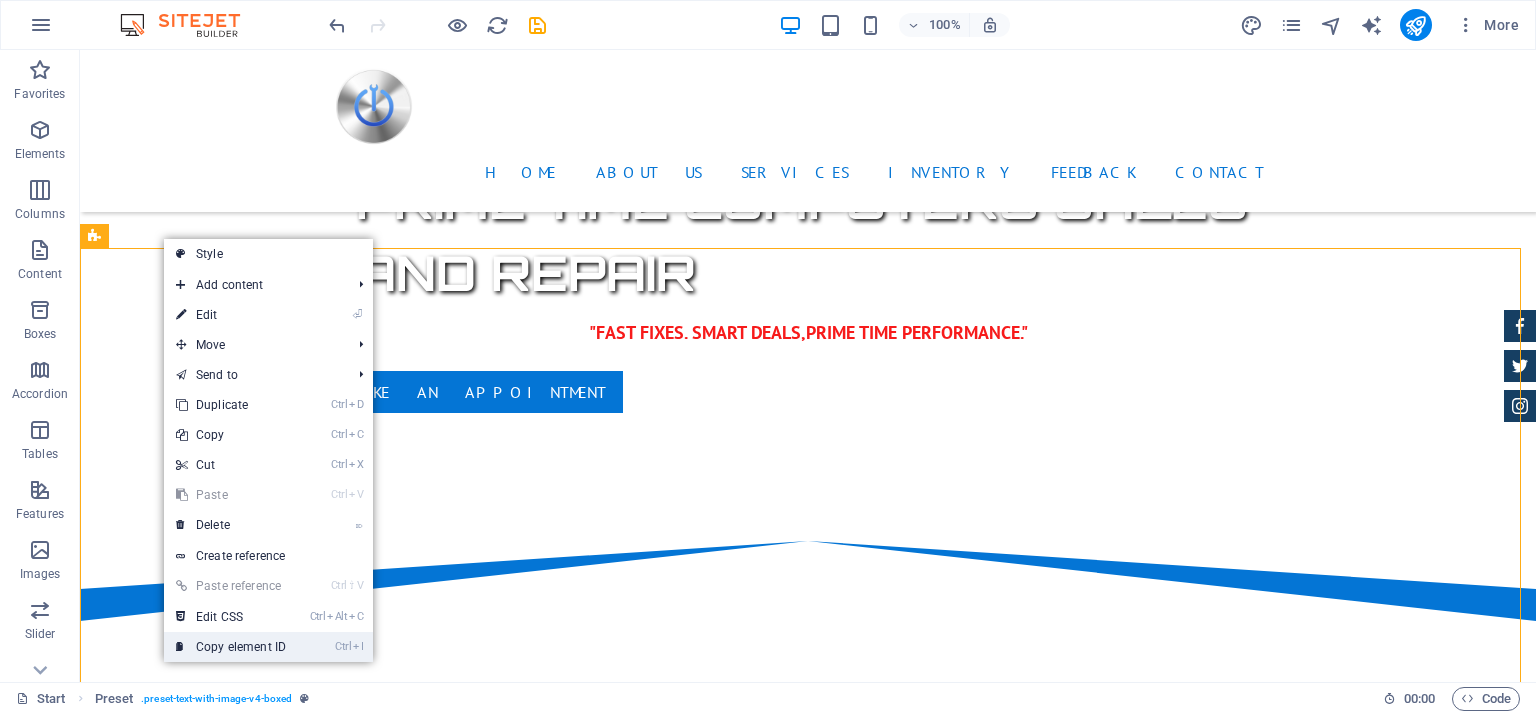 click on "Ctrl I  Copy element ID" at bounding box center (231, 647) 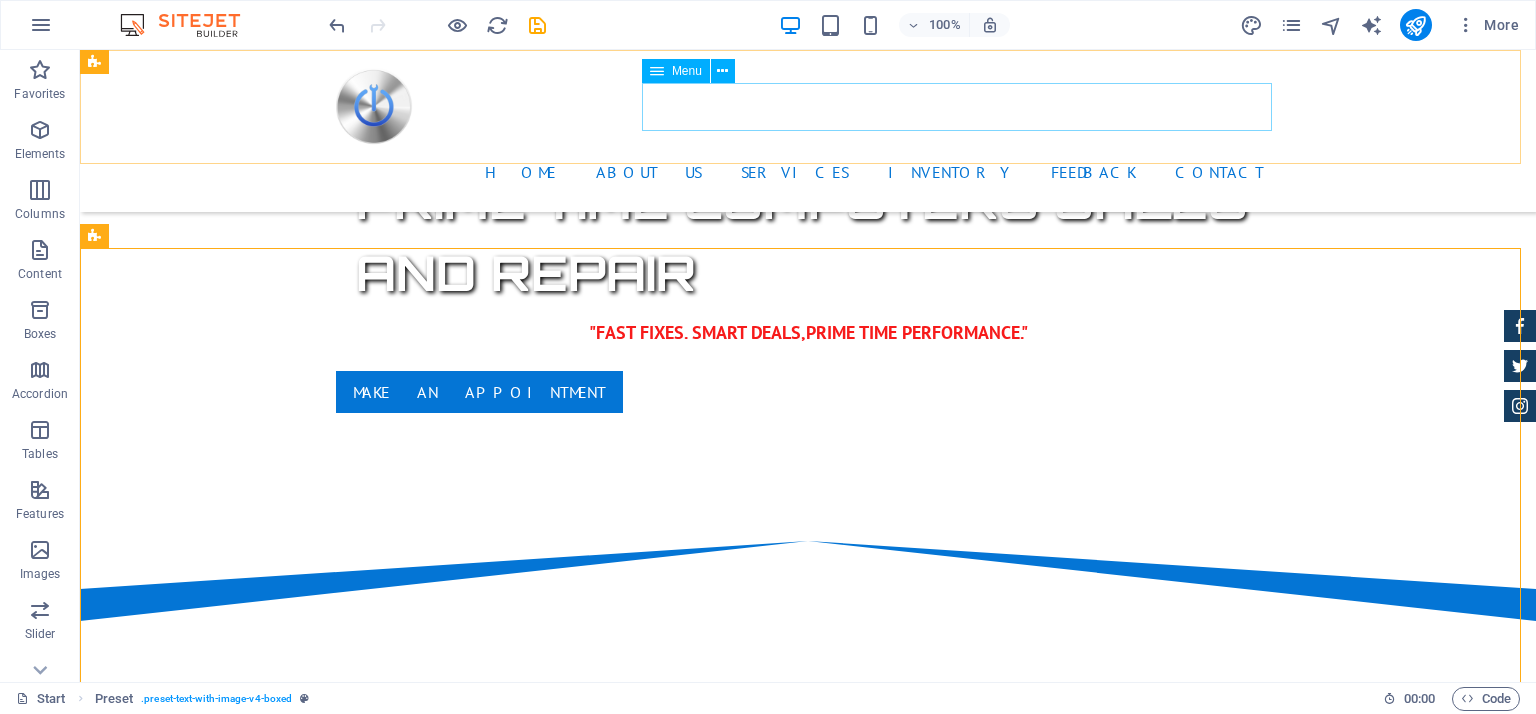 click on "Home About us Services Inventory Feedback Contact" at bounding box center (808, 172) 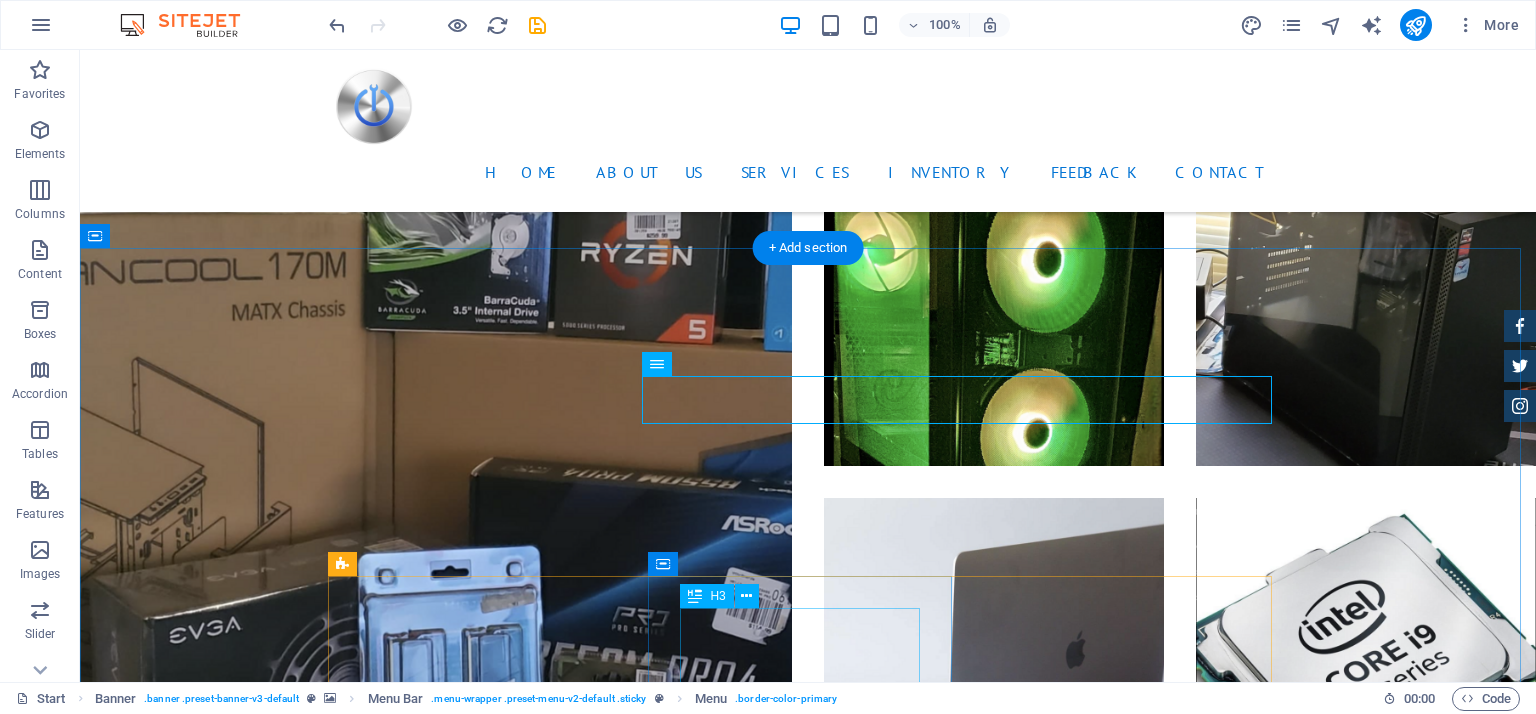 scroll, scrollTop: 3369, scrollLeft: 0, axis: vertical 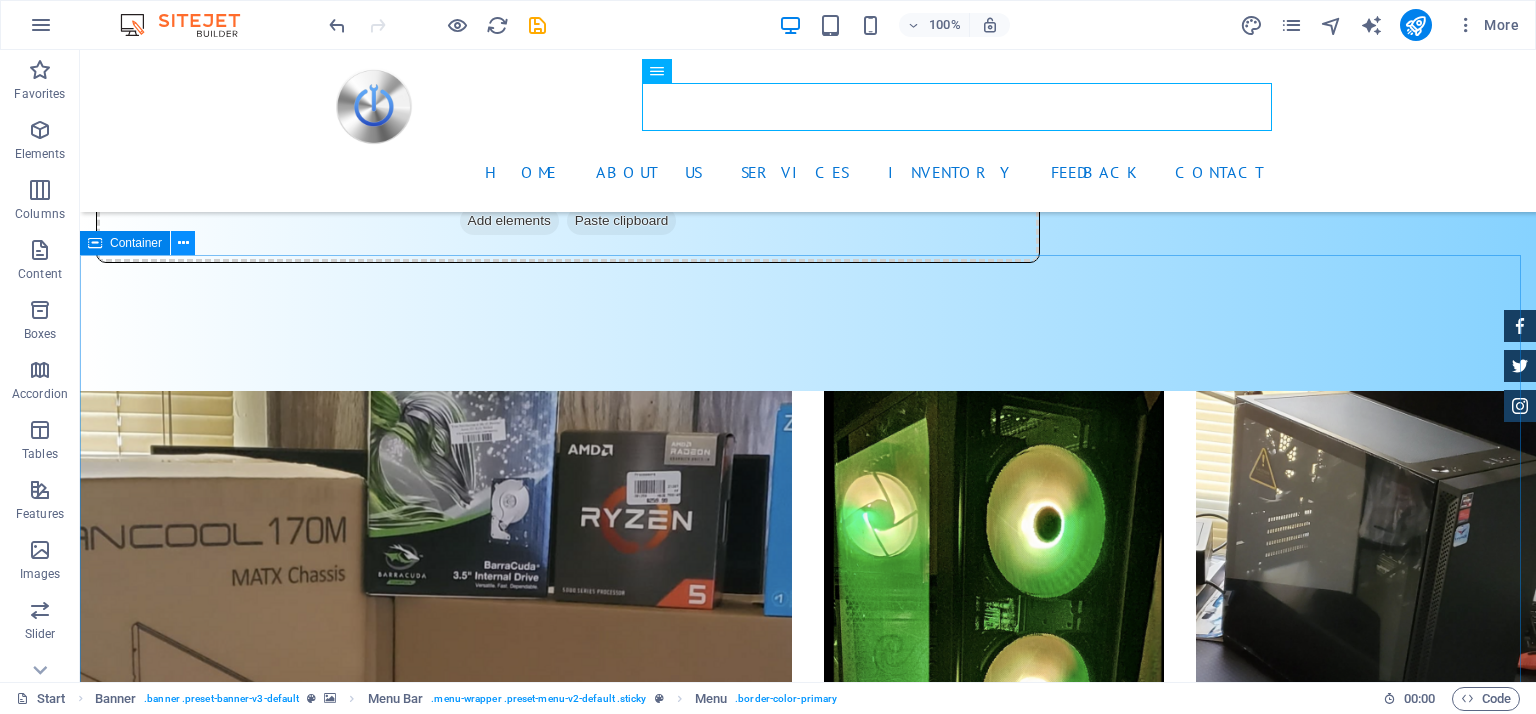 click at bounding box center [183, 243] 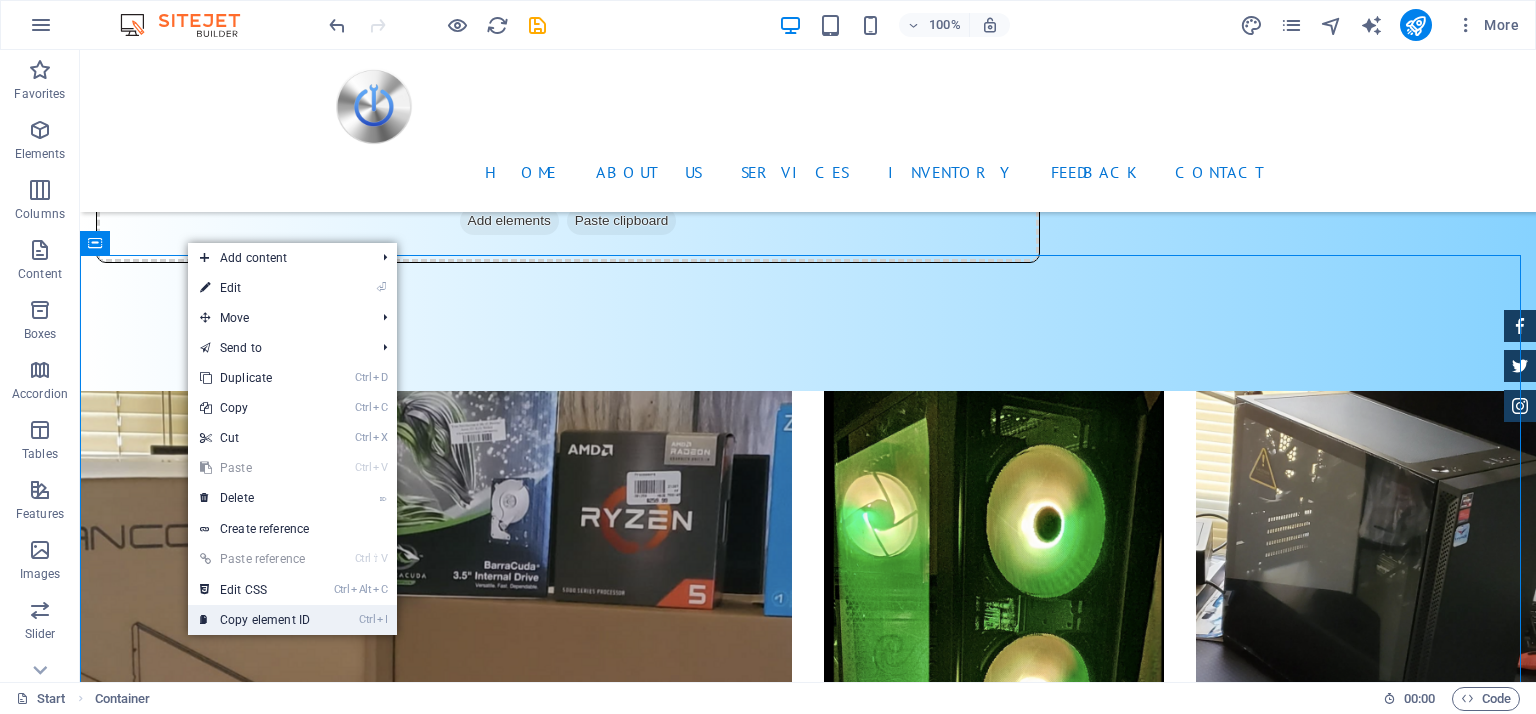 click on "Ctrl I  Copy element ID" at bounding box center (255, 620) 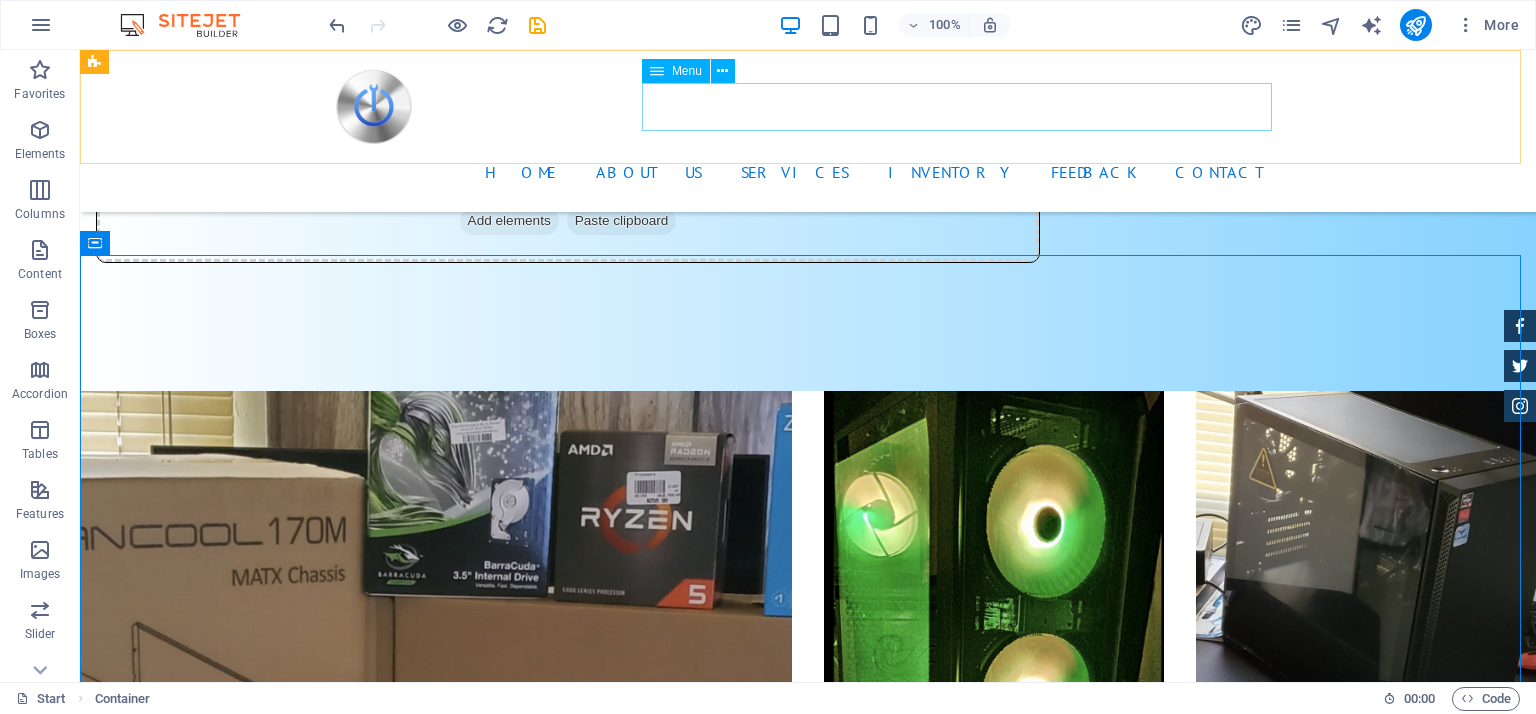 click on "Home About us Services Inventory Feedback Contact" at bounding box center [808, 172] 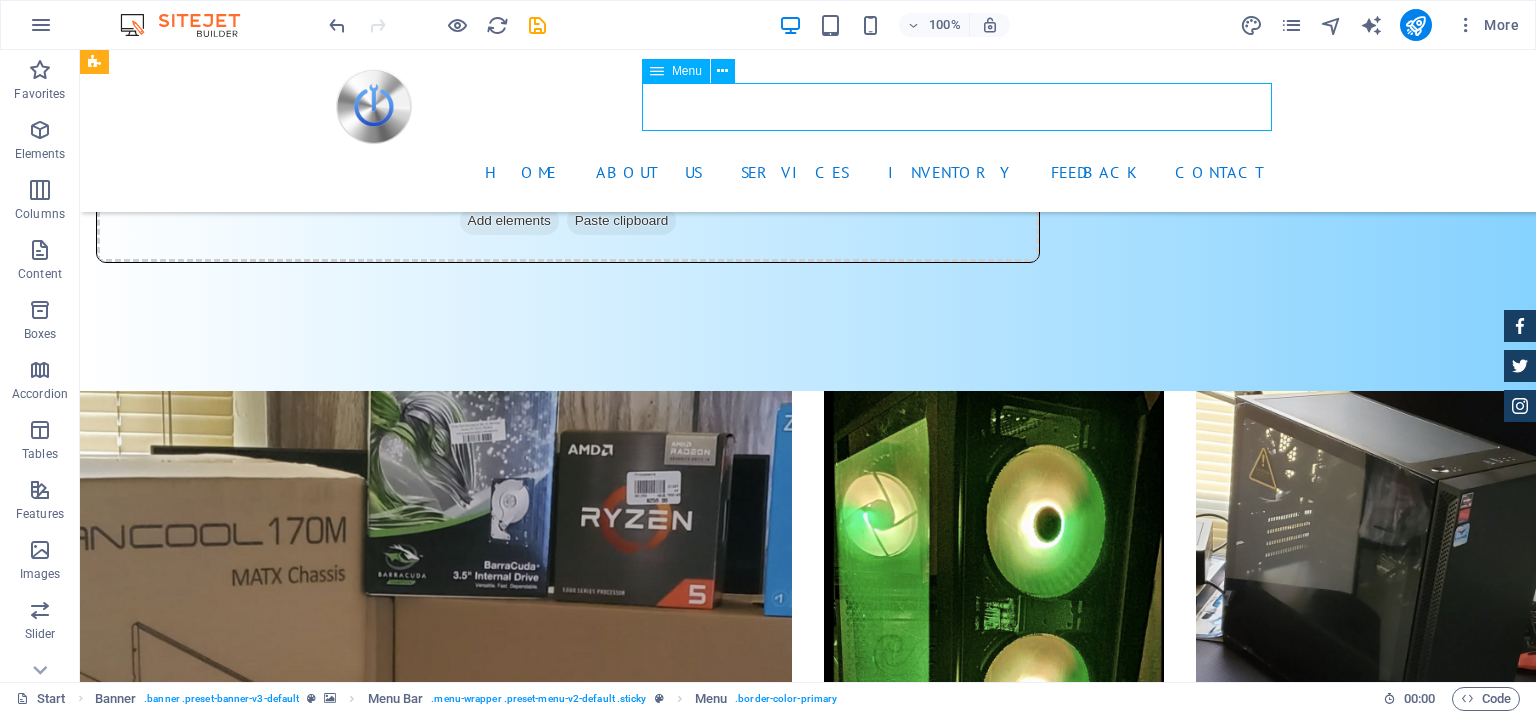 click on "Home About us Services Inventory Feedback Contact" at bounding box center [808, 172] 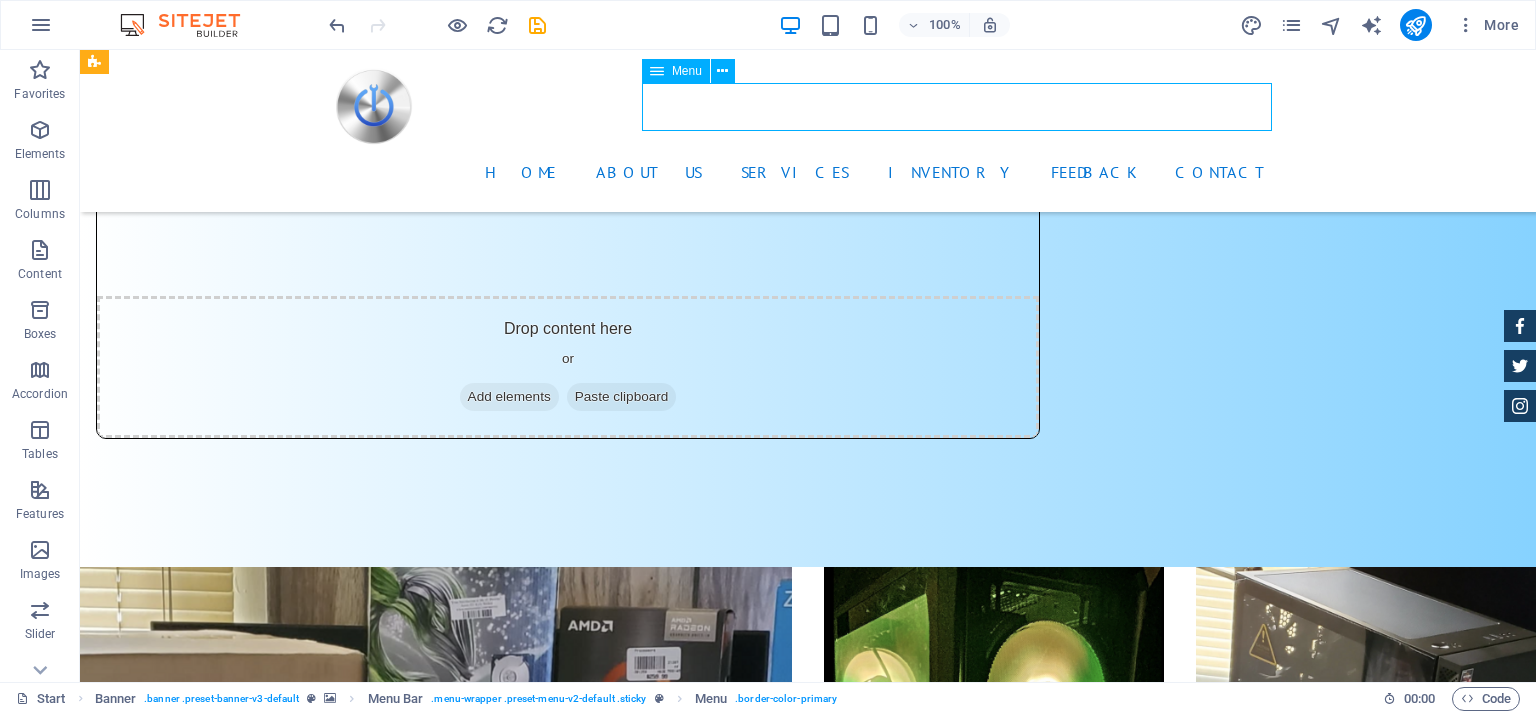 select 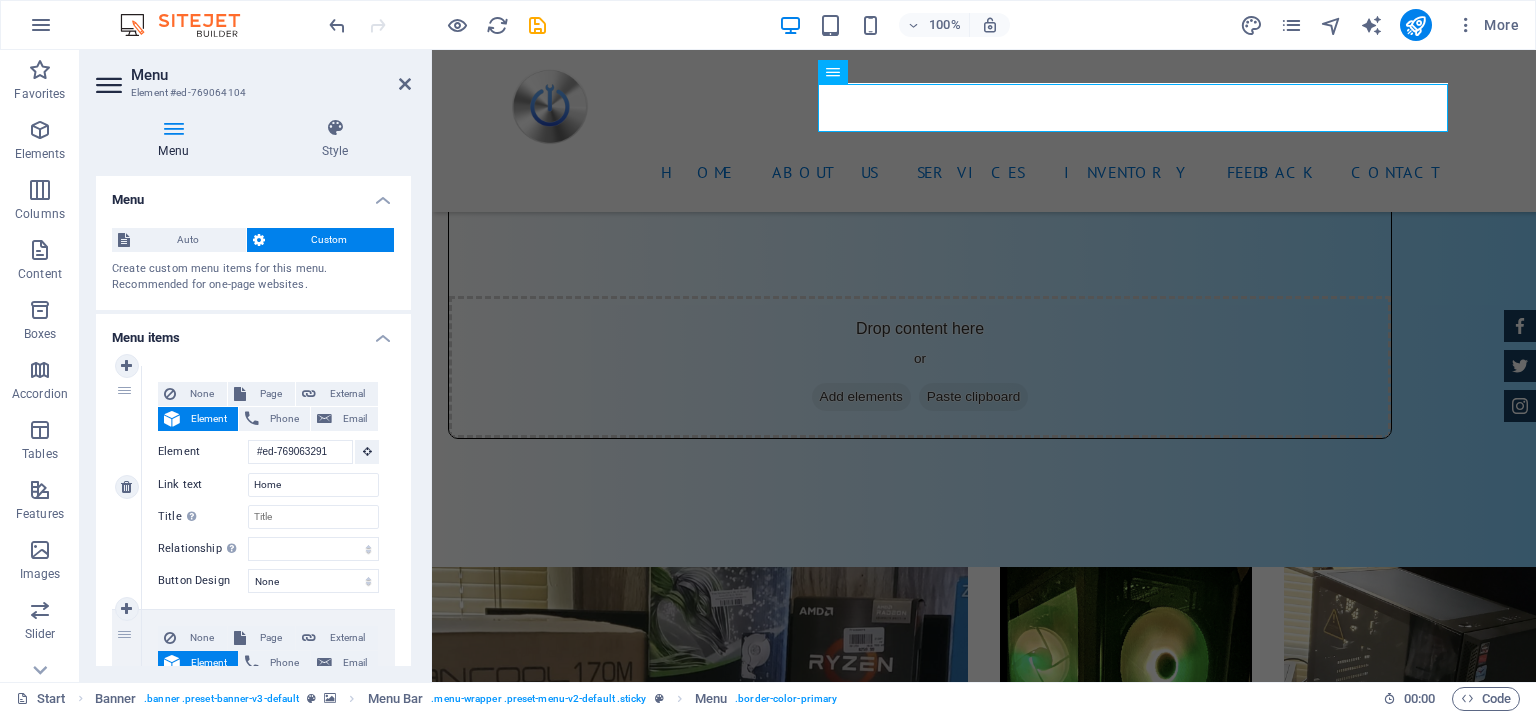 scroll, scrollTop: 3083, scrollLeft: 0, axis: vertical 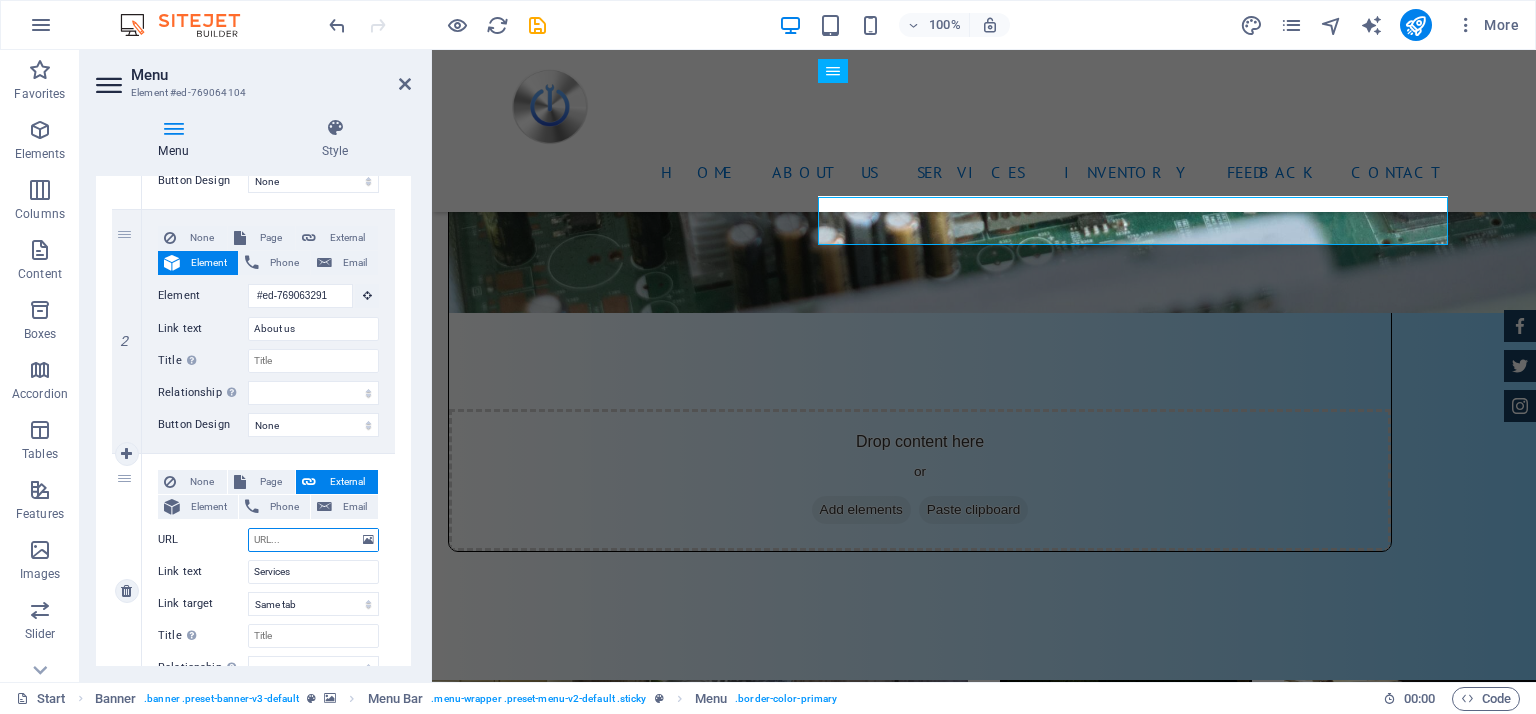 click on "URL" at bounding box center (313, 540) 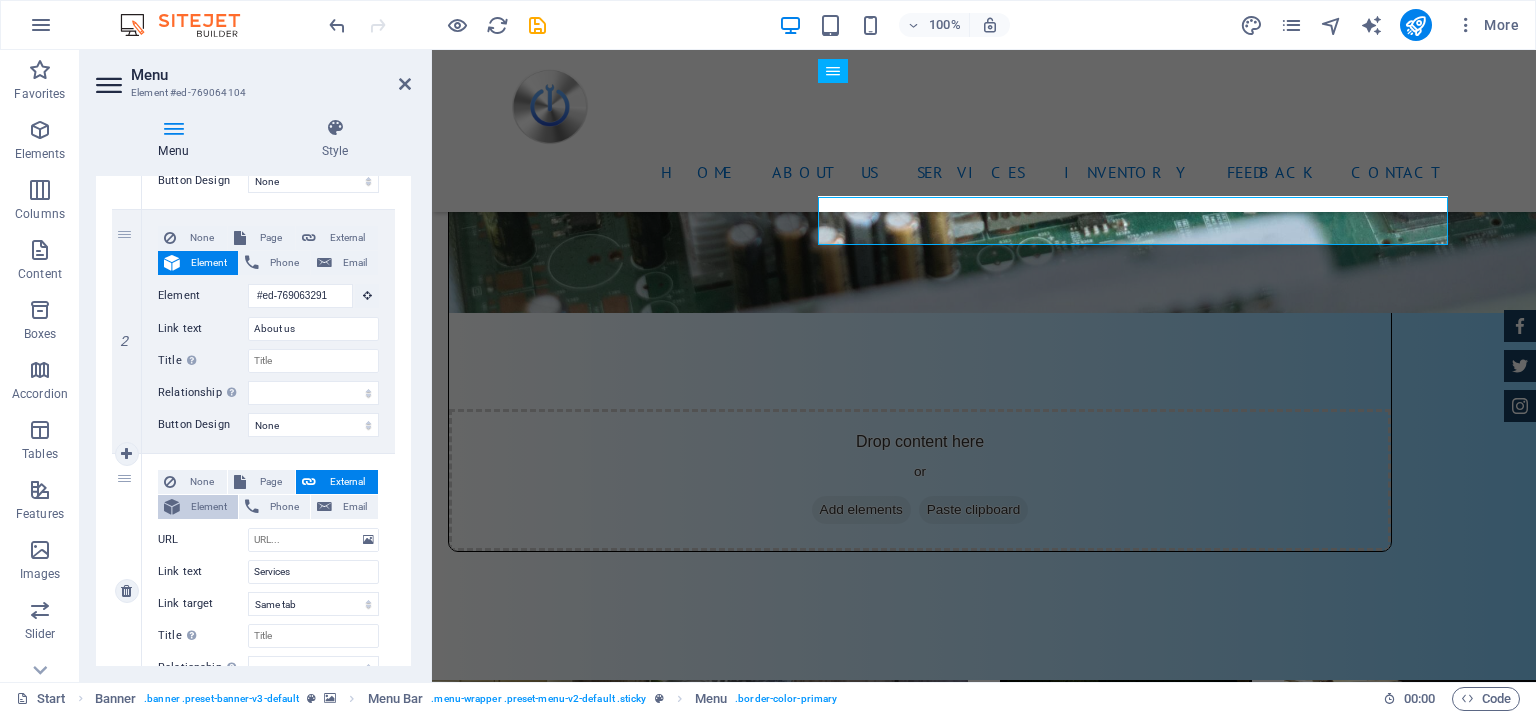 click on "Element" at bounding box center [209, 507] 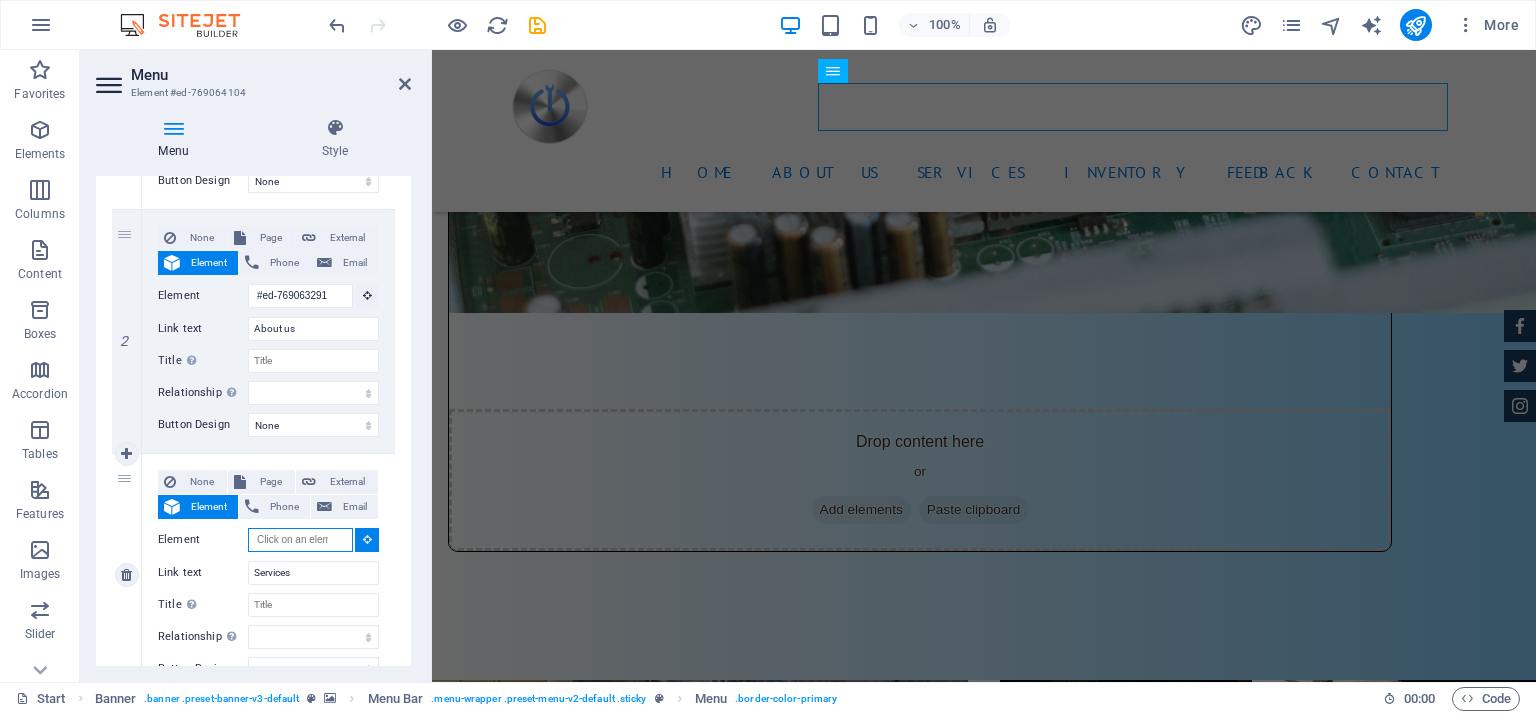 click on "Element" at bounding box center (300, 540) 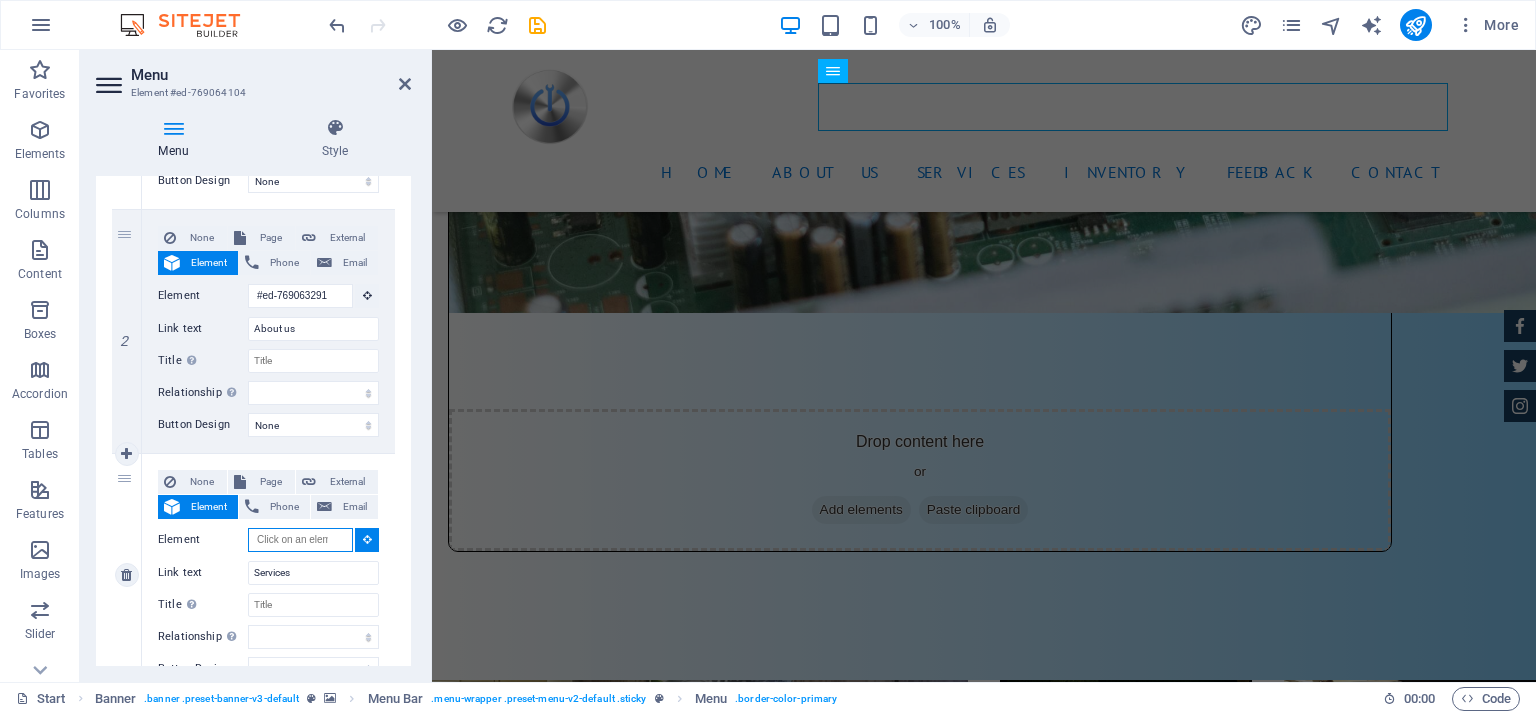 paste on "#ed-769063411" 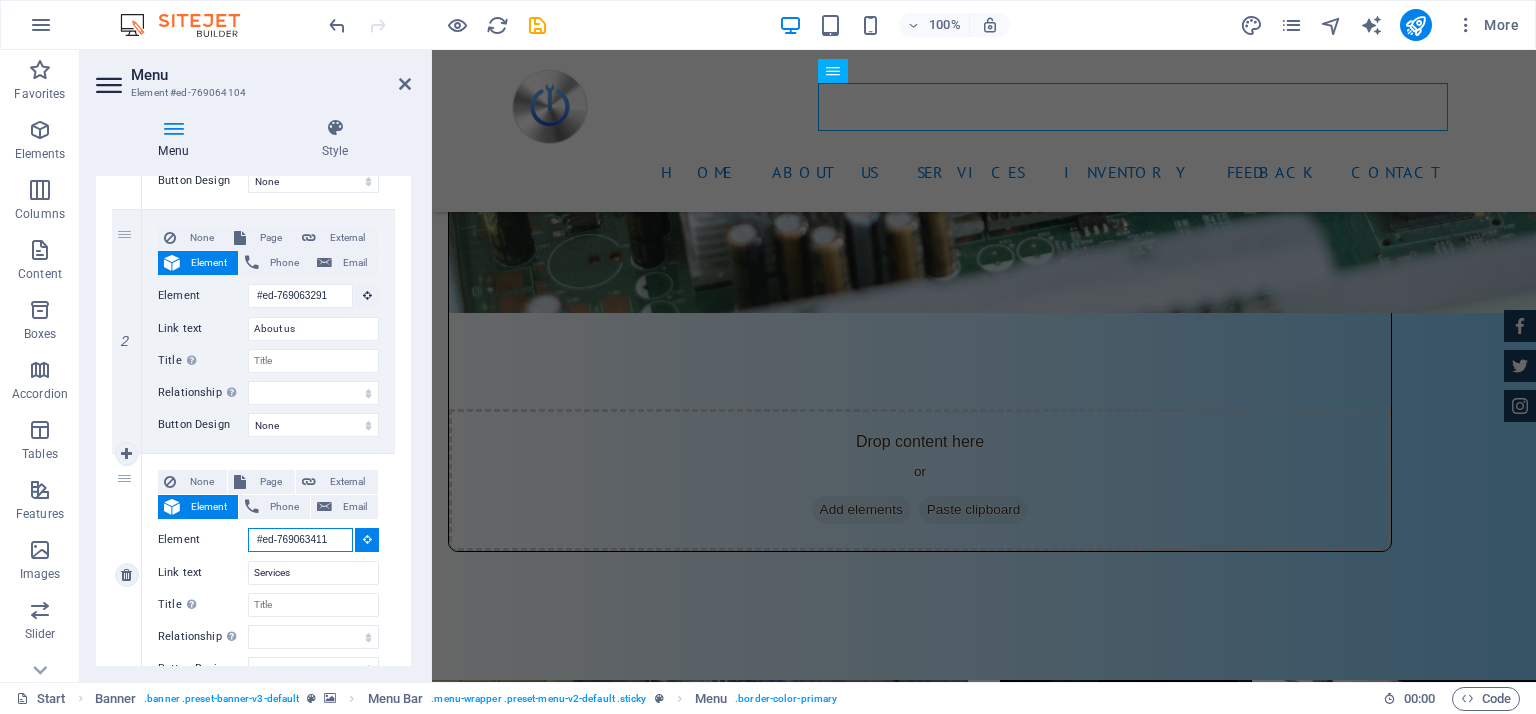 select 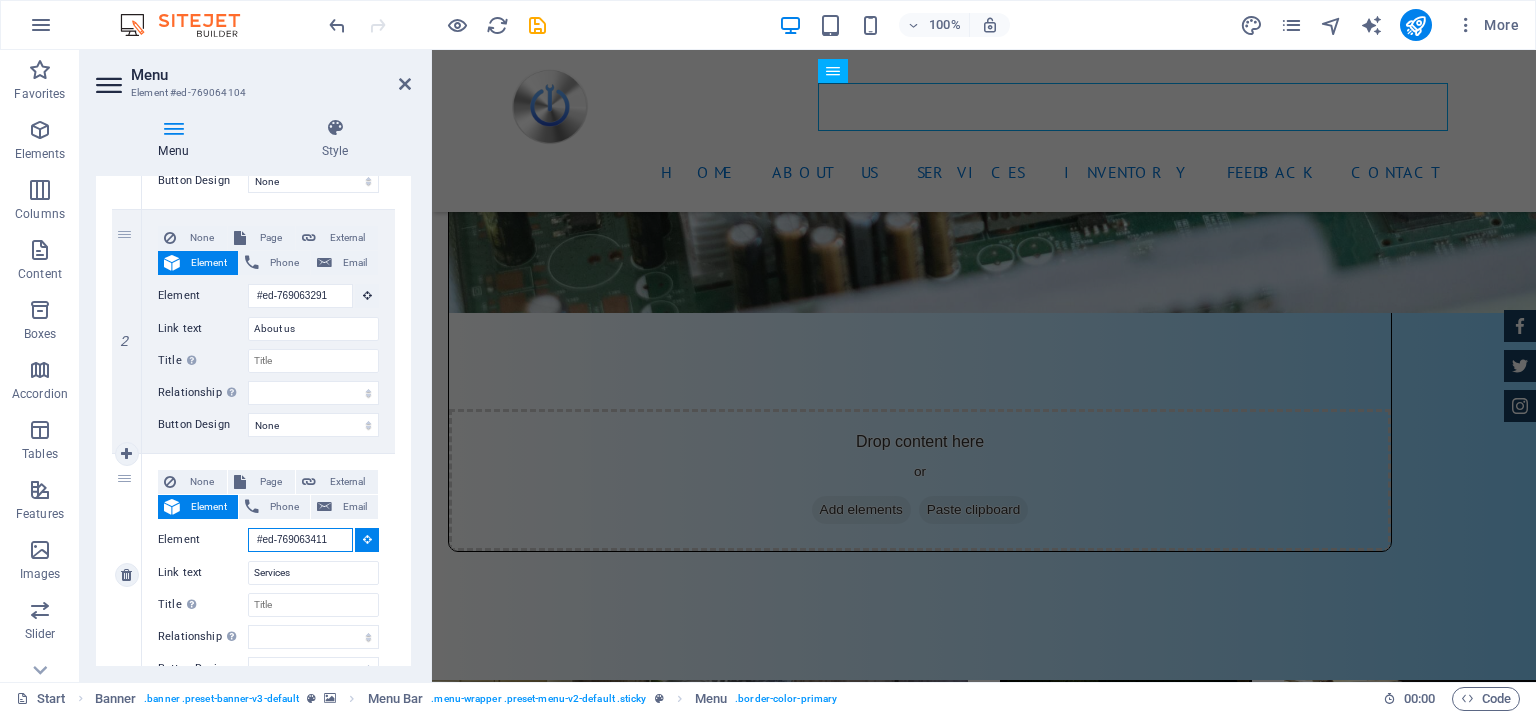 scroll, scrollTop: 0, scrollLeft: 0, axis: both 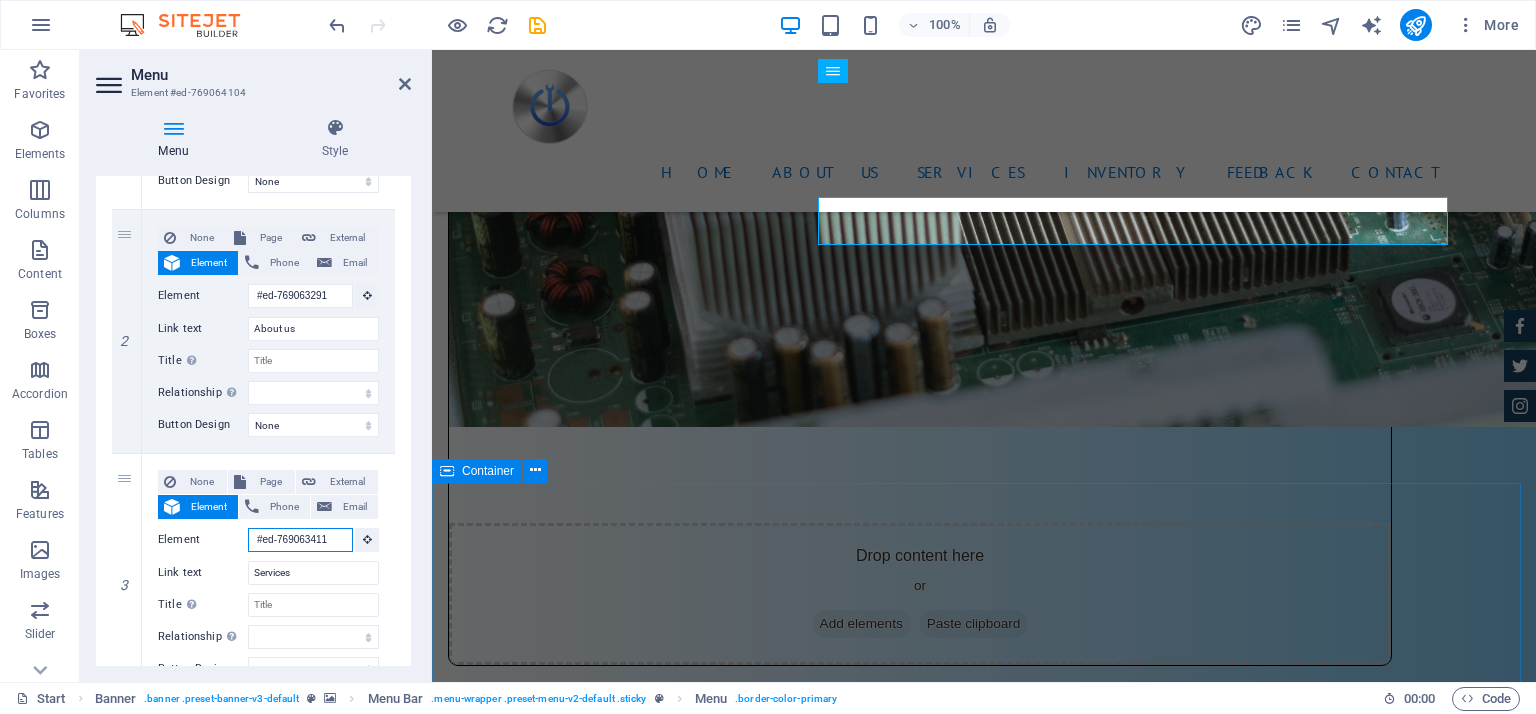 type on "#ed-769063411" 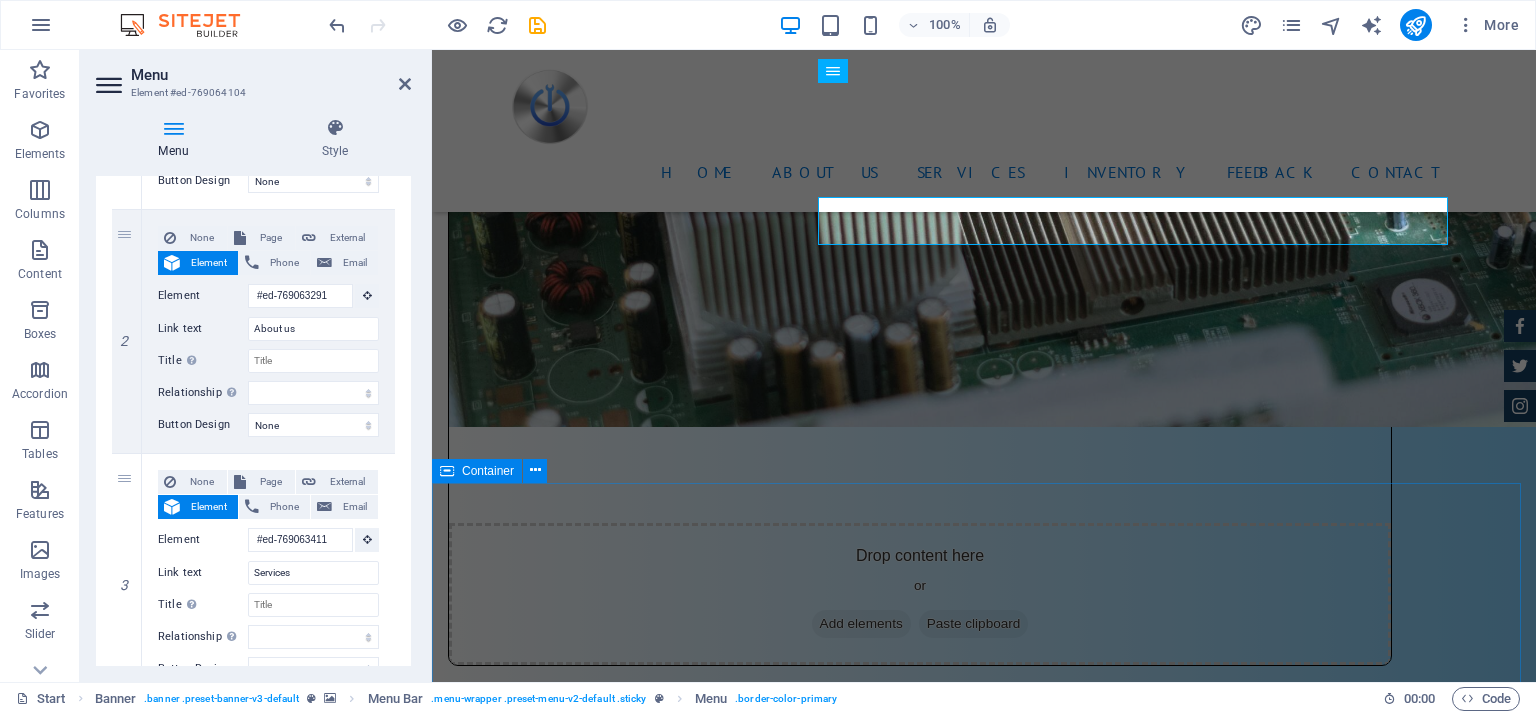 click on "Services Prime Time Computers is your trusted local source for computer sales, service, and repair. We specialize in providing high-quality new and refurbished desktops, laptops, and accessories, along with fast, reliable repair solutions for all major brands. Whether you need hardware upgrades, virus removal, custom builds, or expert tech support, Prime Time Computers delivers personalized service backed by years of experience. Serving individuals, businesses, and gamers alike — we keep your technology running at its best. Computer Tune-Up - Optimize startup programs for faster boot times   - Remove unnecessary files and apps to free up space   - Defragment hard drives for quicker data access   - Update software and drivers for better performance and security   - Scan for malware to protect system integrity   - Adjust settings for improved efficiency   - Manage hardware components for optimal function   - Monitor temperatures to prevent overheating   - Back up important data to prevent loss from $" at bounding box center (984, 4774) 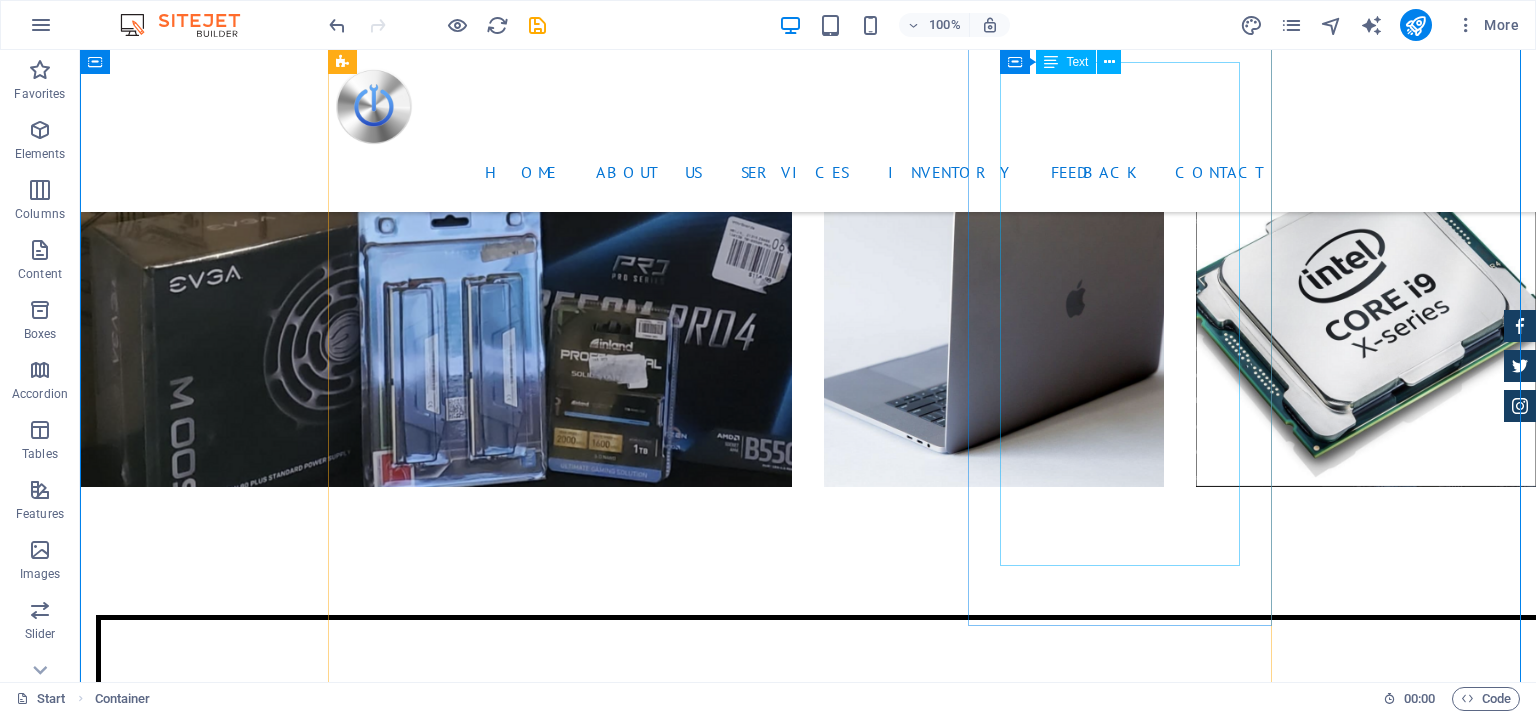 scroll, scrollTop: 3942, scrollLeft: 0, axis: vertical 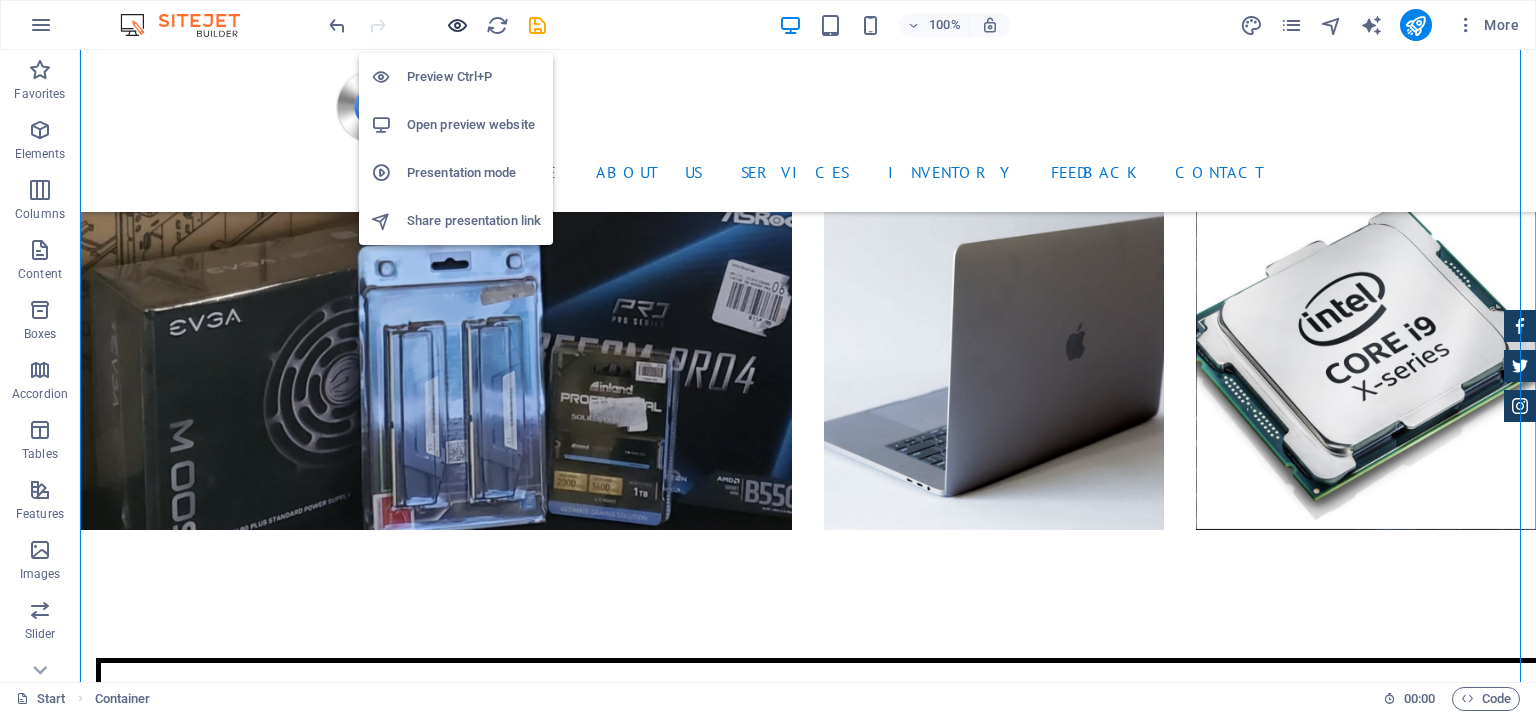 click at bounding box center (457, 25) 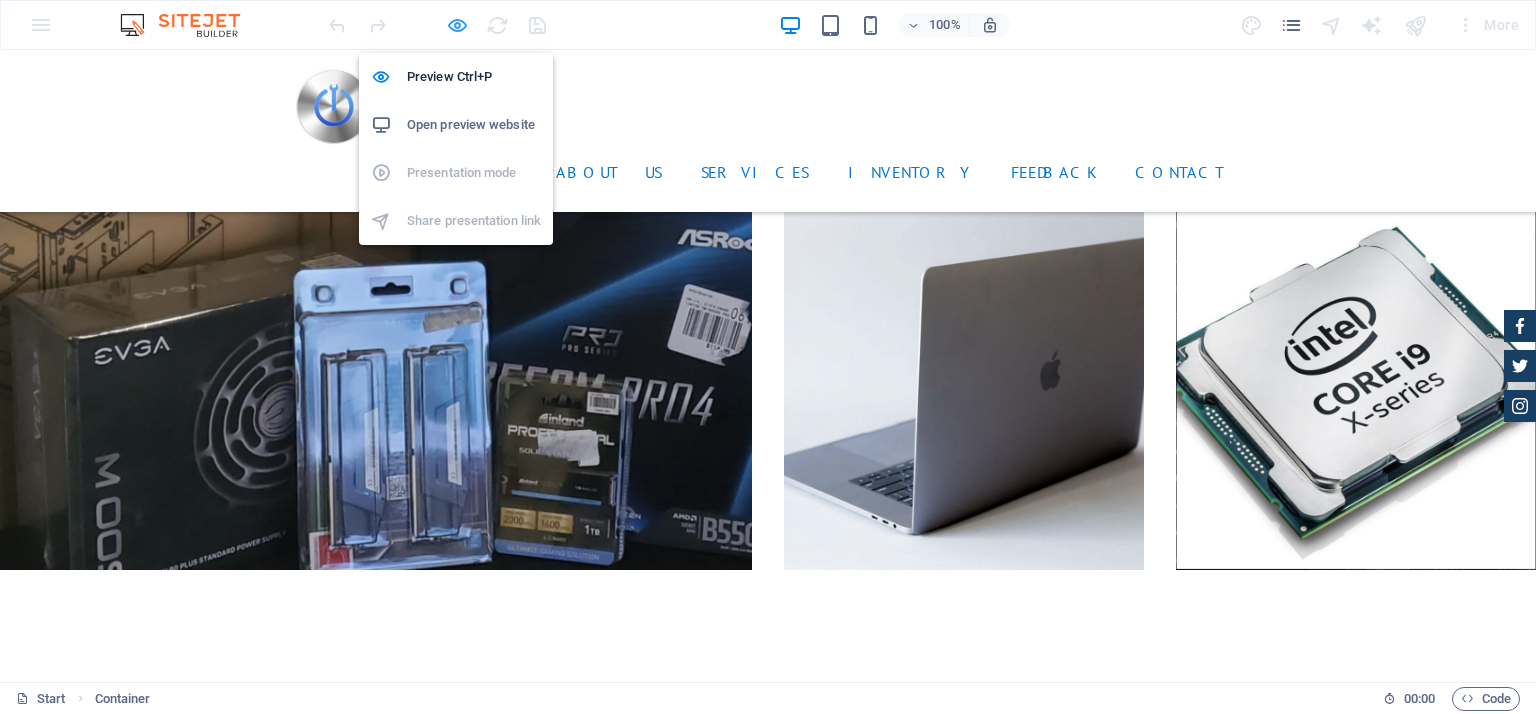 scroll, scrollTop: 3982, scrollLeft: 0, axis: vertical 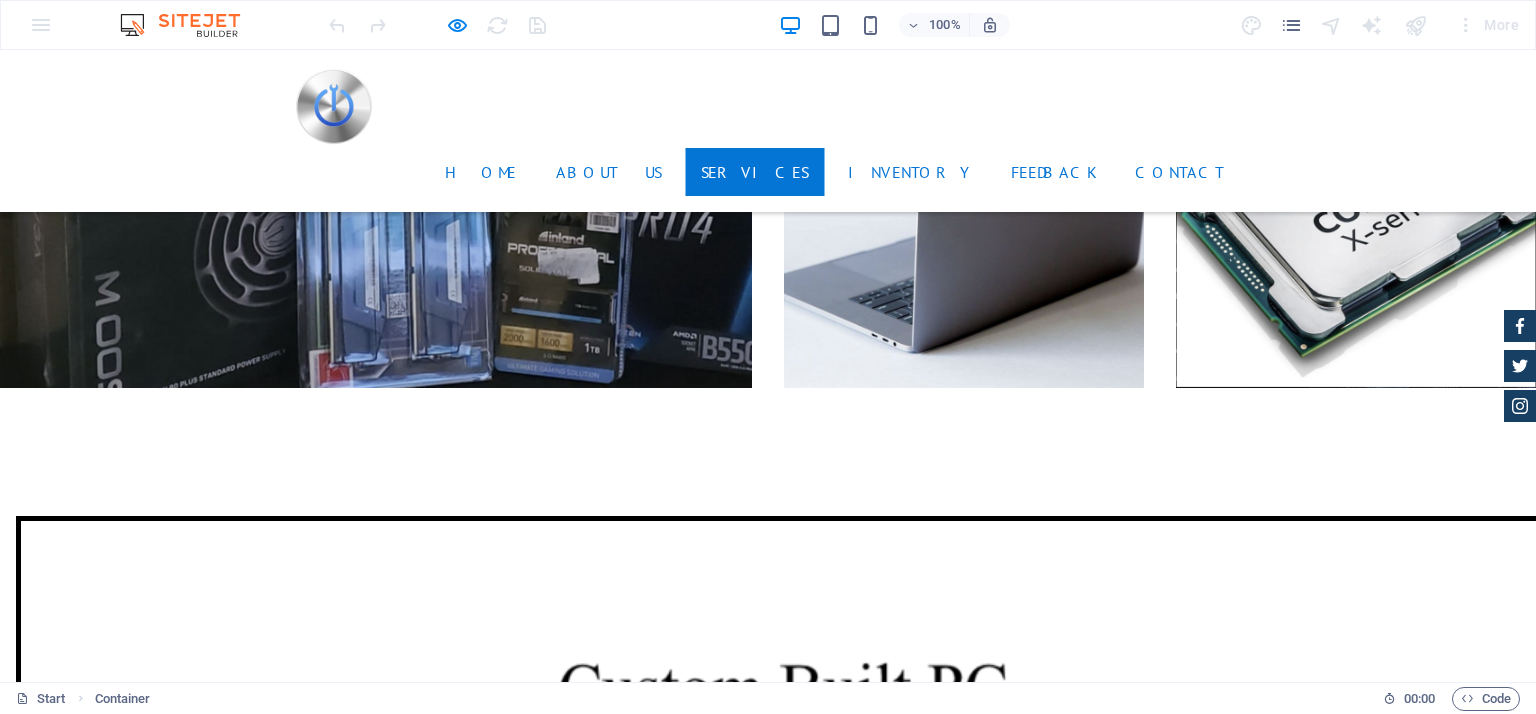 click on "Services" at bounding box center [754, 172] 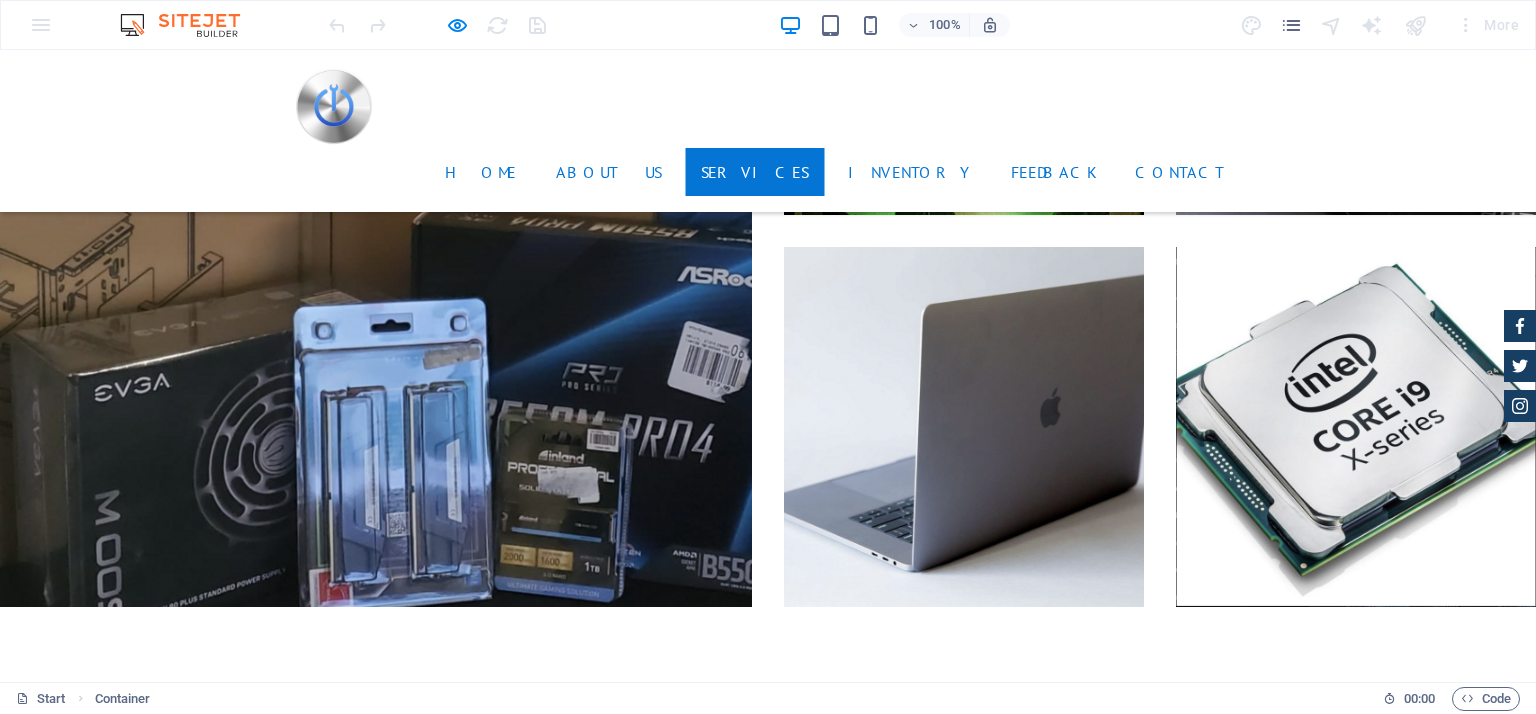 scroll, scrollTop: 3500, scrollLeft: 0, axis: vertical 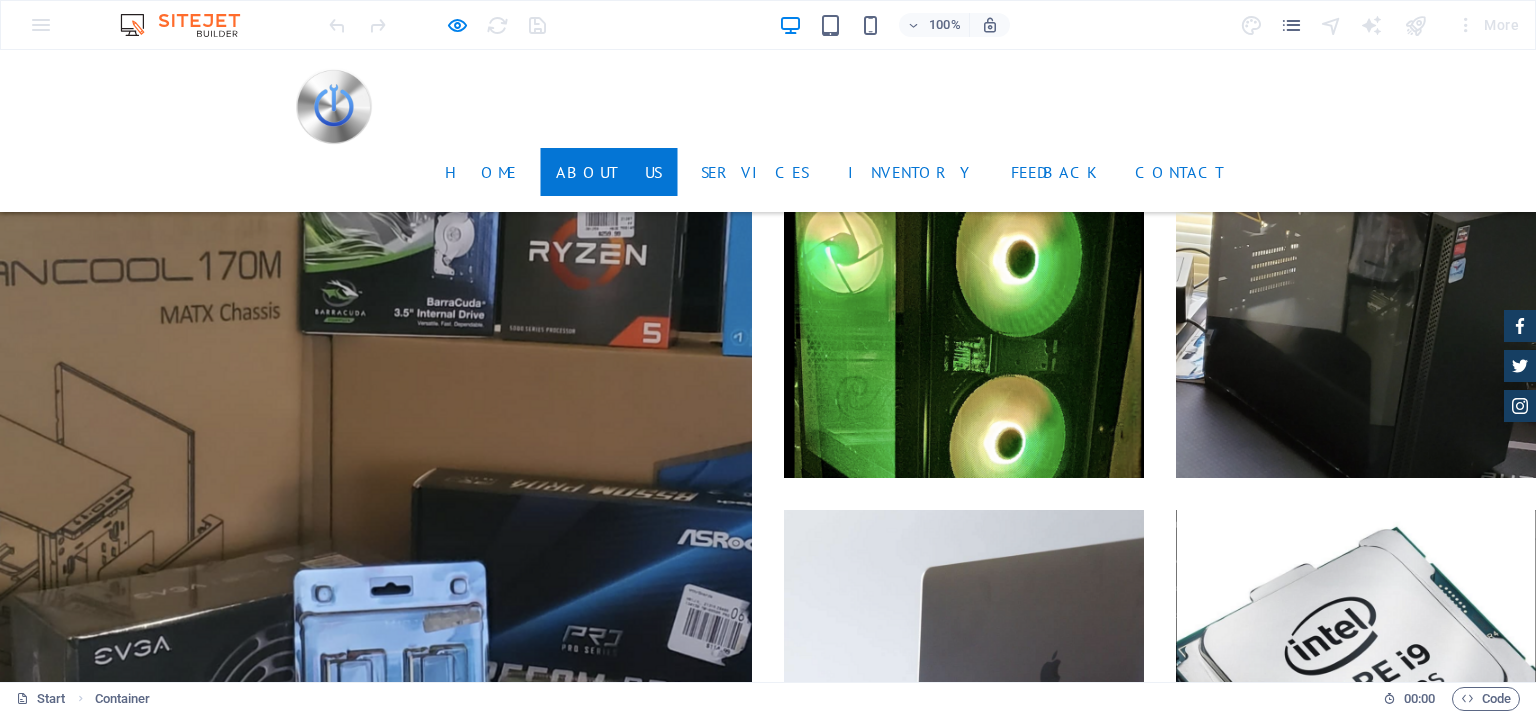 click on "About us" at bounding box center [608, 172] 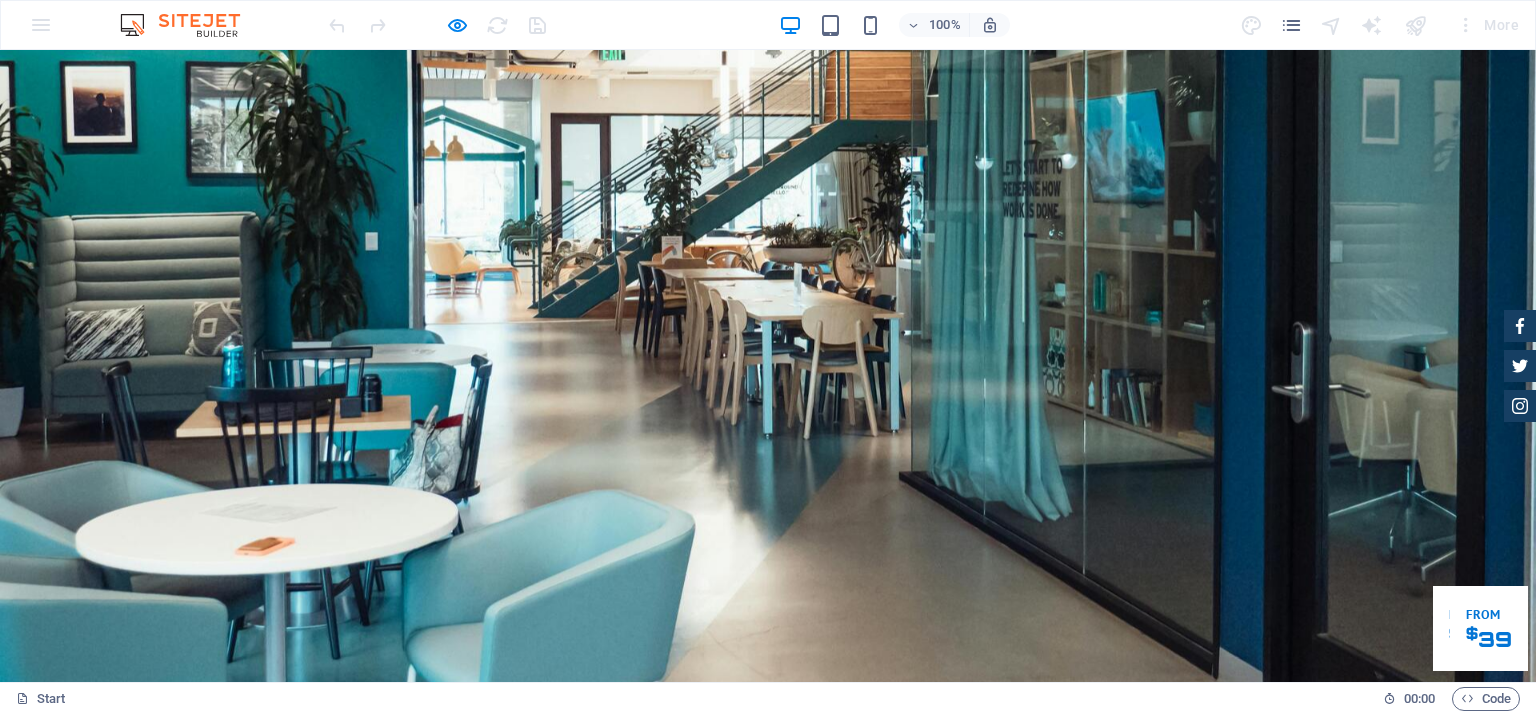 scroll, scrollTop: 0, scrollLeft: 0, axis: both 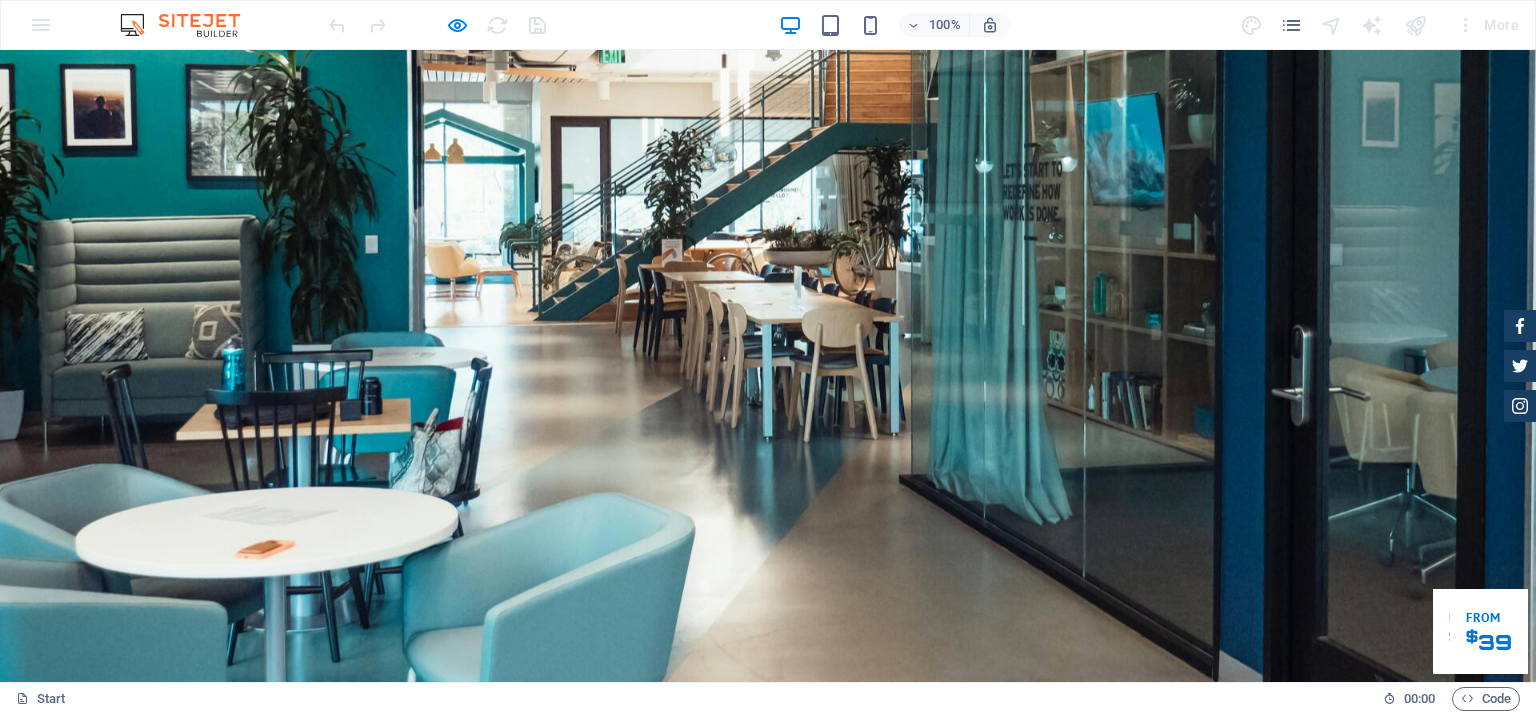 click on "Services" at bounding box center [754, 942] 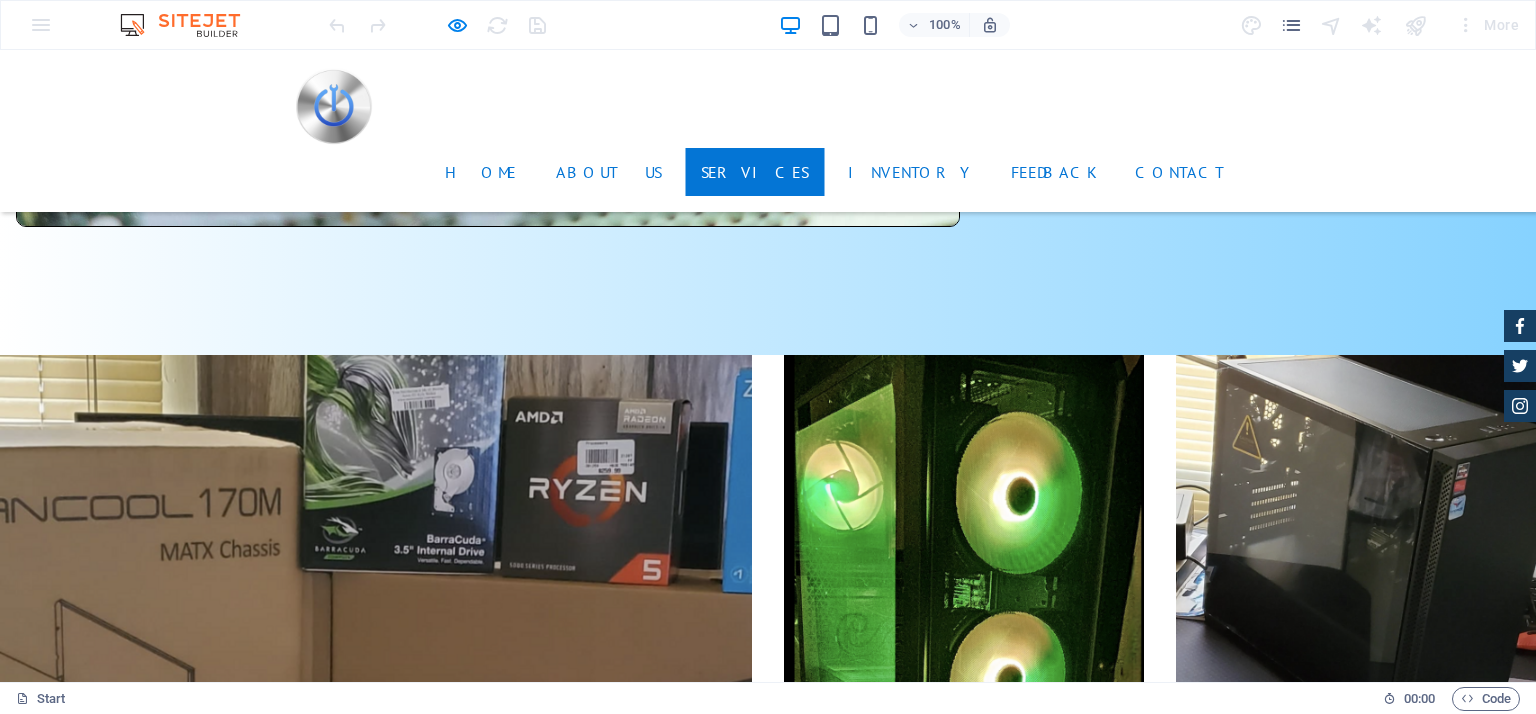 scroll, scrollTop: 3500, scrollLeft: 0, axis: vertical 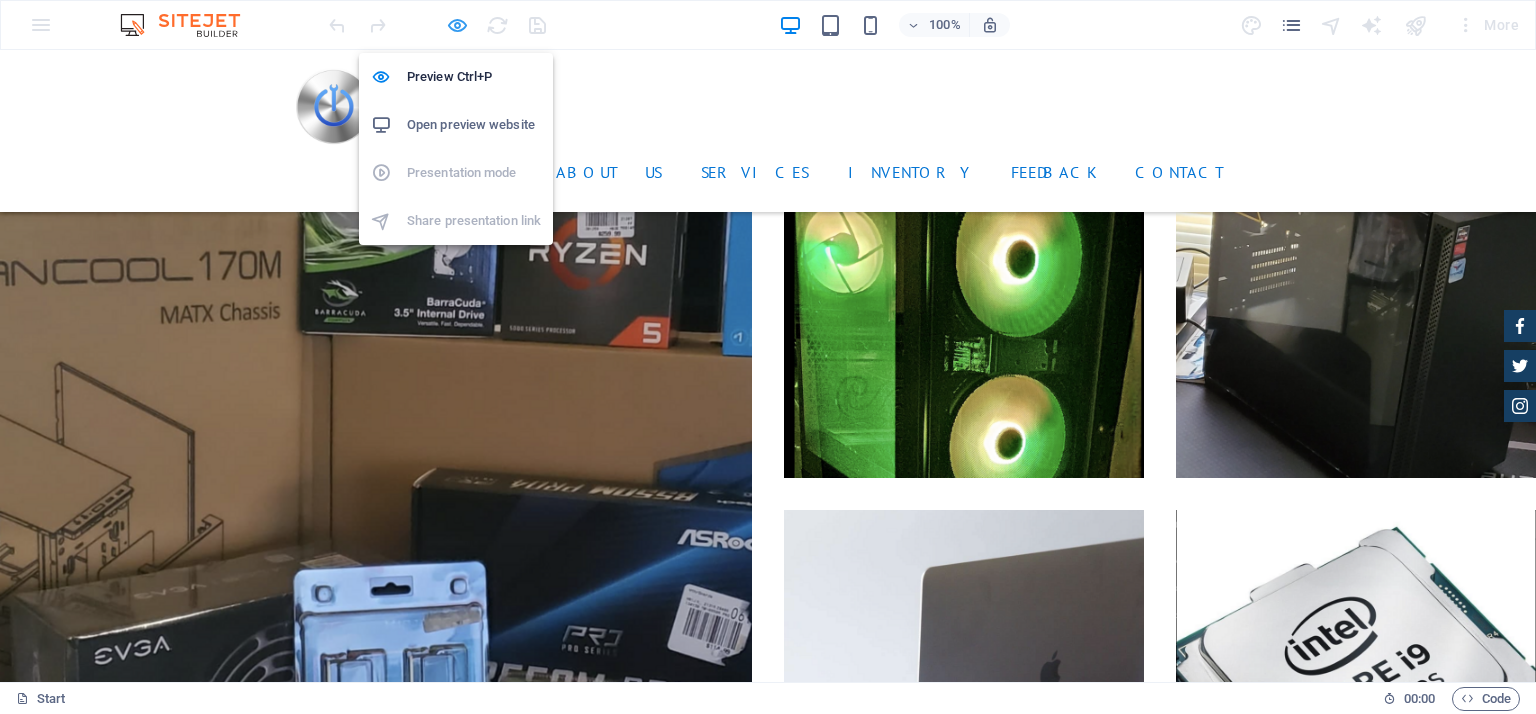 click at bounding box center [457, 25] 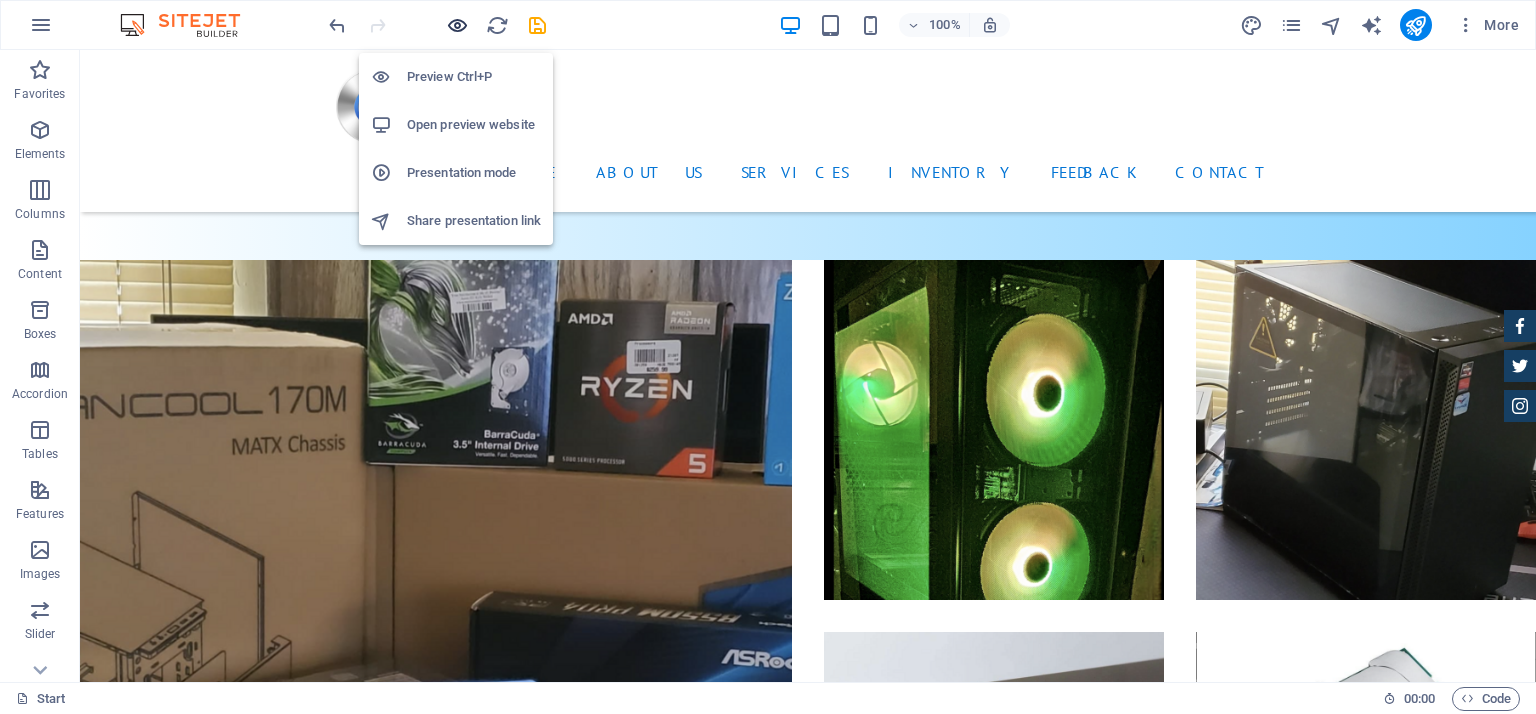 scroll, scrollTop: 3460, scrollLeft: 0, axis: vertical 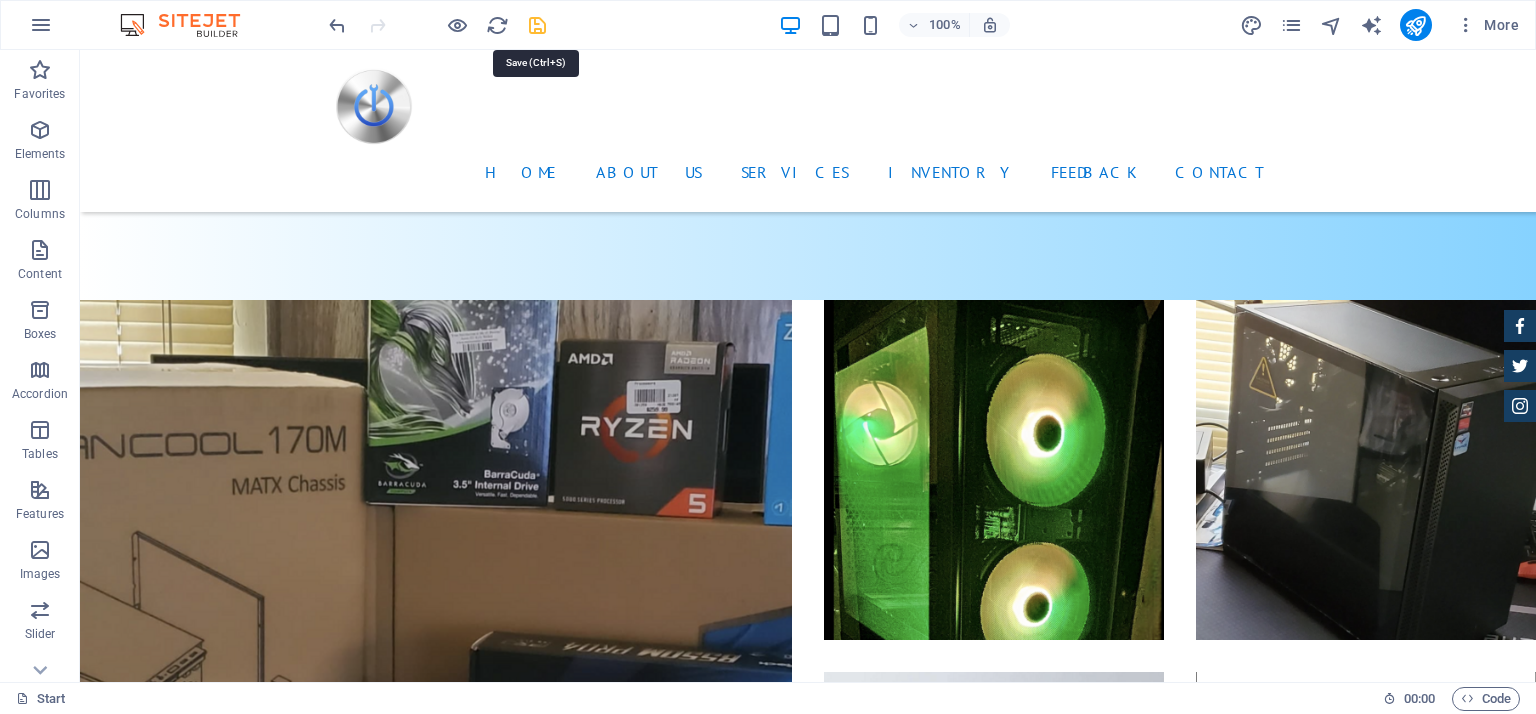 click at bounding box center (537, 25) 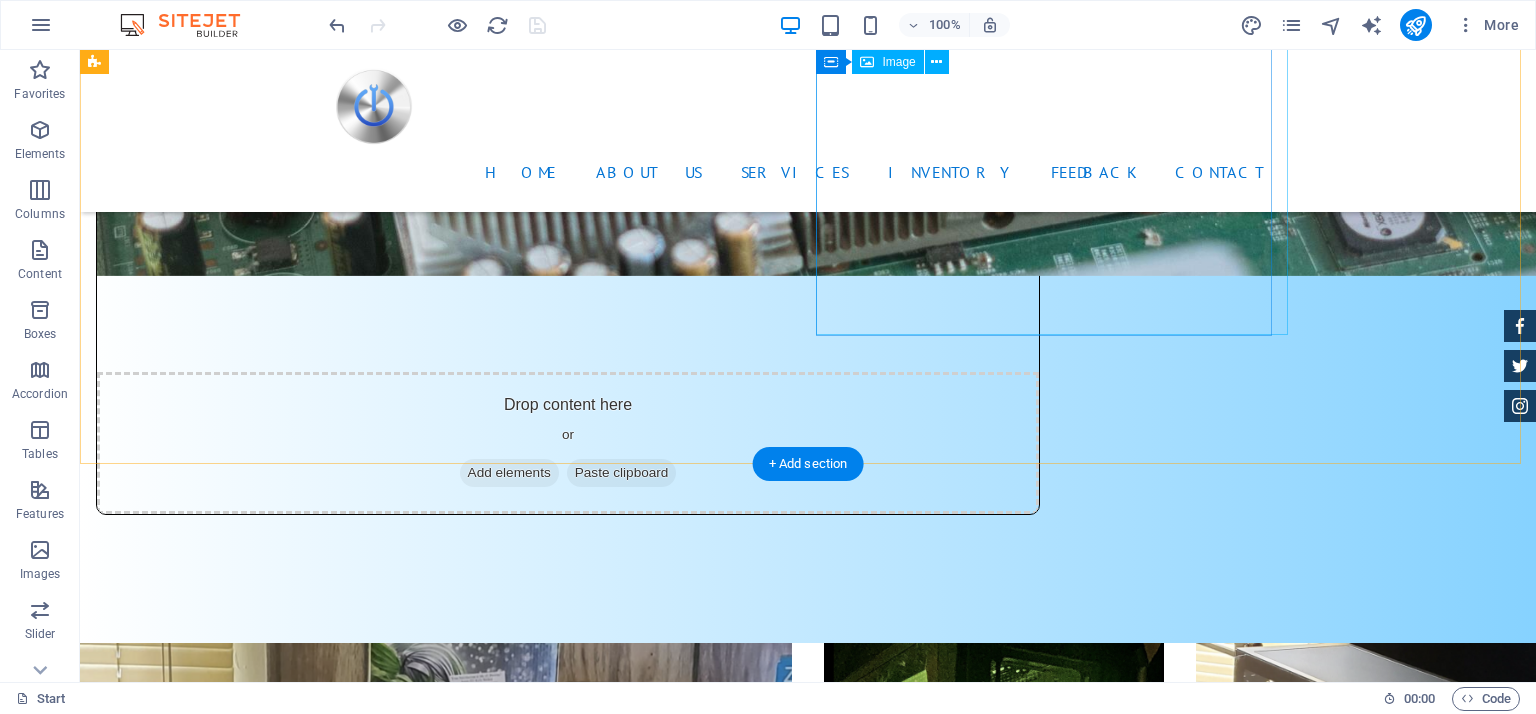 scroll, scrollTop: 2660, scrollLeft: 0, axis: vertical 